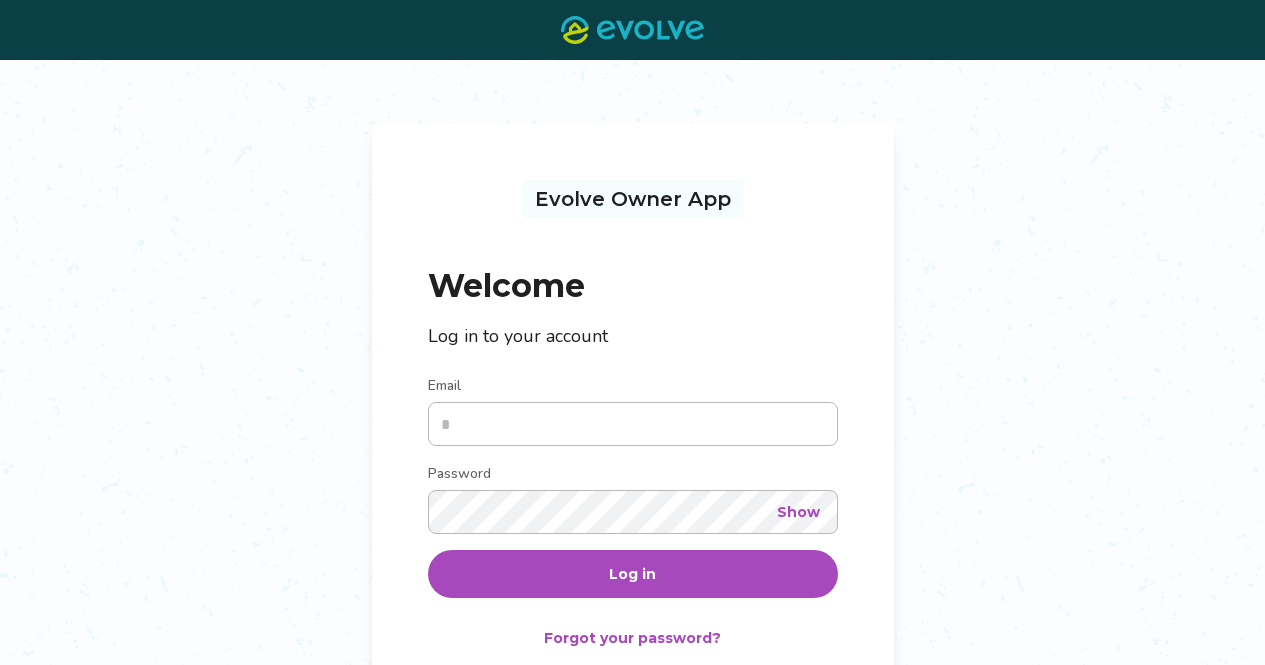scroll, scrollTop: 0, scrollLeft: 0, axis: both 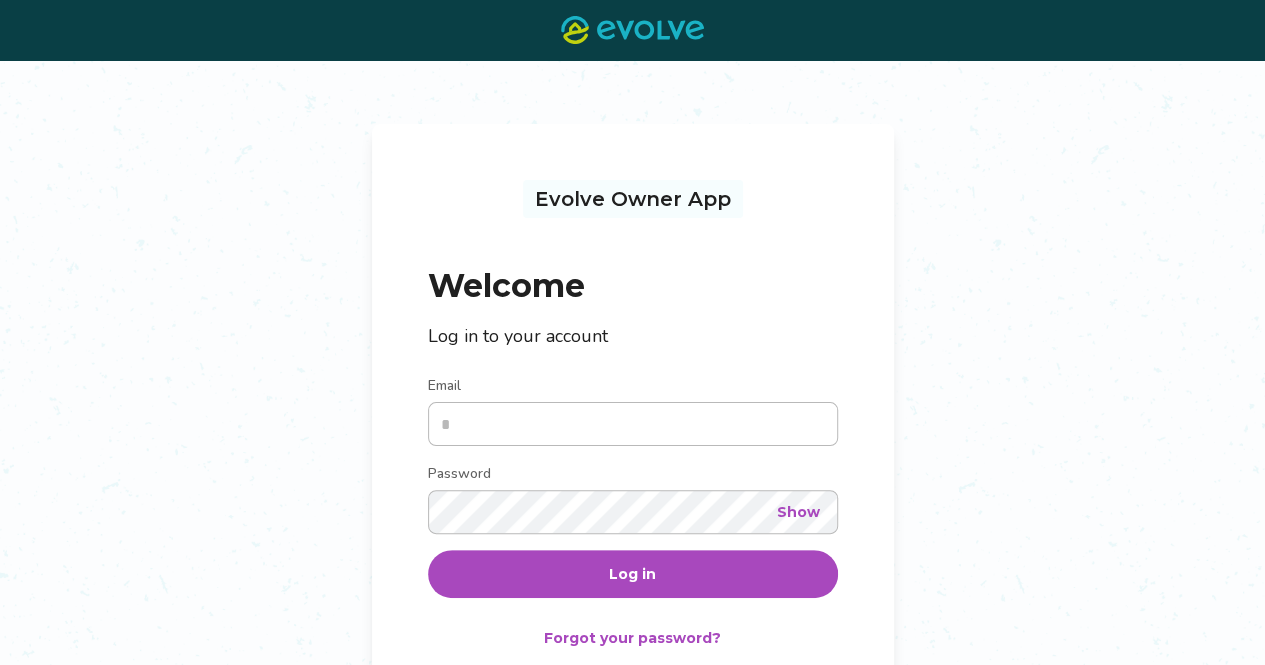 type on "**********" 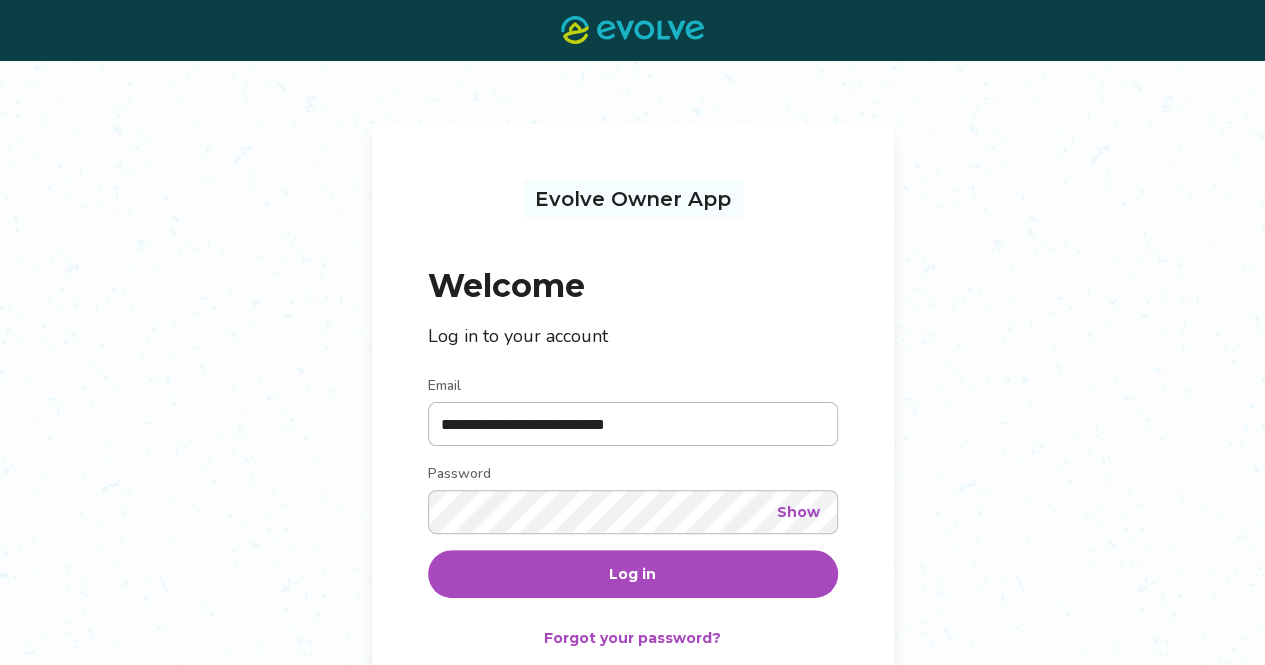 click on "Log in" at bounding box center (633, 574) 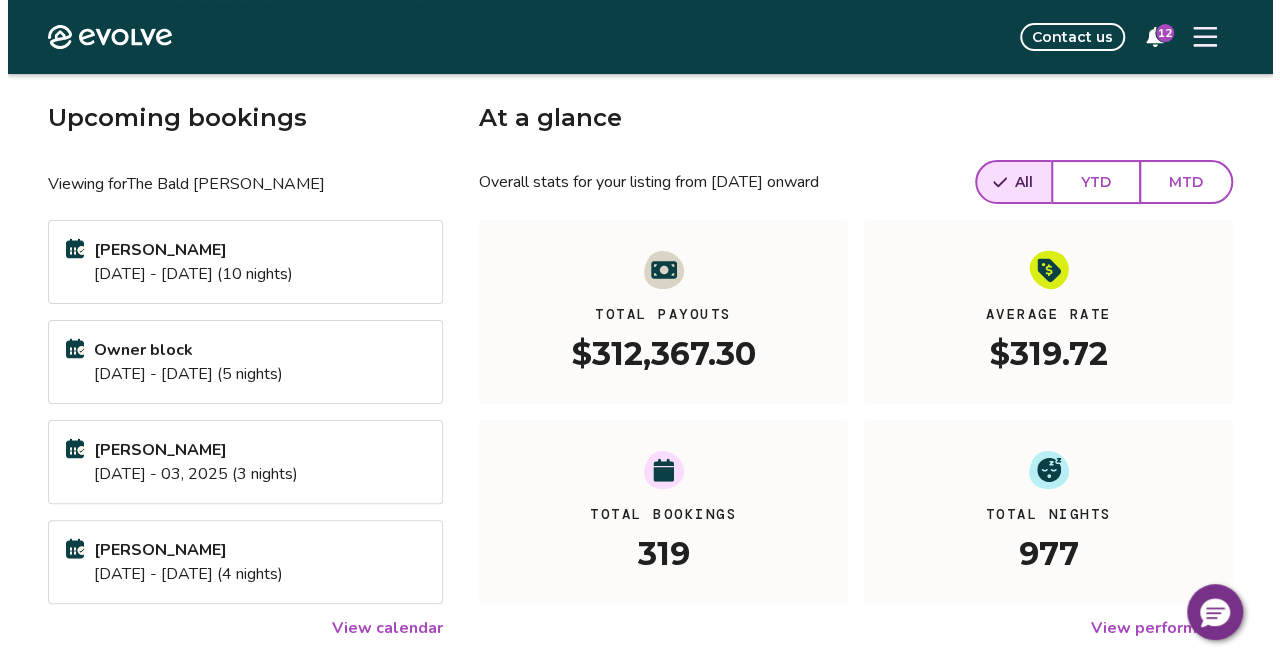 scroll, scrollTop: 0, scrollLeft: 0, axis: both 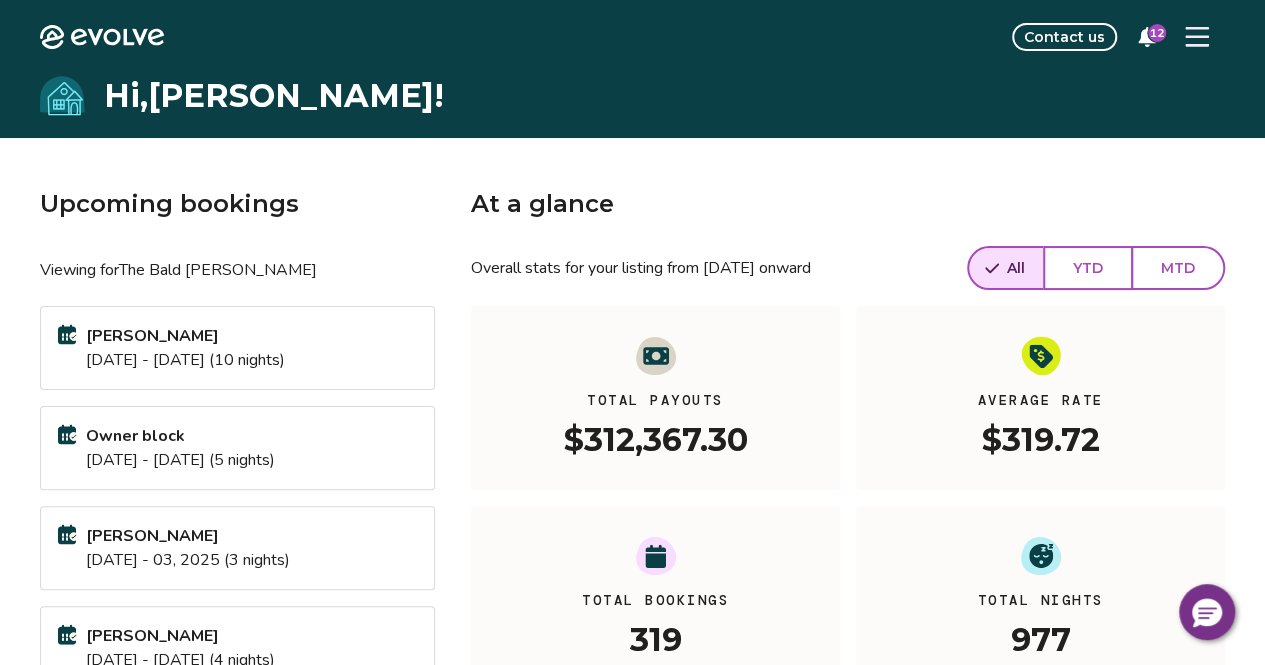 click 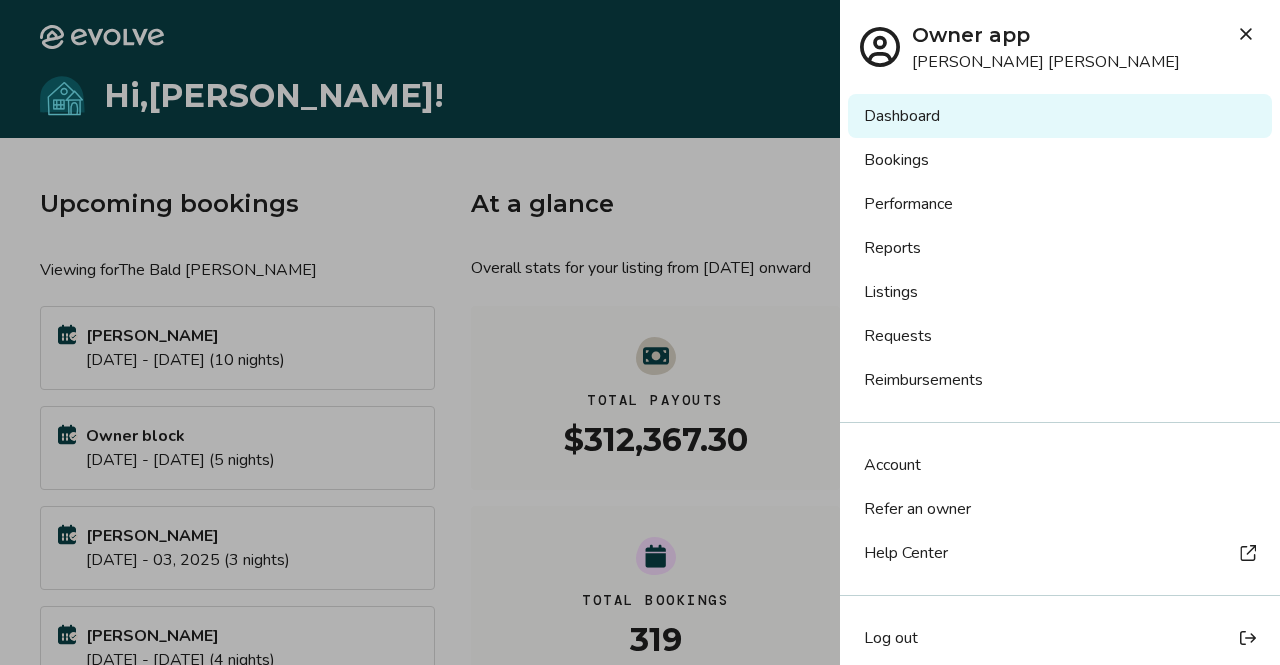click on "Listings" at bounding box center (1060, 292) 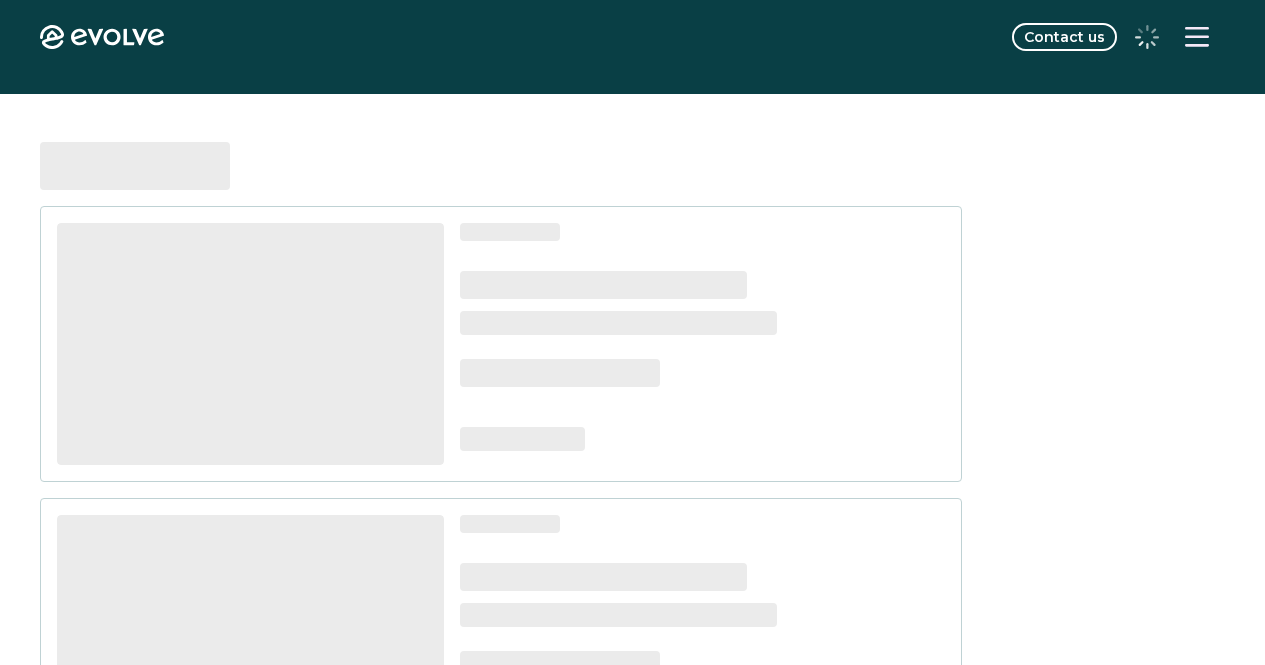 scroll, scrollTop: 0, scrollLeft: 0, axis: both 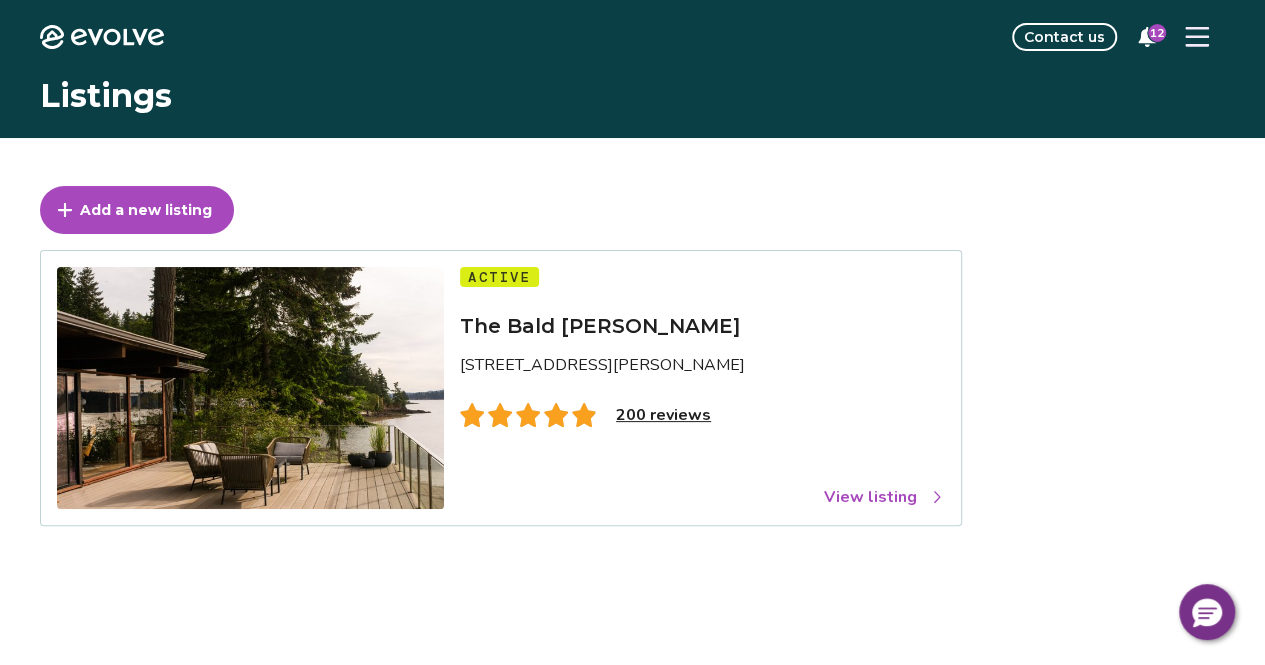 click on "View listing" at bounding box center [884, 497] 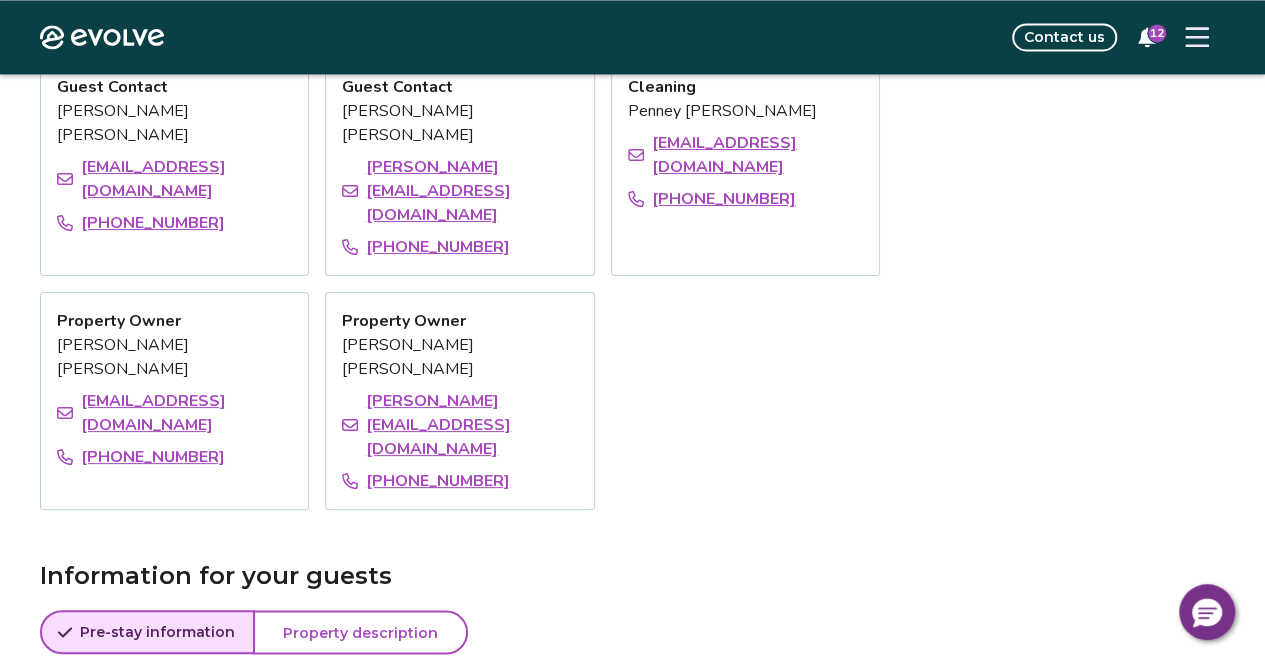 scroll, scrollTop: 1512, scrollLeft: 0, axis: vertical 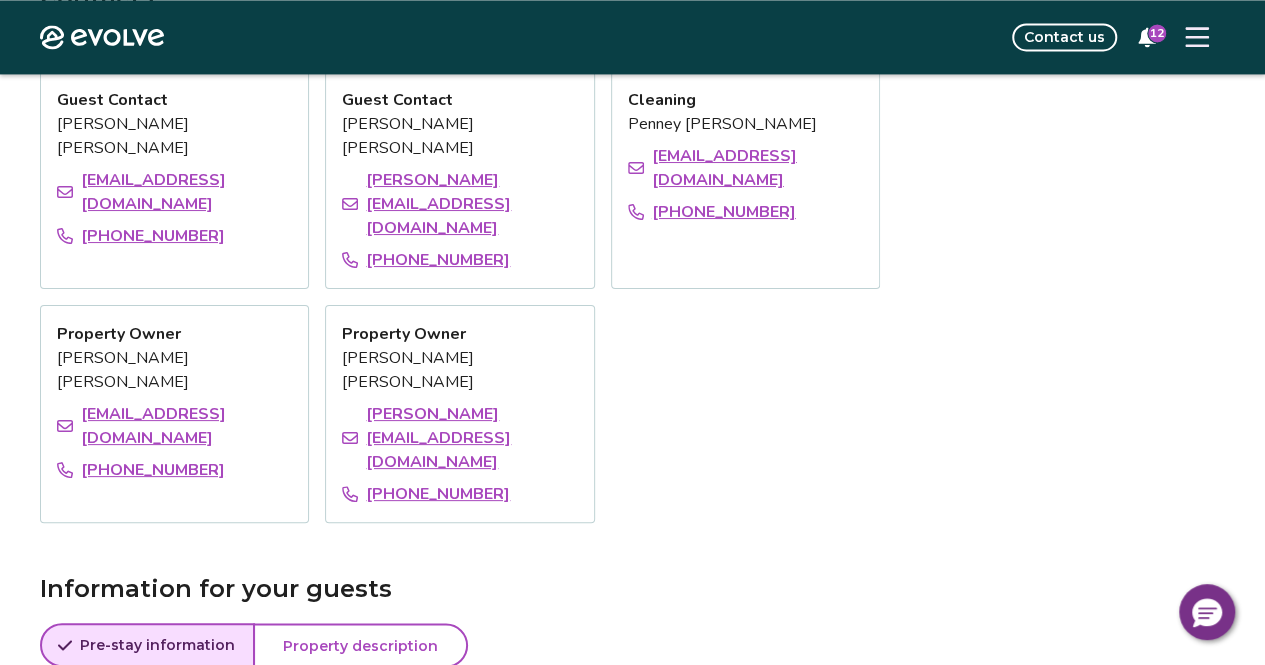 click on "Property description" at bounding box center (360, 645) 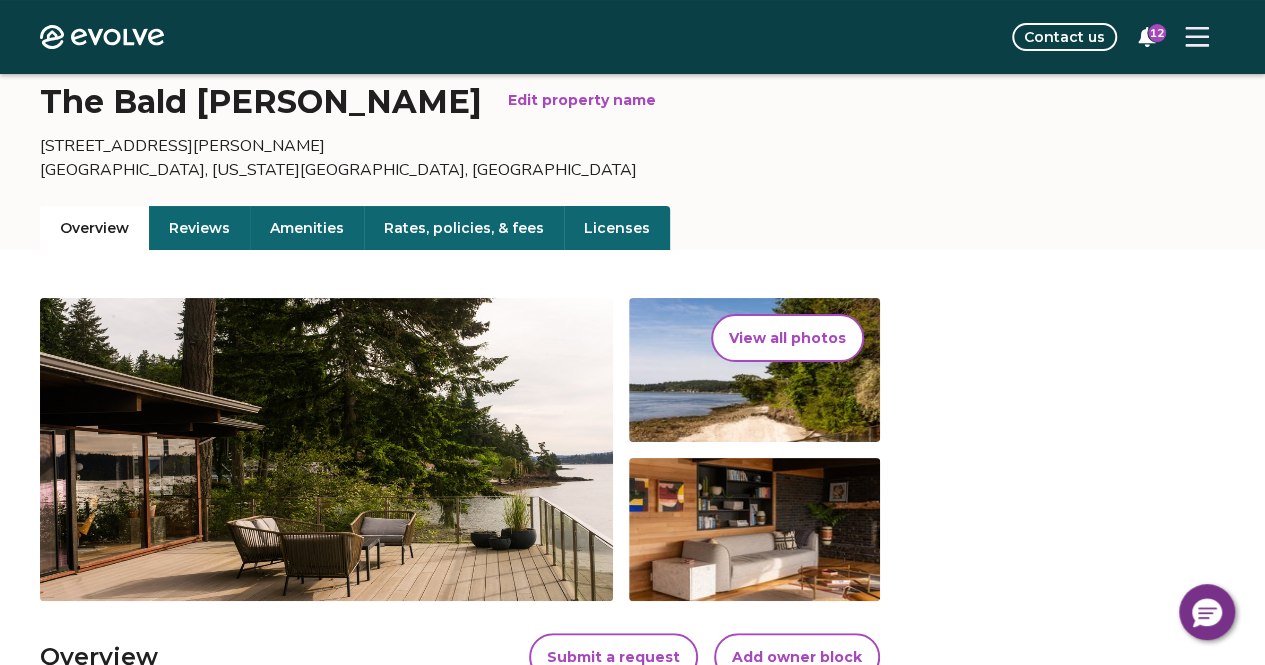 scroll, scrollTop: 95, scrollLeft: 0, axis: vertical 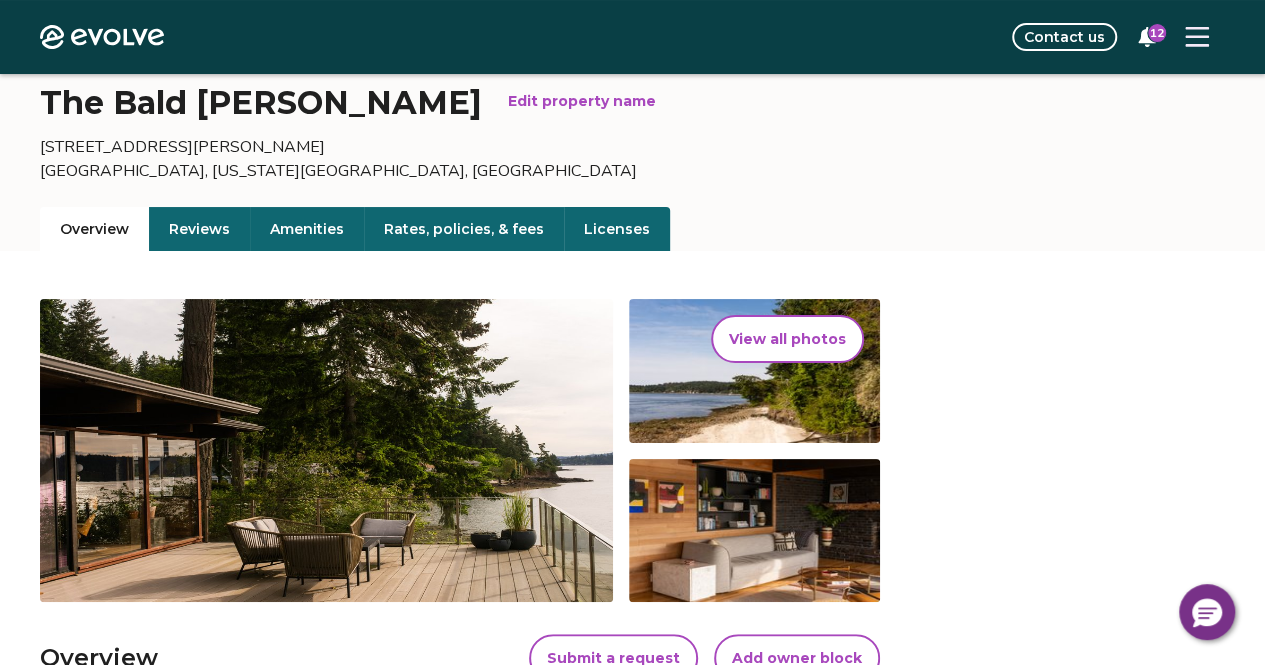 click on "Amenities" at bounding box center [307, 229] 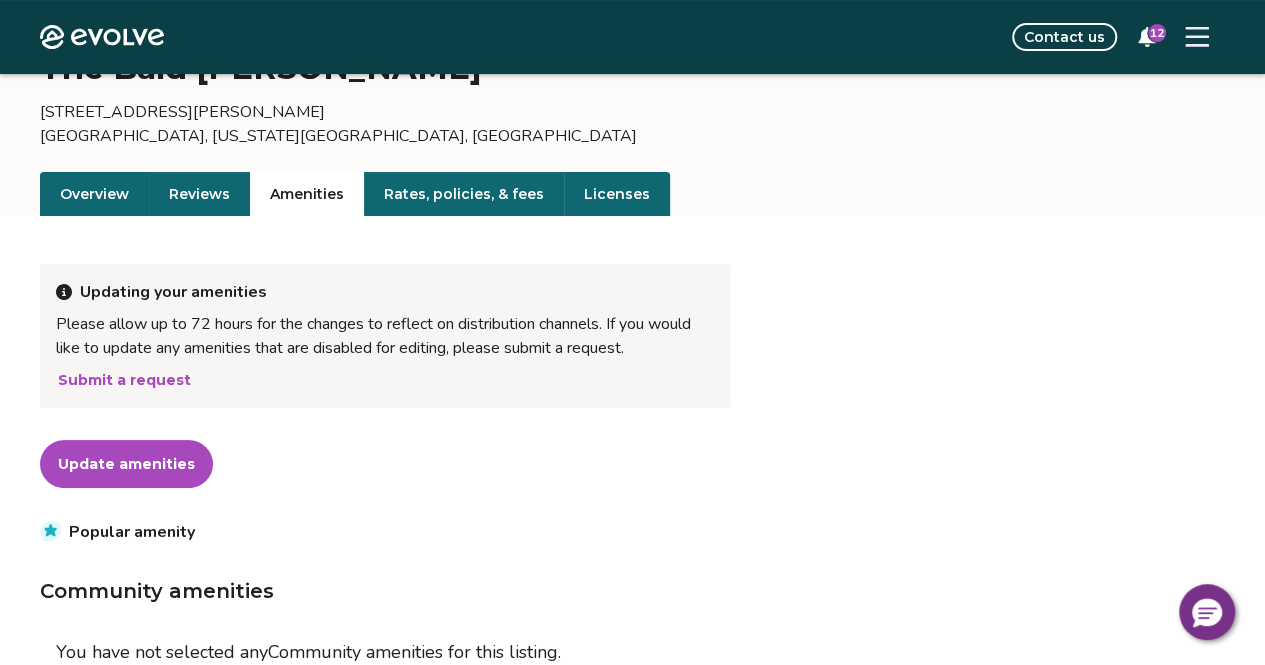 scroll, scrollTop: 198, scrollLeft: 0, axis: vertical 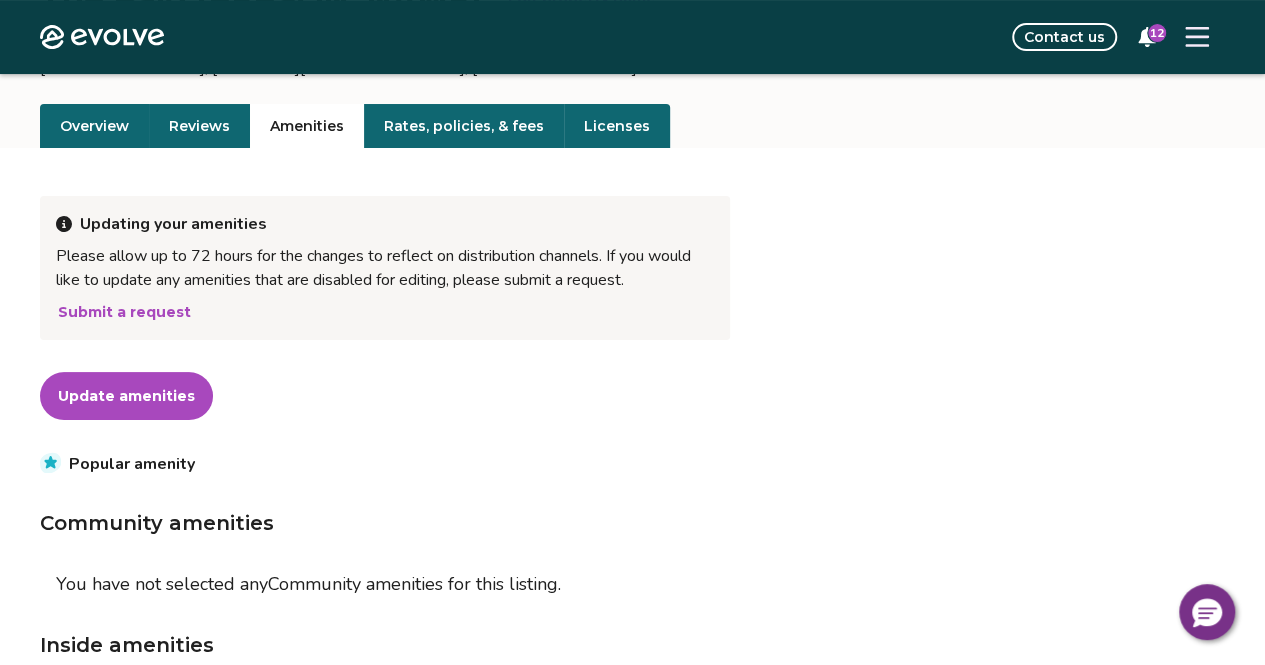 click on "Update amenities Popular amenity Community amenities You have not selected any  Community amenities   for this listing. Inside amenities Board Games Body Wash Books Central Air Conditioning Central Heating Complimentary Toiletries Conditioner Dryer Electric Heating Essentials Fireplace Hair Dryer Heated Floors Iron/Board Laptop Friendly Laundry Detergent Linens Provided Towels Provided TV(s) Washer Wireless Internet (WIFI) Wood-Burning Stove Kitchen equipment Coffee Grinder Coffee Maker Cooktop Dining Table Dishware and Flatware Dishwasher Kitchen Microwave Refrigerator Spices Stove Stove/Oven Toaster Trash Bags/Paper Towels Nearby activities Boating Near Ocean Playground Walk to Beaches Outdoor amenities Beach Chairs Beach Towels Beach View Beachfront Deck Free Parking Gas Grill Hiking Trail Access On-Site Kayak(s) Life Vests Ocean View Oceanfront Outdoor Dining Area Private Beach Private Yard Snorkeling/Scuba Gear Water View Waterfront Property amenities Keyless Entry Safety suitability Fire Extinguisher" at bounding box center (632, 2255) 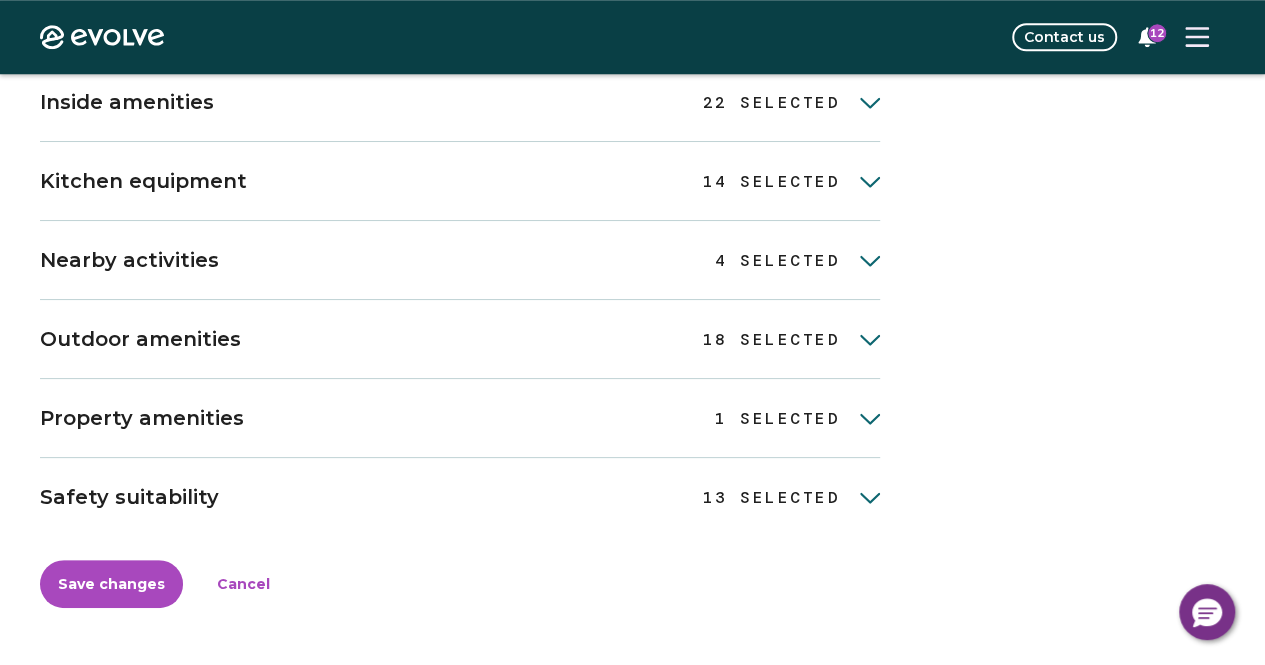 scroll, scrollTop: 878, scrollLeft: 0, axis: vertical 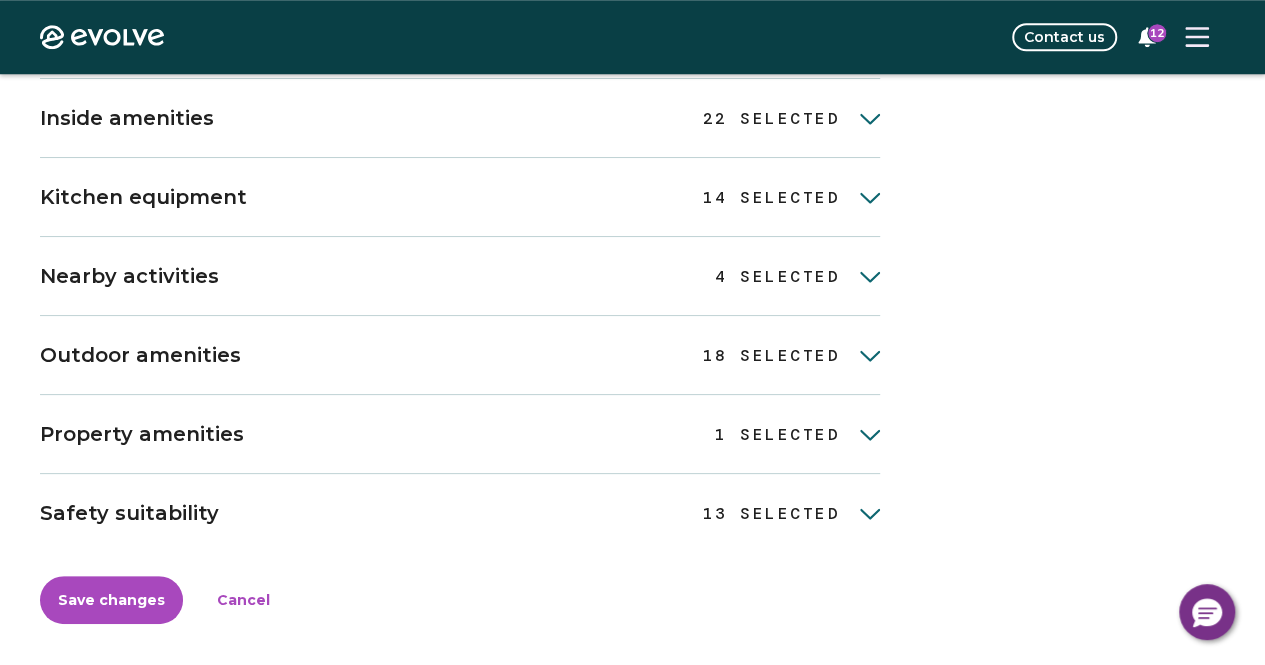 click on "18 SELECTED" at bounding box center [772, 356] 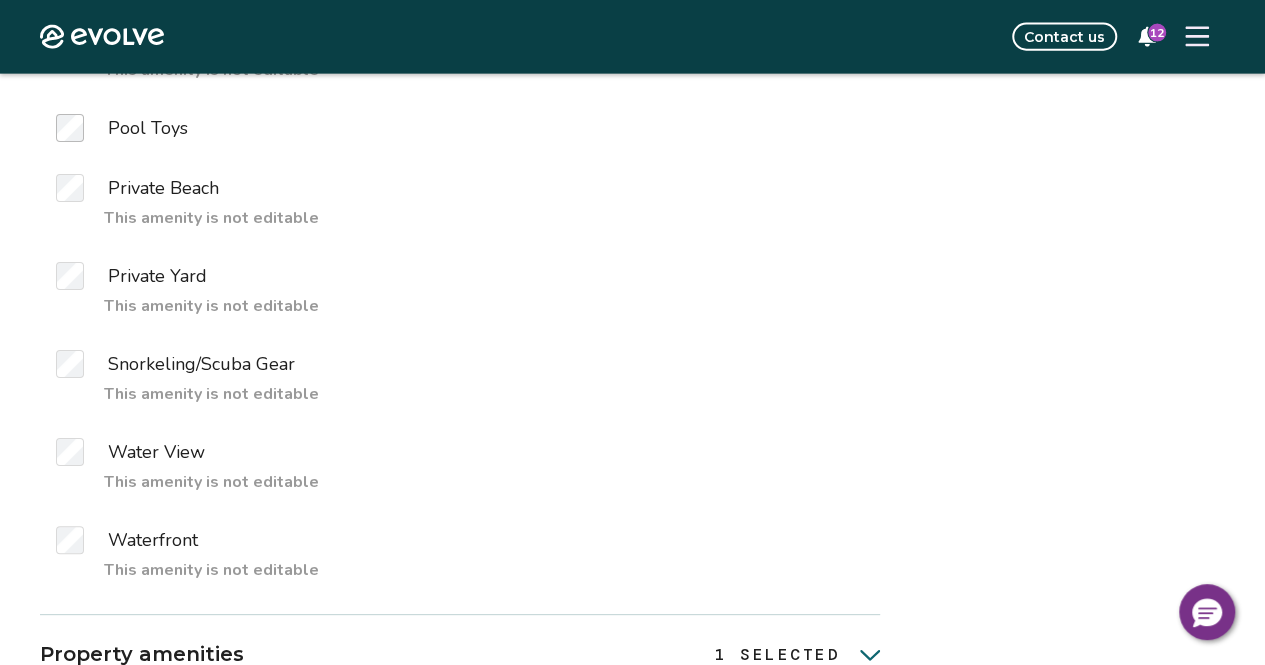 scroll, scrollTop: 2328, scrollLeft: 0, axis: vertical 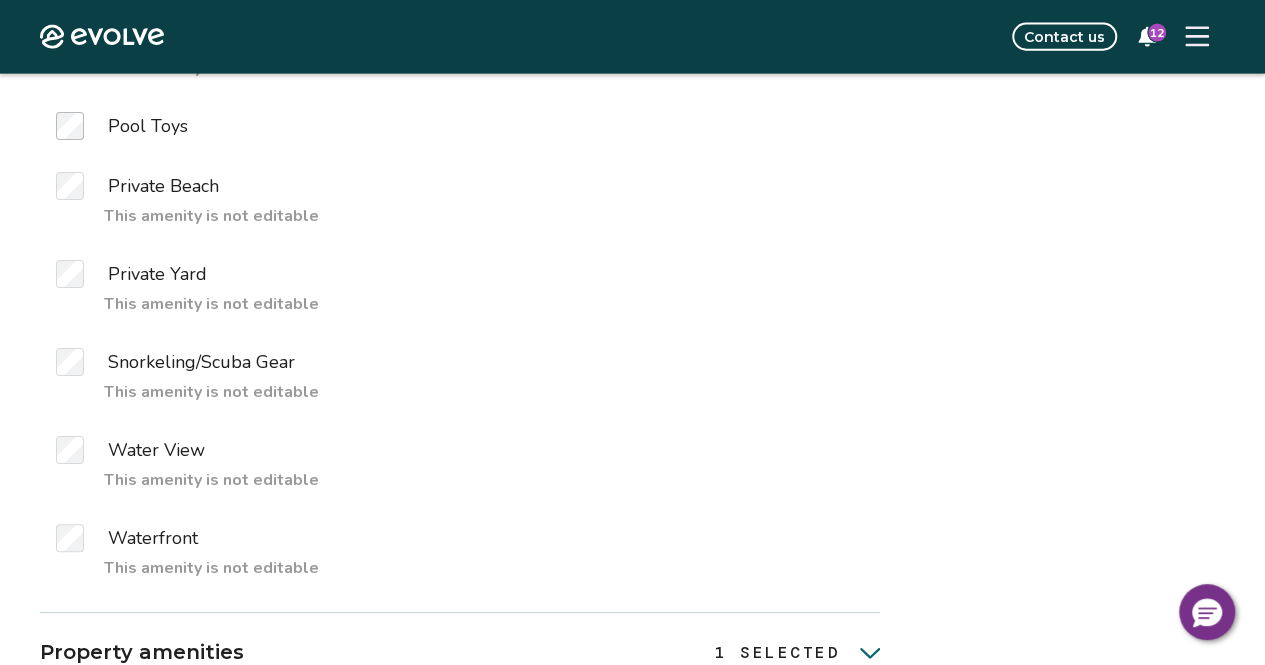 click on "This amenity is not editable" at bounding box center [460, 390] 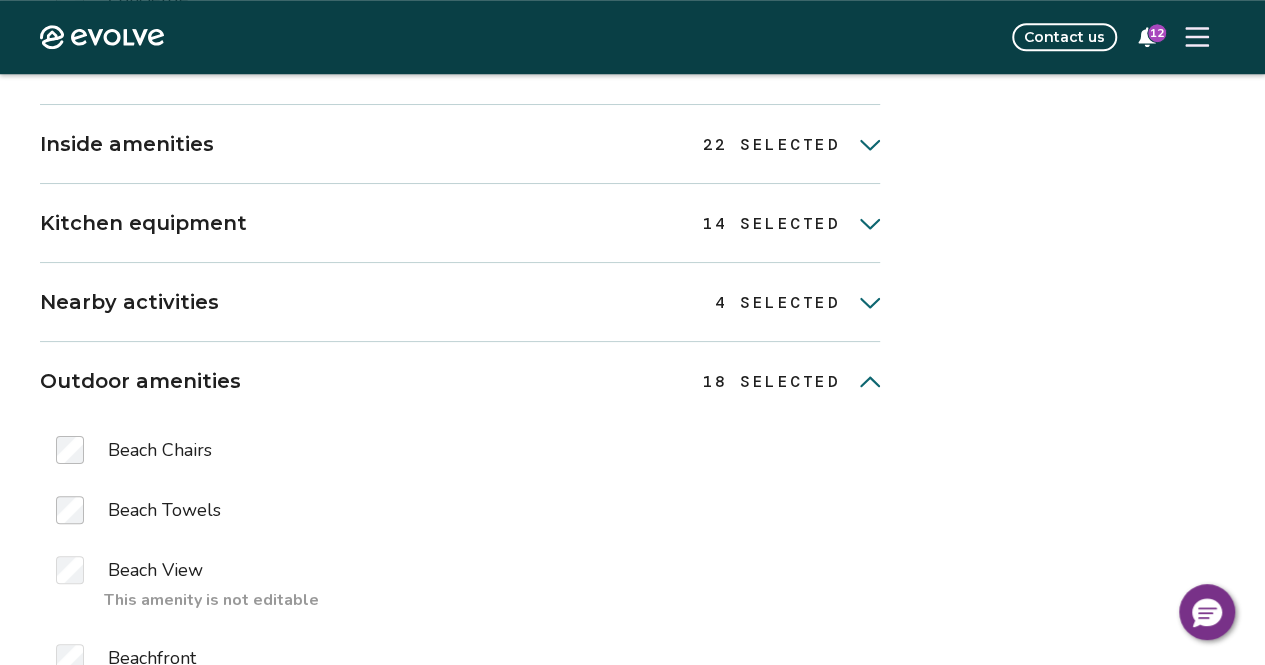 scroll, scrollTop: 848, scrollLeft: 0, axis: vertical 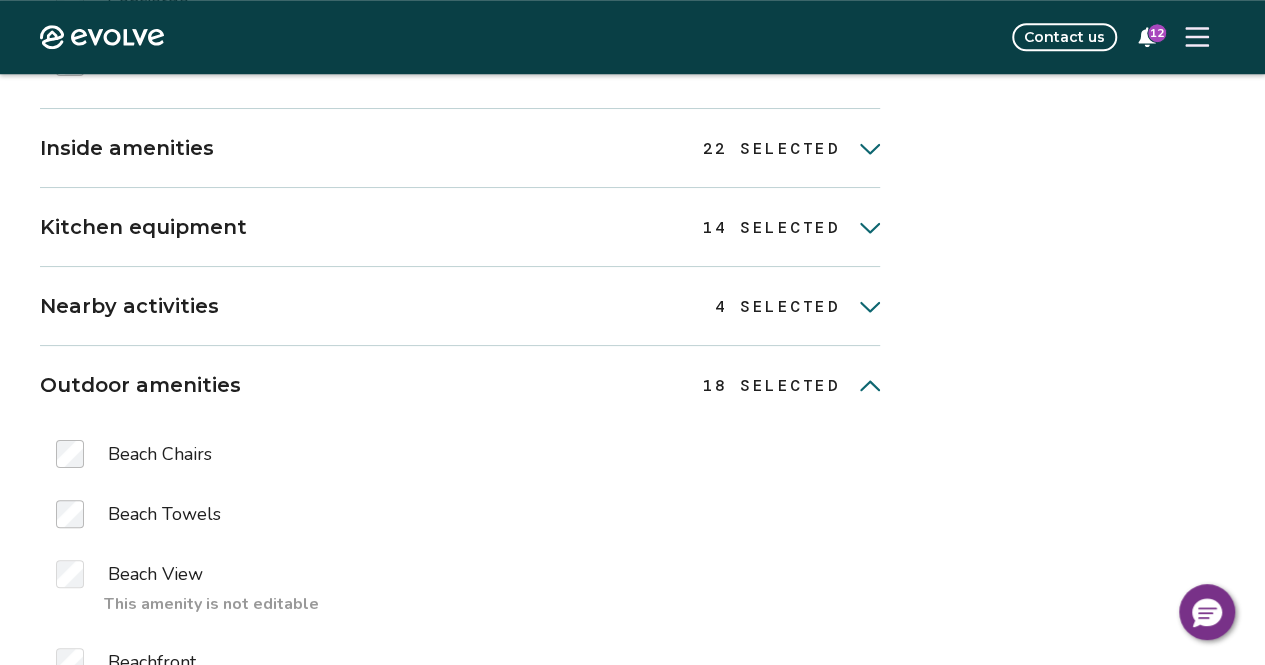 click on "4 SELECTED" at bounding box center [777, 307] 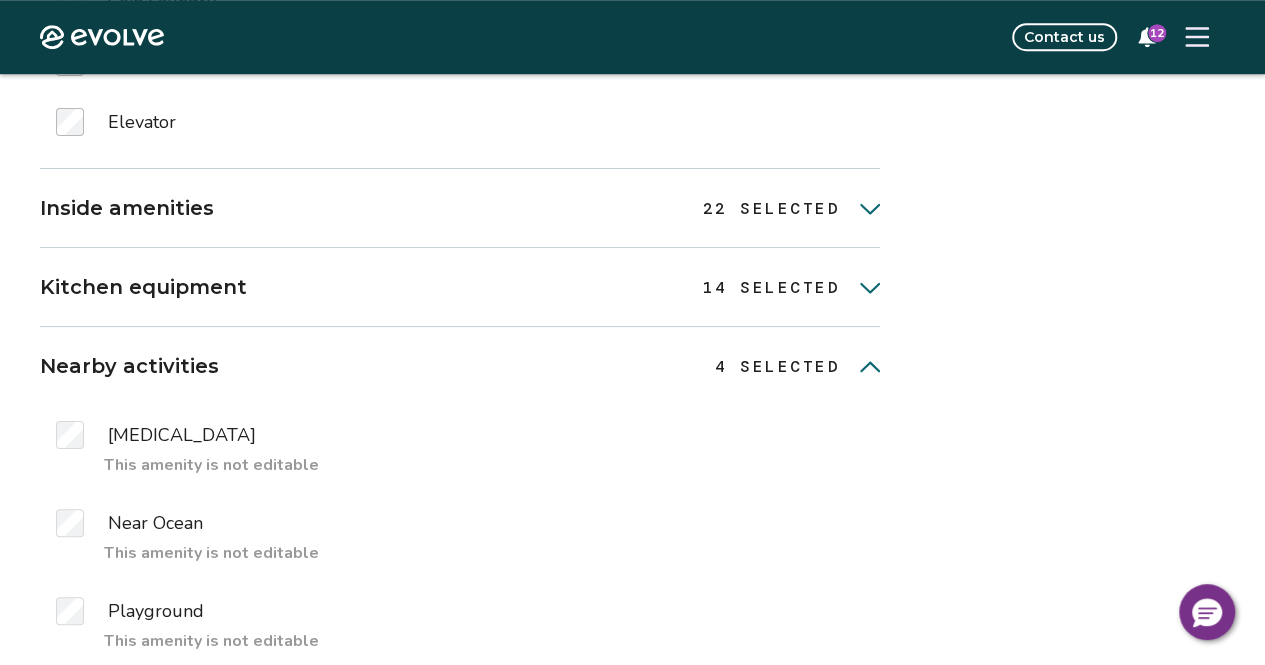 scroll, scrollTop: 776, scrollLeft: 0, axis: vertical 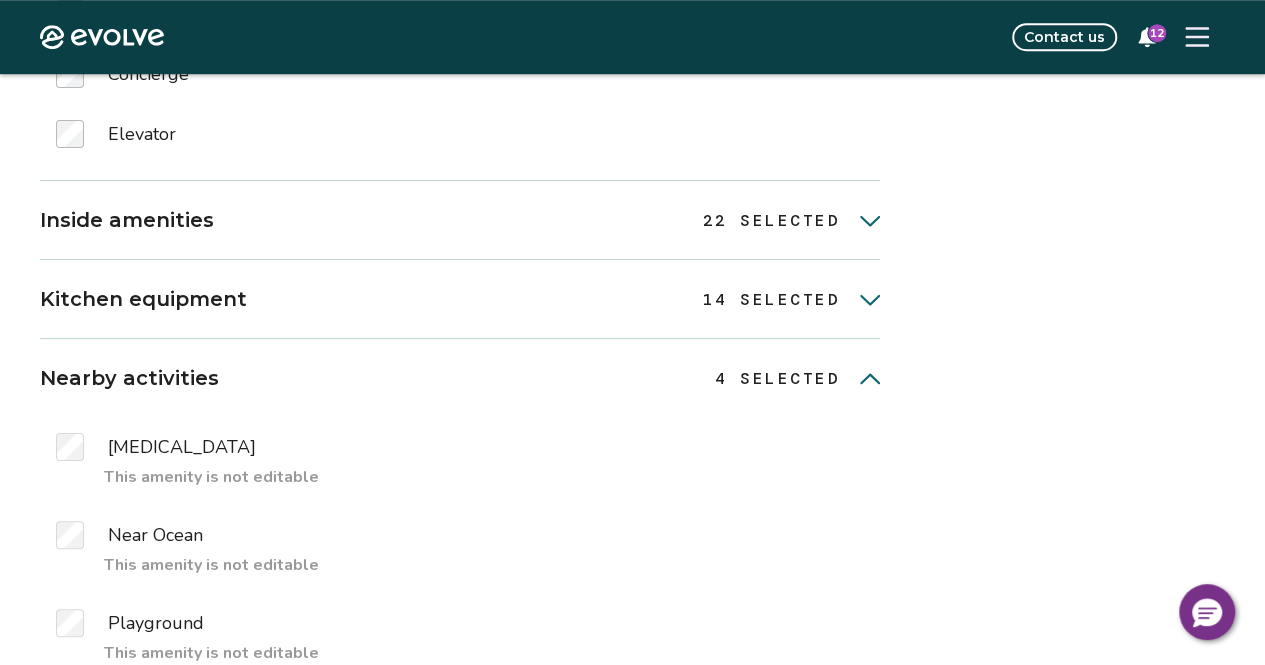 click on "14 SELECTED" at bounding box center (772, 300) 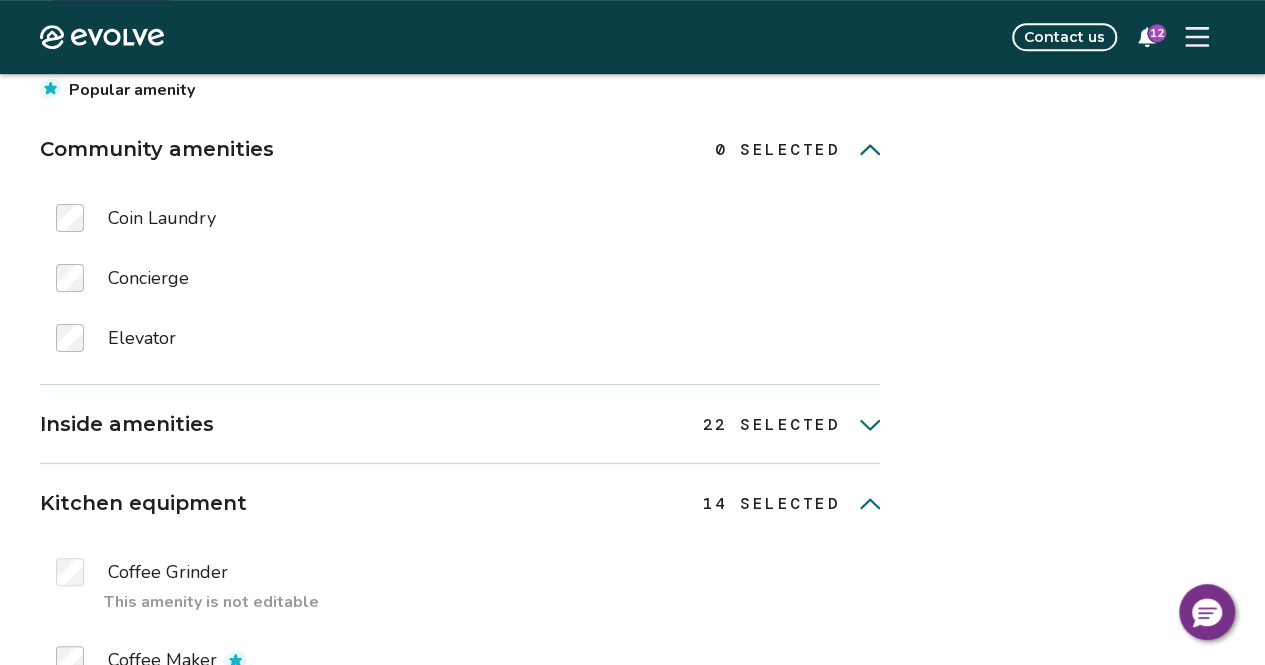 scroll, scrollTop: 572, scrollLeft: 0, axis: vertical 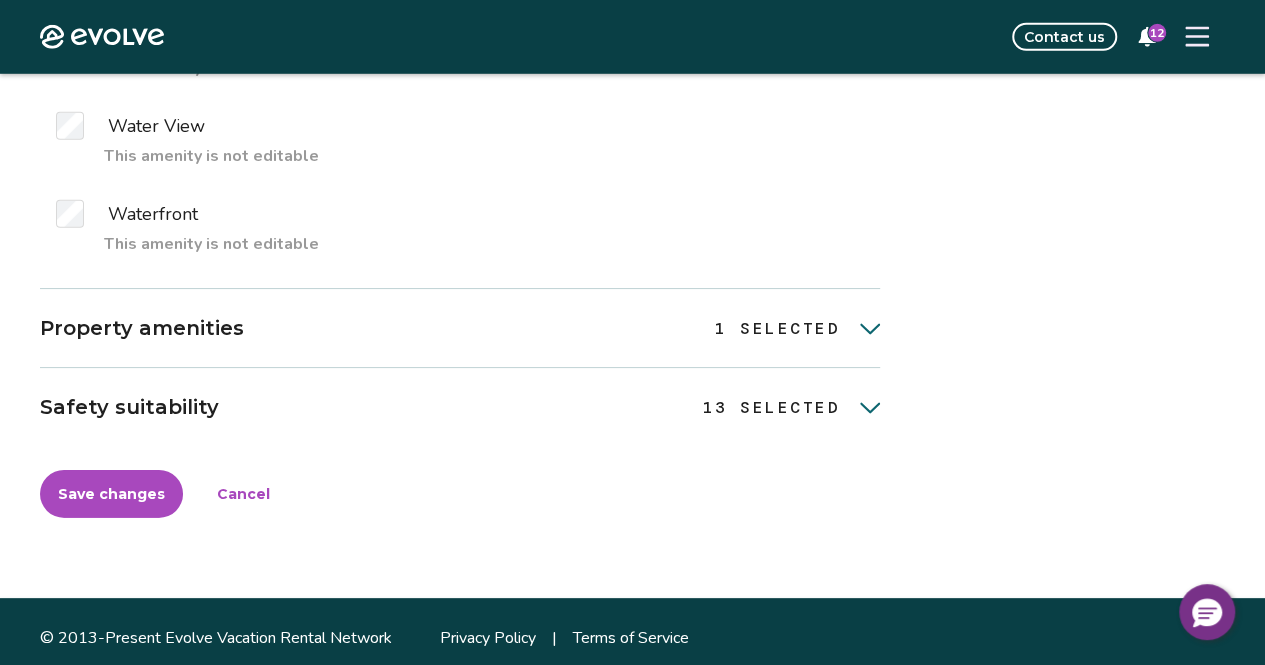 click on "Property amenities 1 selected 1 SELECTED" at bounding box center [460, 328] 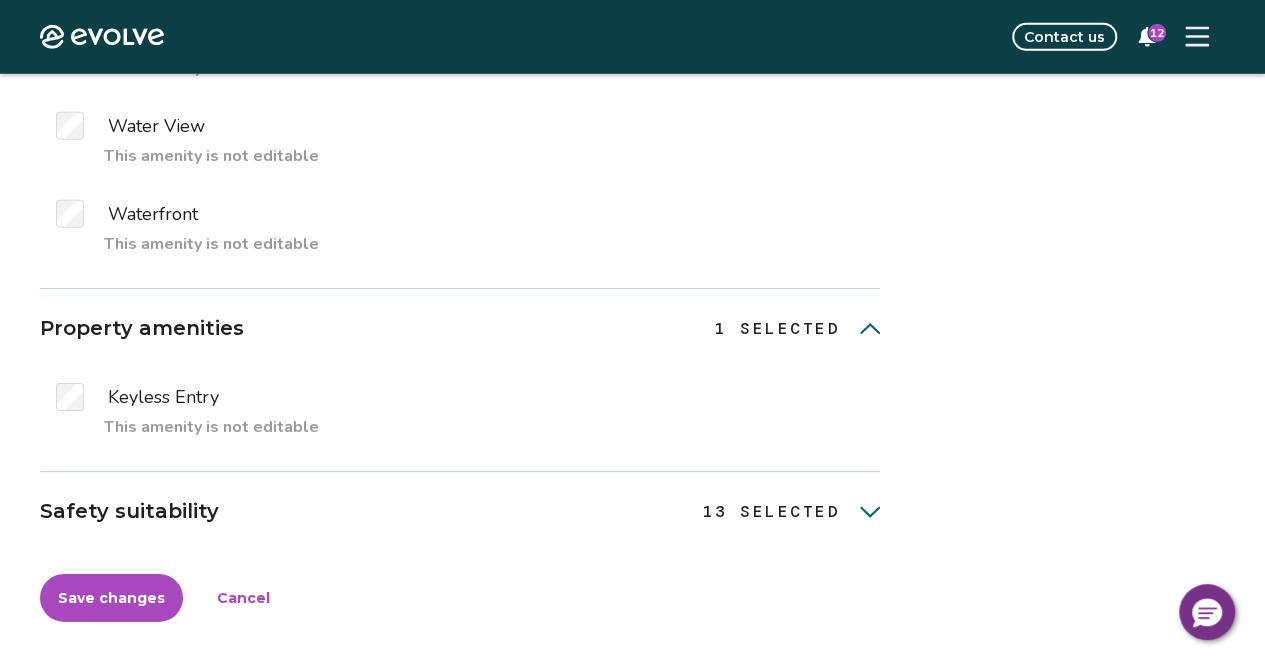 scroll, scrollTop: 6846, scrollLeft: 0, axis: vertical 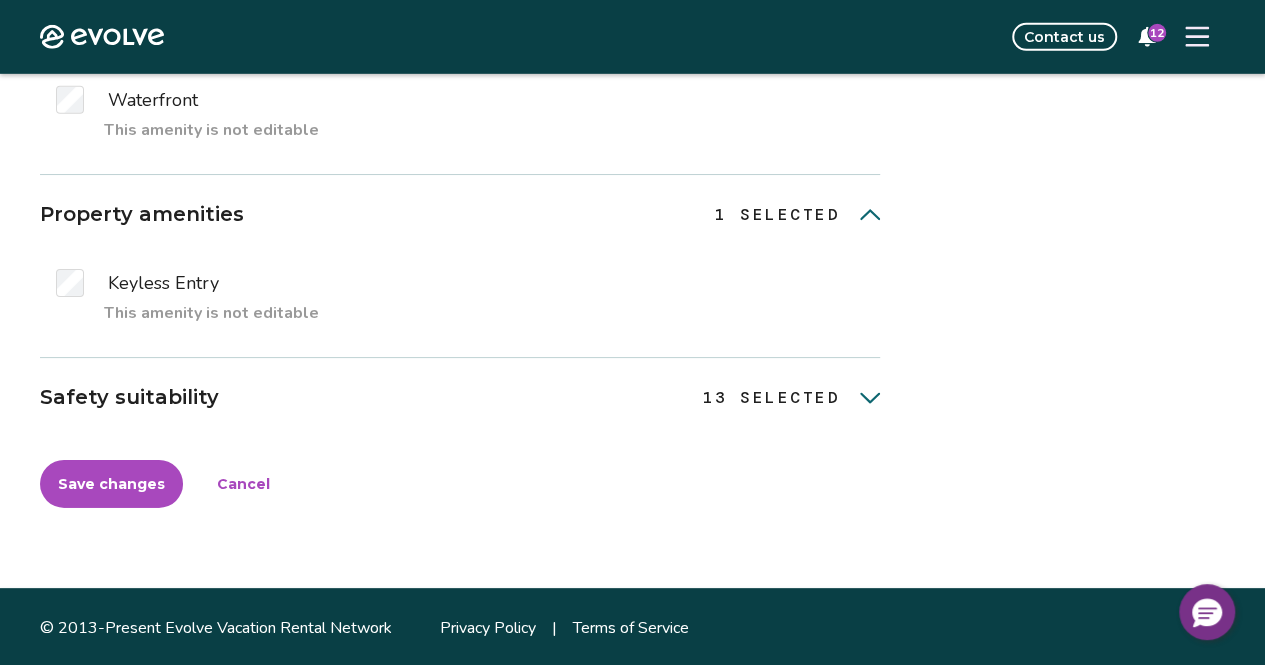 click on "Safety suitability 13 selected 13 SELECTED" at bounding box center [460, 397] 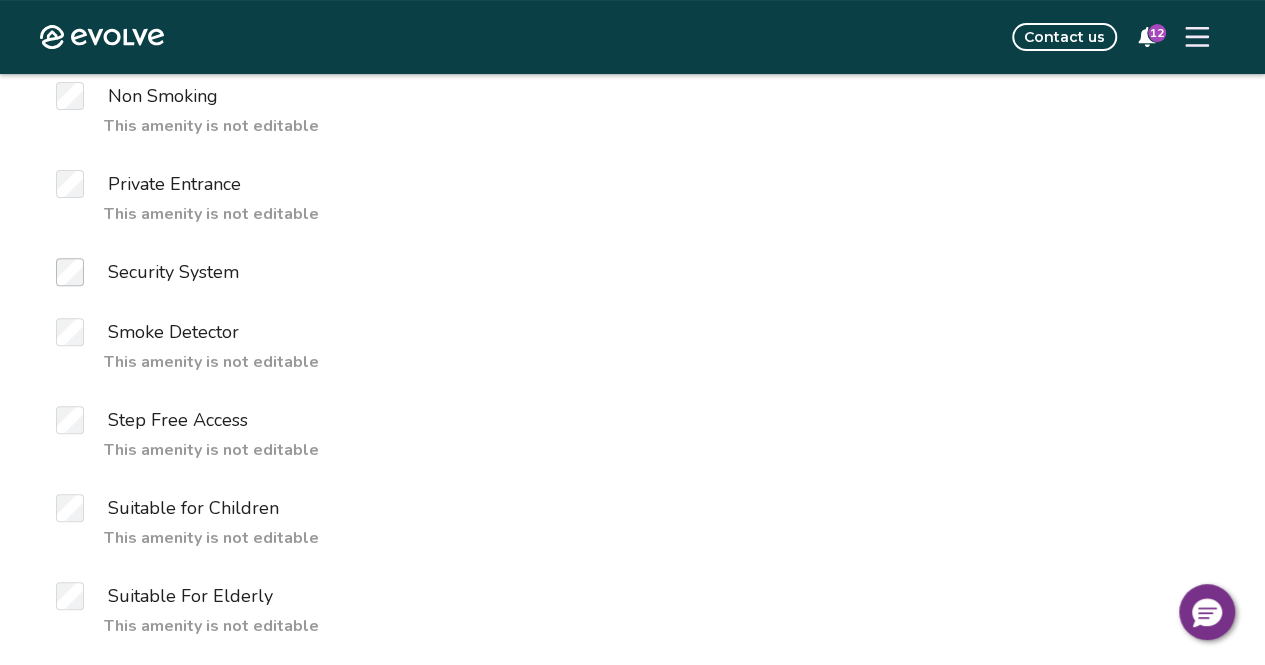 scroll, scrollTop: 7804, scrollLeft: 0, axis: vertical 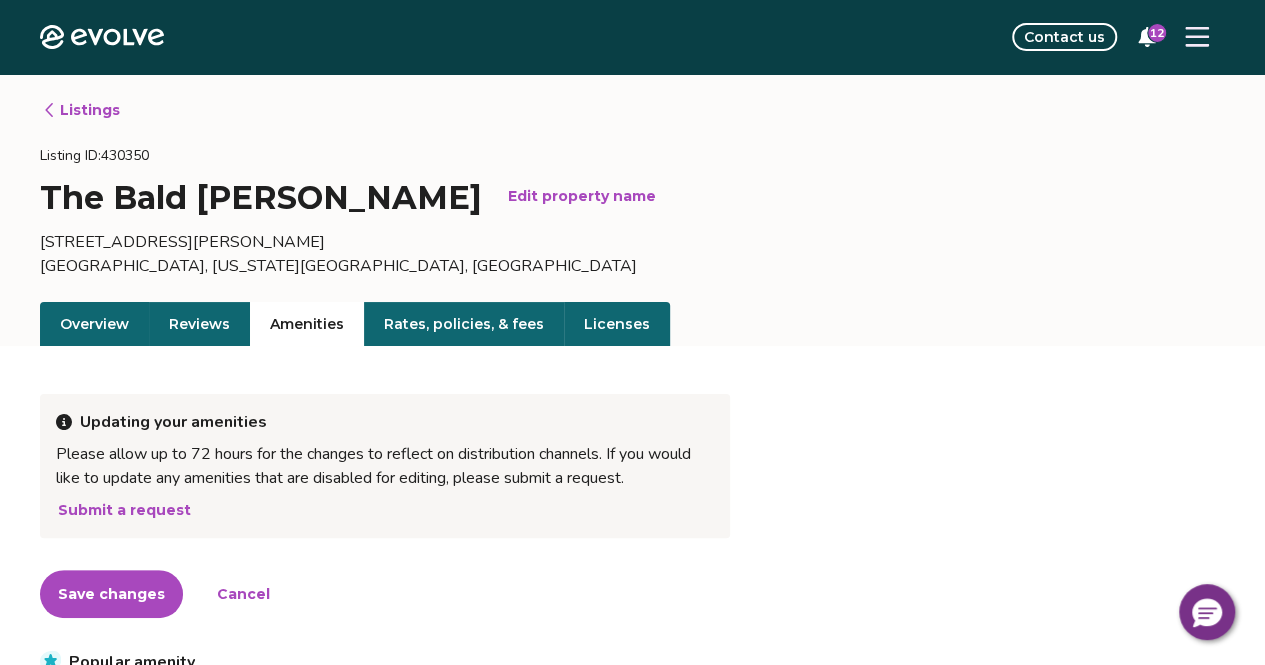 click on "Cancel" at bounding box center (243, 594) 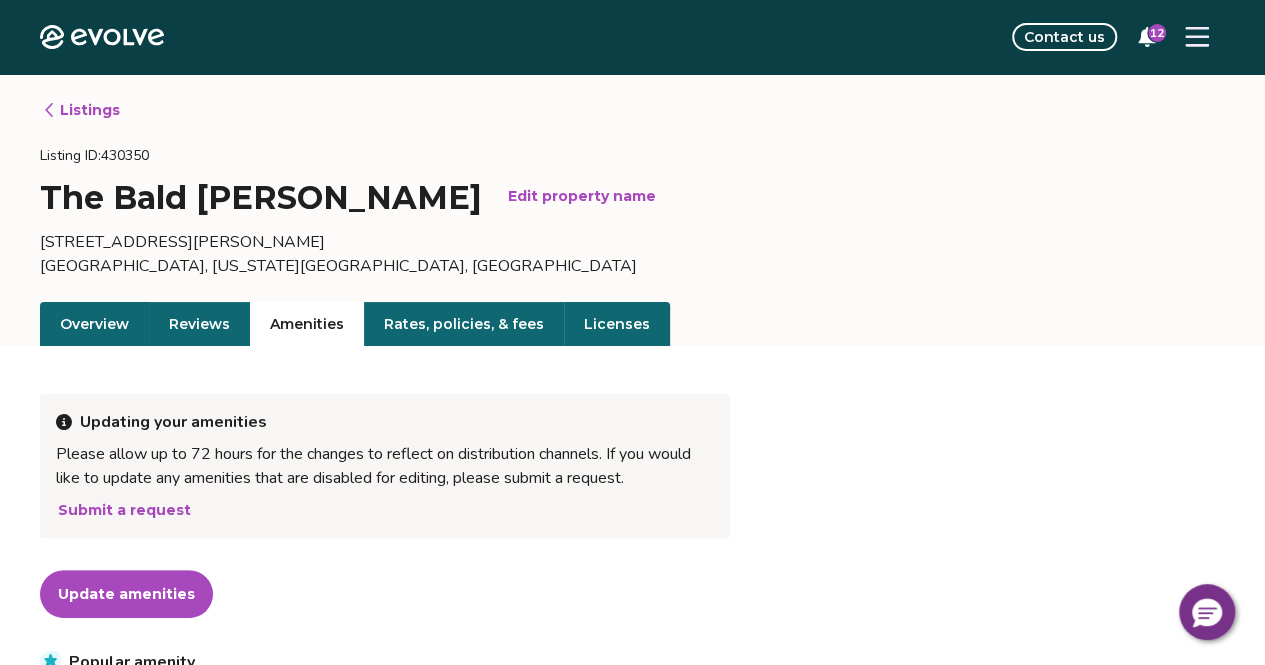 click on "Submit a request" at bounding box center (124, 510) 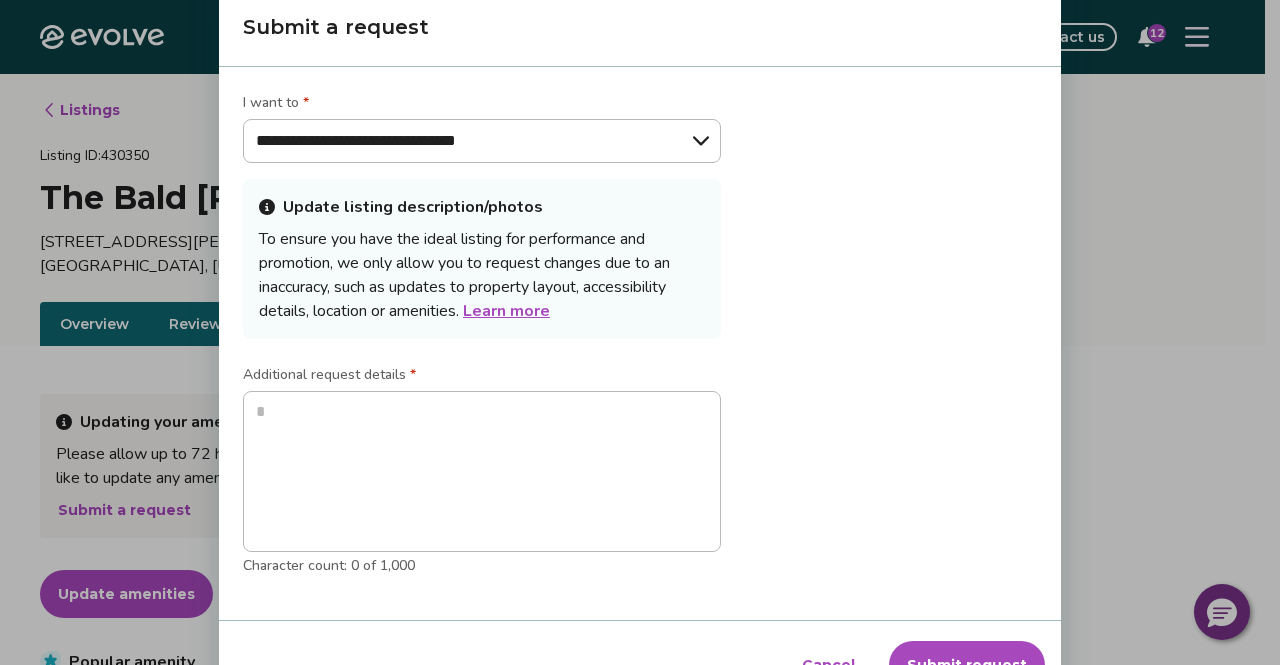 click on "**********" at bounding box center [482, 141] 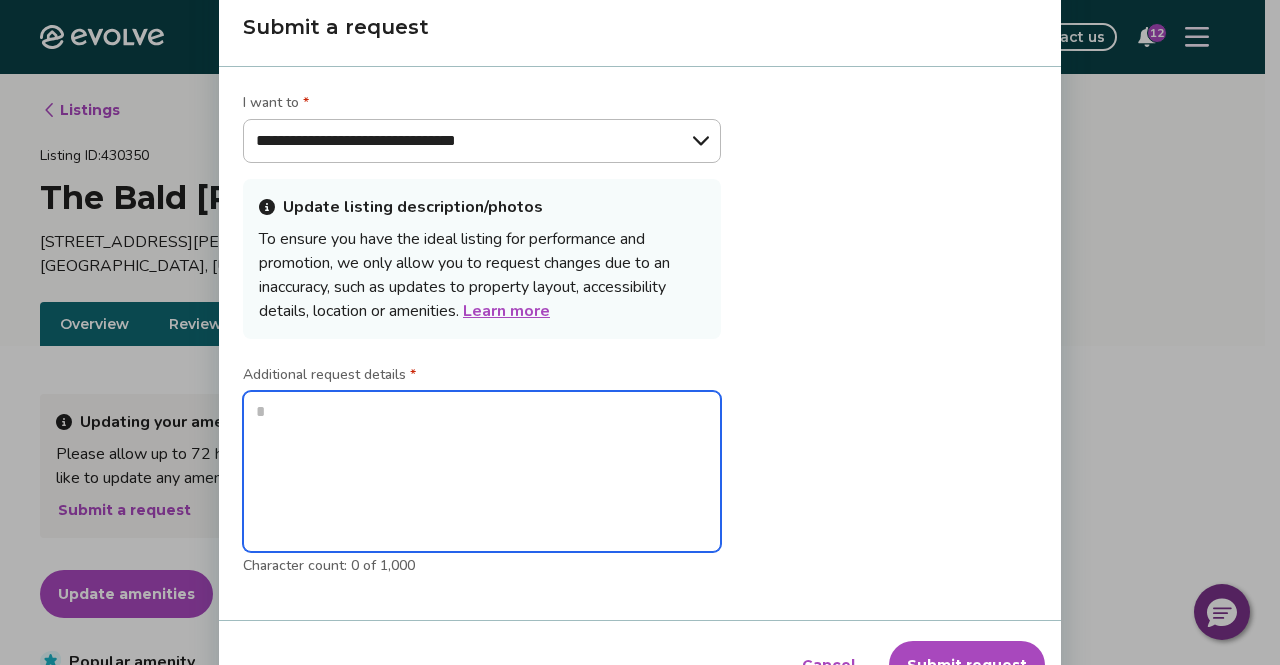 click at bounding box center [482, 471] 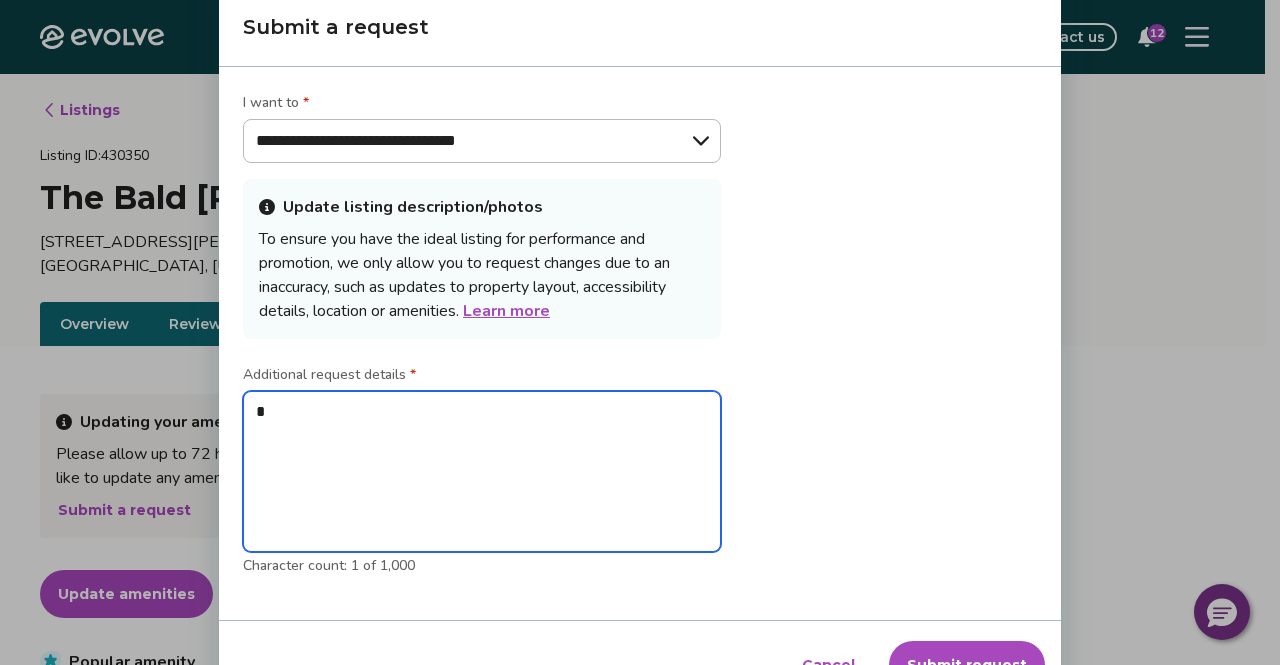 type on "**" 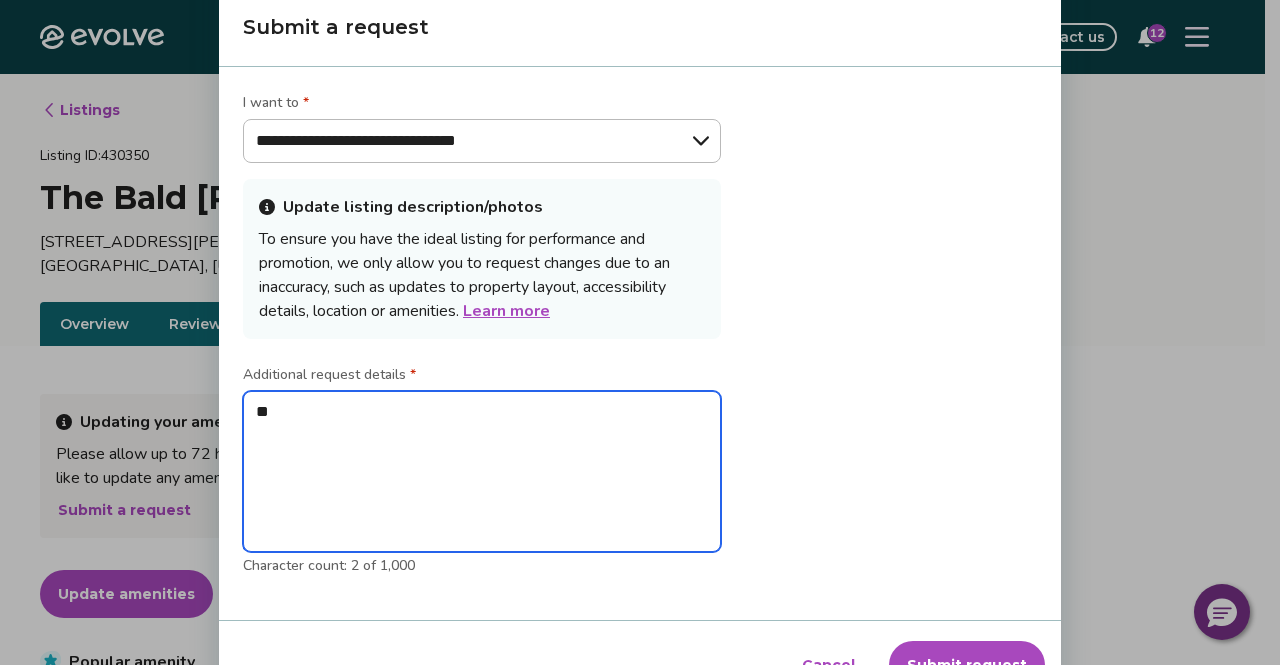 type on "*" 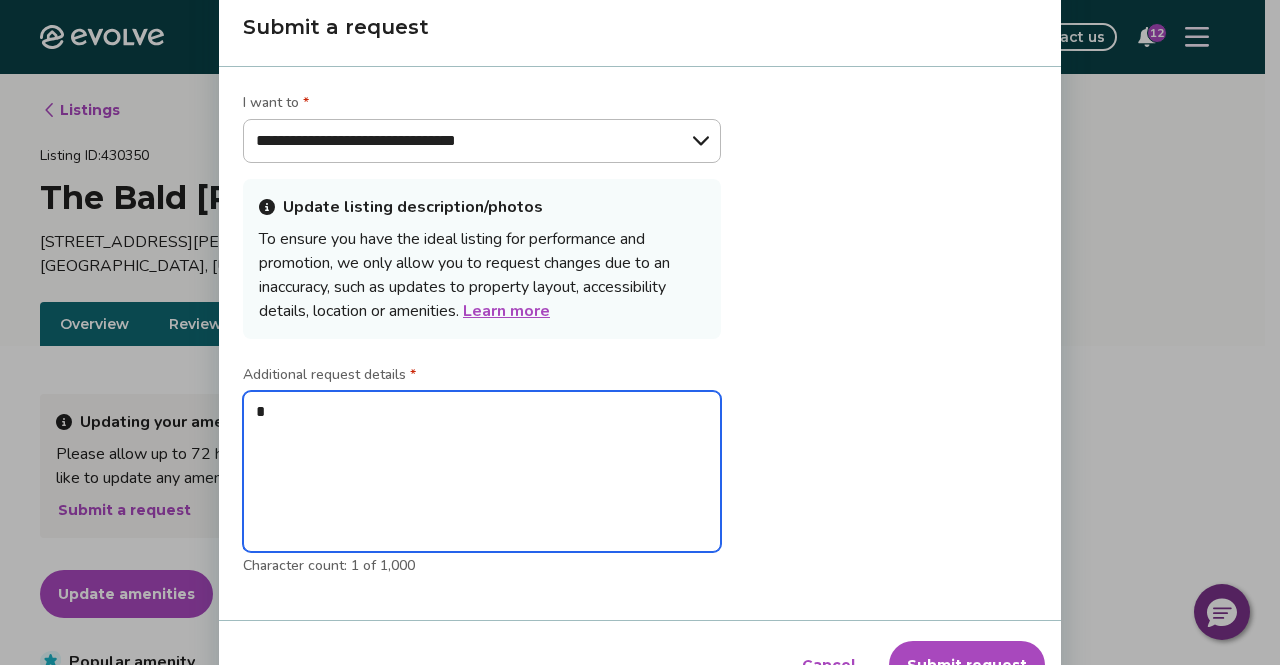 type 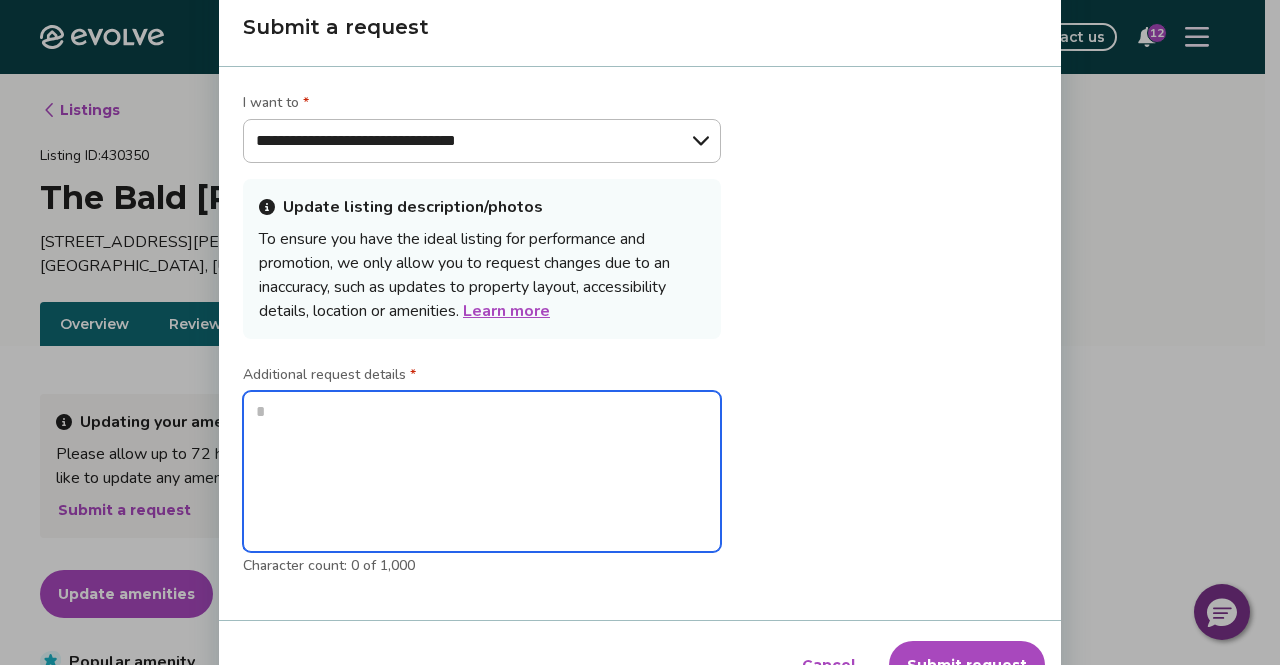 type on "*" 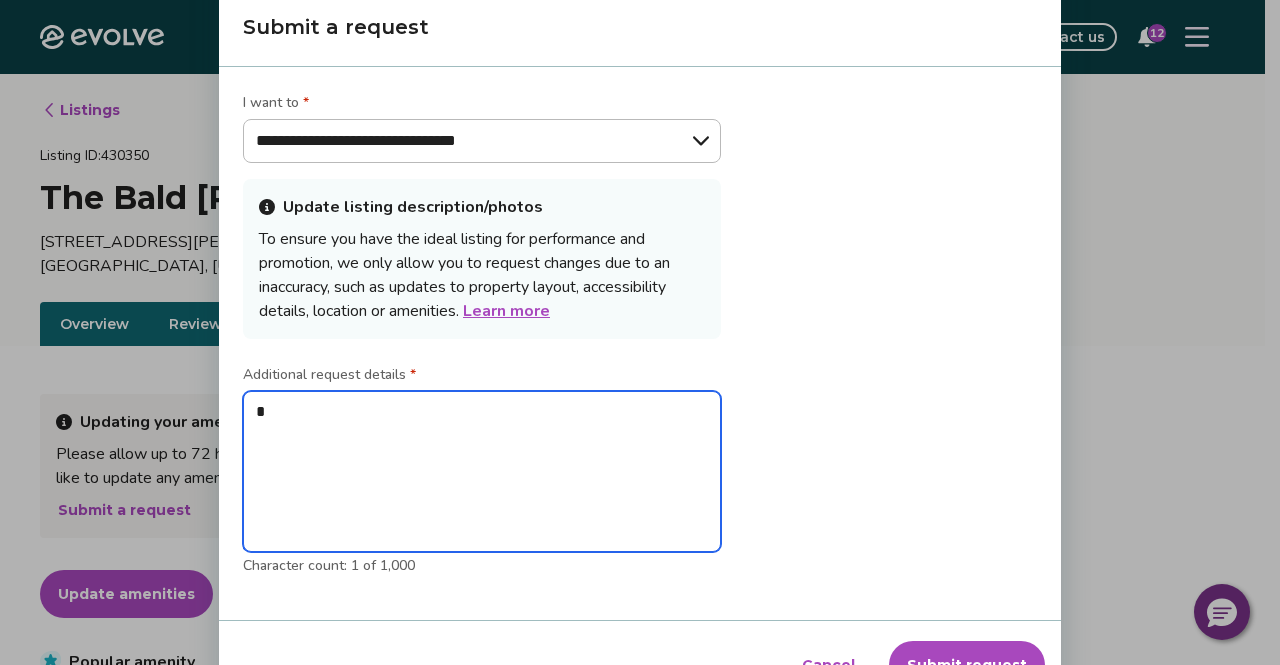 type 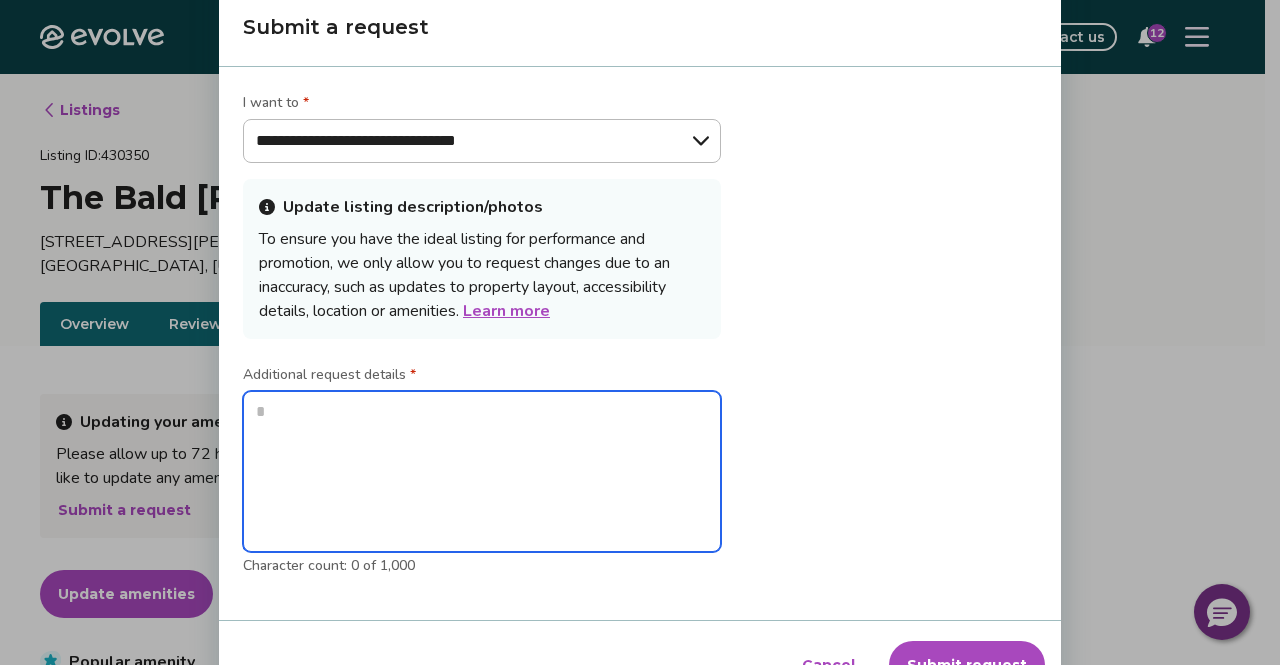 type on "*" 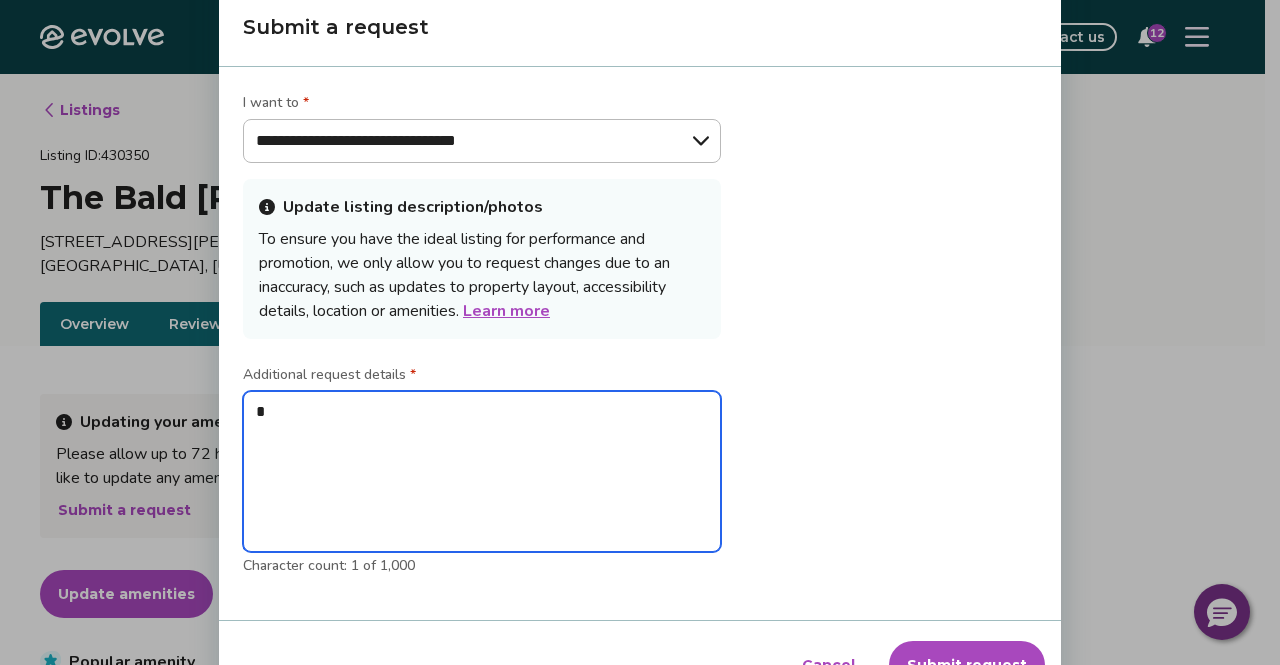 type on "**" 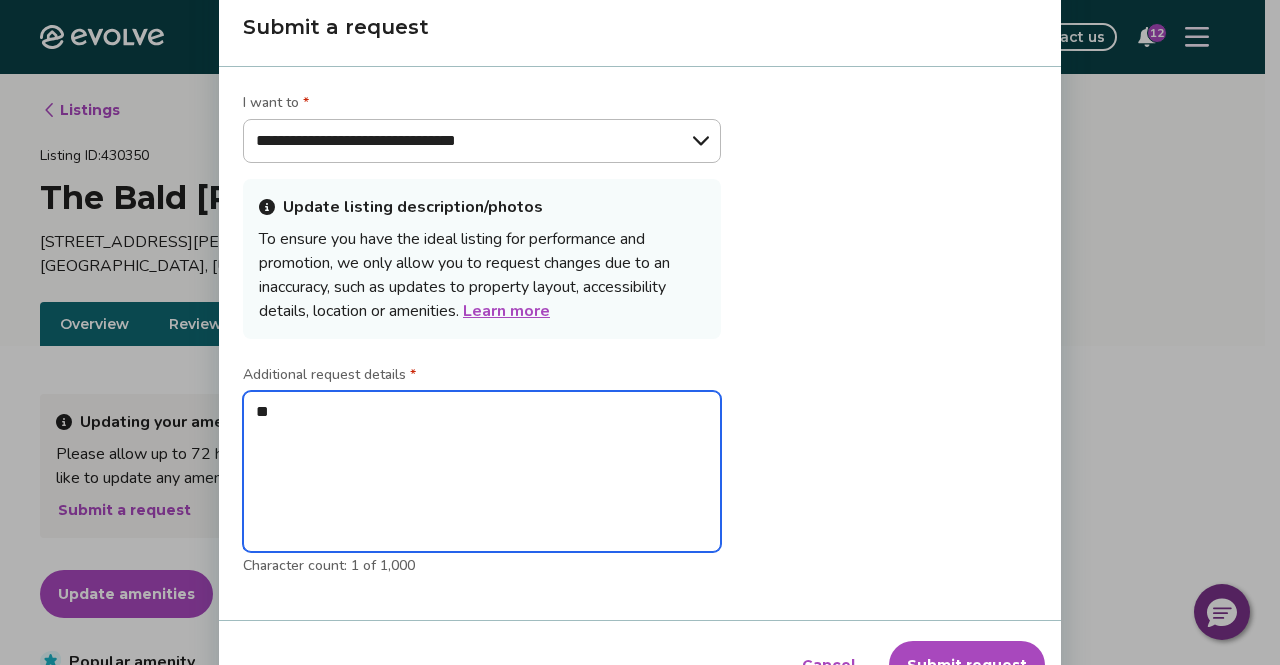 type on "***" 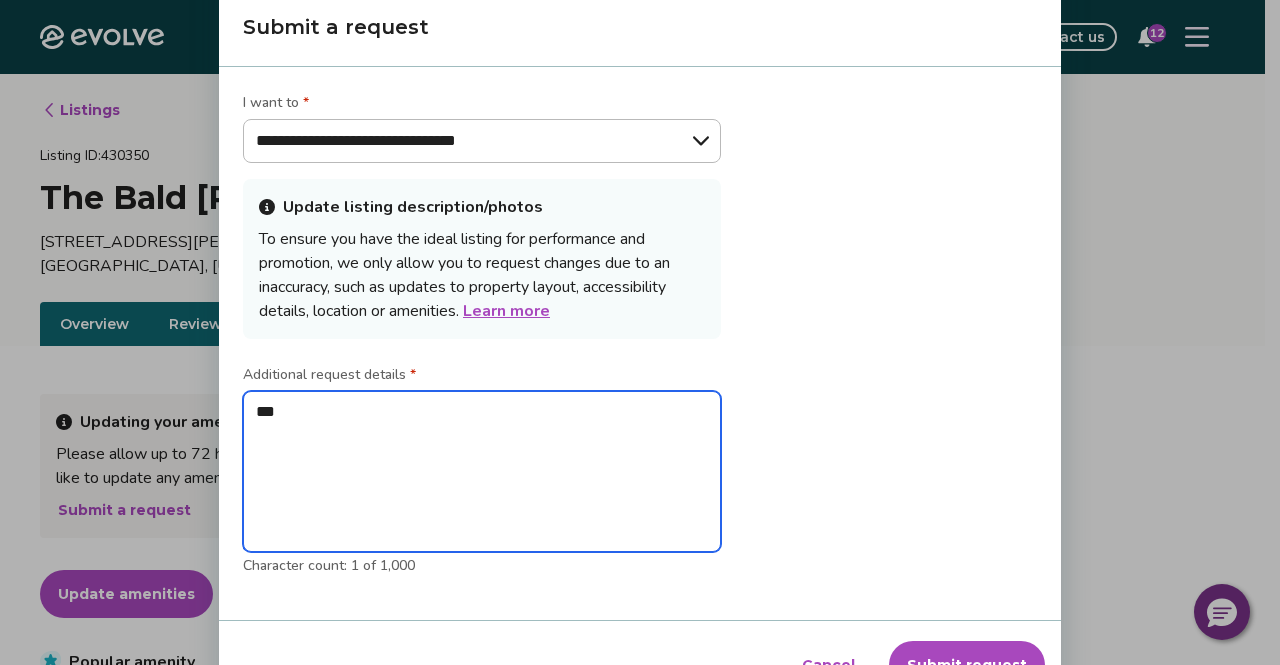 type on "***" 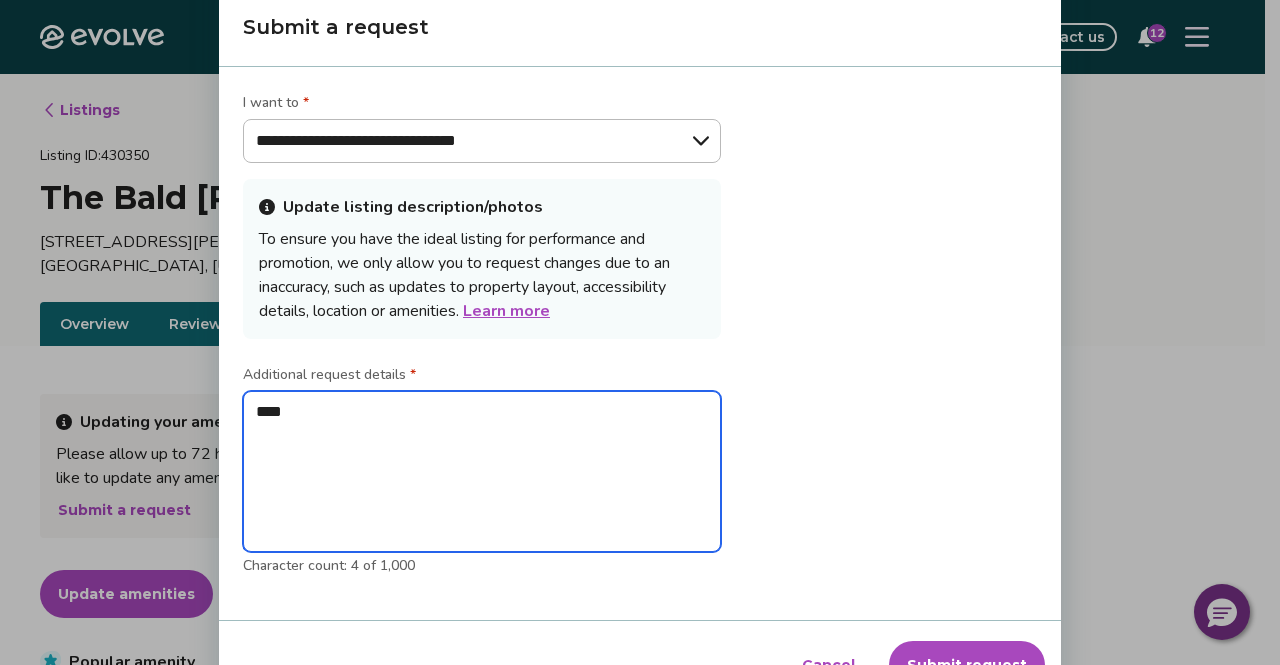 type on "*****" 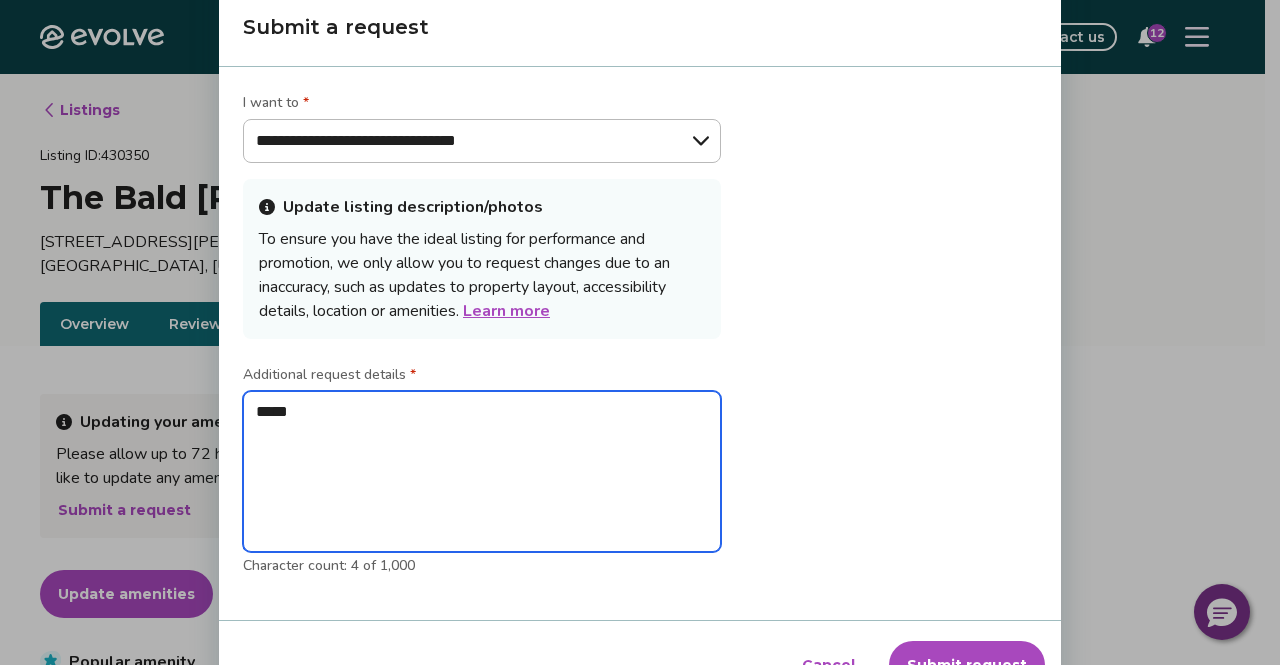 type on "******" 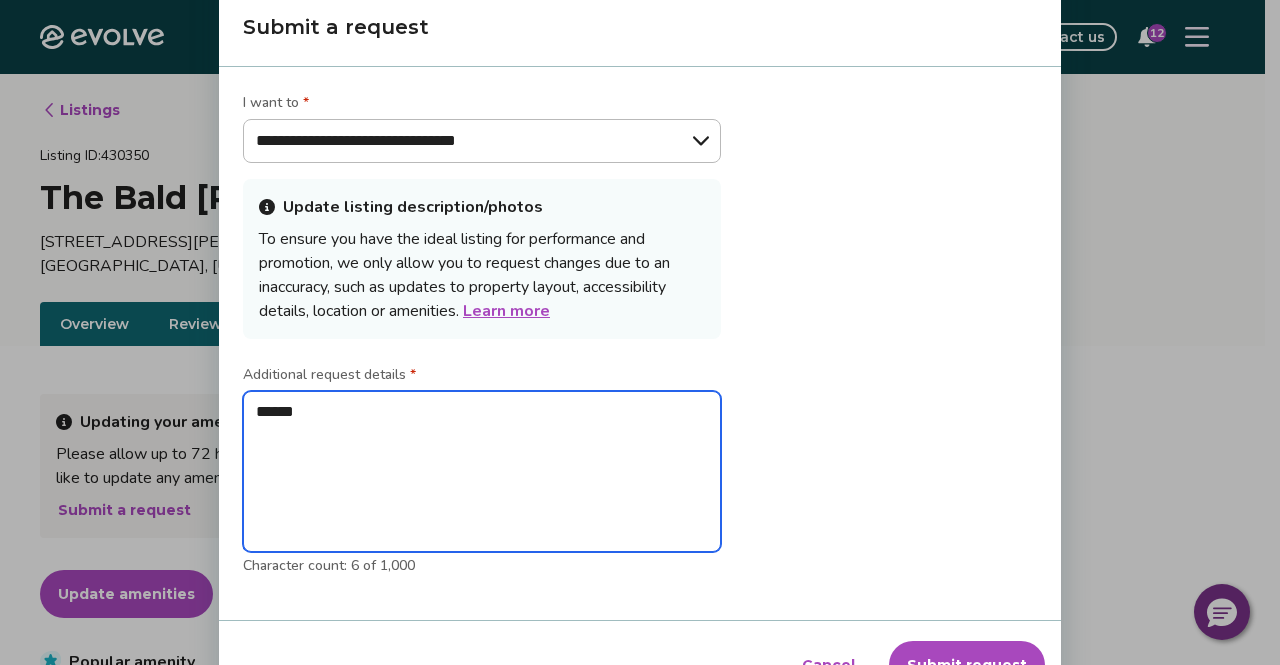 type on "*******" 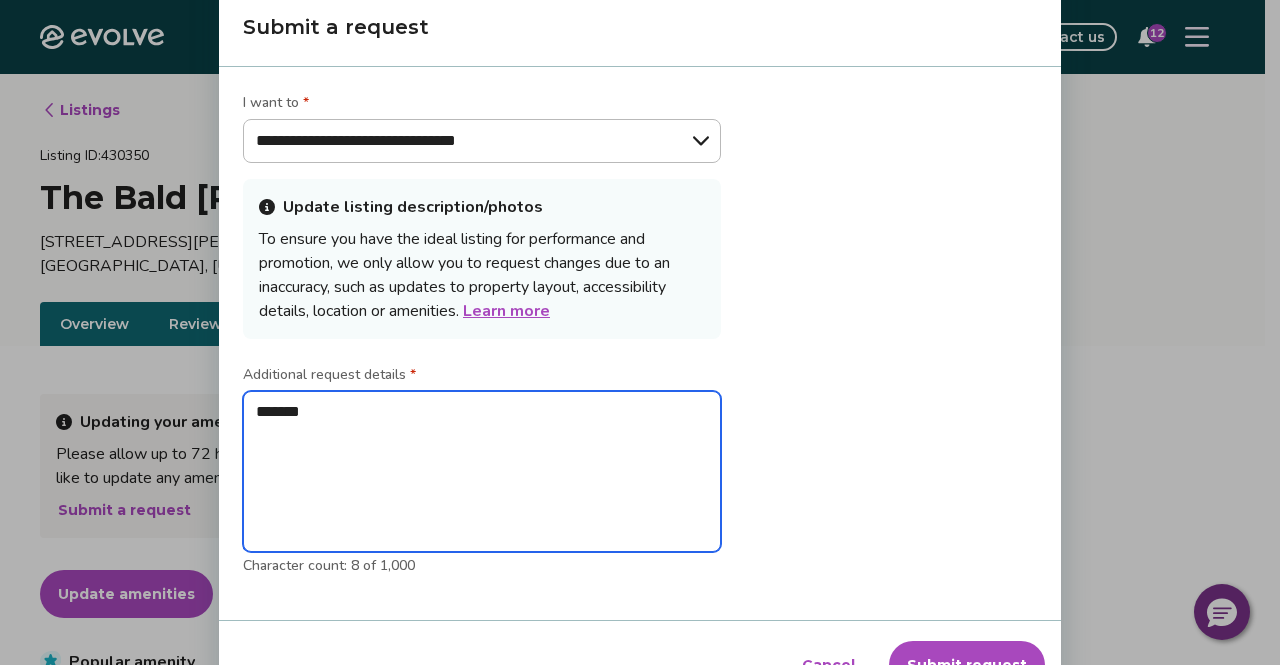 type on "********" 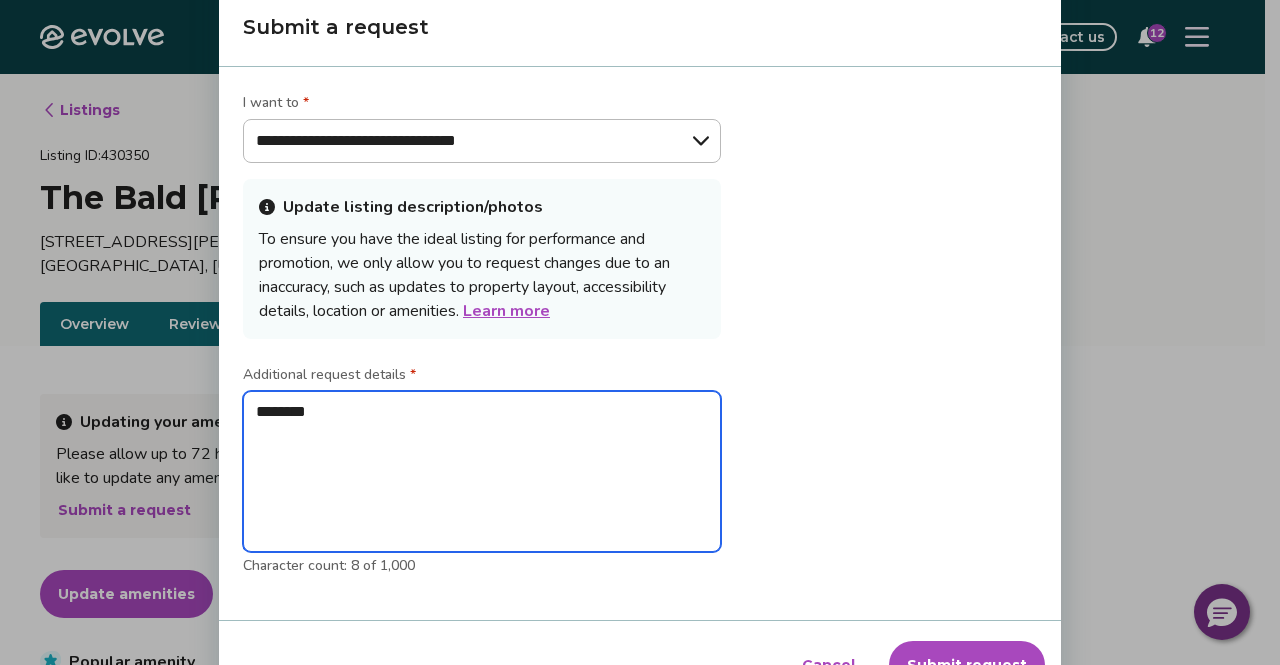 type on "*********" 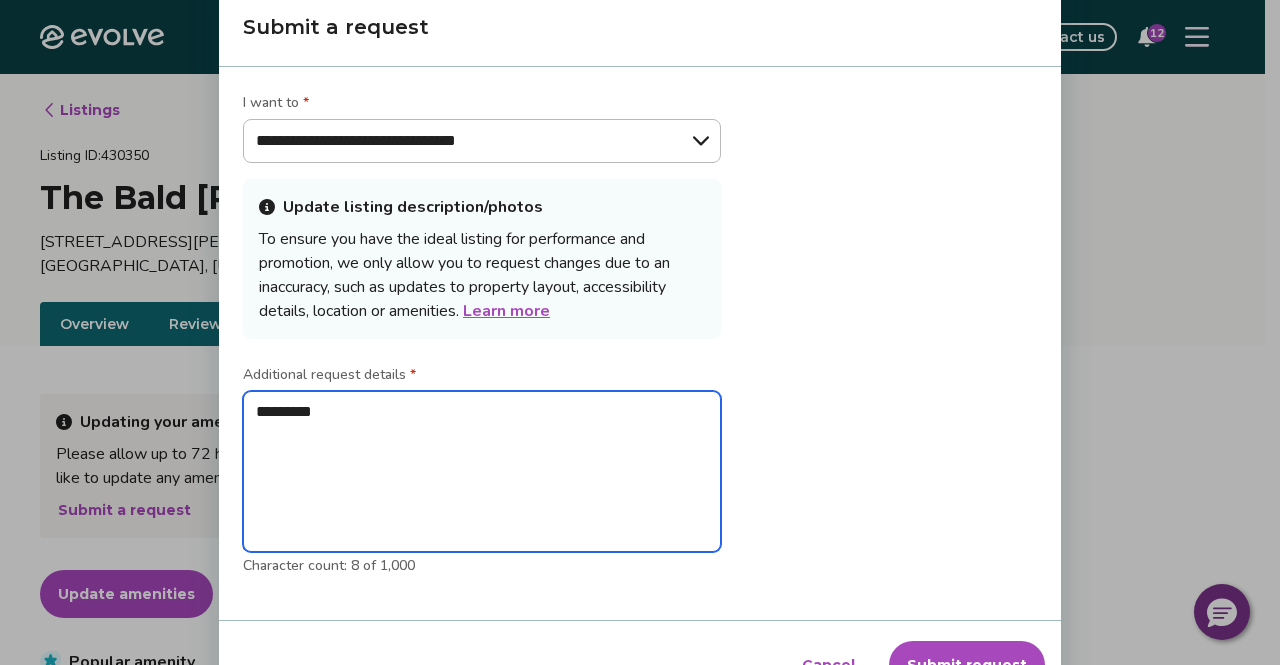 type on "**********" 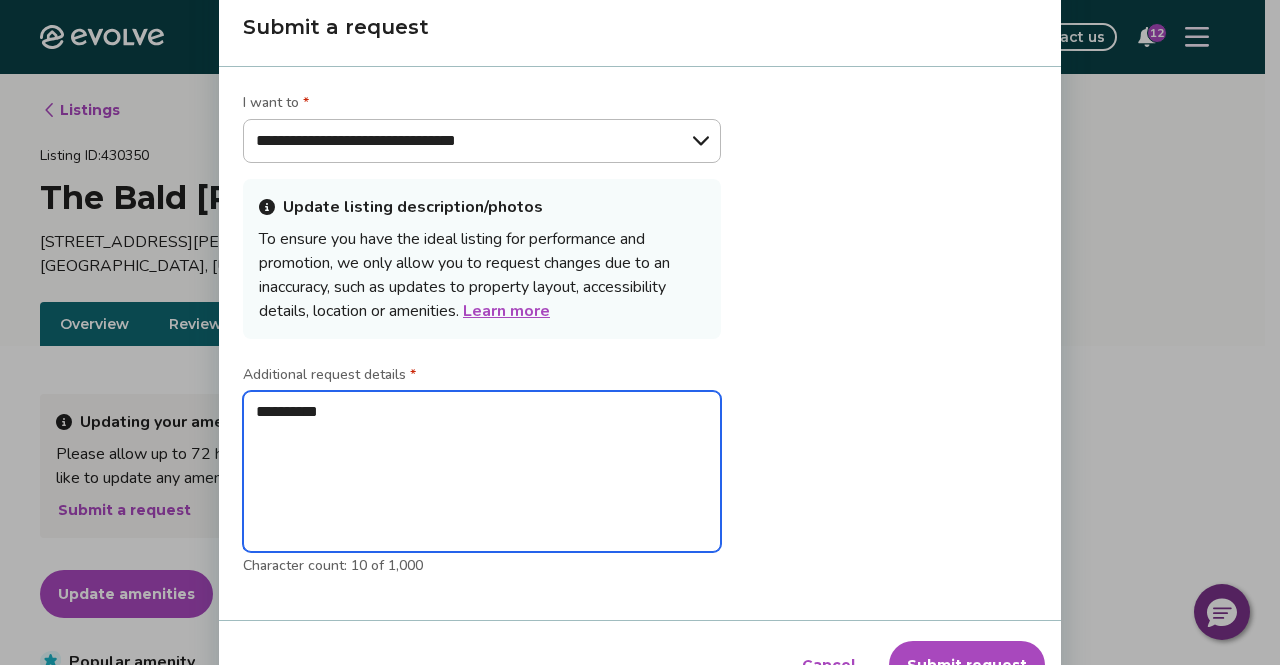 type on "**********" 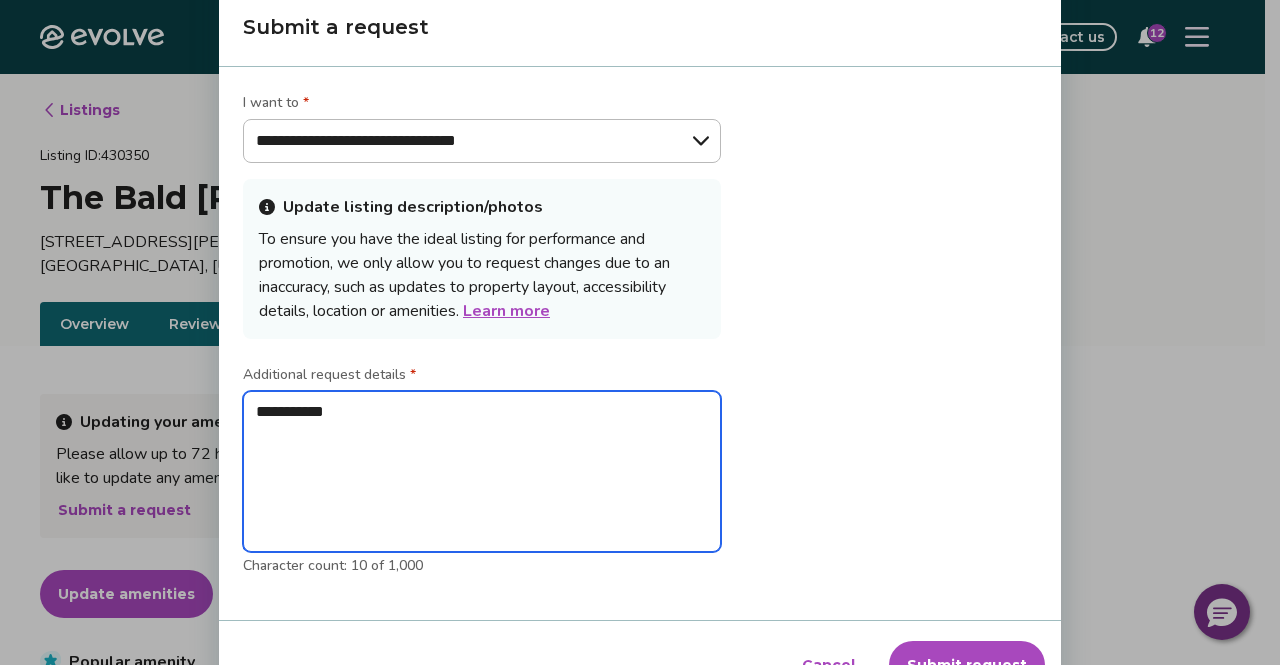 type on "**********" 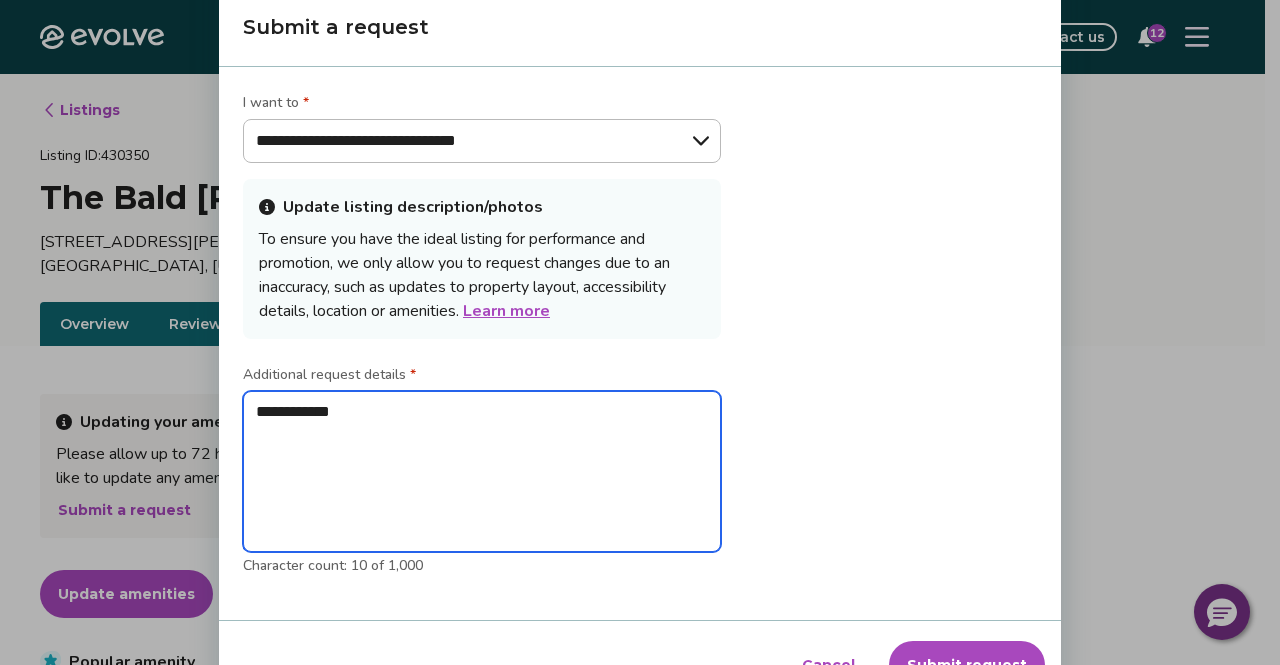 type on "**********" 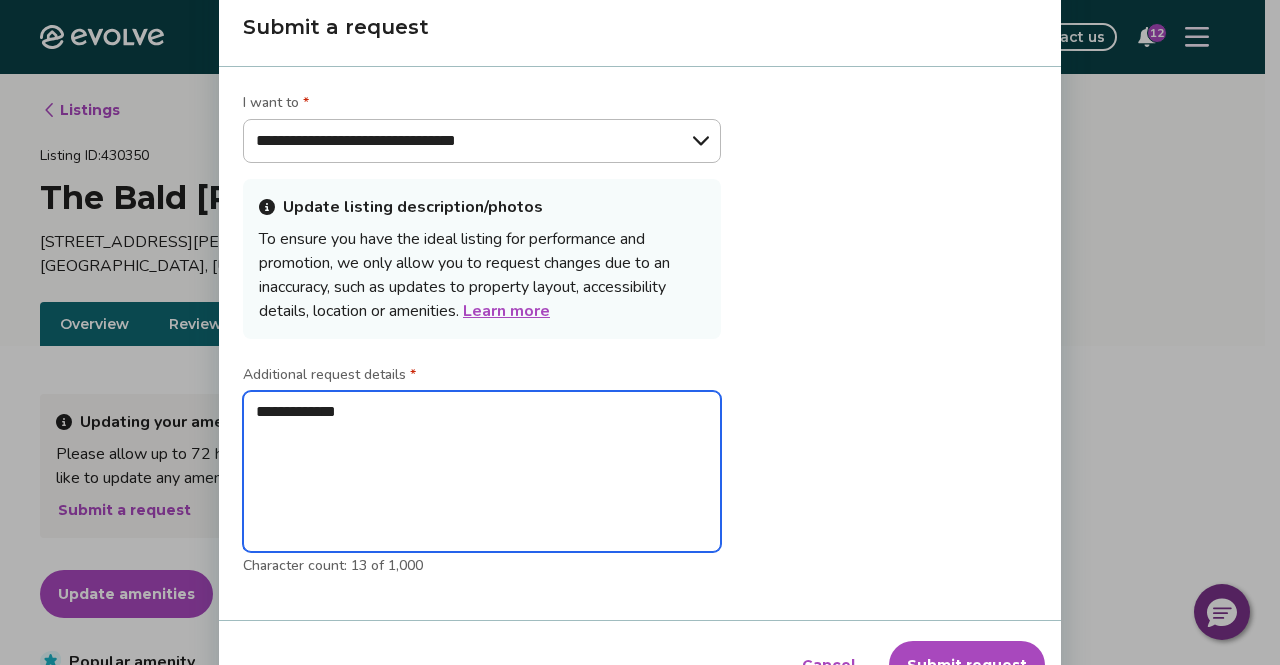type on "**********" 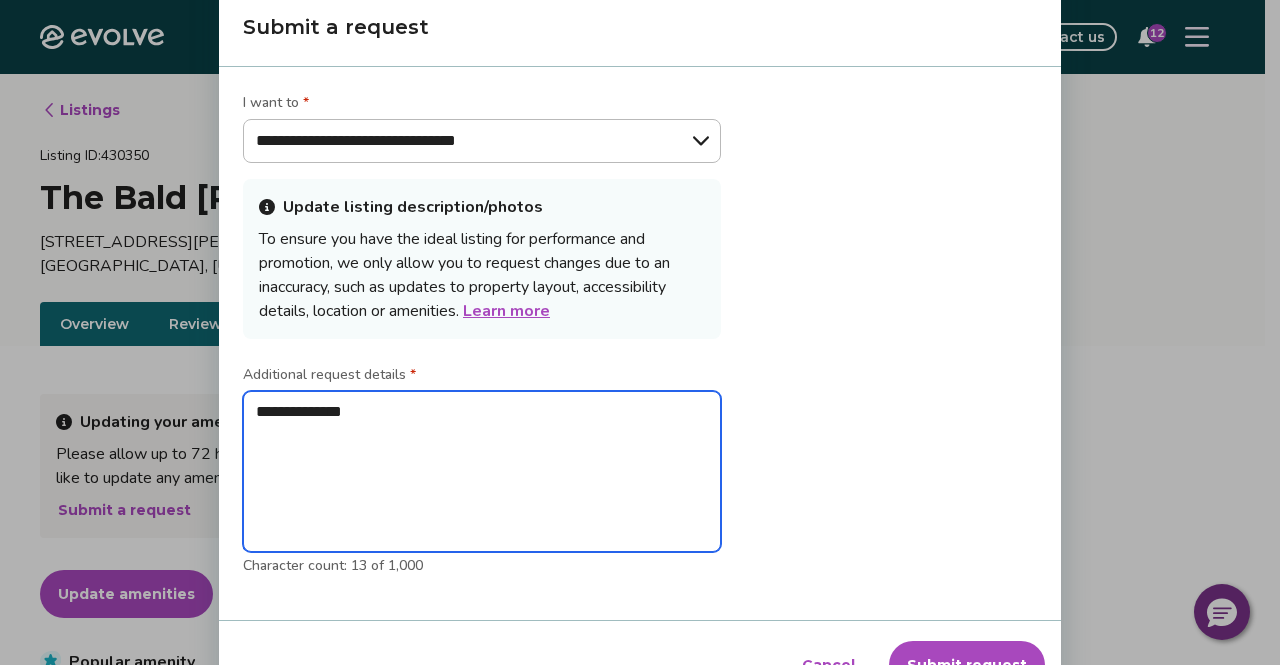 type on "**********" 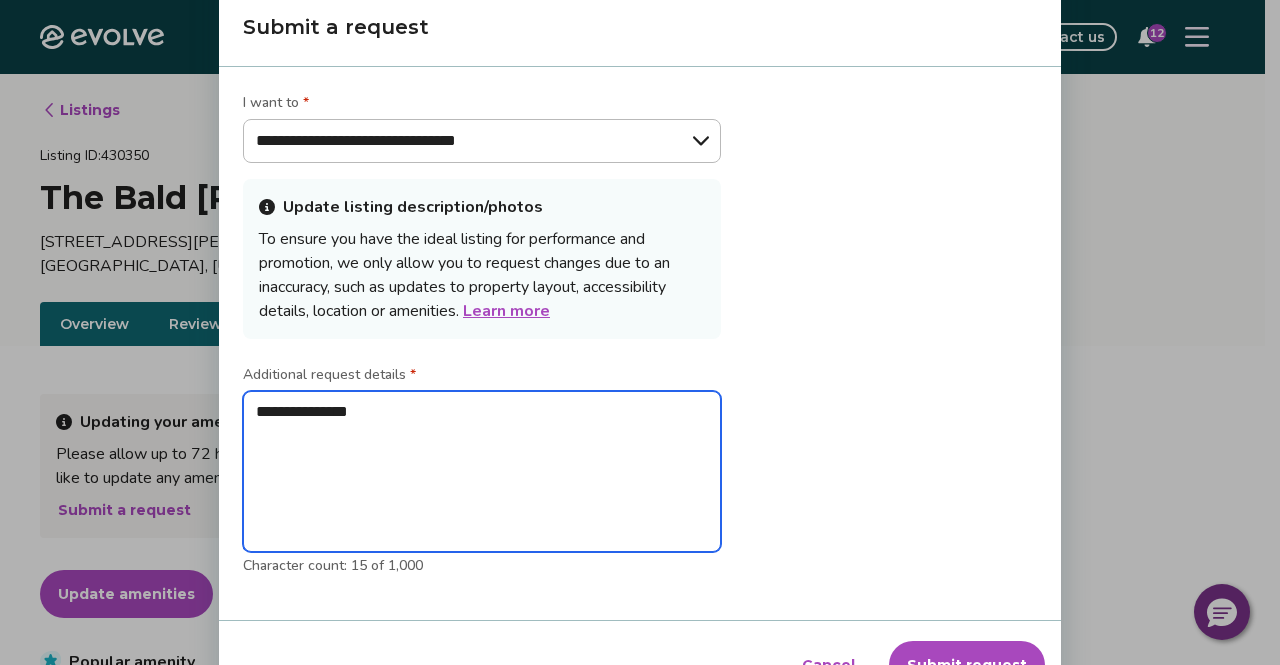 type on "**********" 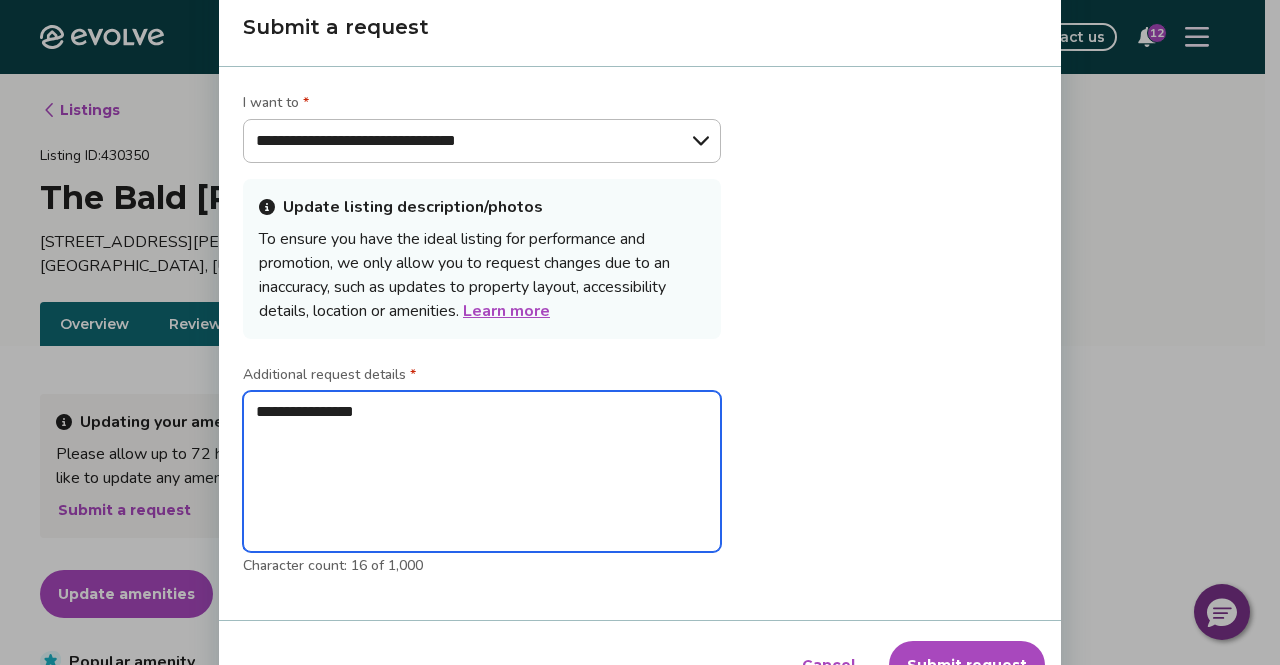 type on "**********" 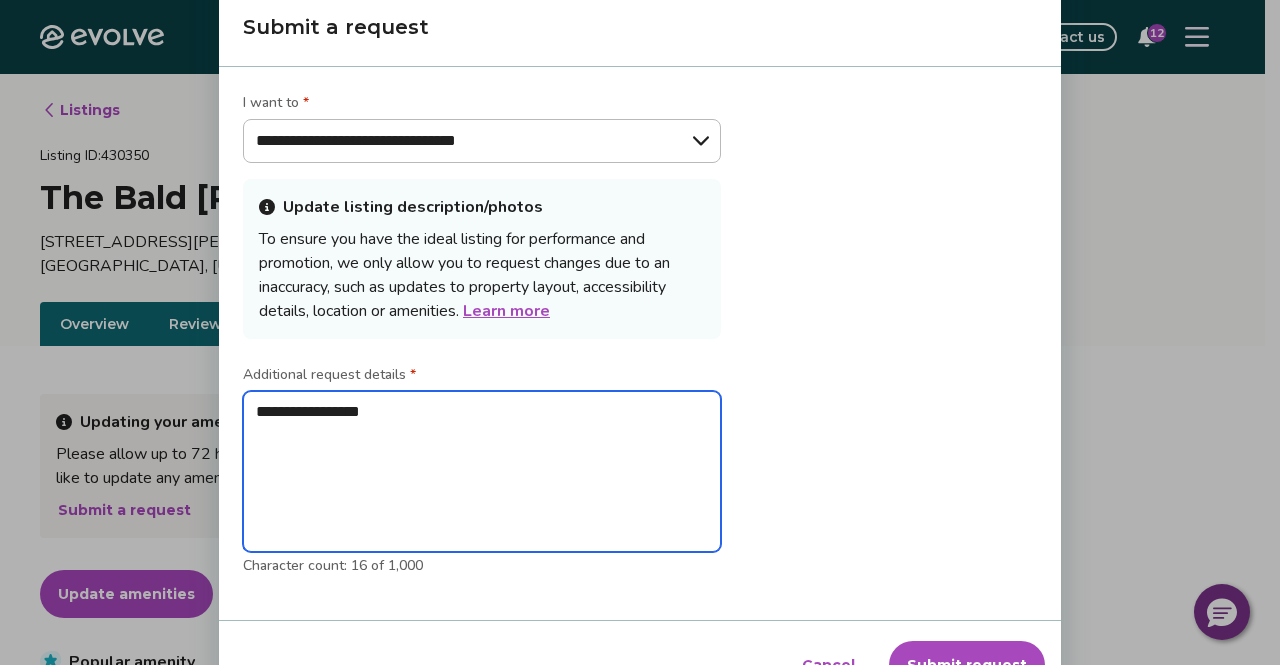 type on "**********" 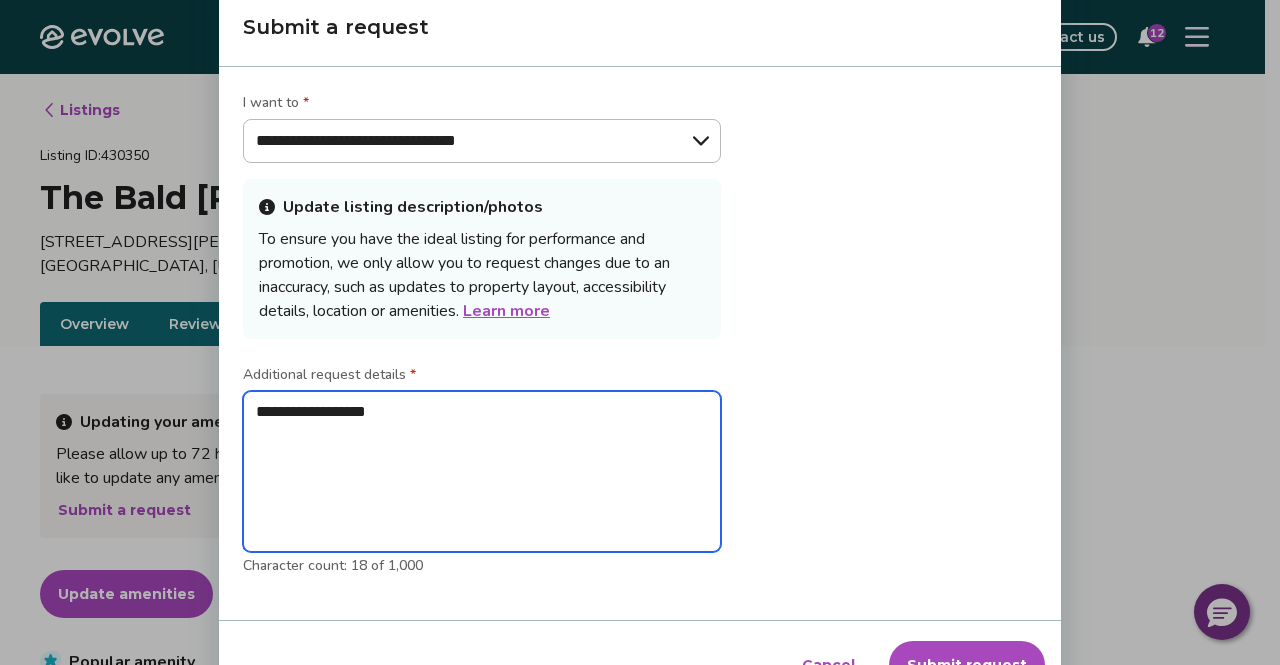type on "**********" 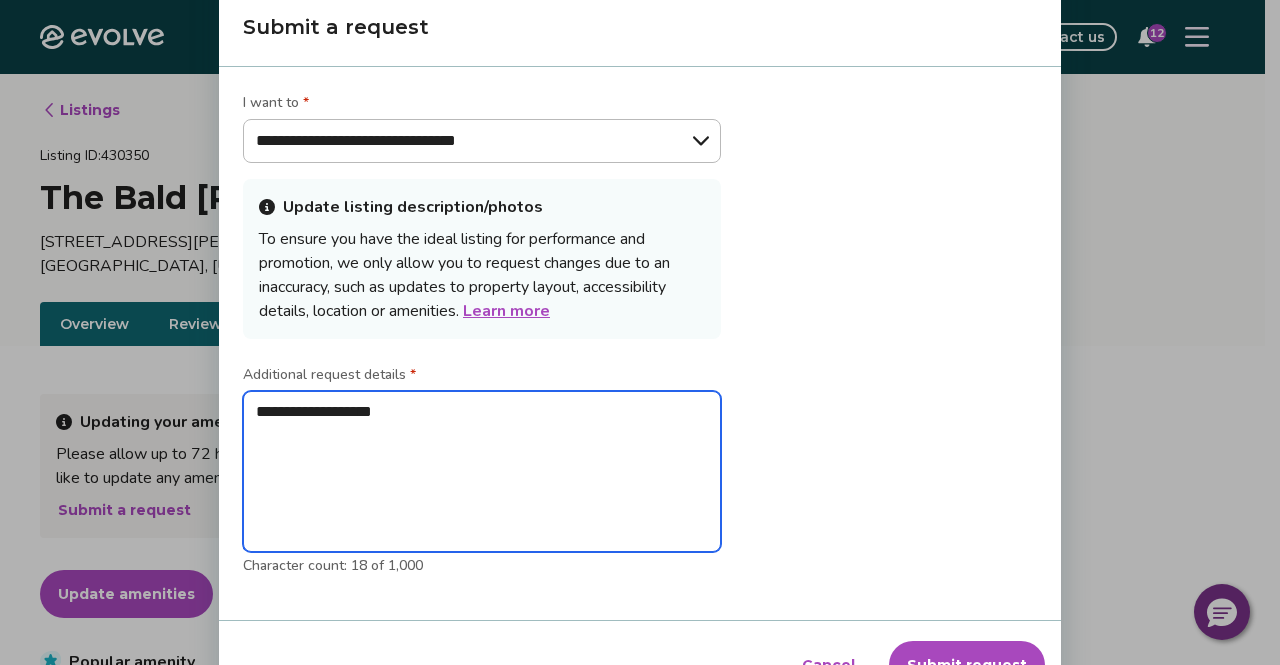 type on "*" 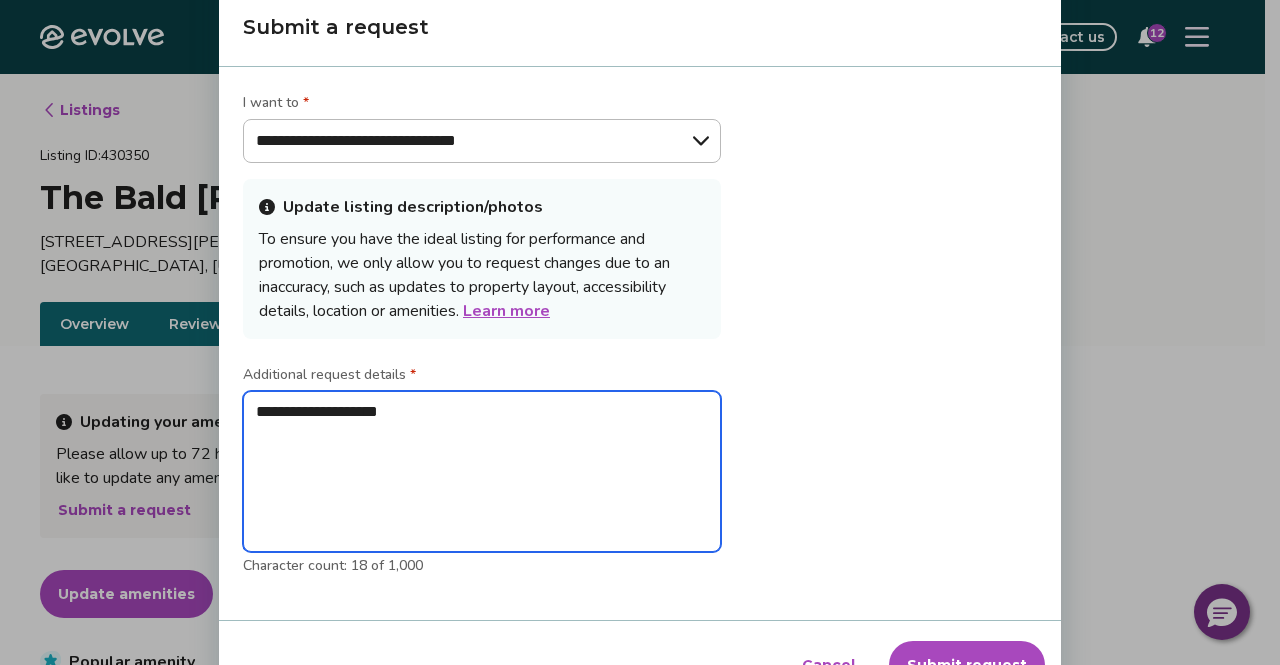 type on "*" 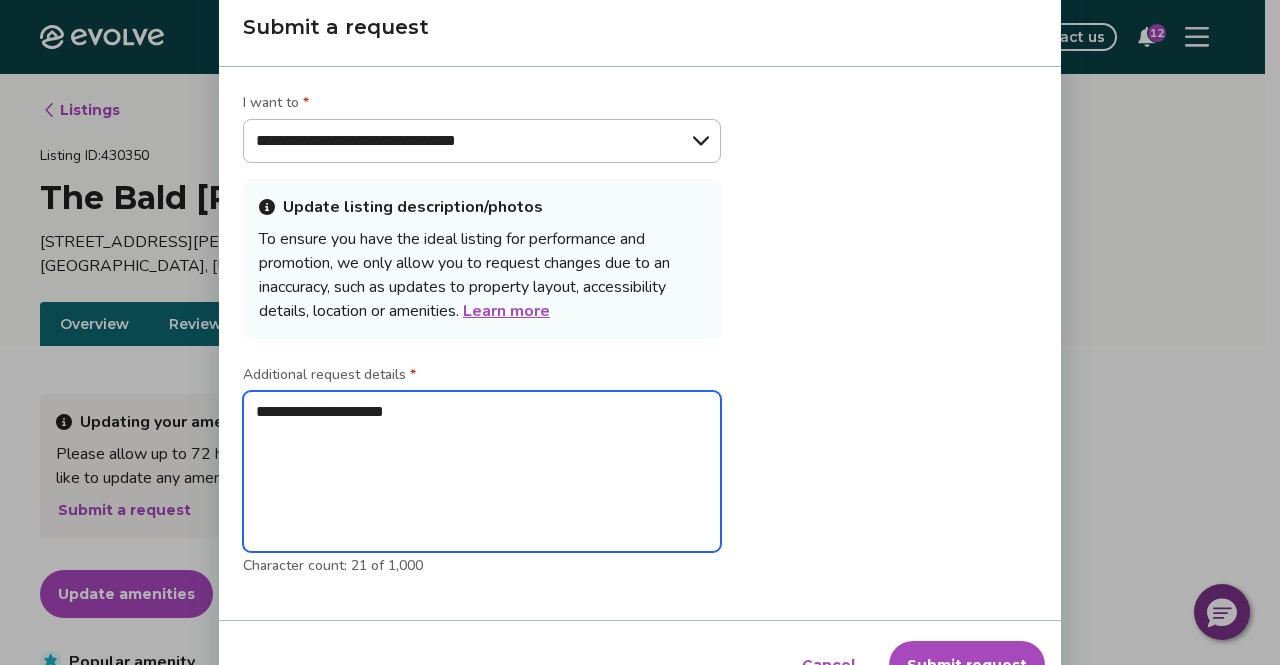 type on "**********" 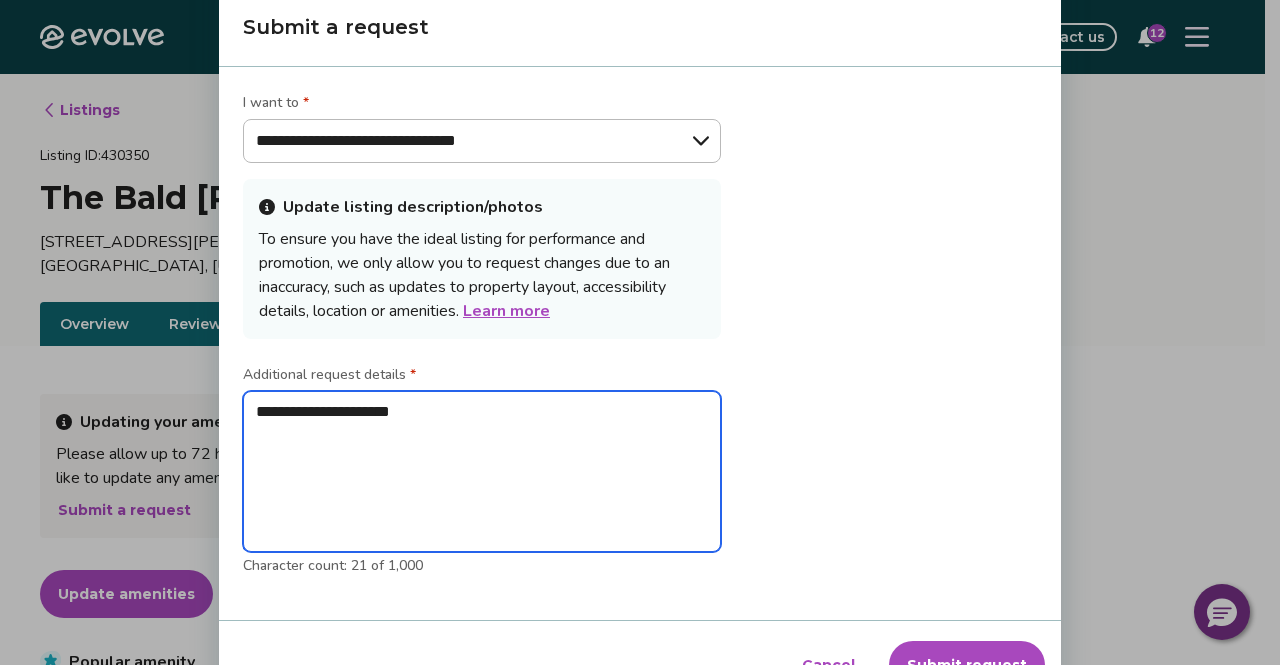 type on "*" 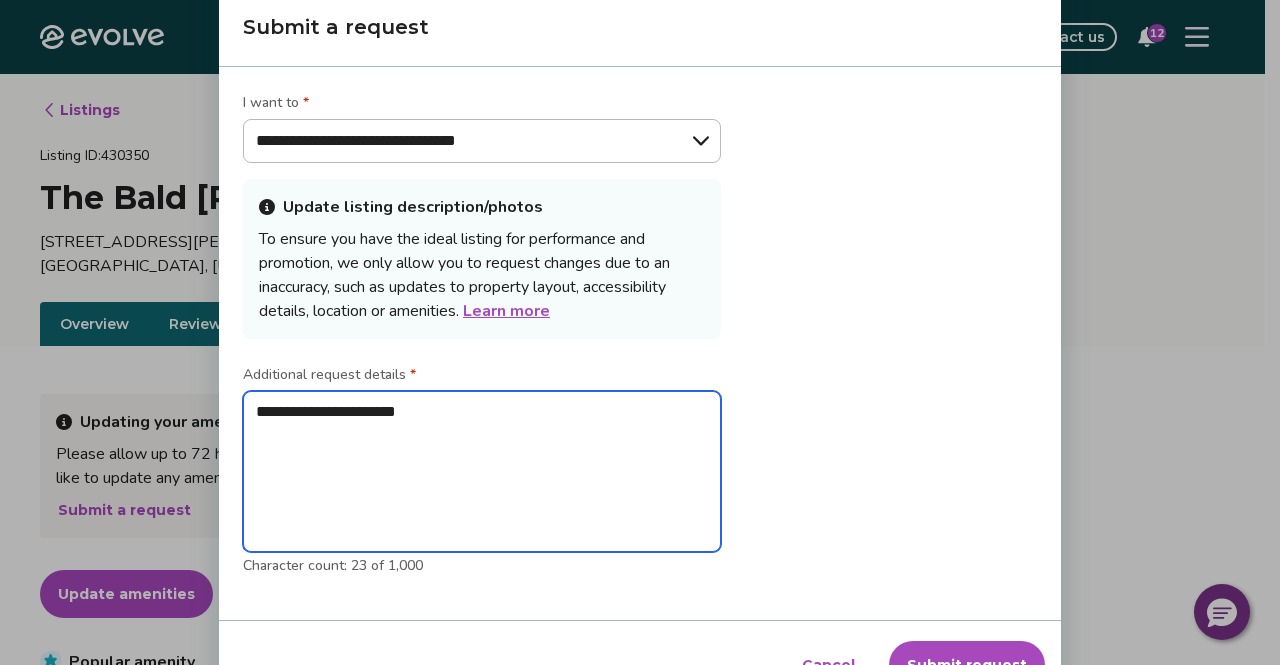 type on "**********" 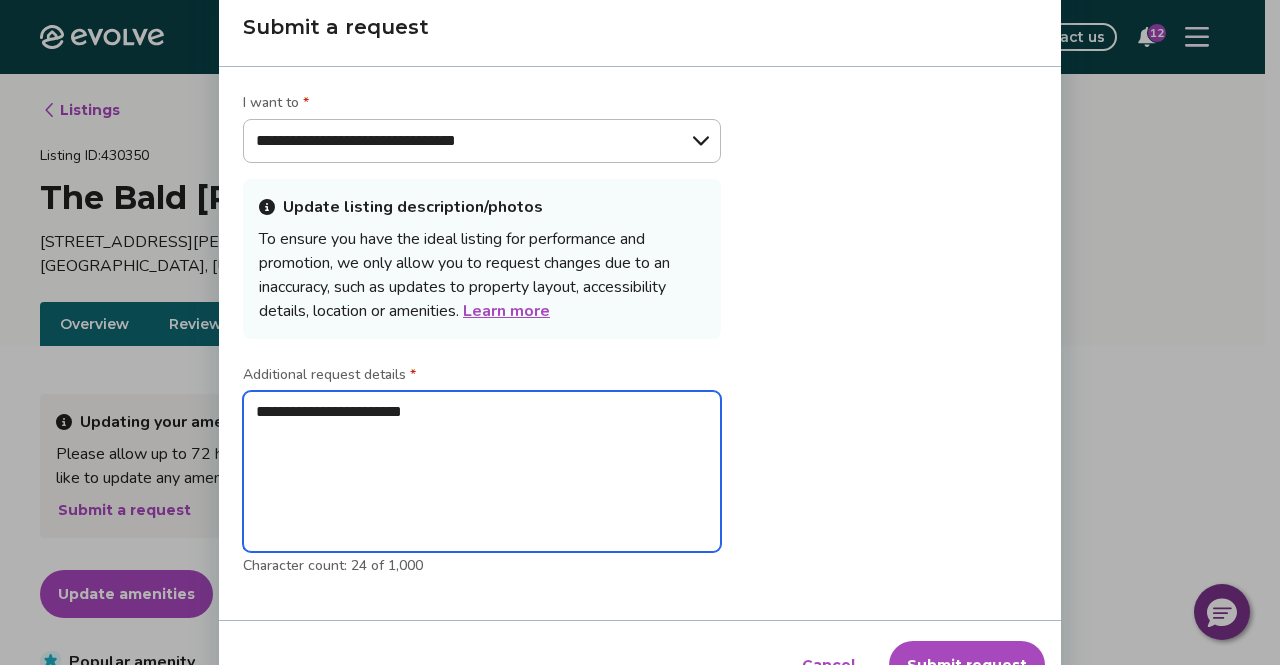 type on "**********" 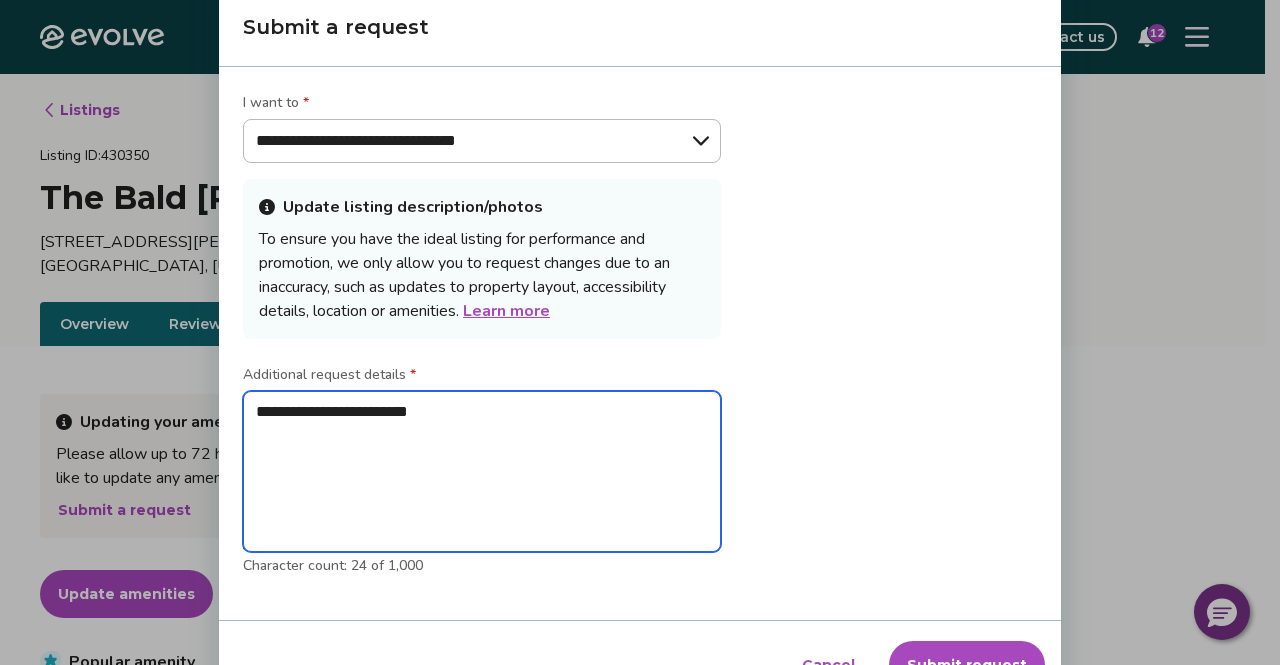 type on "**********" 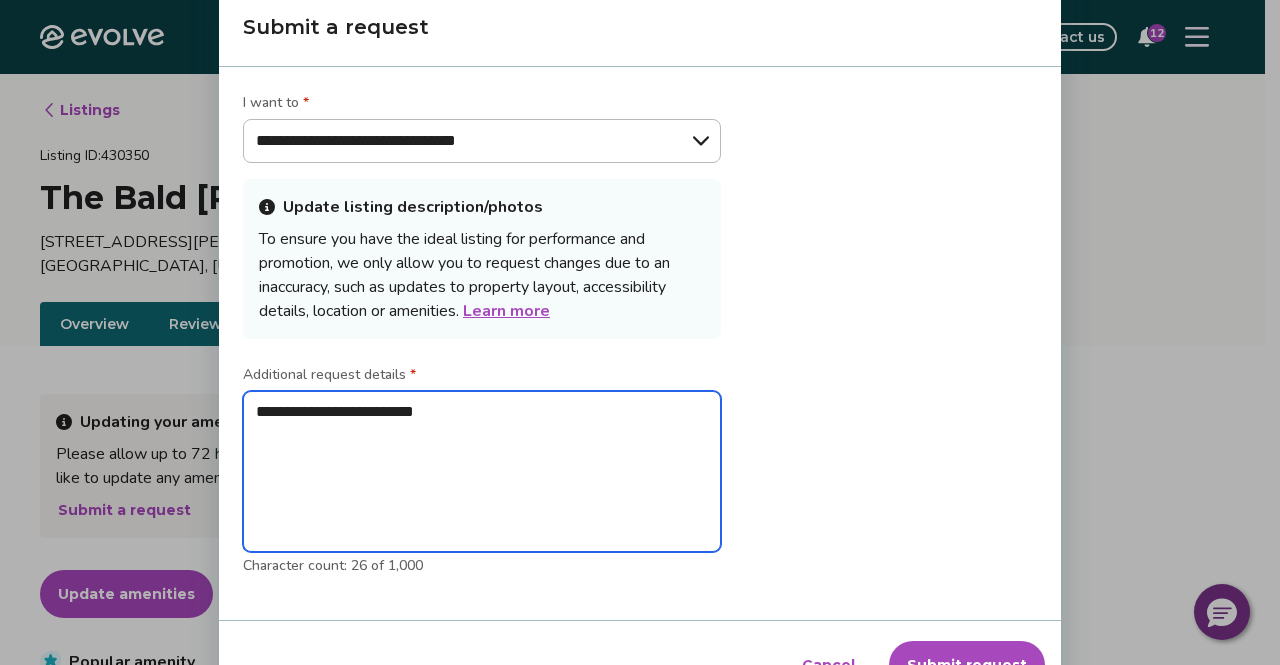type on "**********" 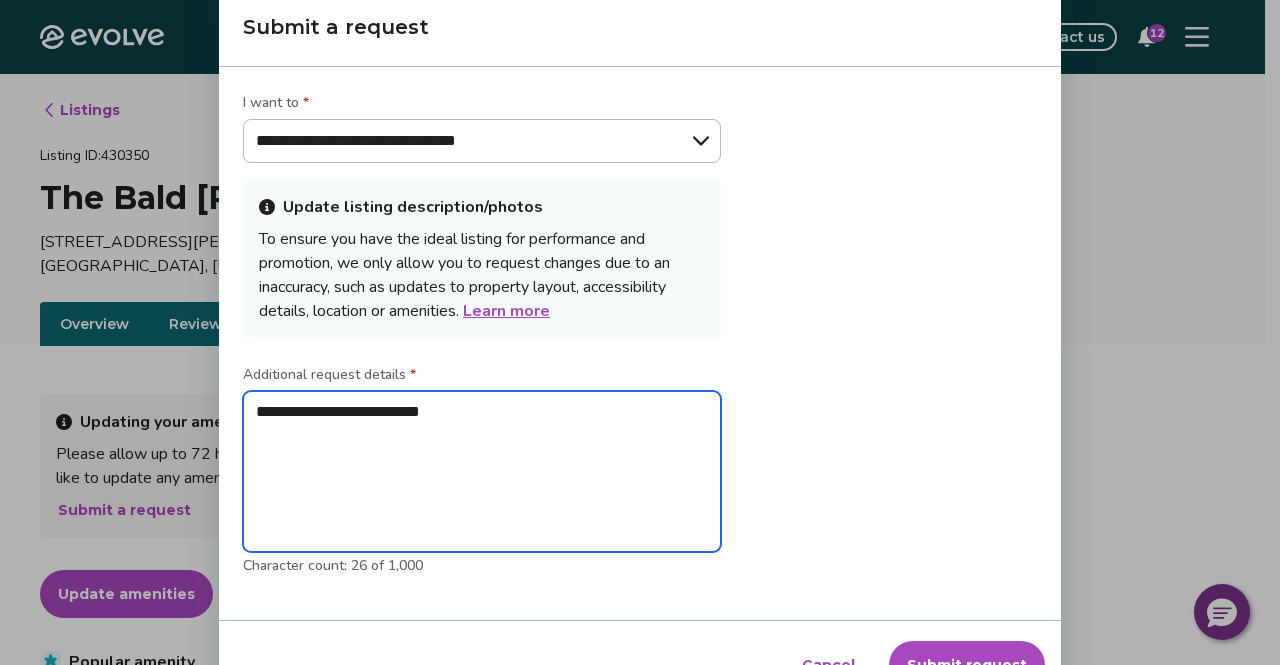 type on "*" 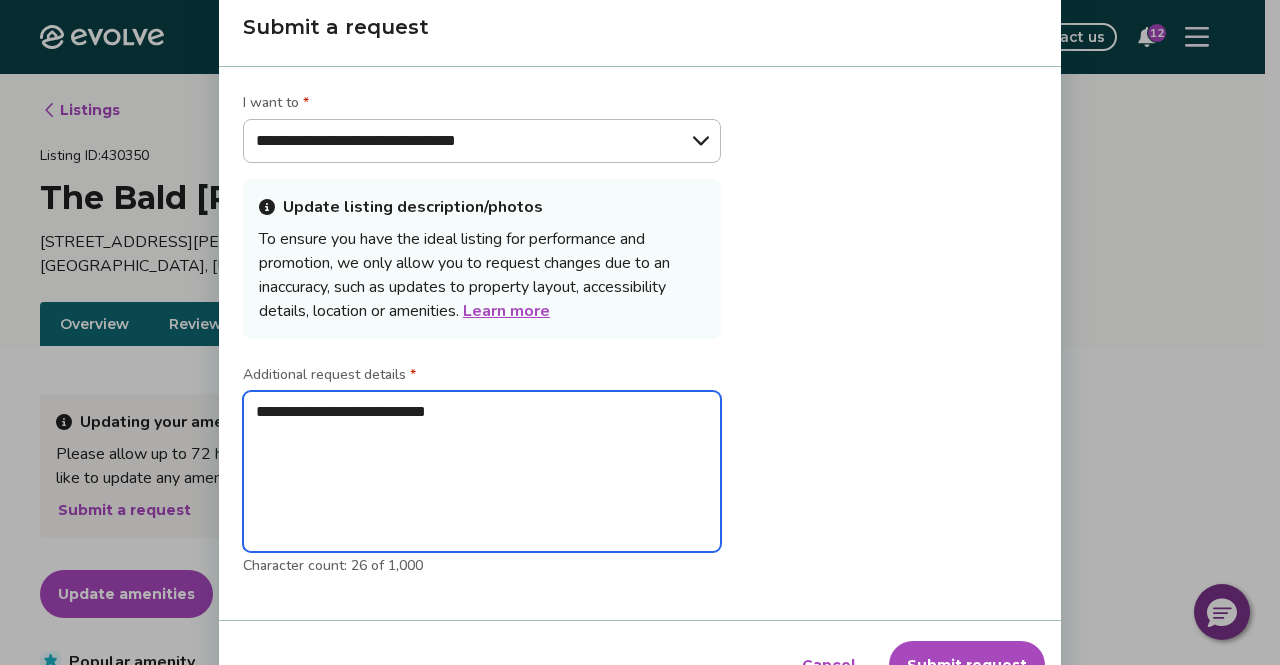 type on "**********" 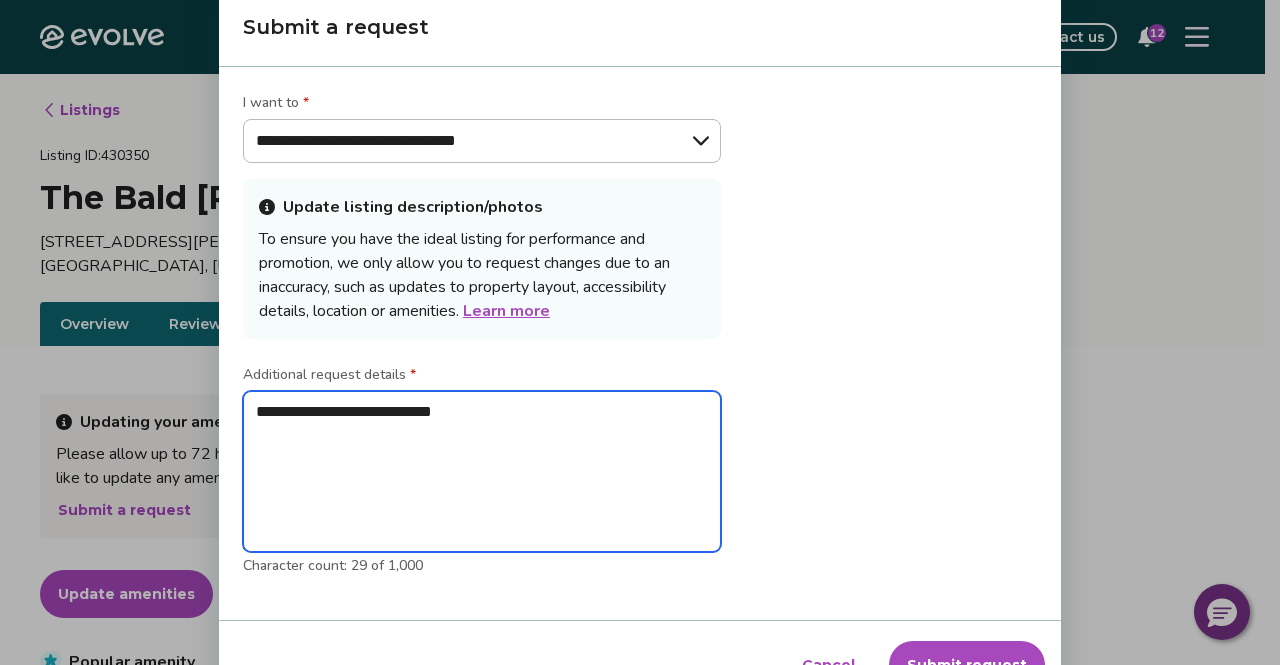 type on "**********" 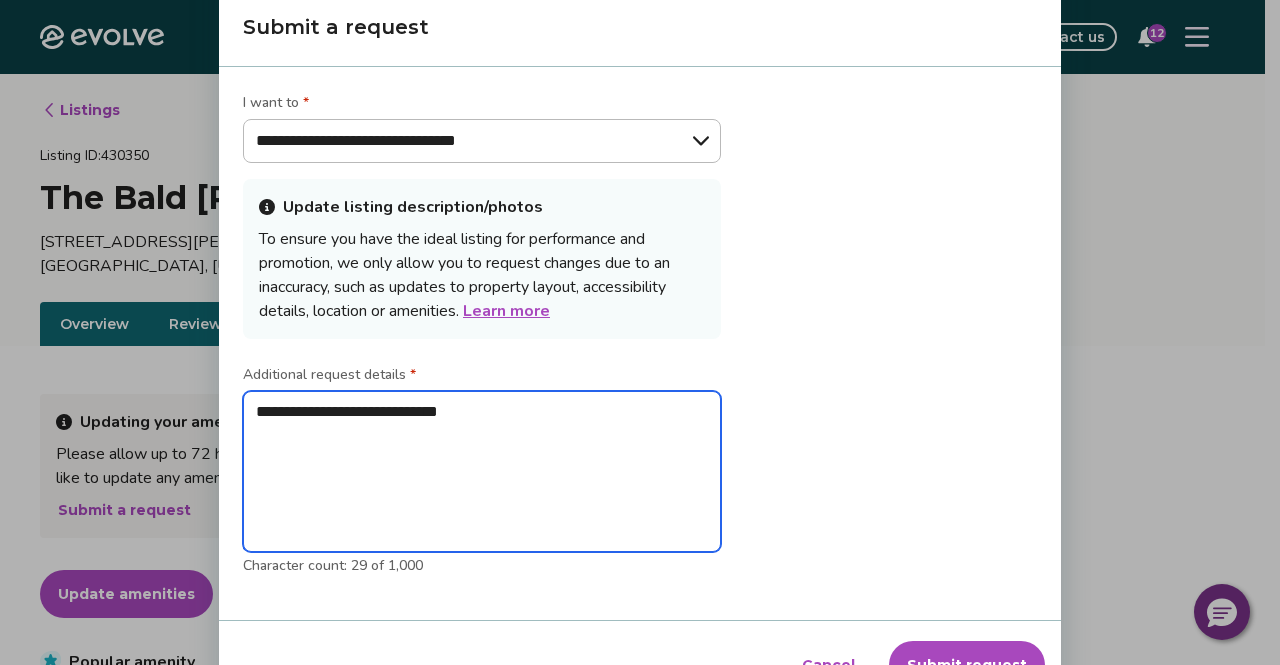 type on "**********" 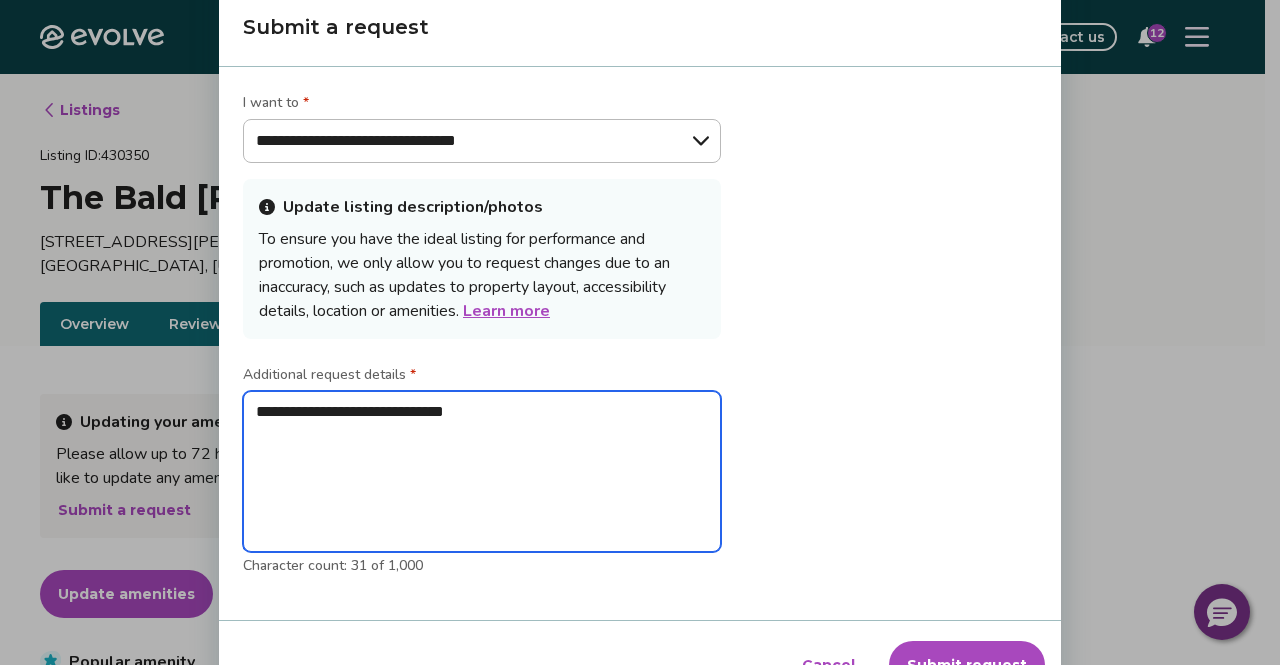 type on "**********" 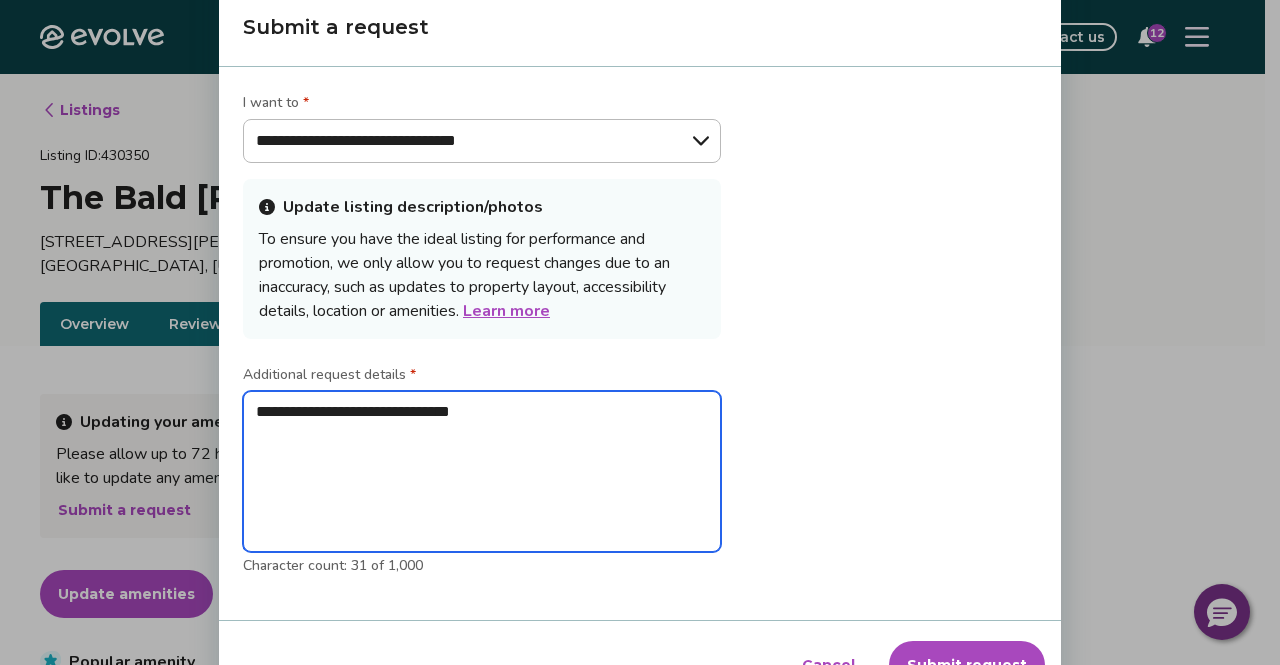 type on "**********" 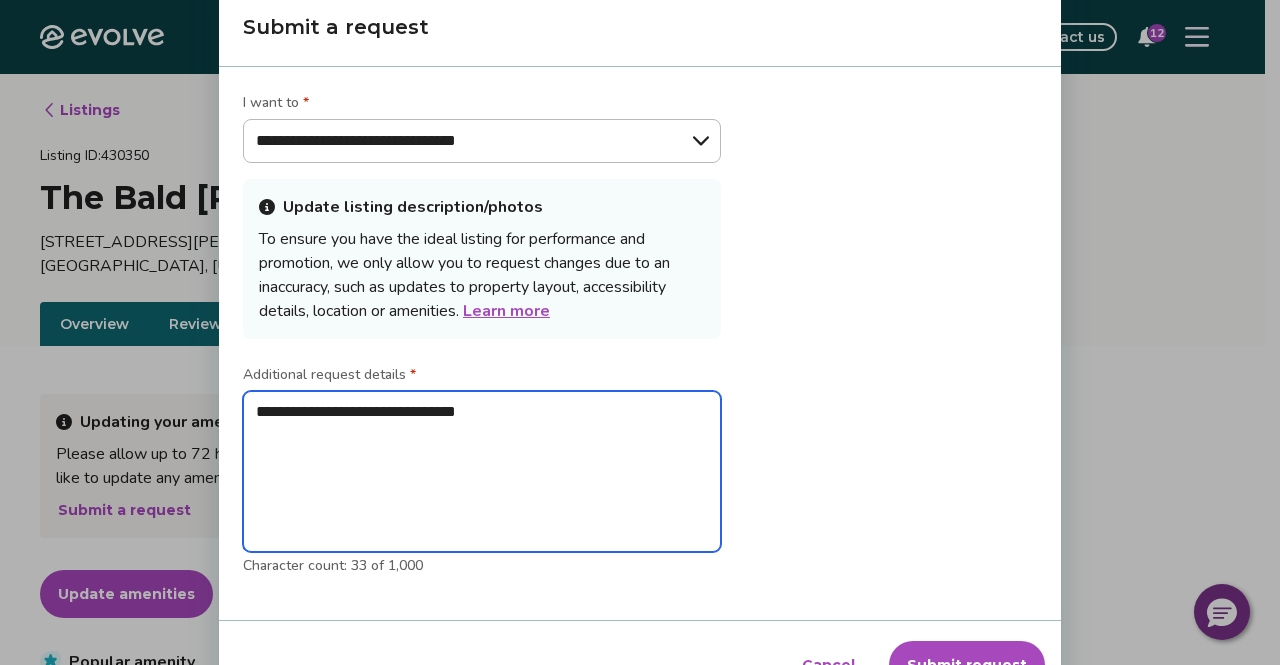 type on "**********" 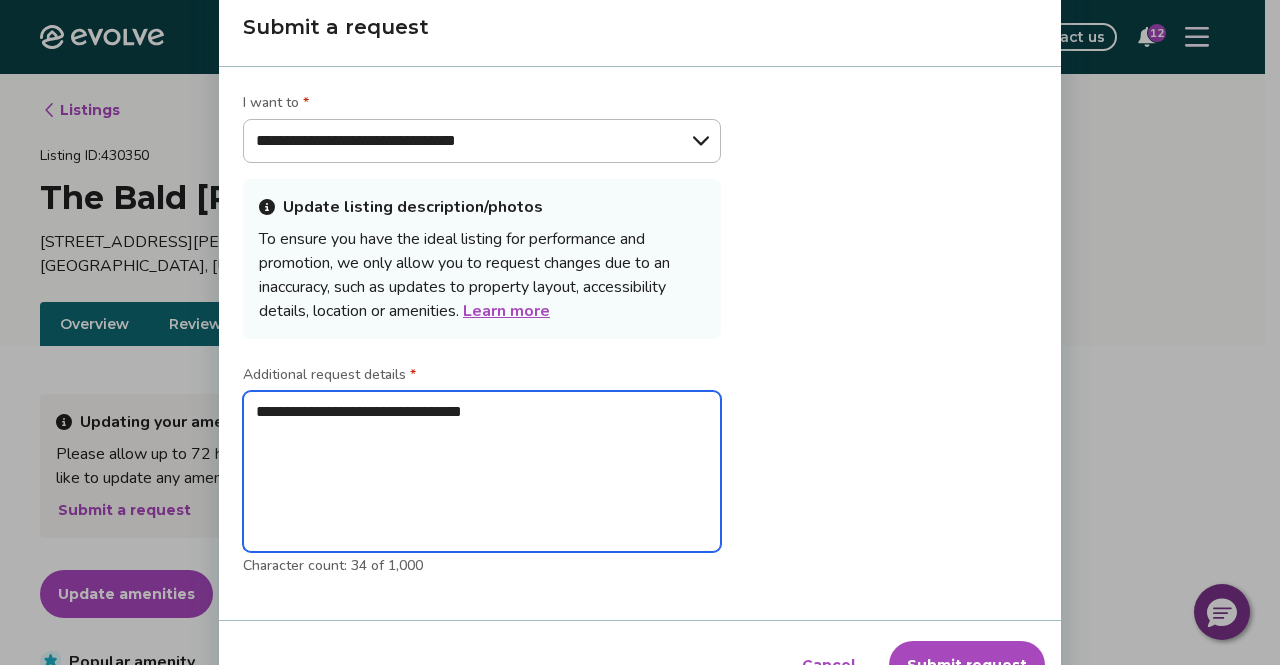 type on "**********" 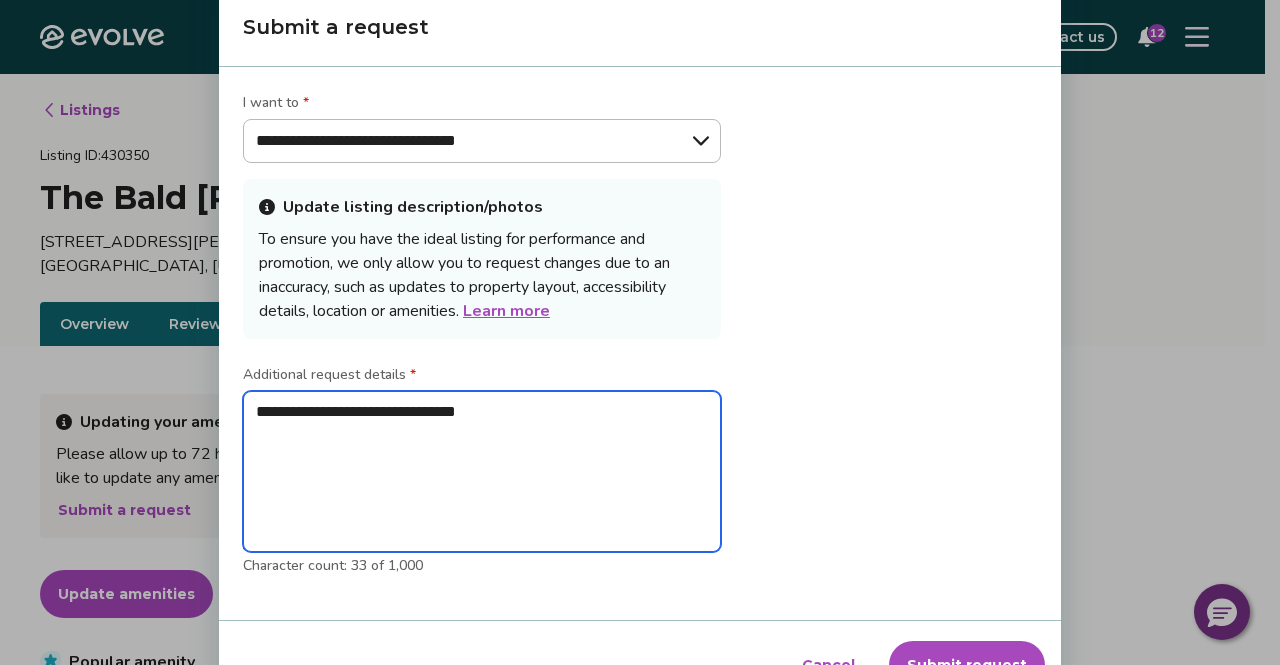 type on "**********" 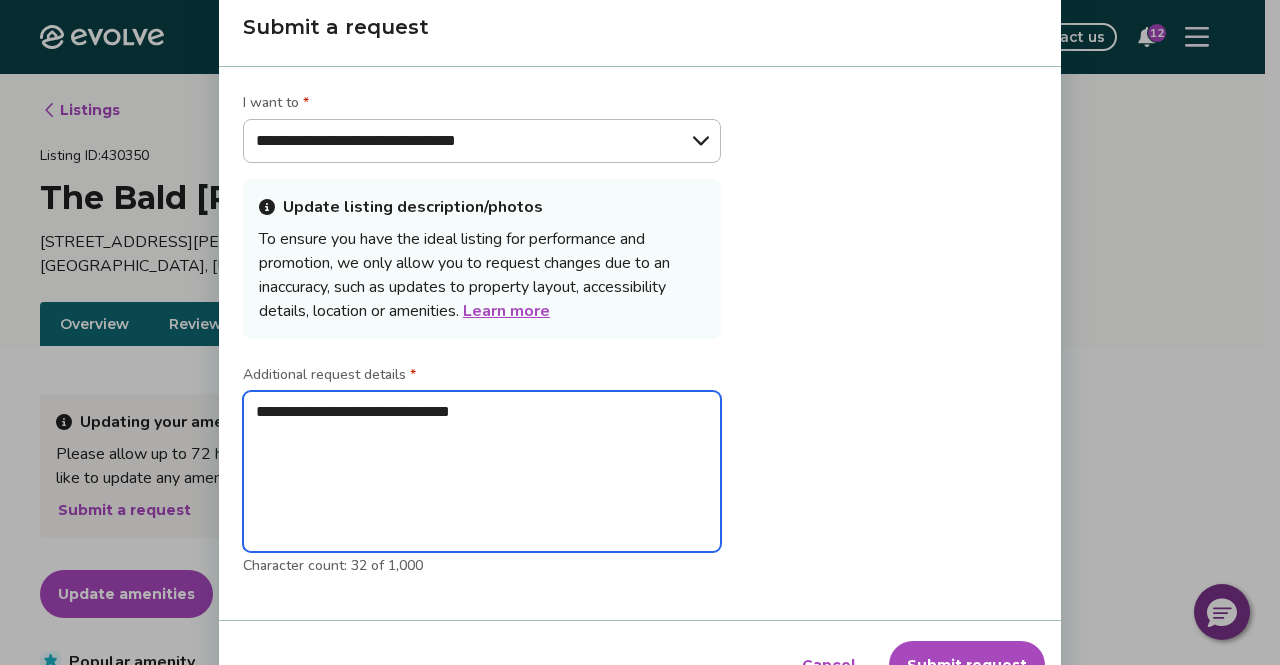 type on "**********" 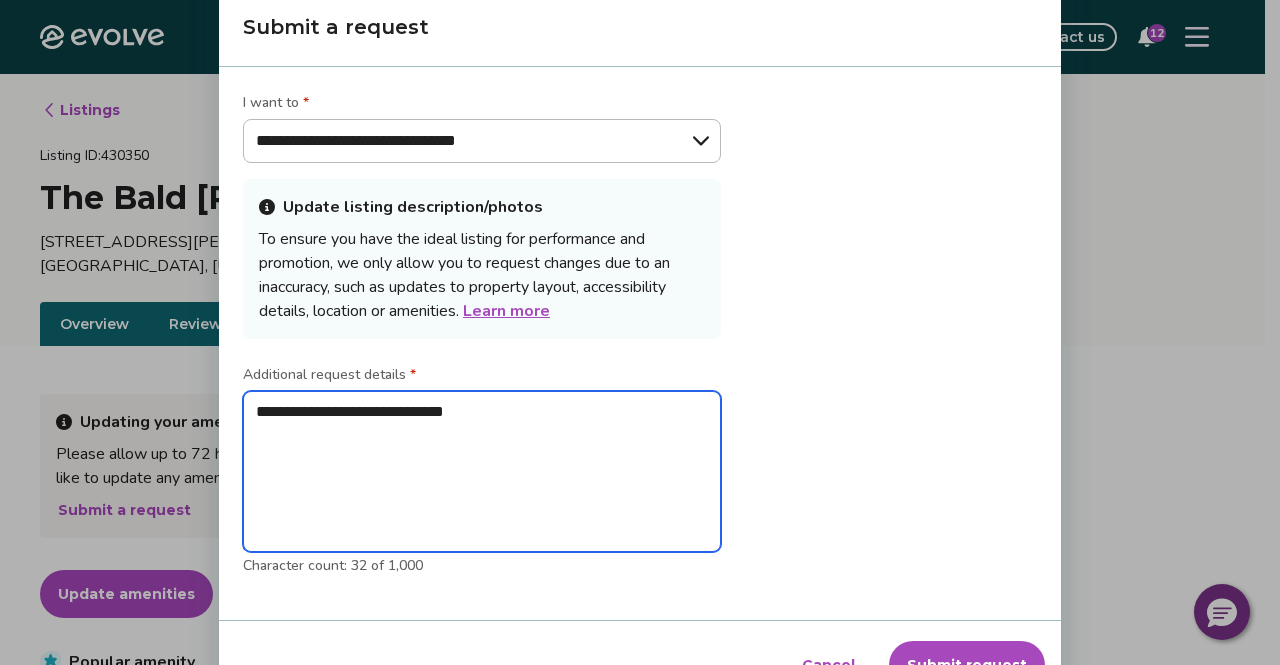 type on "*" 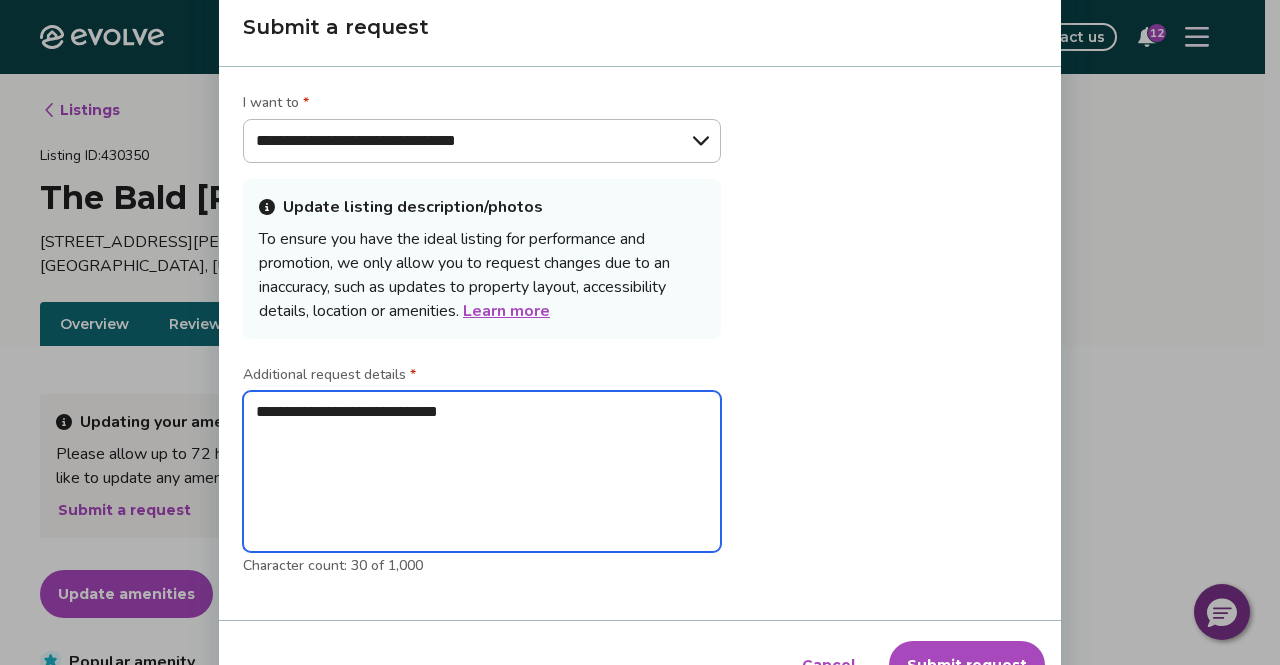 type on "**********" 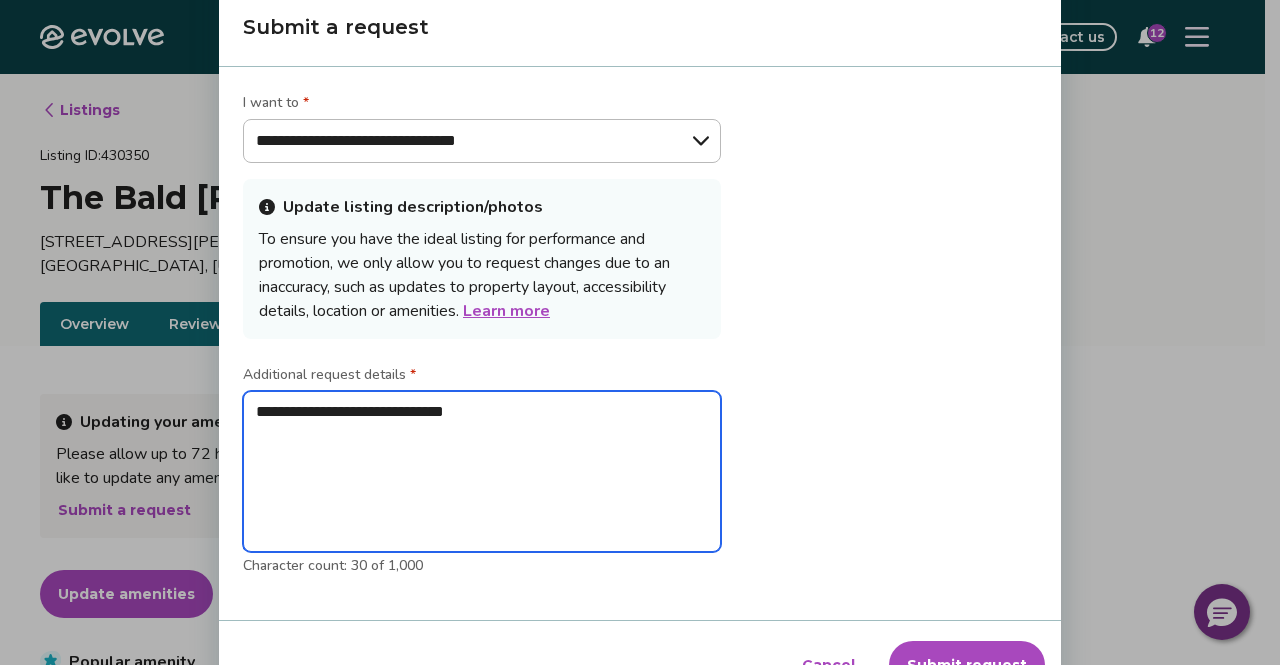 type on "**********" 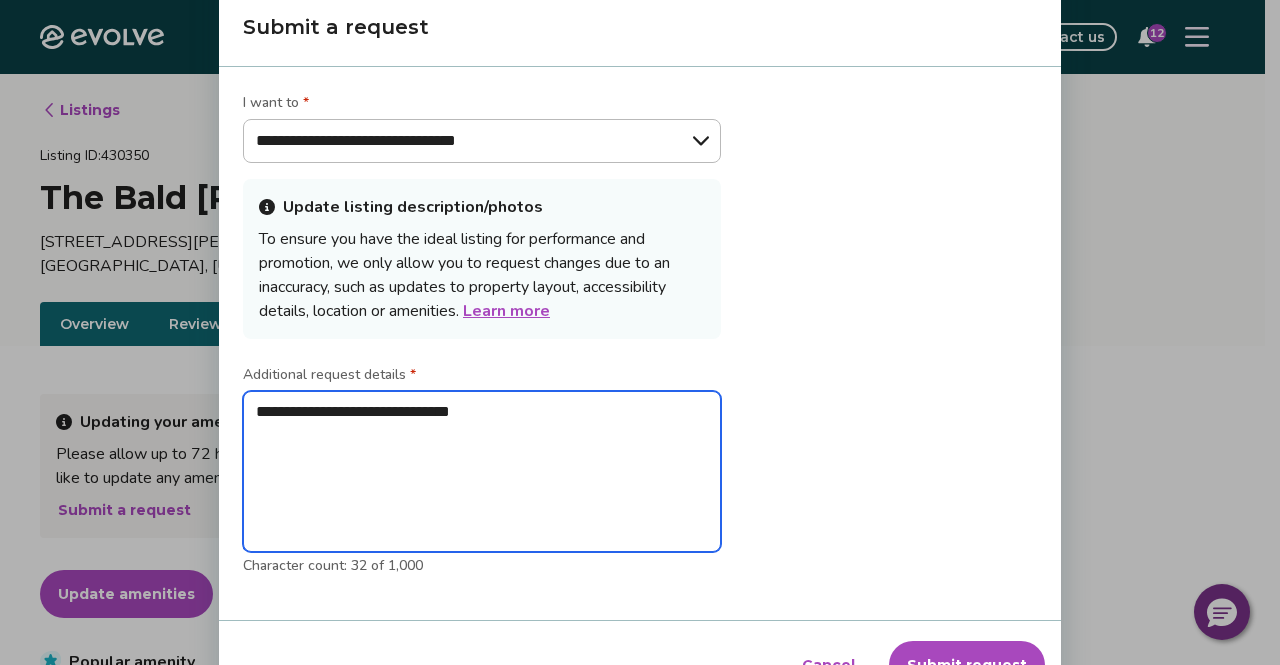 type on "**********" 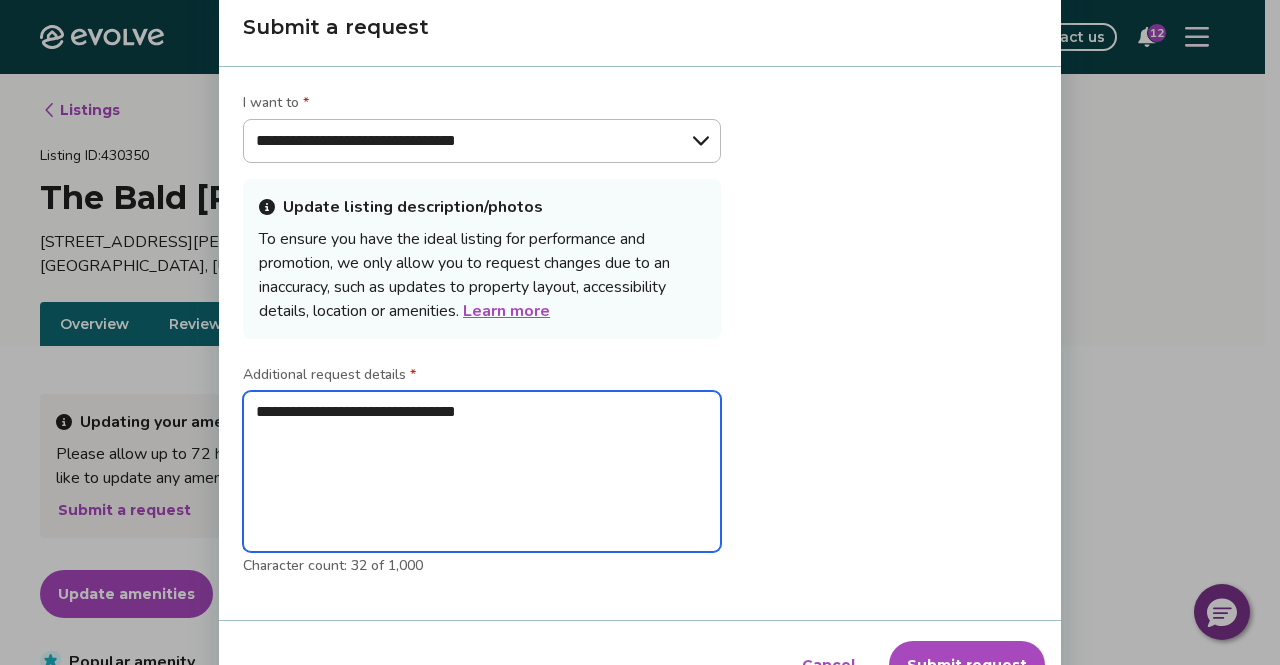 type on "**********" 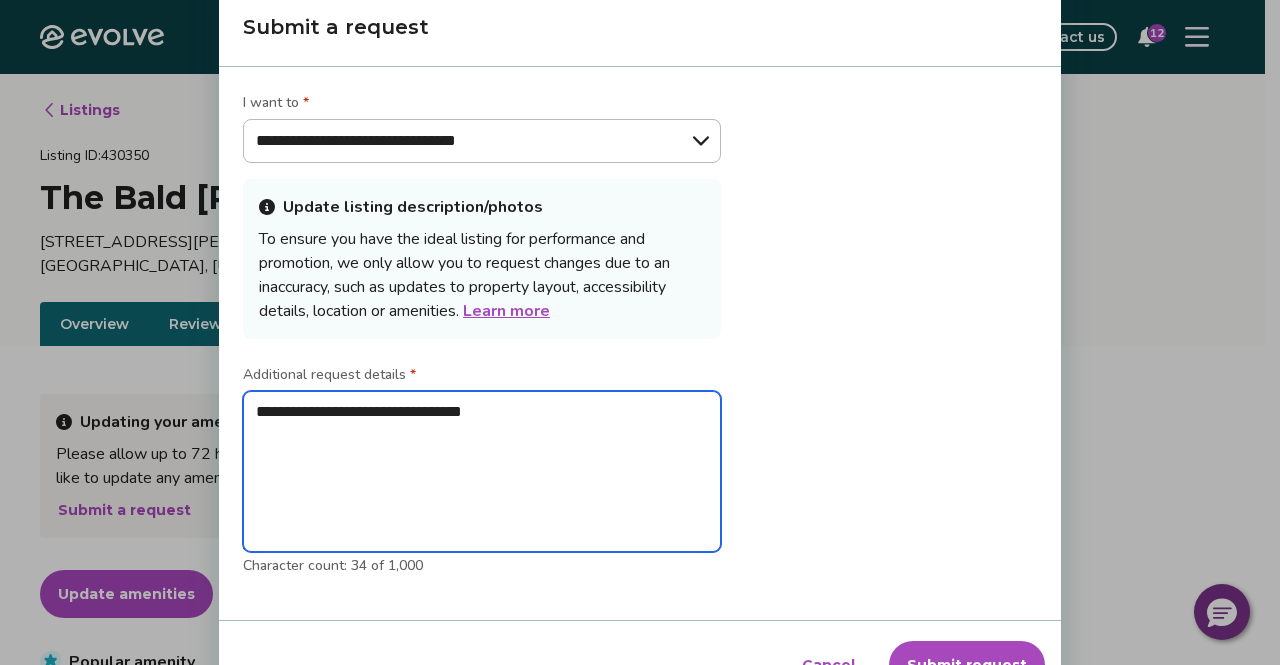 type on "**********" 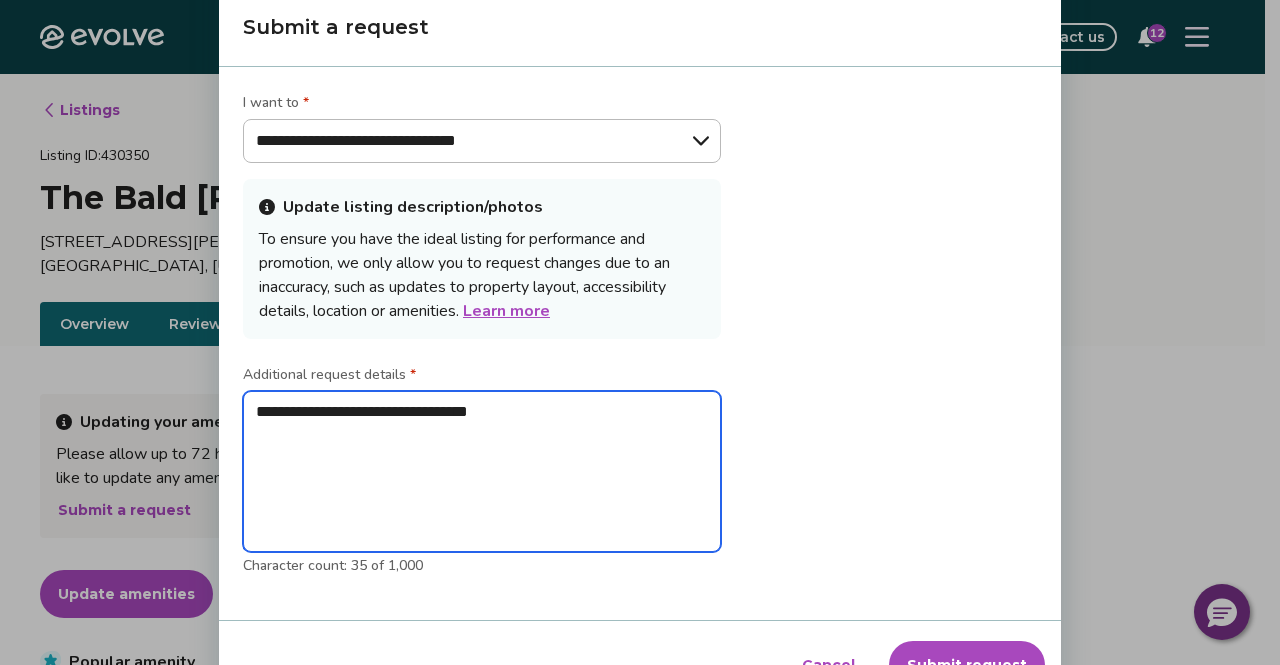 type on "**********" 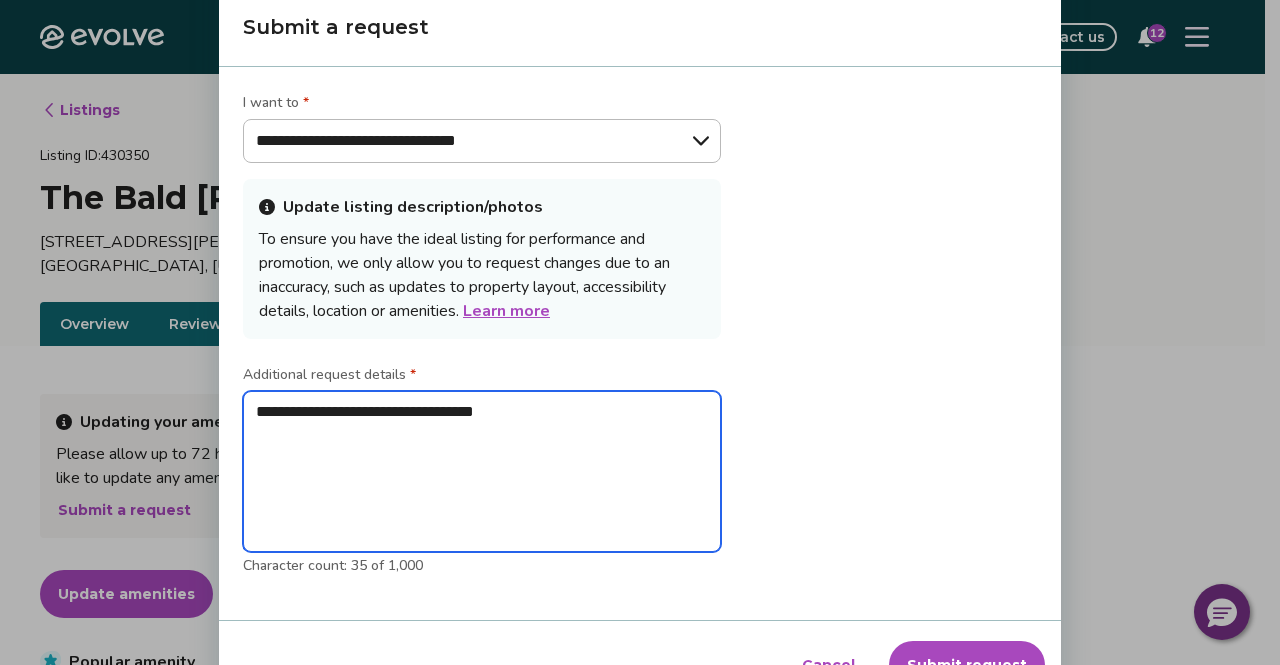 type on "**********" 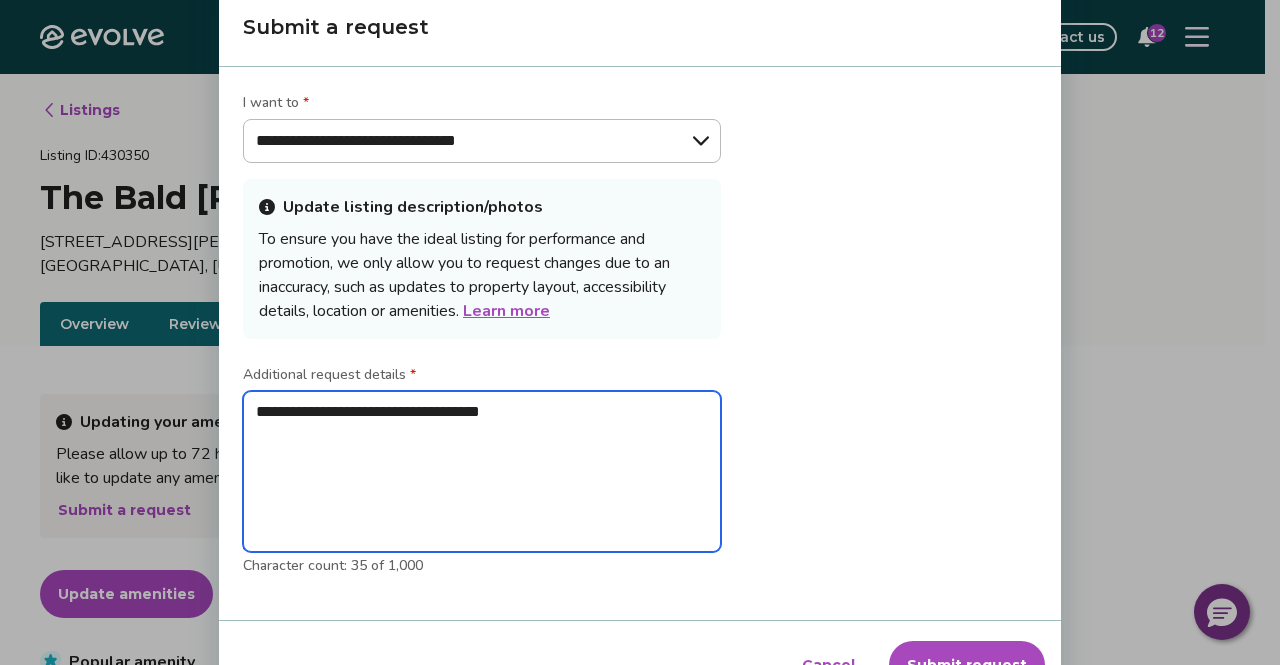 type on "*" 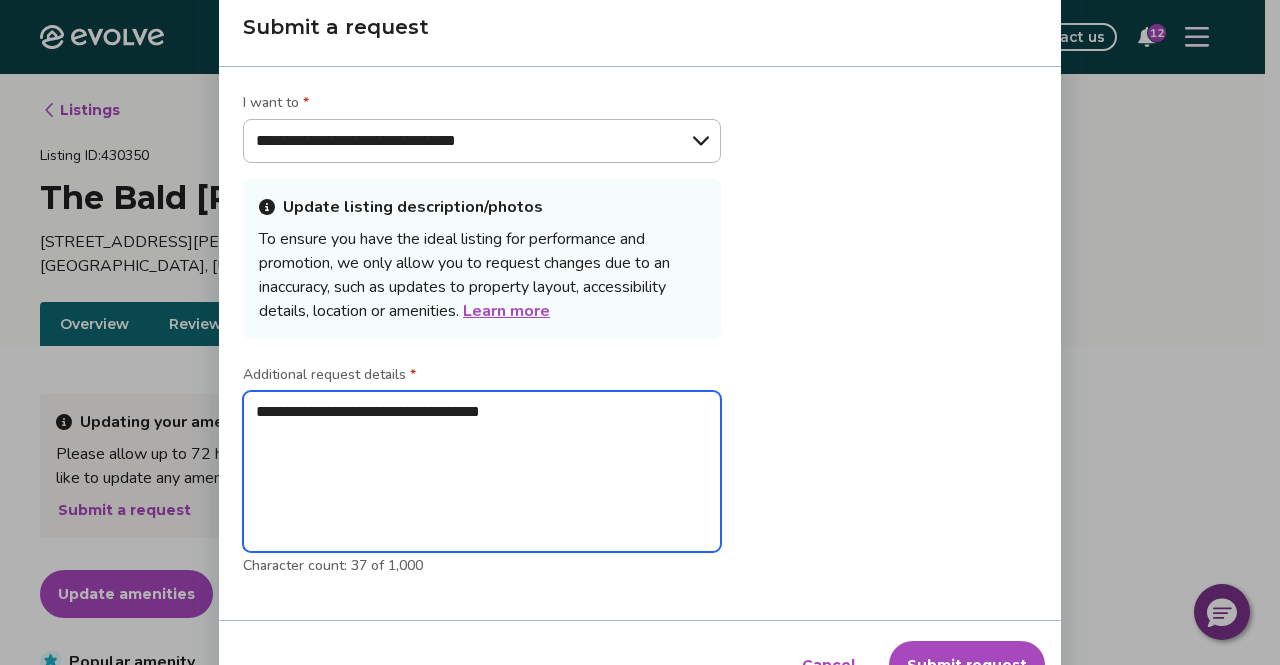 type on "**********" 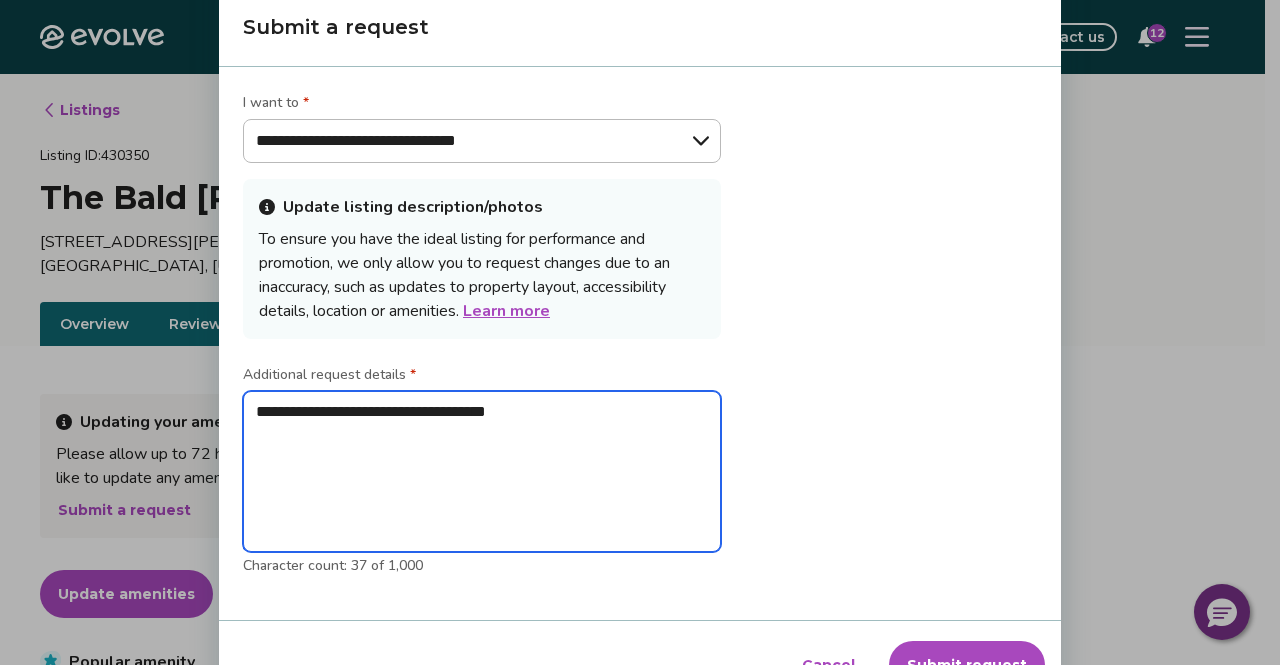 type on "**********" 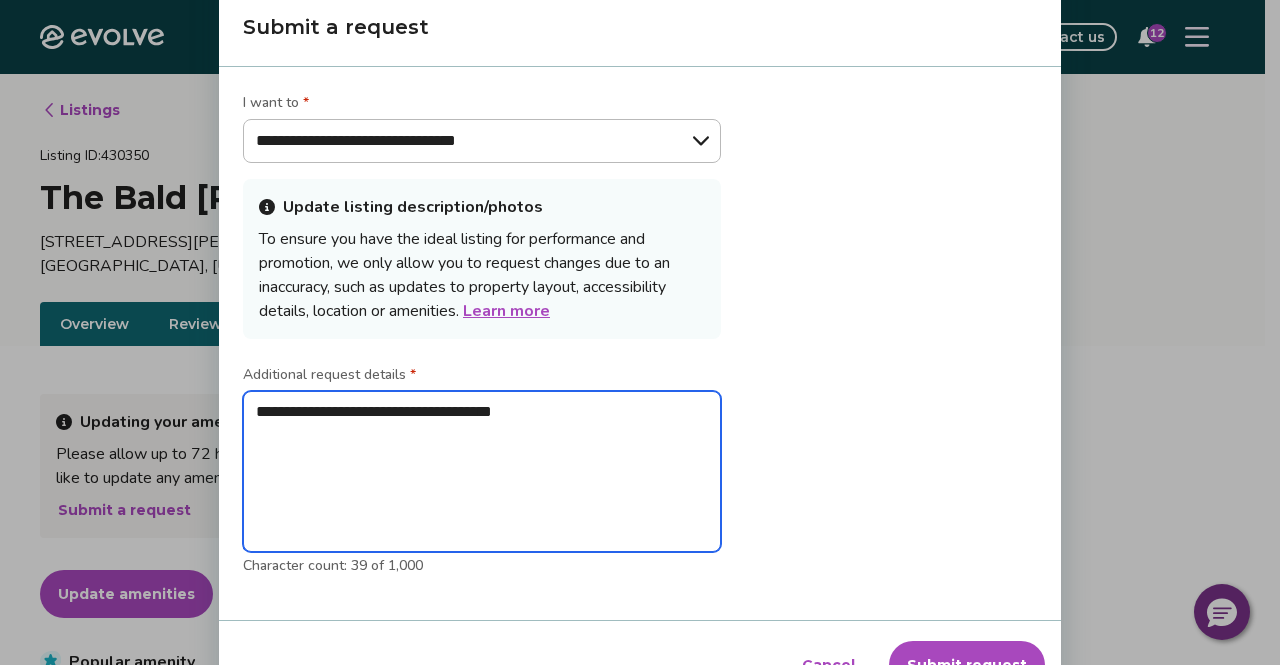 type on "**********" 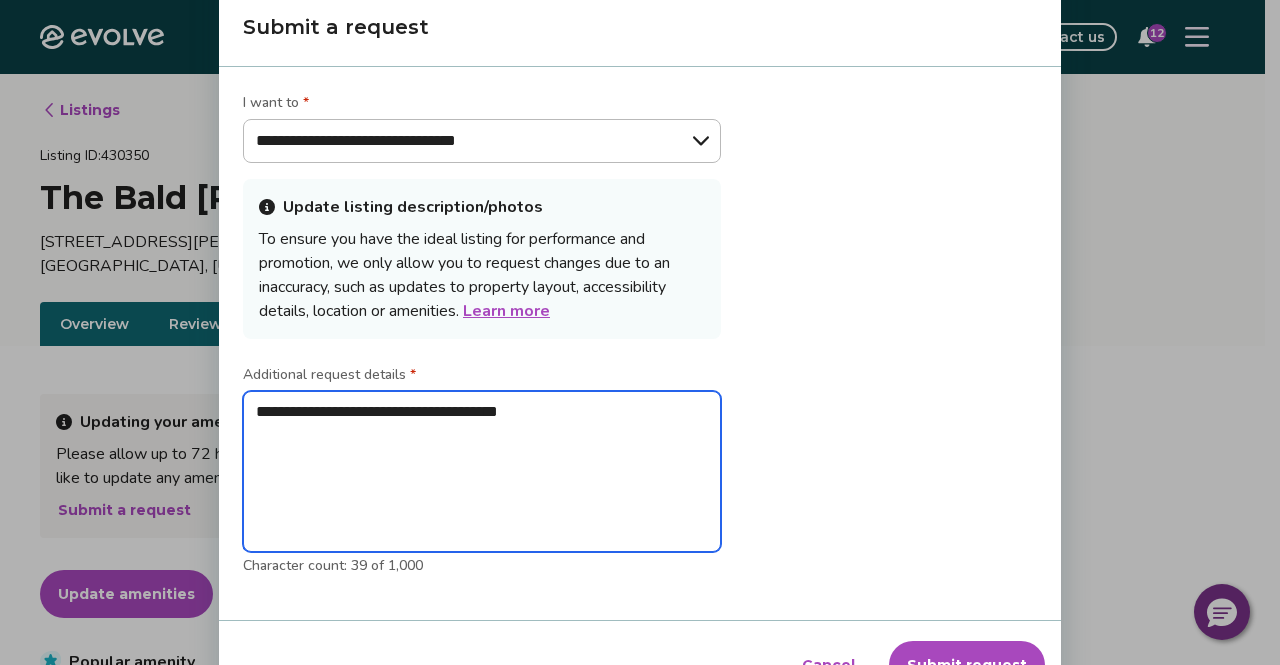 type on "*" 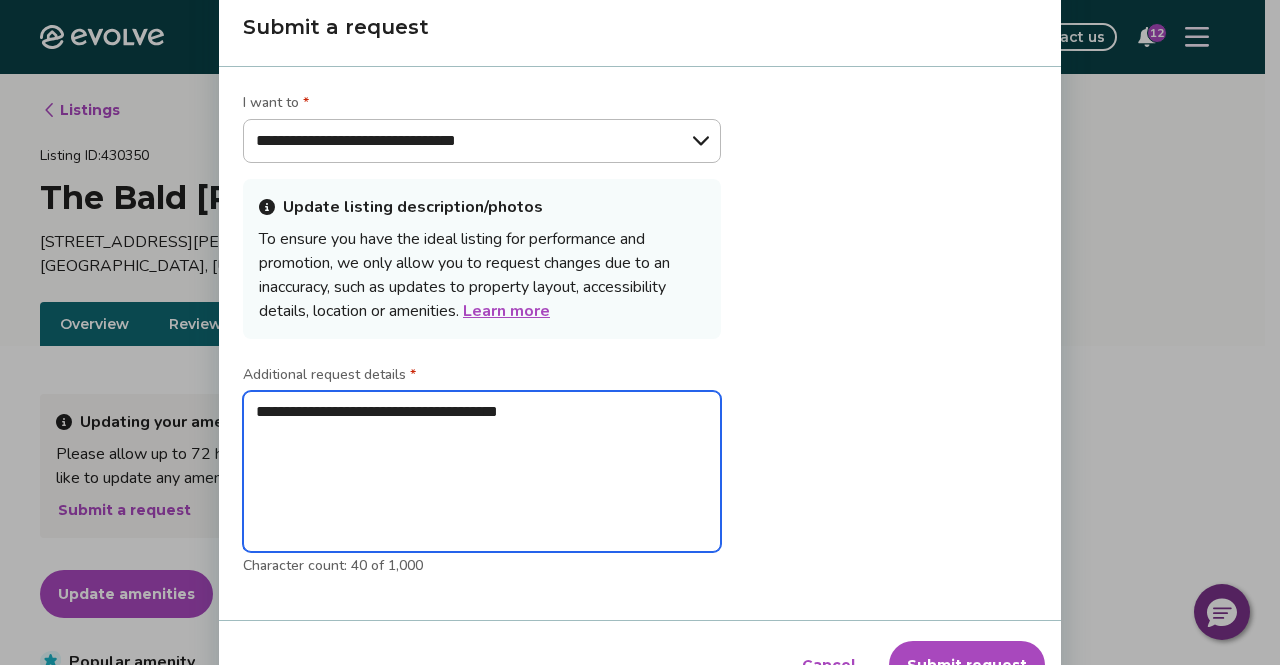 type on "**********" 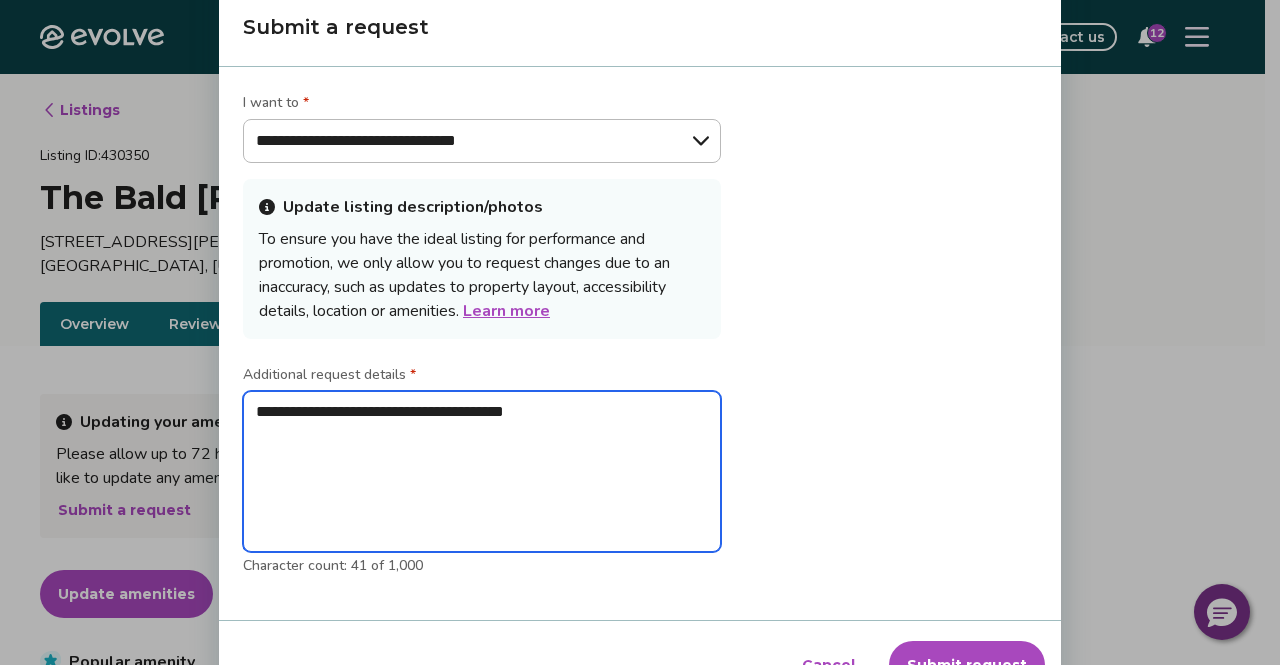 type on "**********" 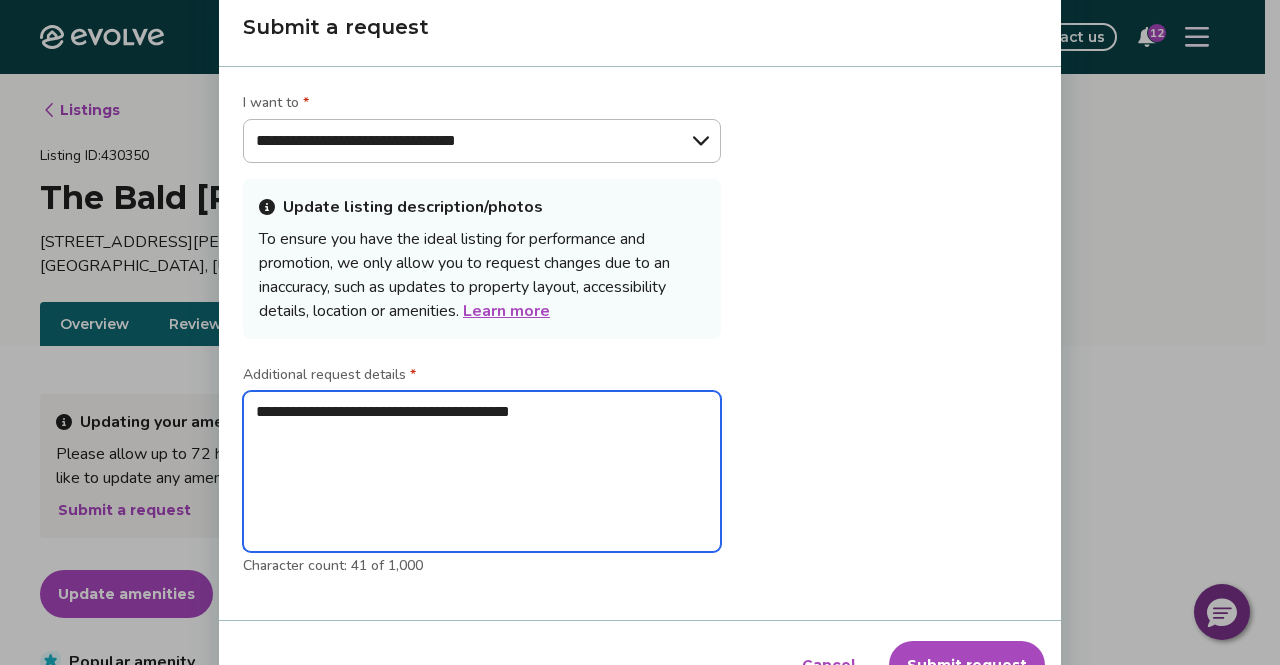 type on "**********" 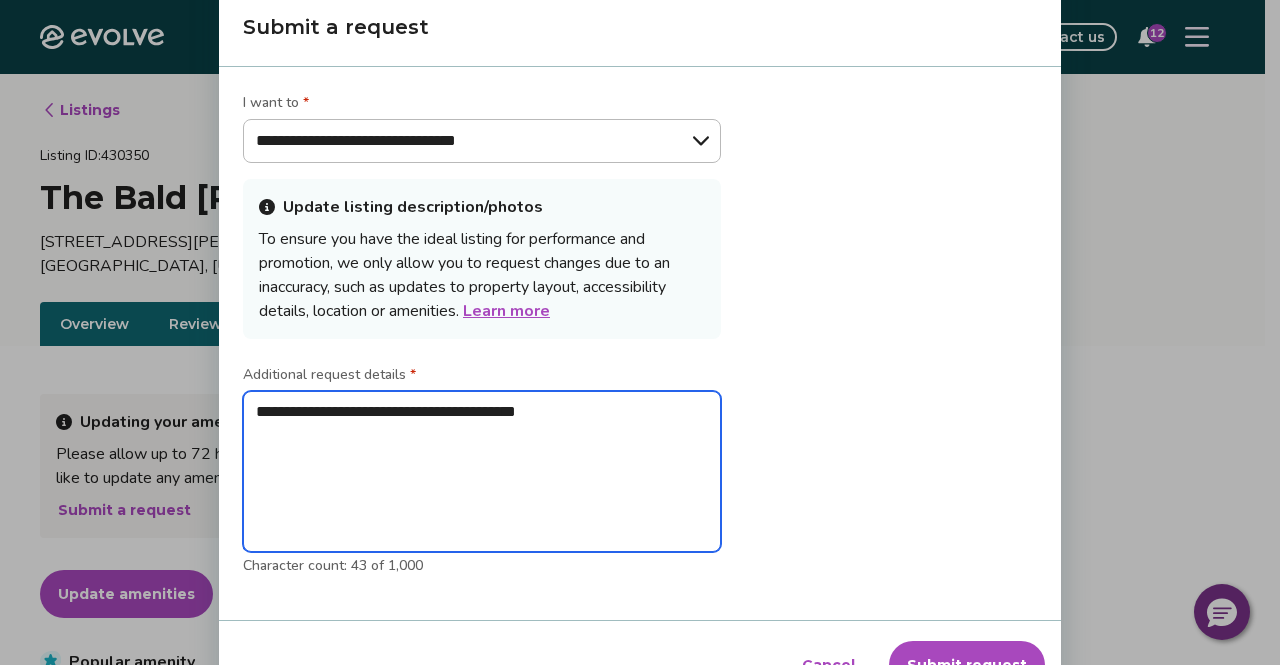 type on "**********" 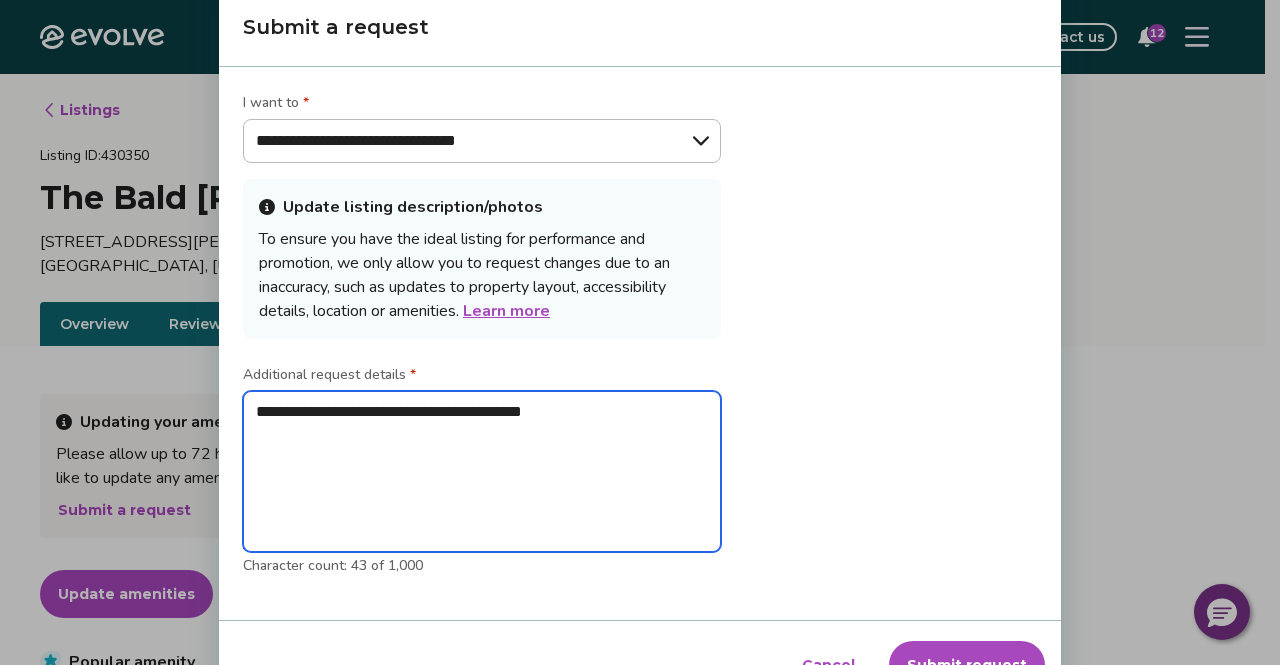 type on "**********" 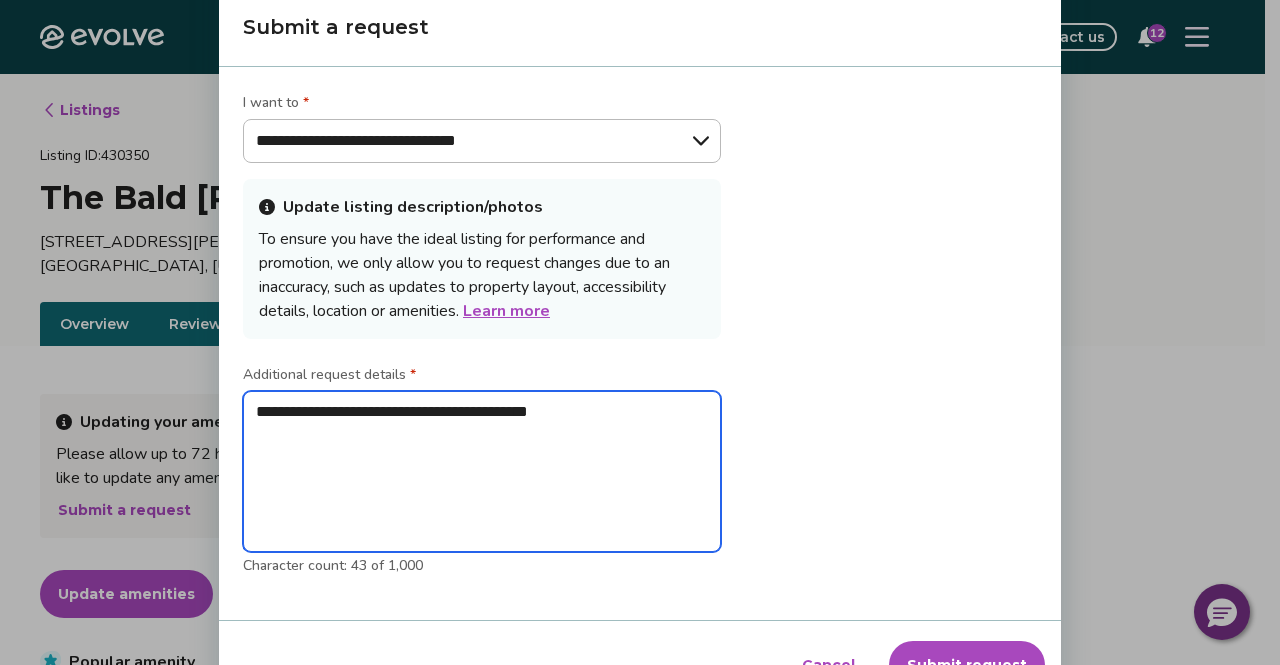 type on "**********" 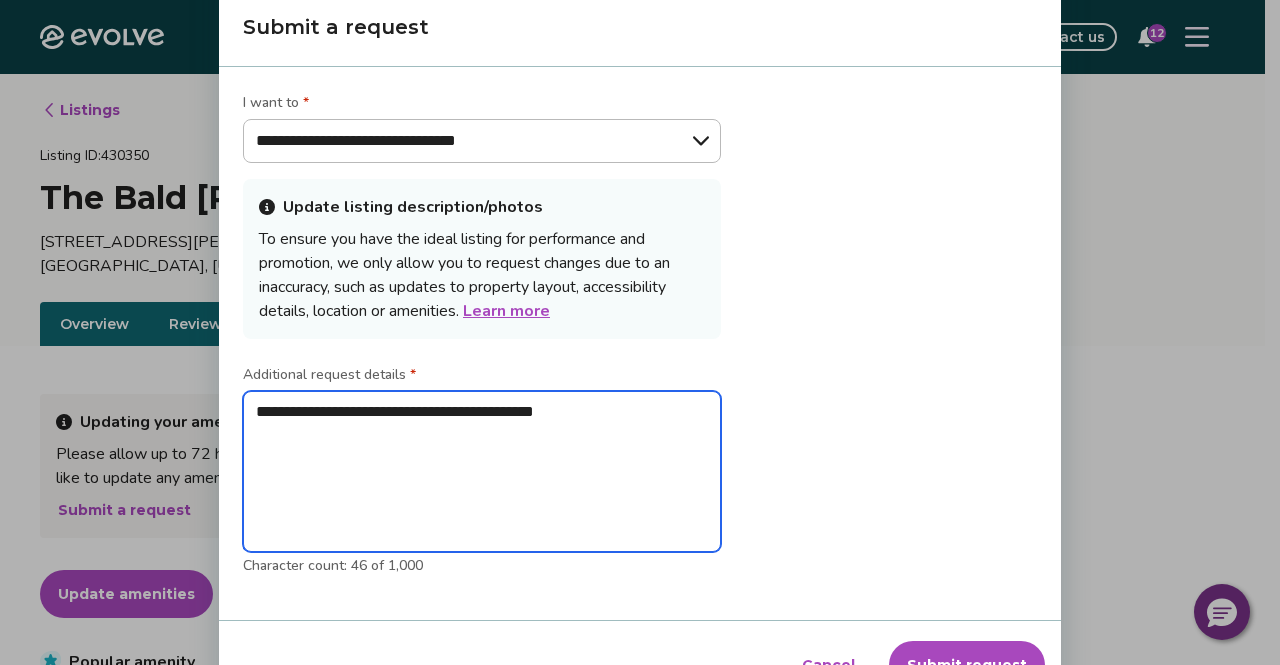 type on "**********" 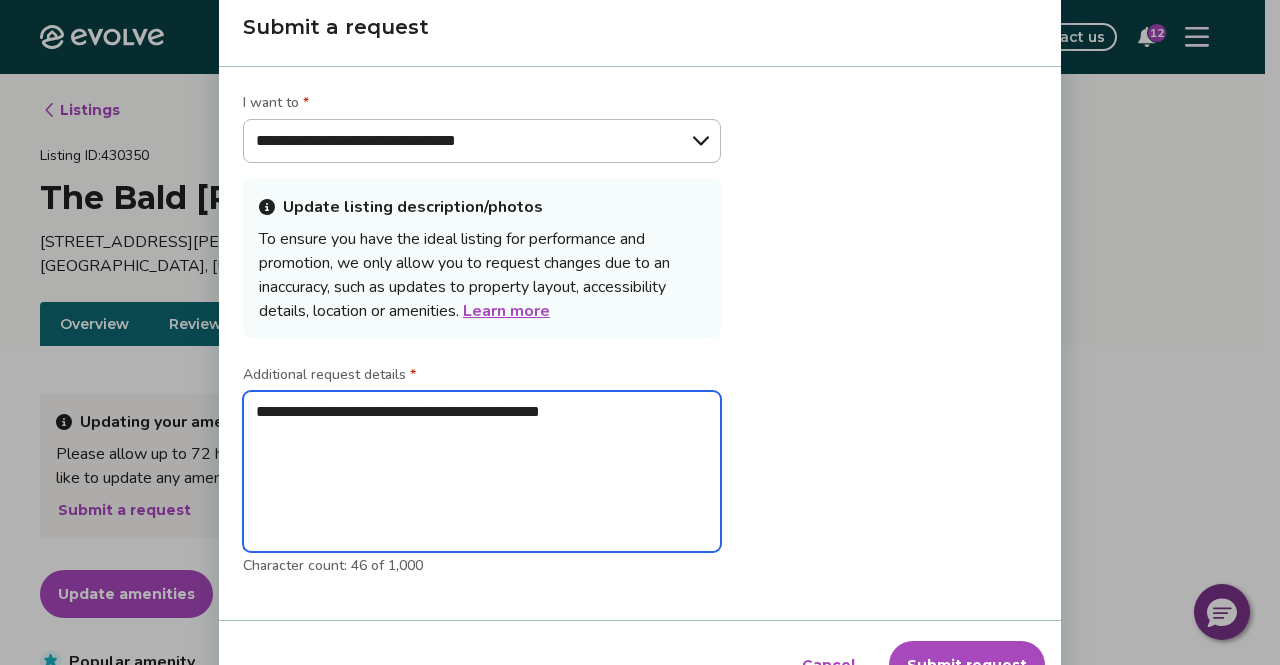 type on "*" 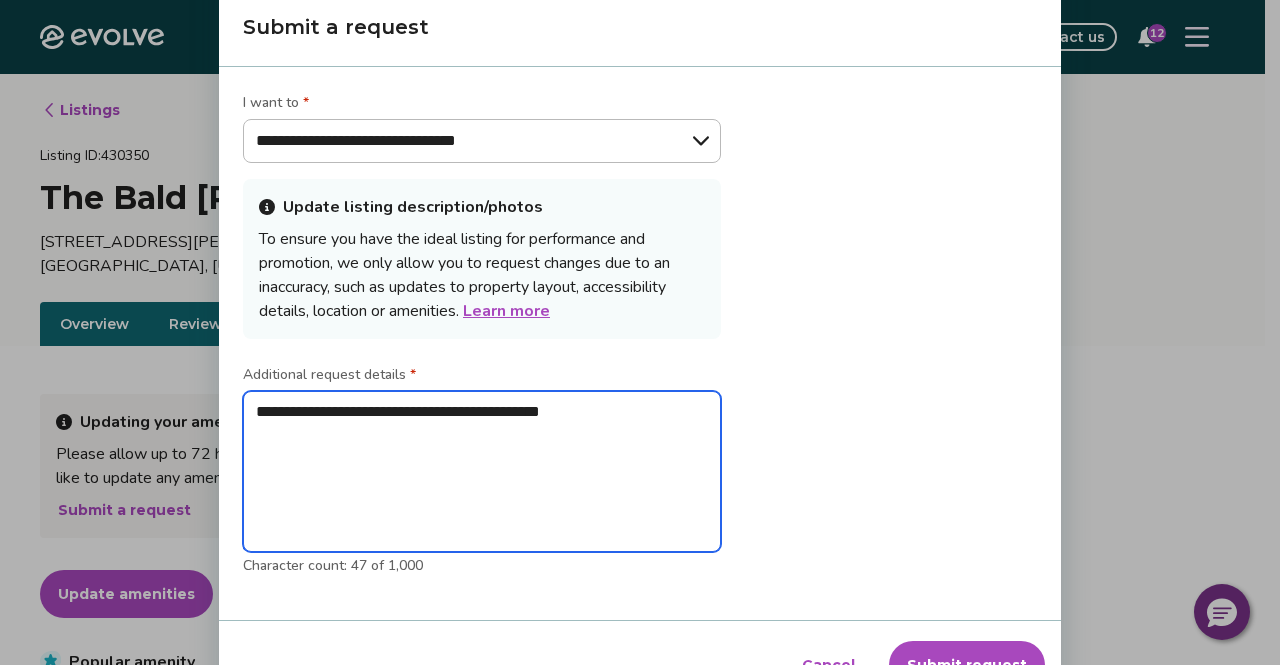 type on "**********" 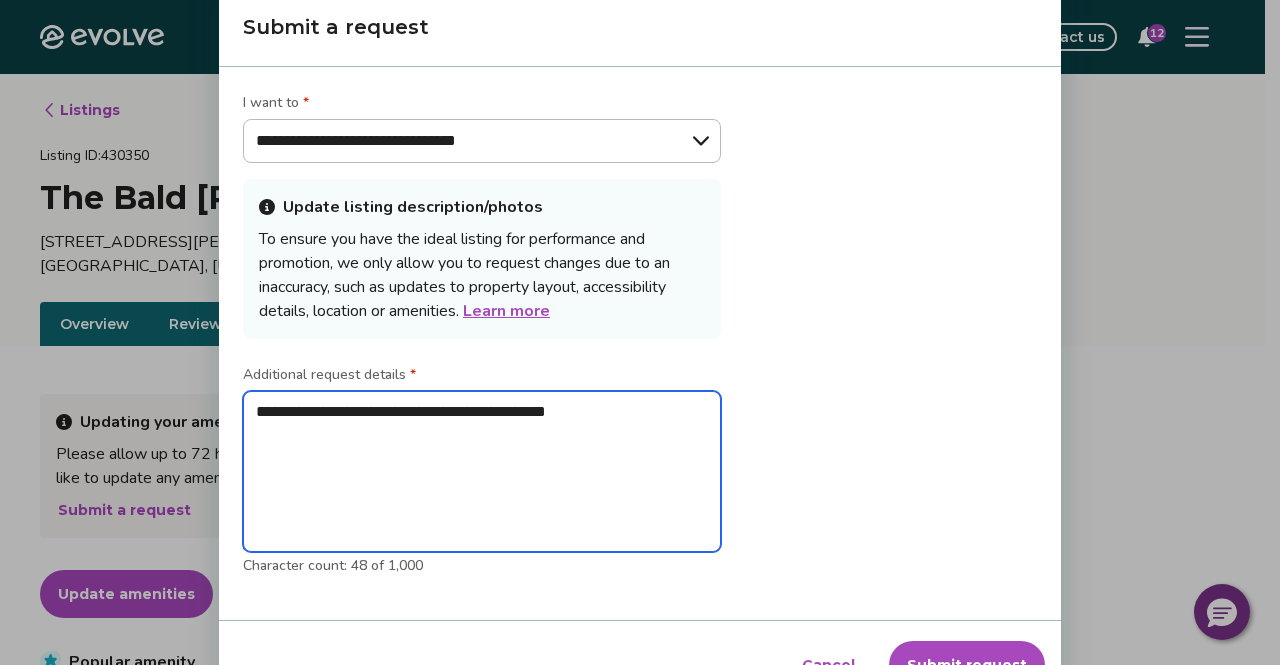 type on "**********" 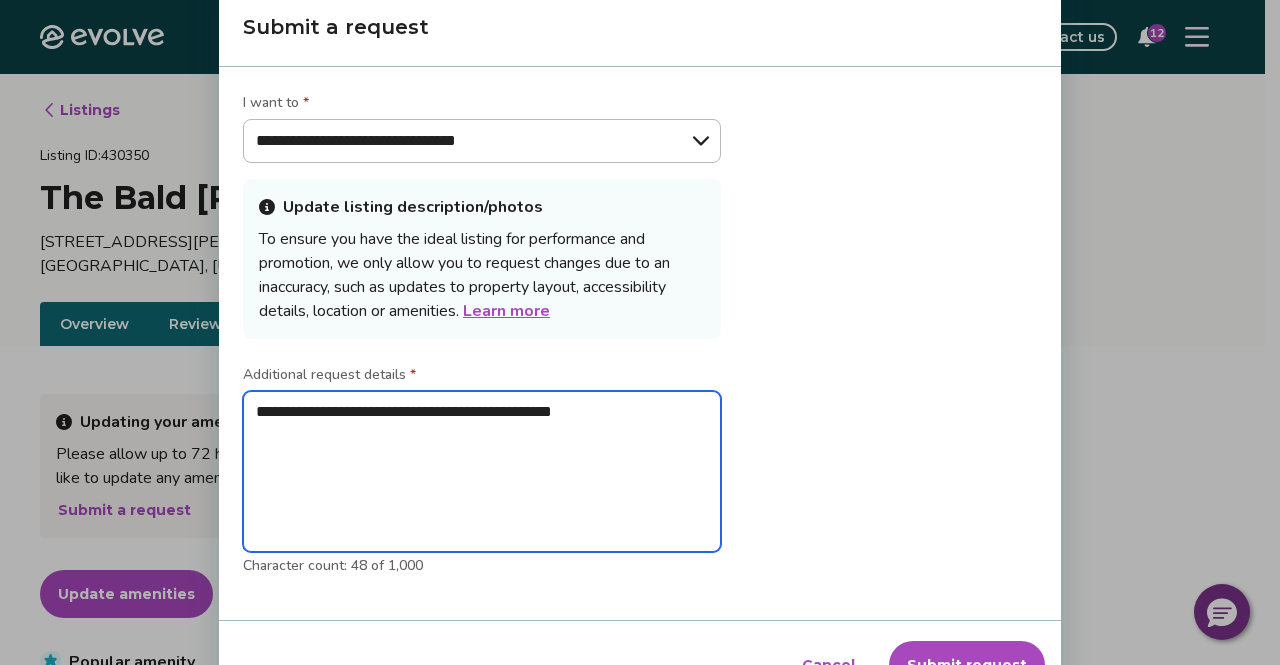 type on "**********" 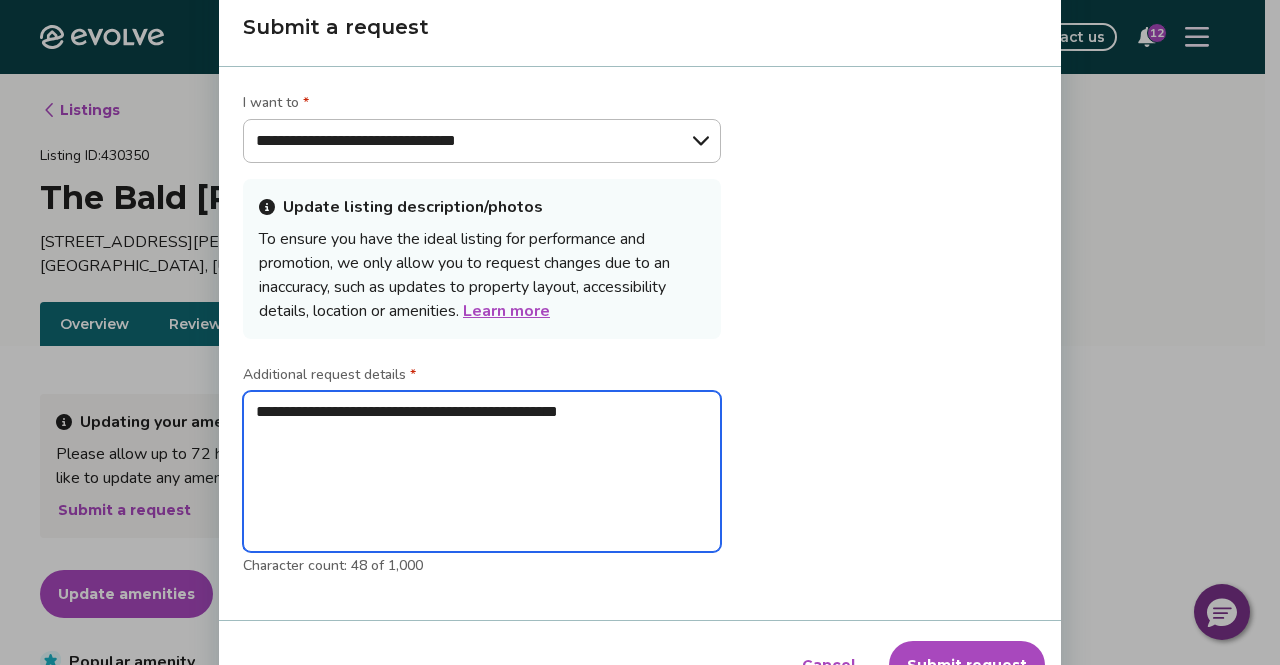 type on "*" 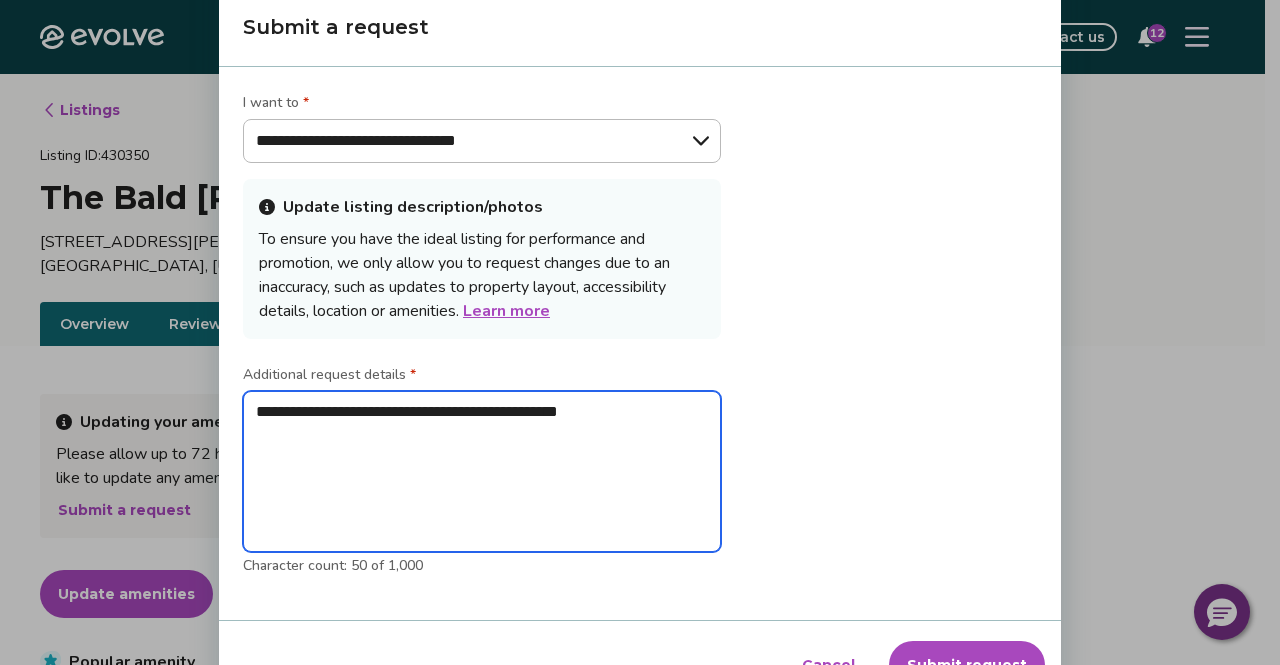 type on "**********" 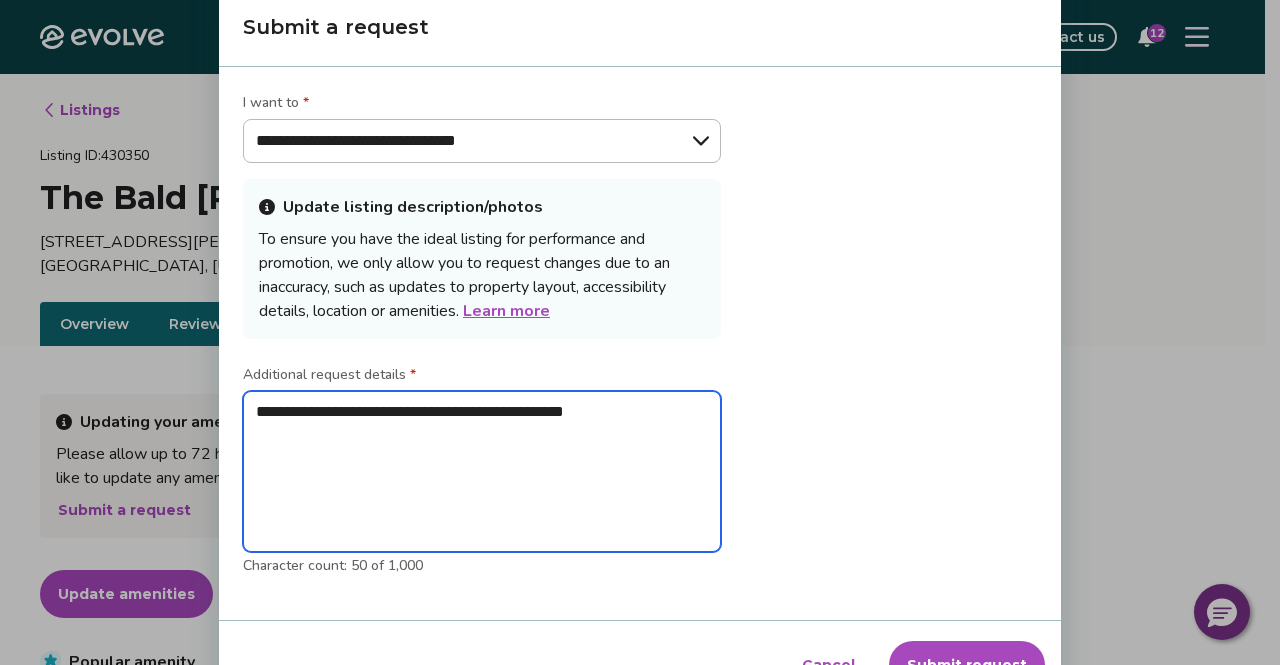 type on "**********" 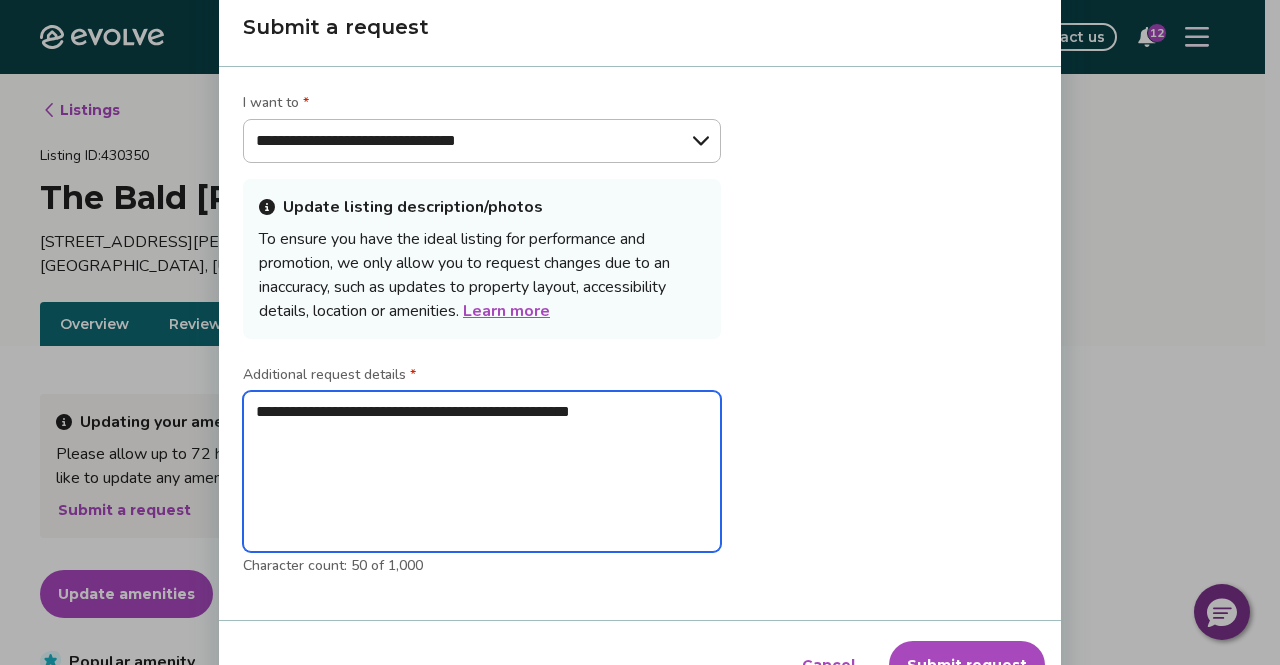 type on "*" 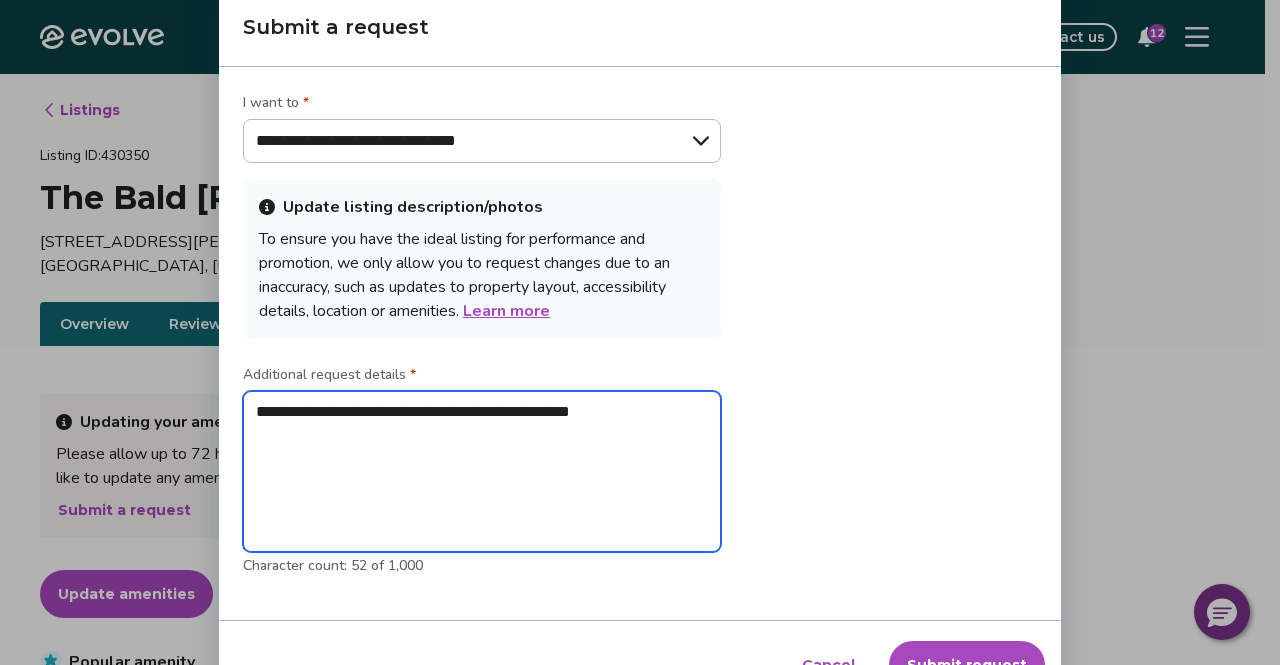 type on "**********" 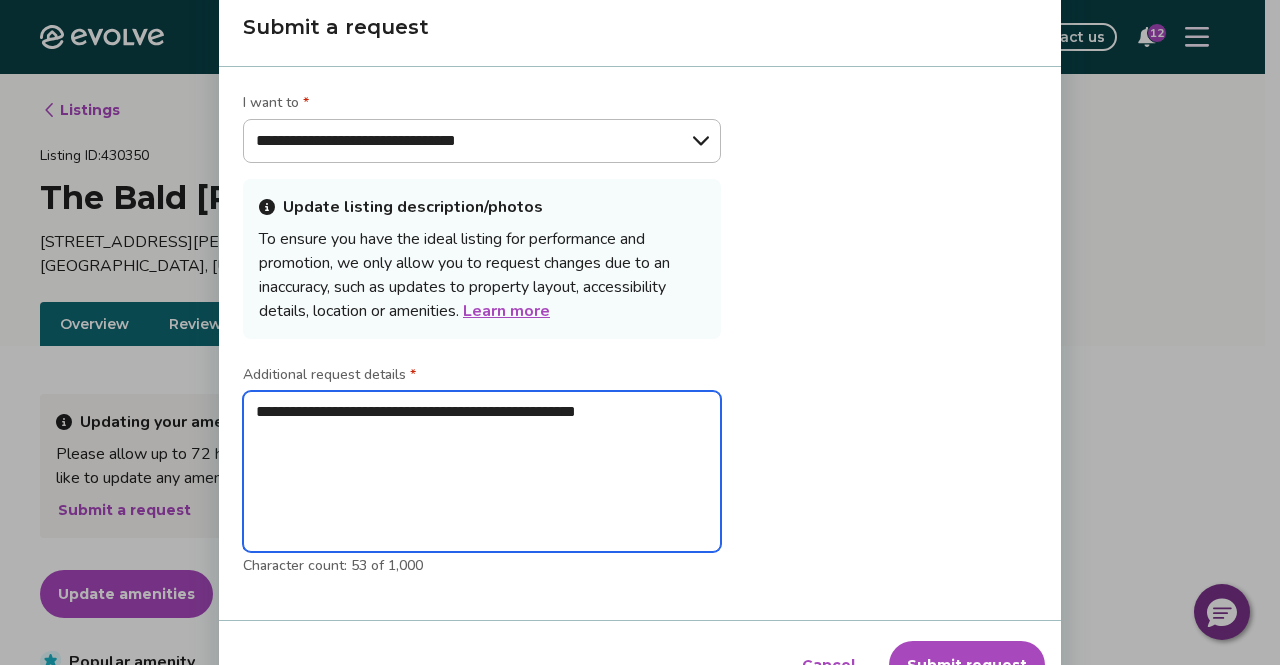 type on "**********" 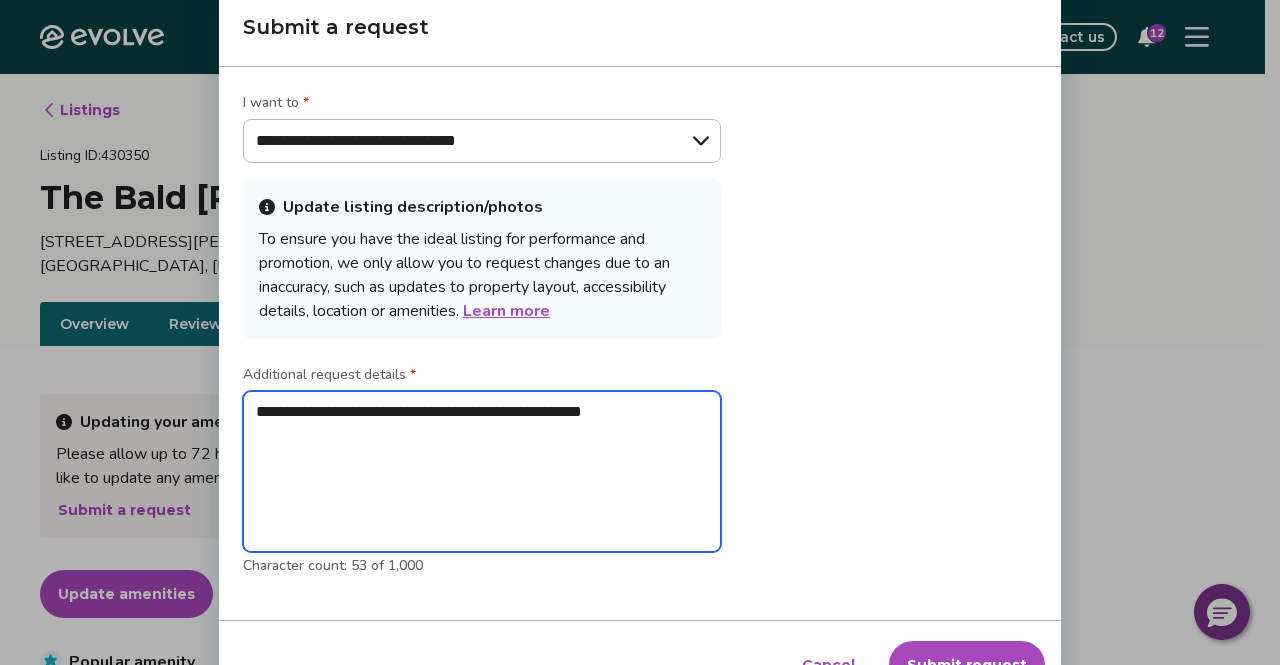 type on "**********" 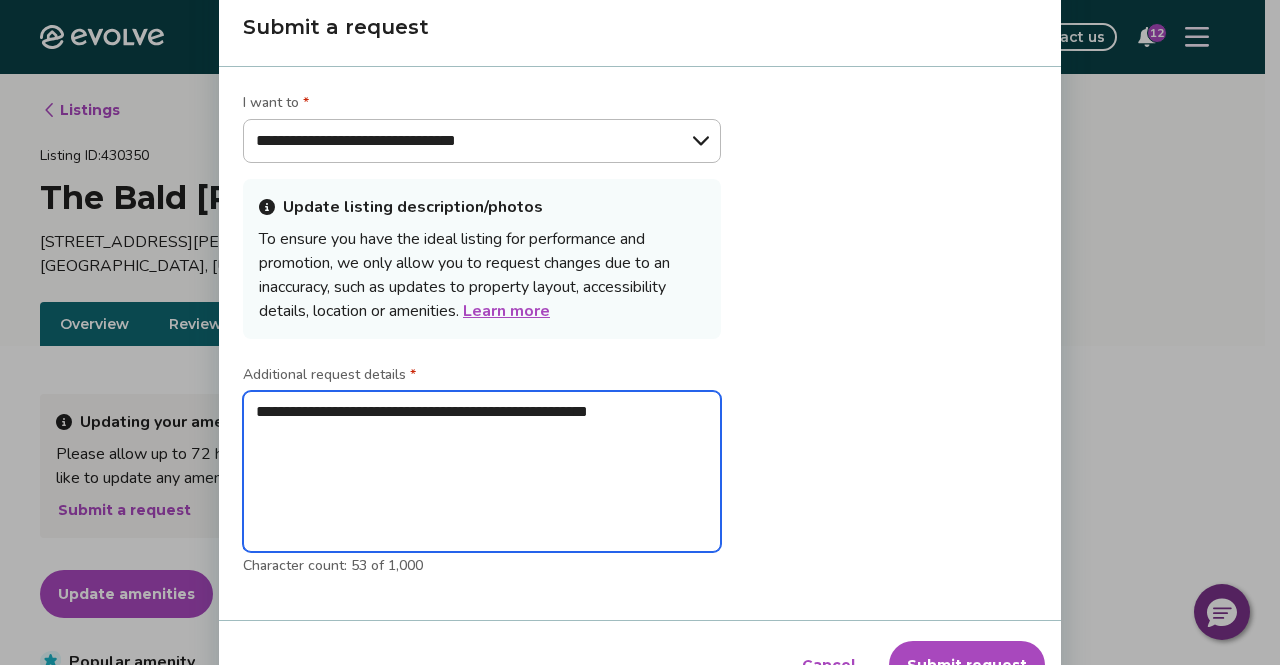 type on "**********" 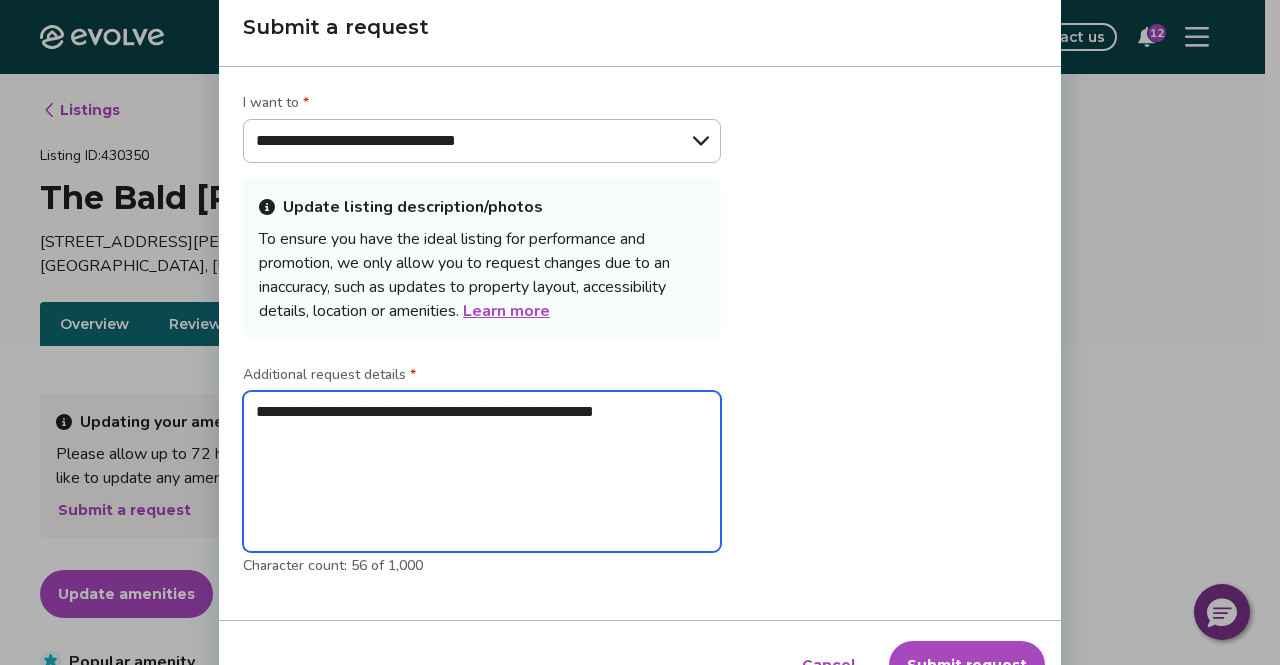 type on "**********" 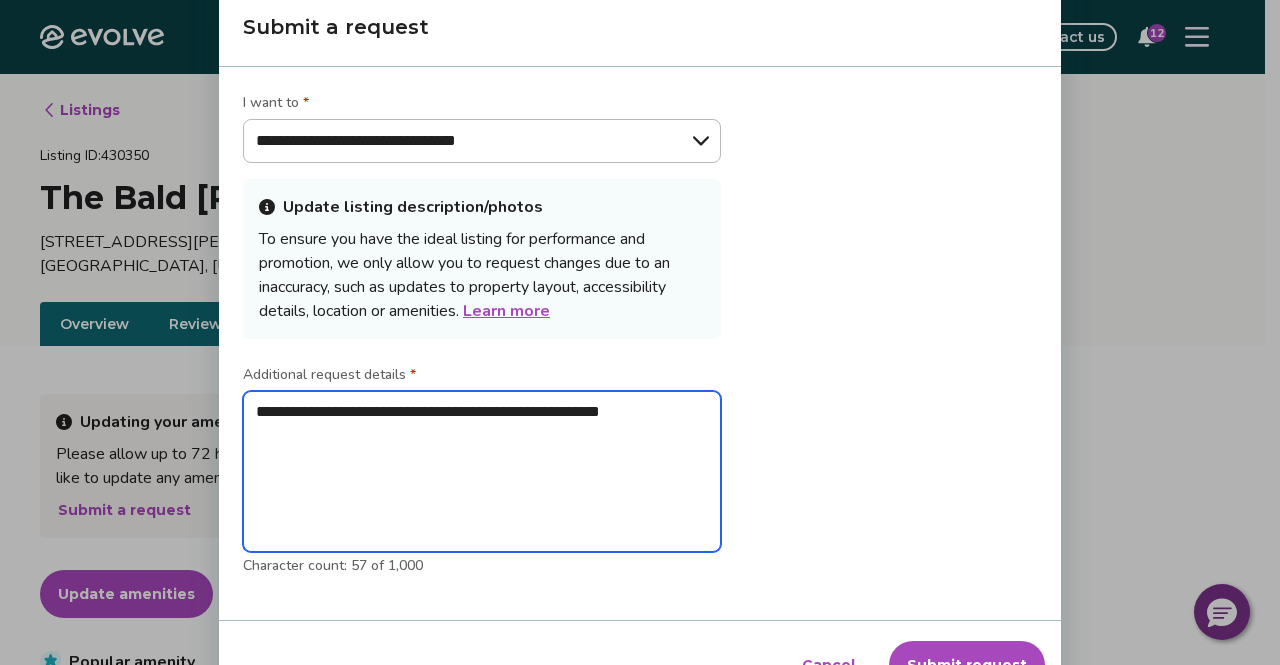 type on "**********" 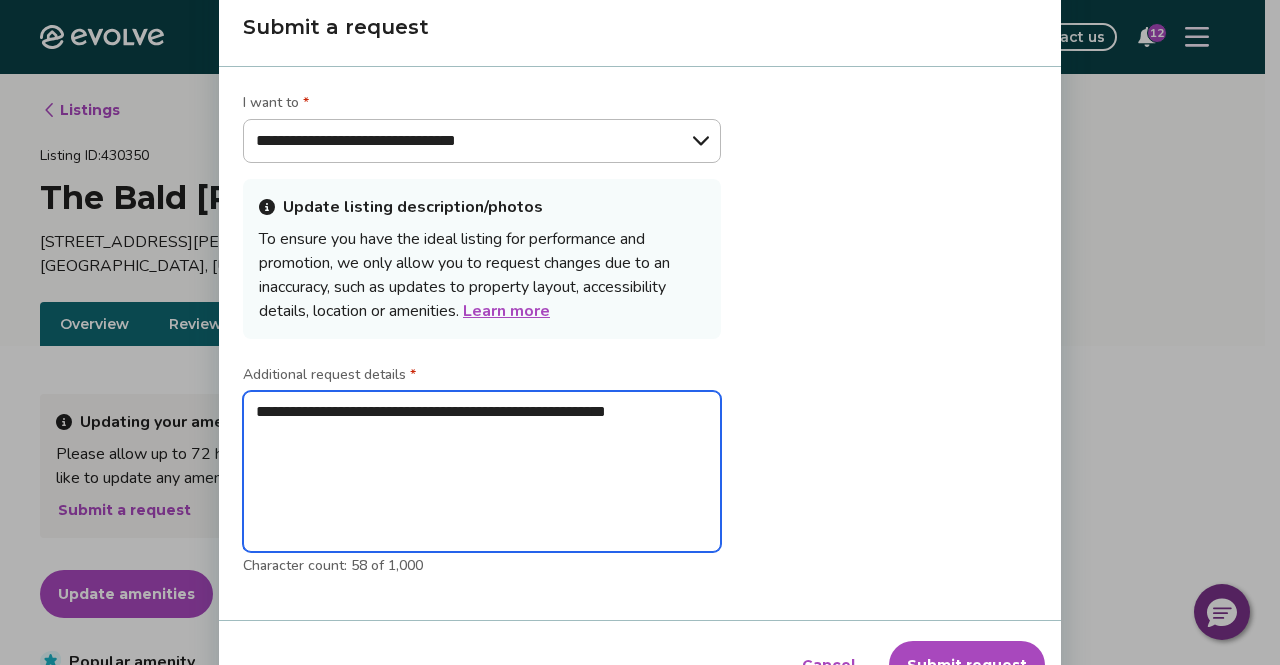 type on "**********" 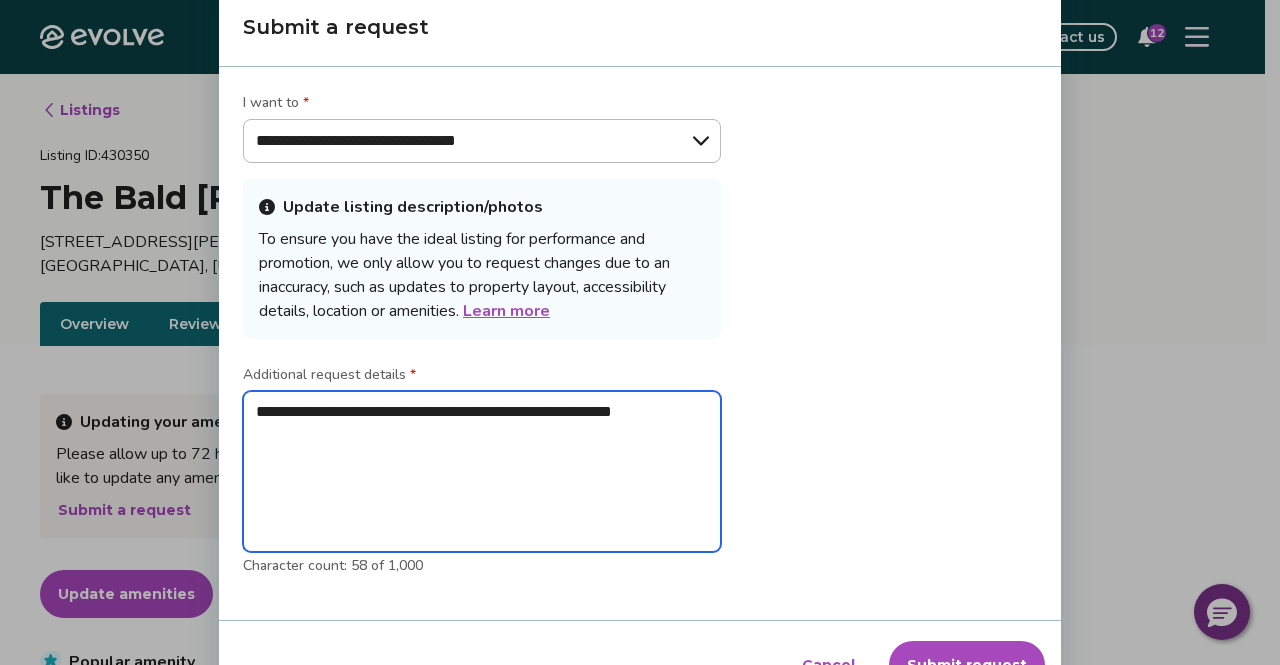 type on "**********" 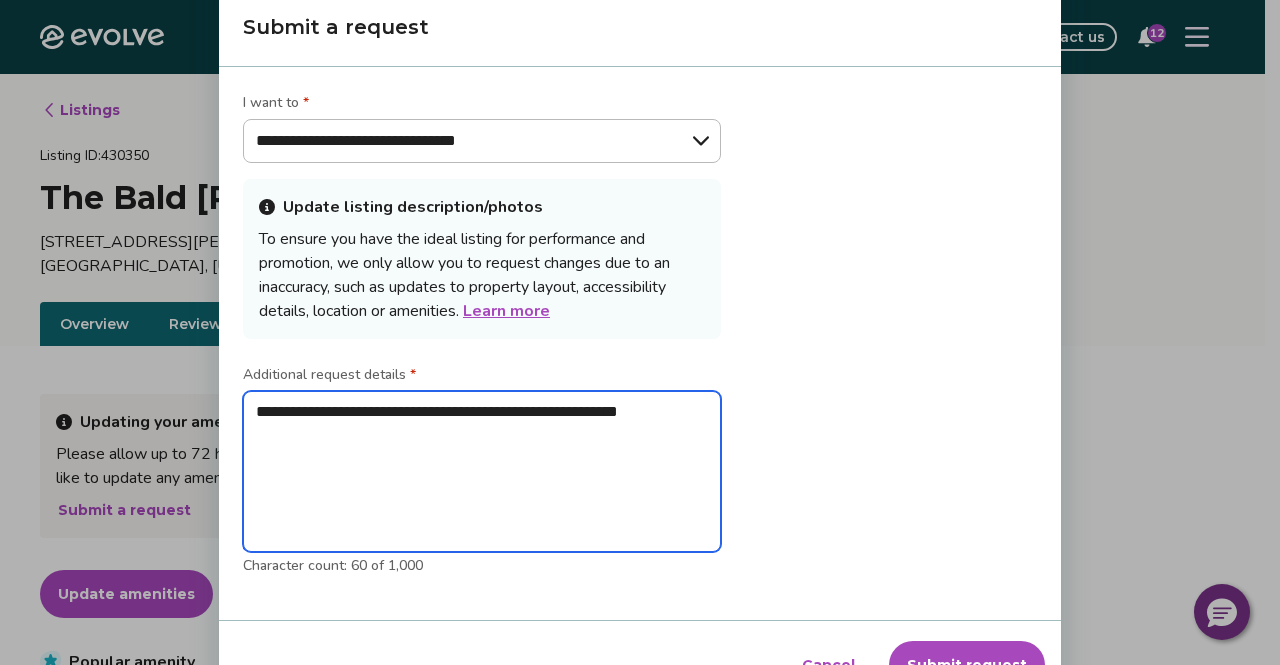 type on "**********" 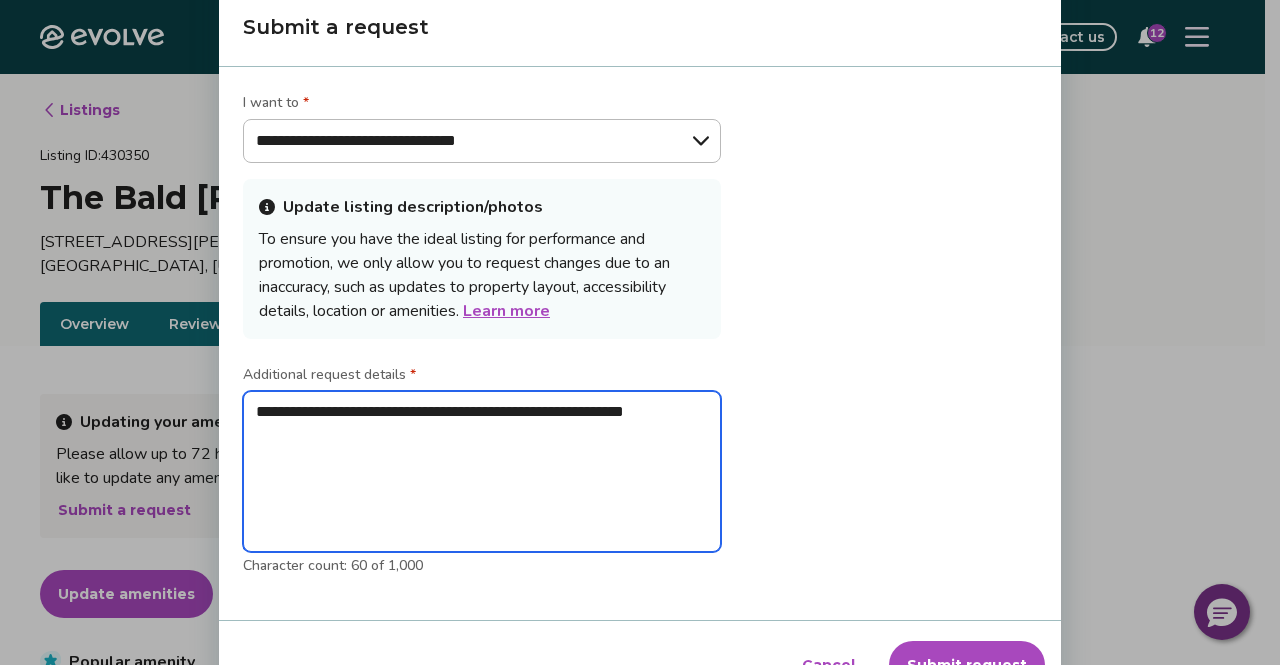 type on "**********" 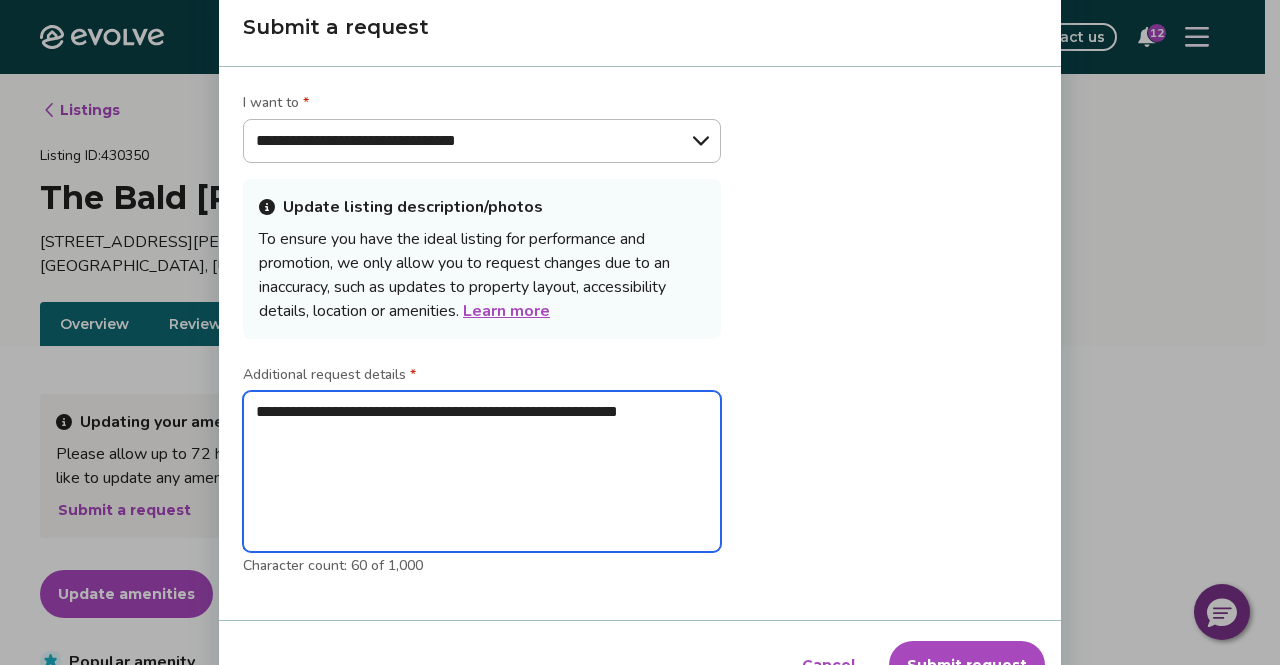type on "*" 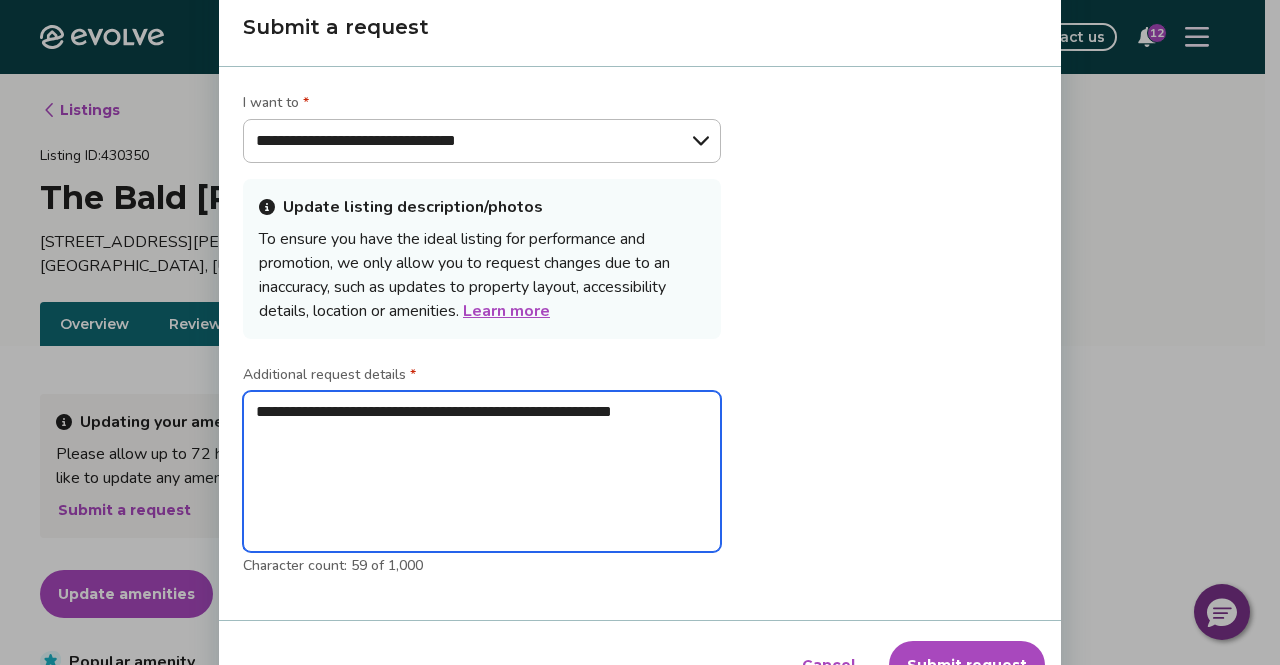 type on "**********" 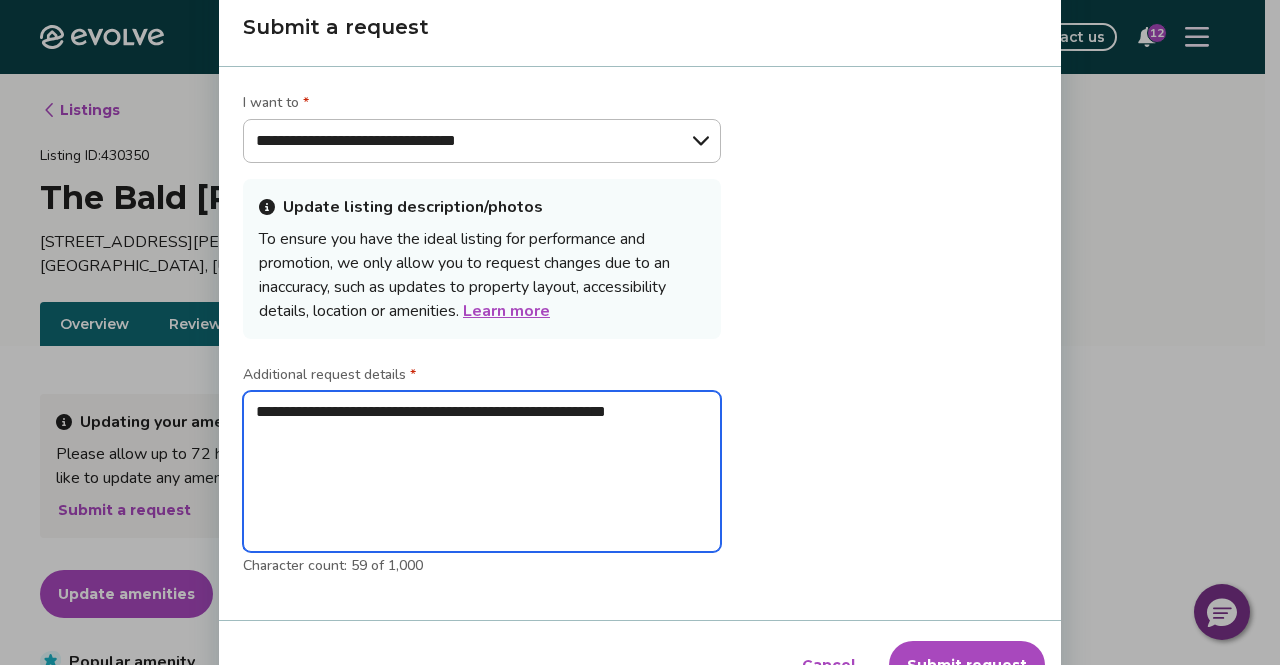 type on "**********" 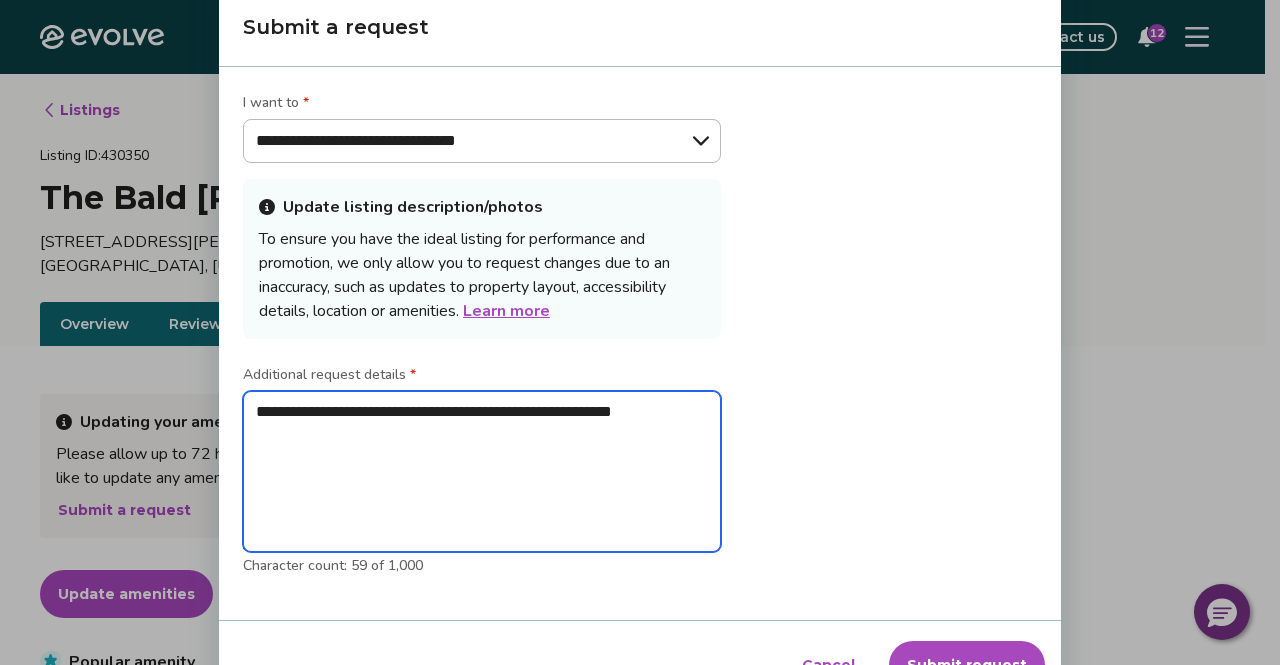 type on "**********" 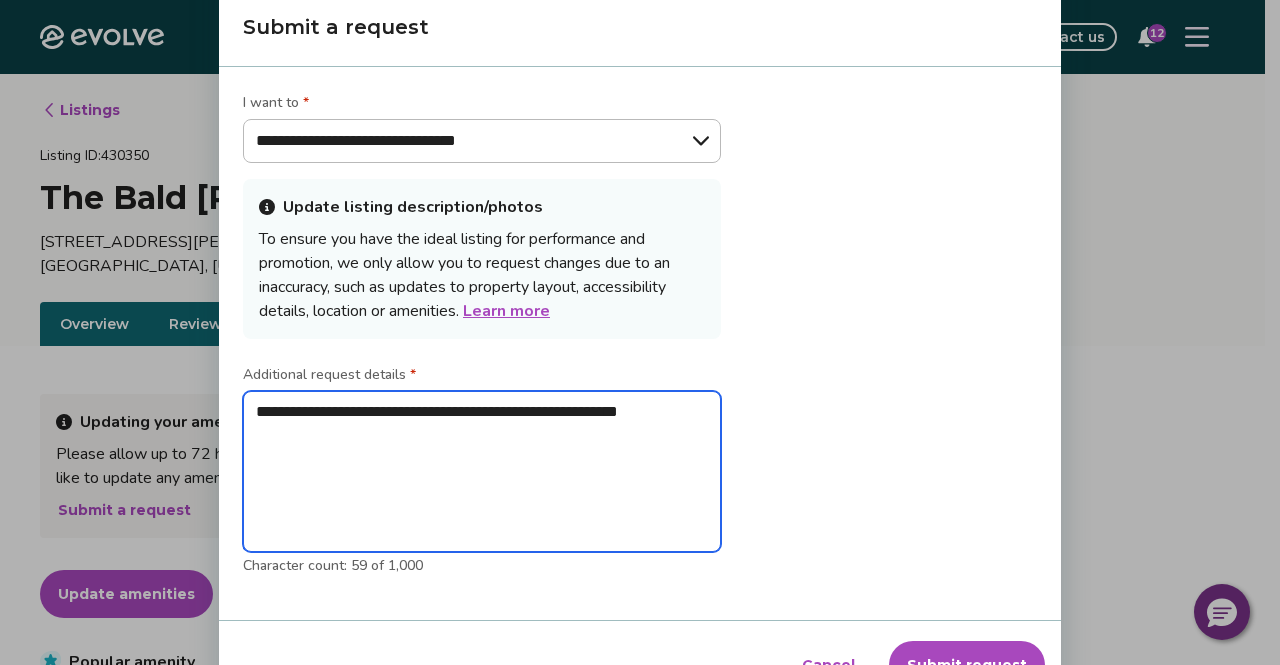 type on "**********" 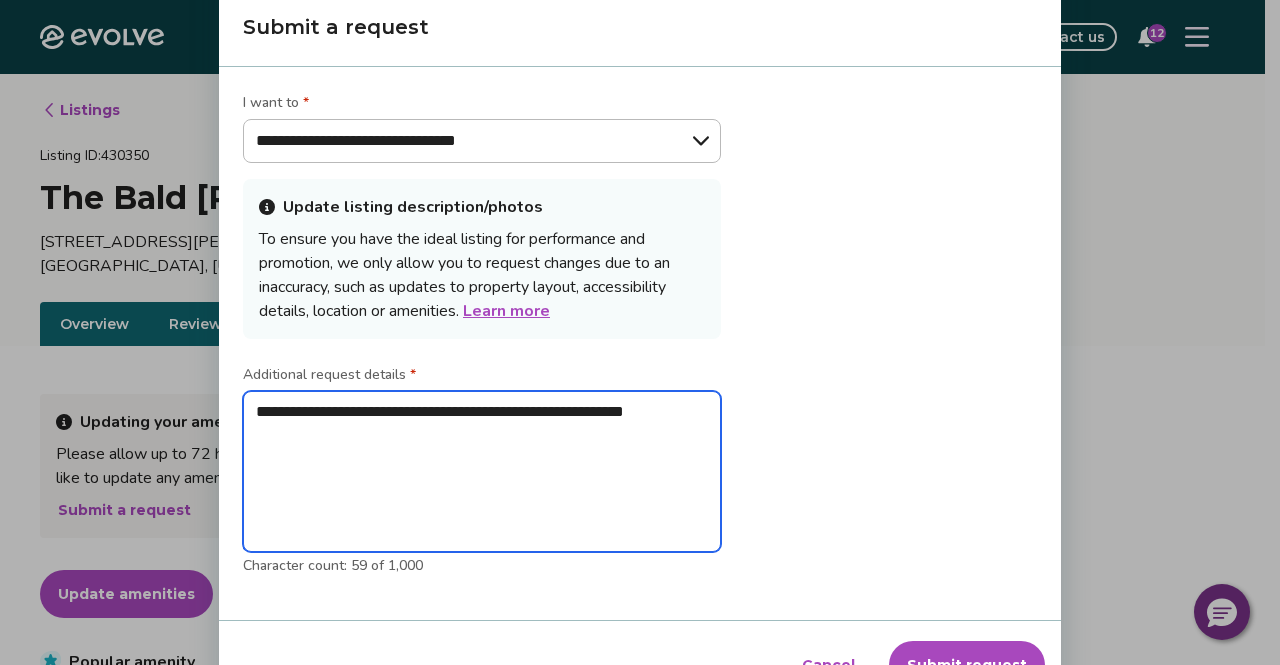 type on "**********" 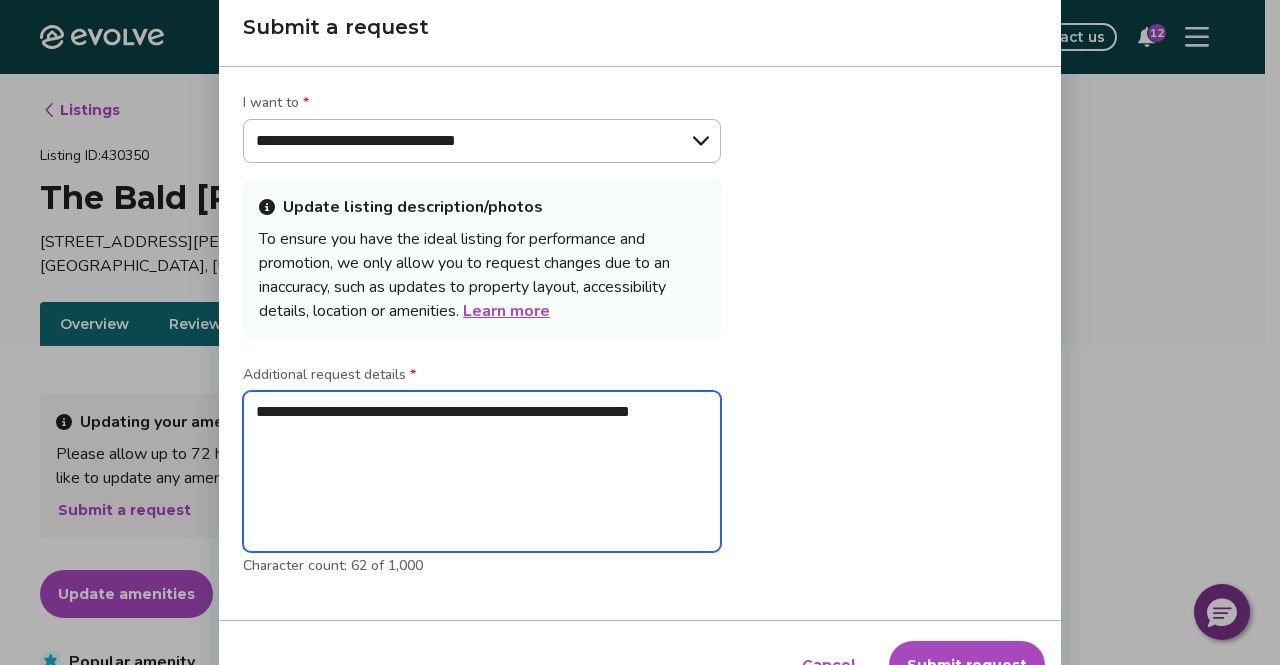 type on "**********" 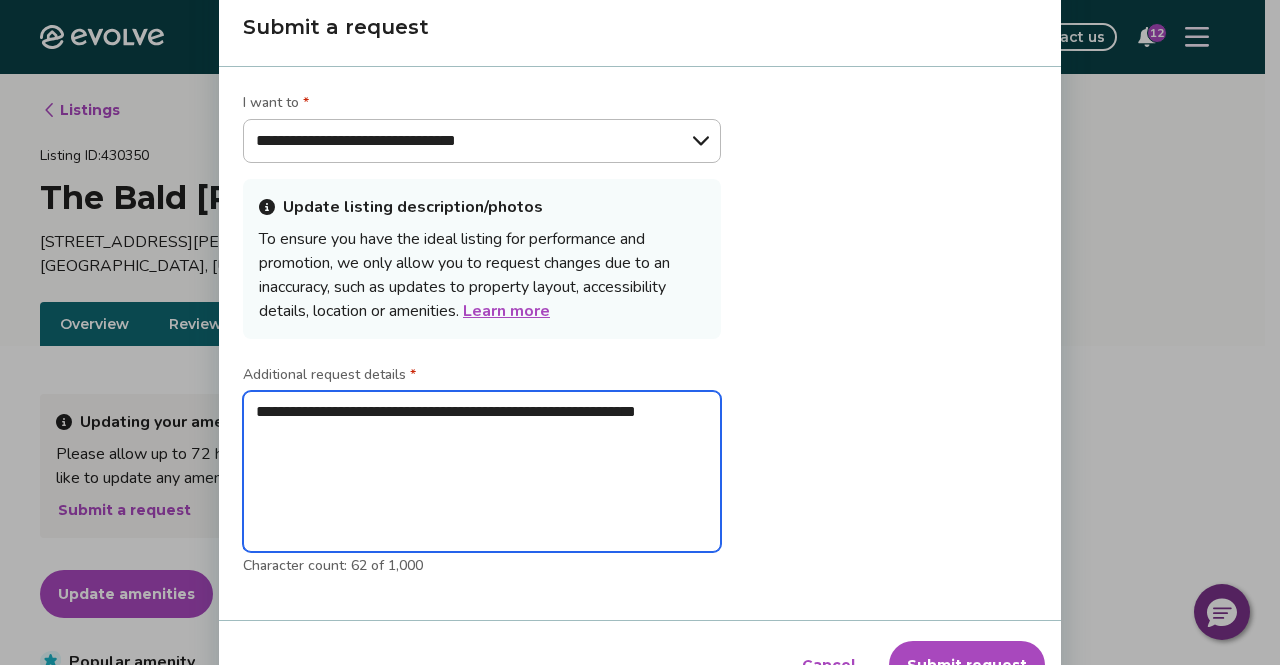 type on "**********" 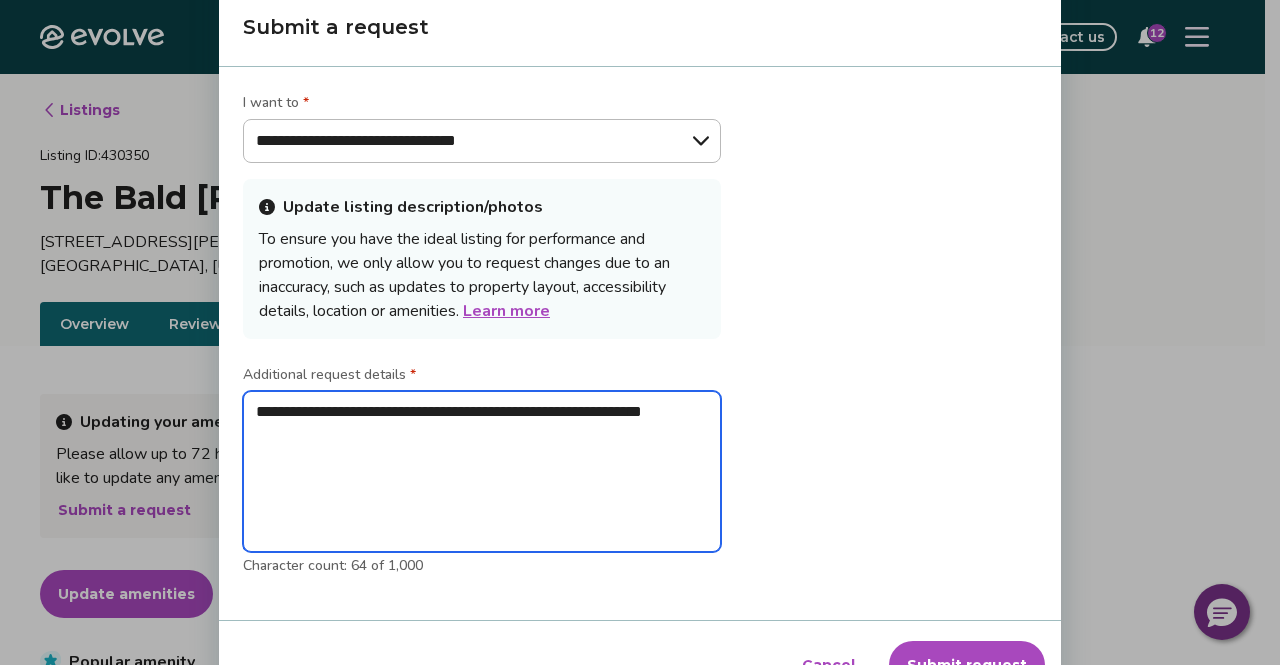 type on "**********" 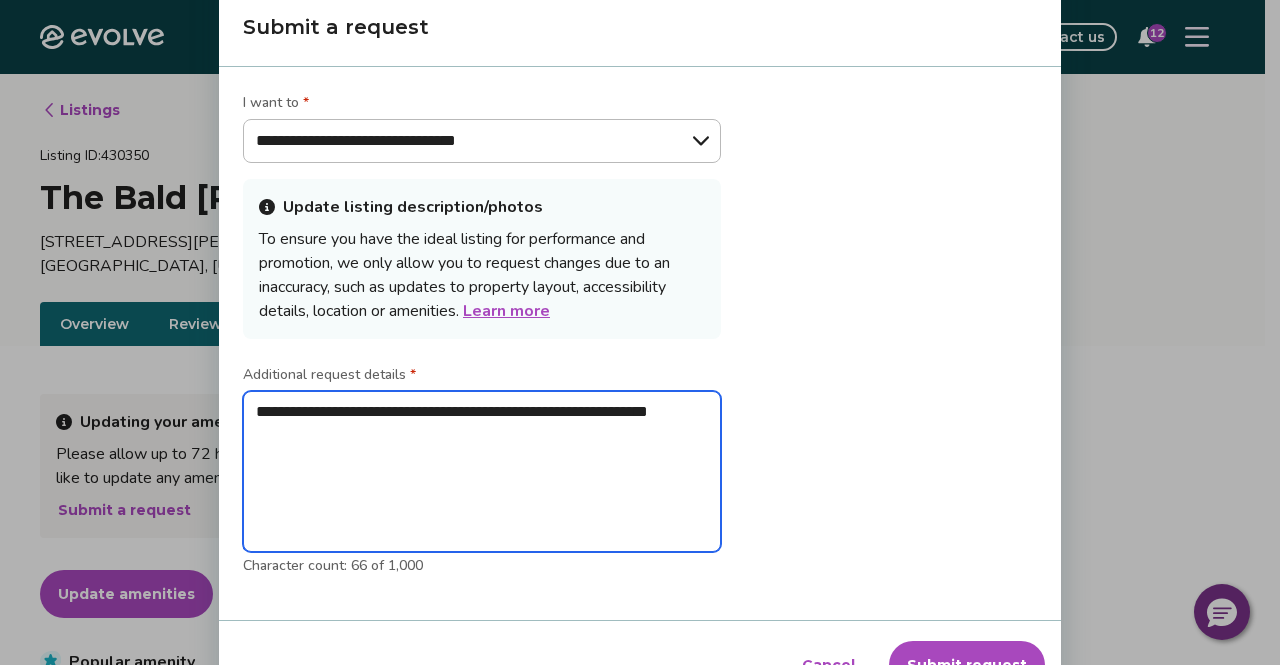 type on "**********" 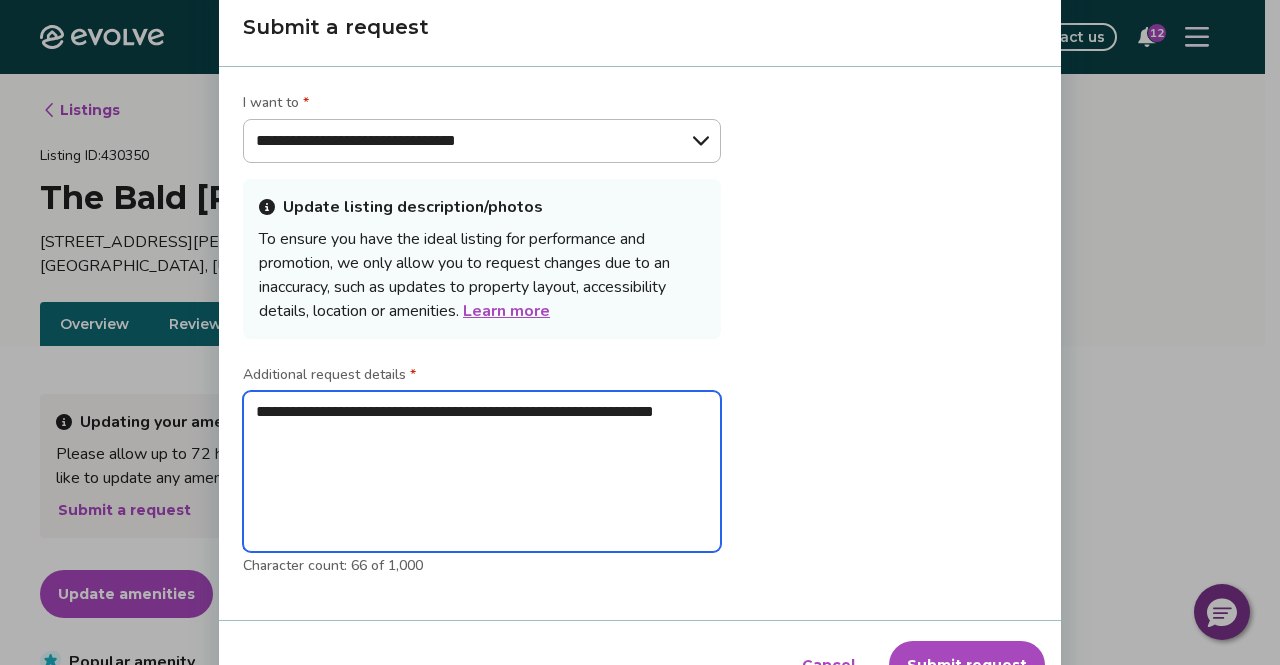 type on "**********" 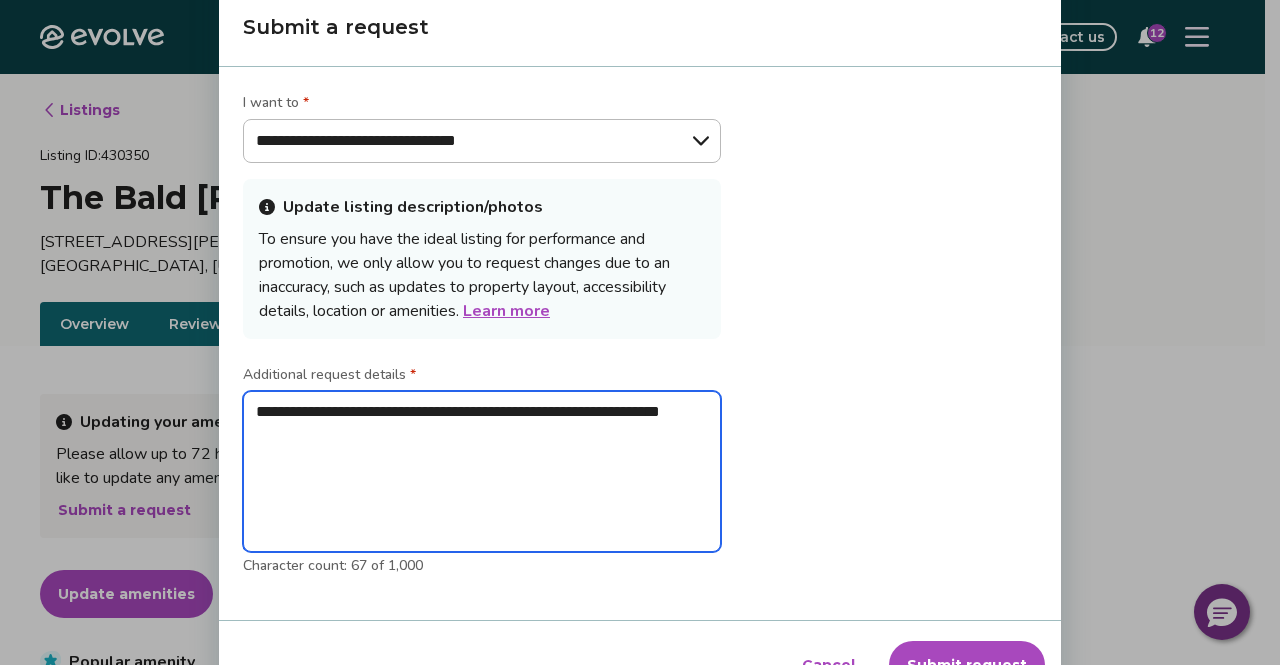 type on "**********" 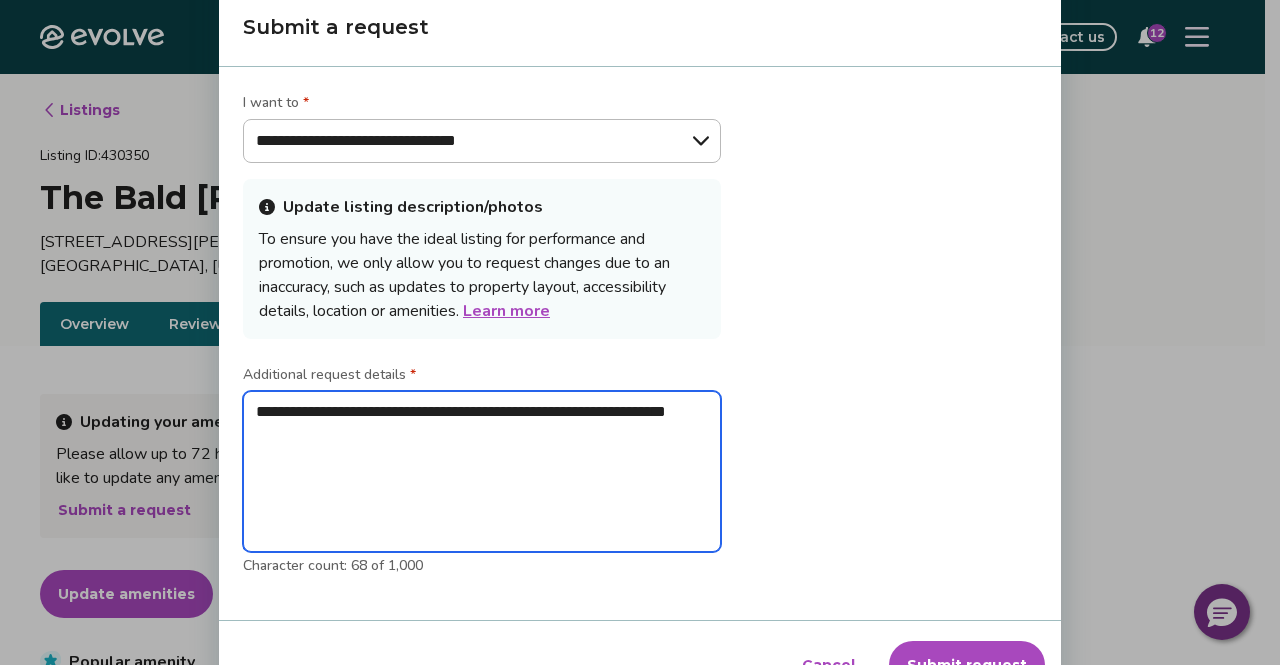 type on "**********" 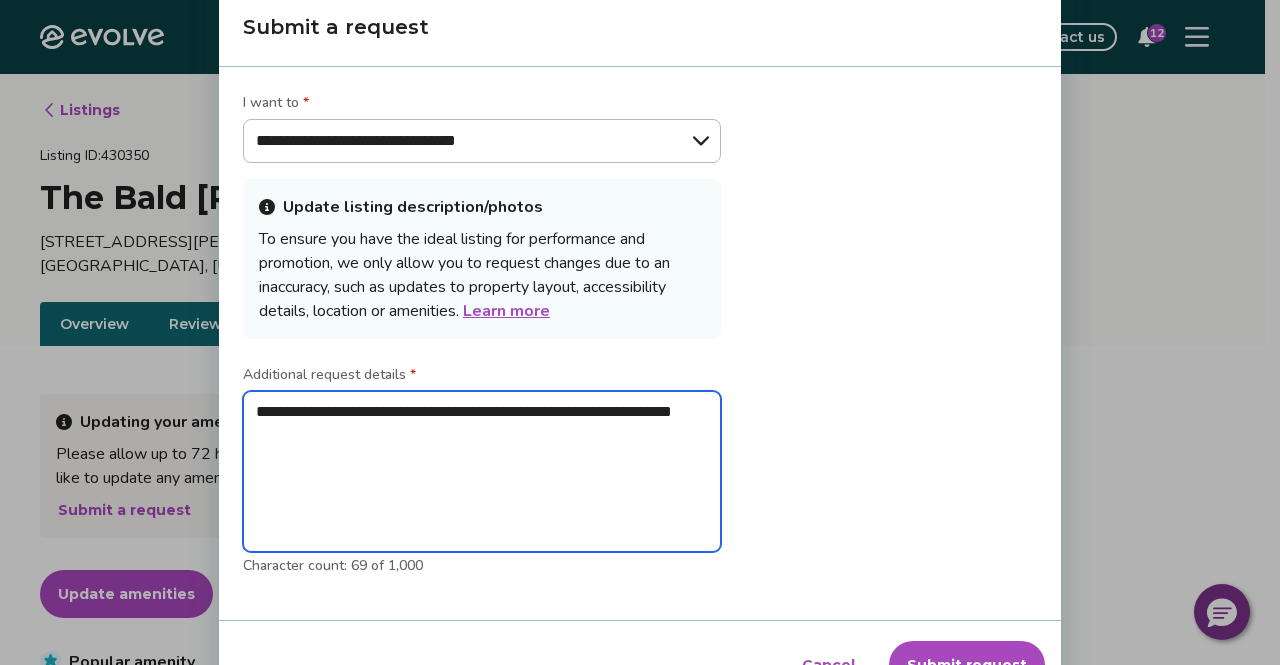type on "**********" 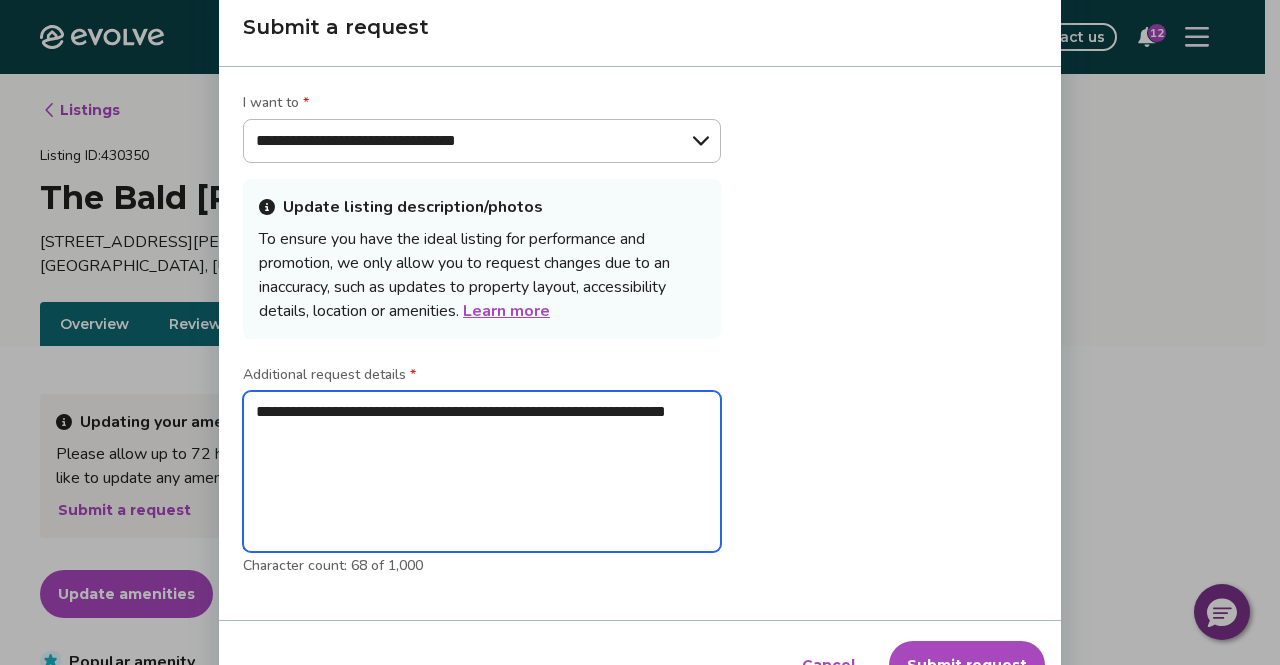 type on "**********" 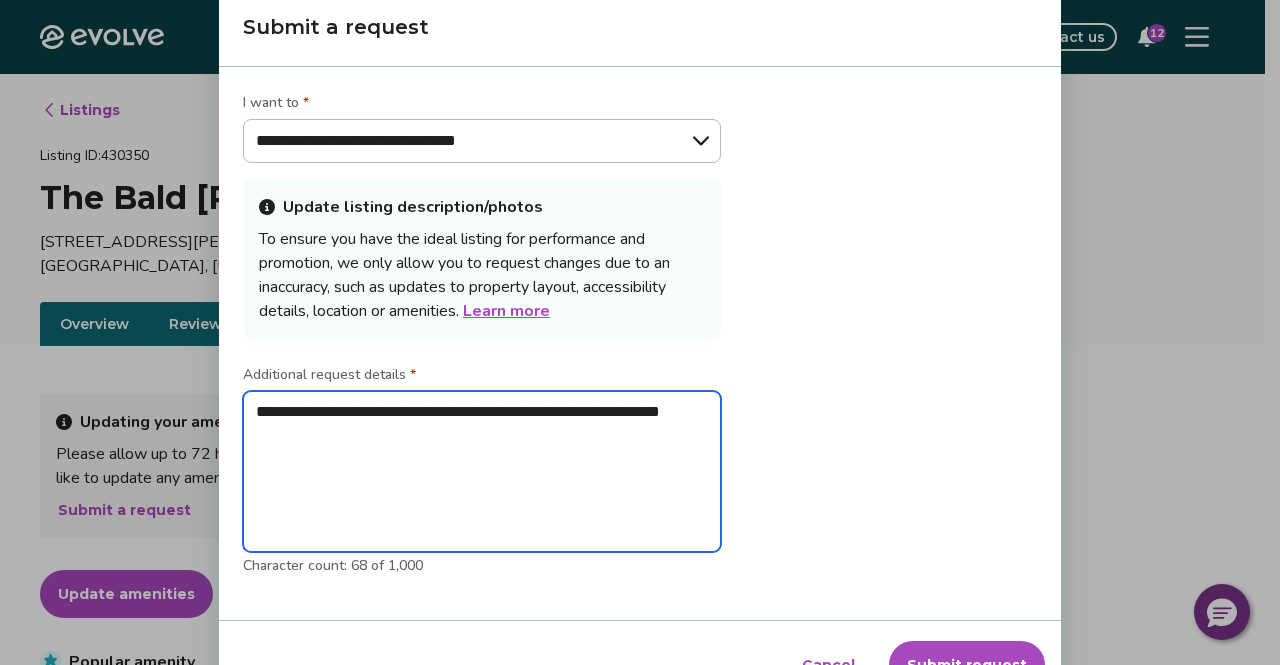 type on "**********" 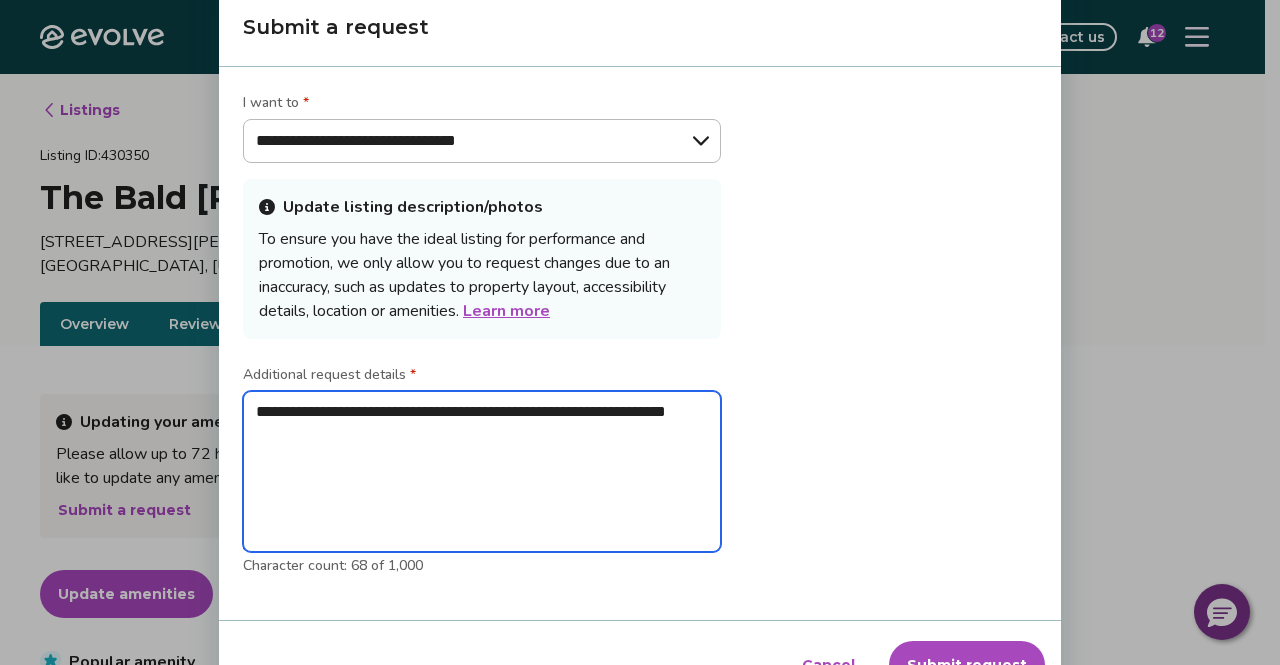 type on "**********" 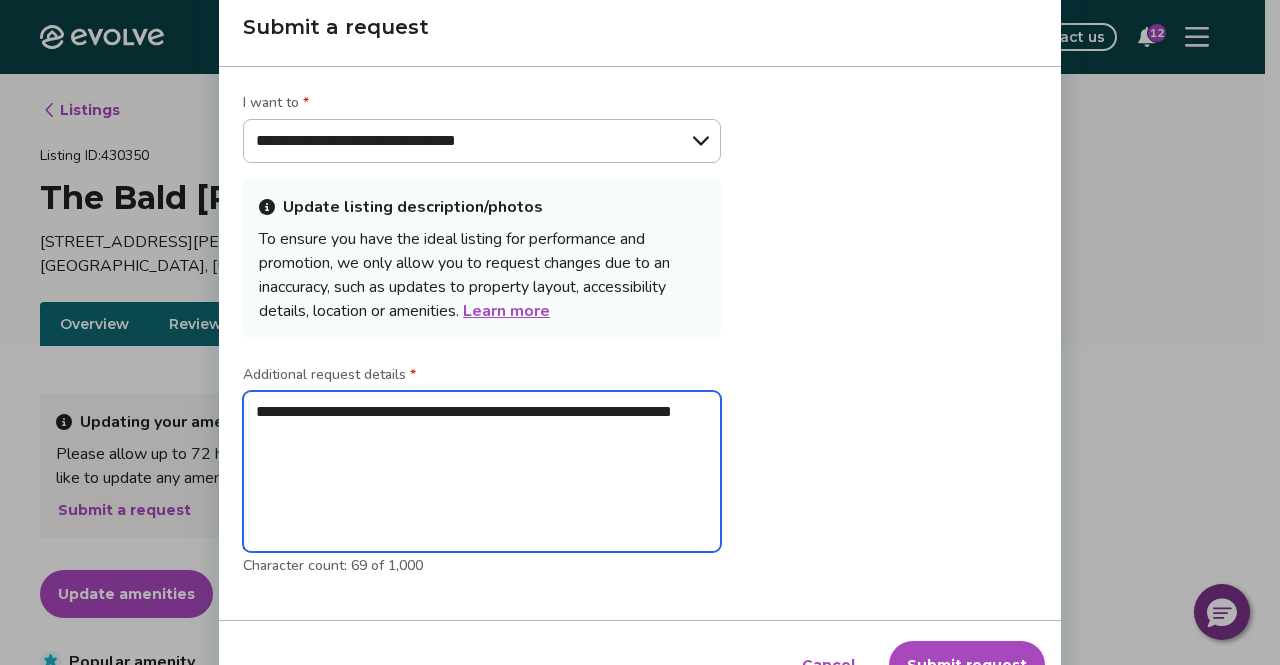 type on "**********" 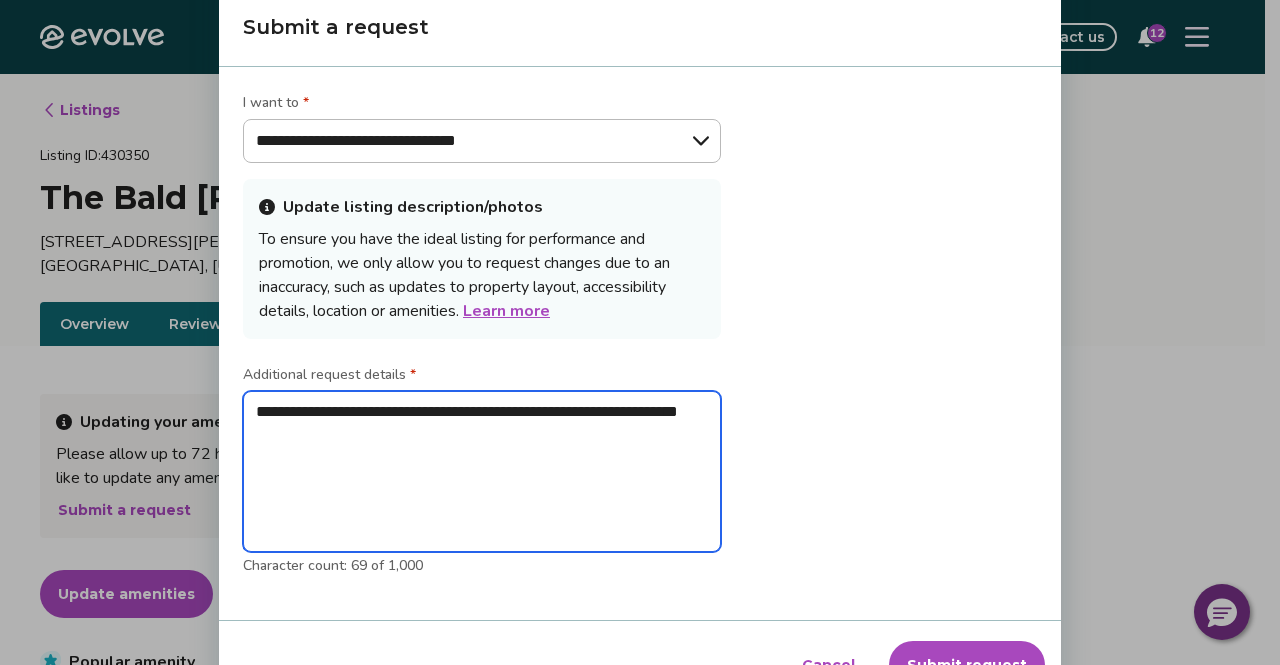 type on "**********" 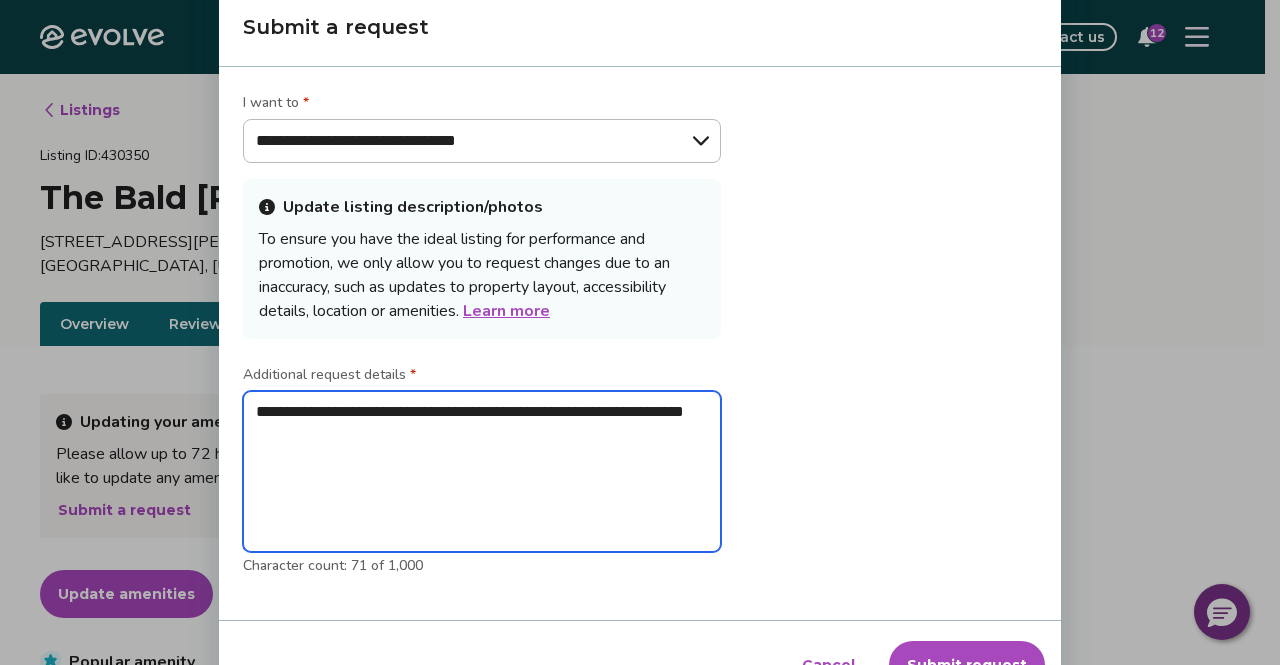 type on "**********" 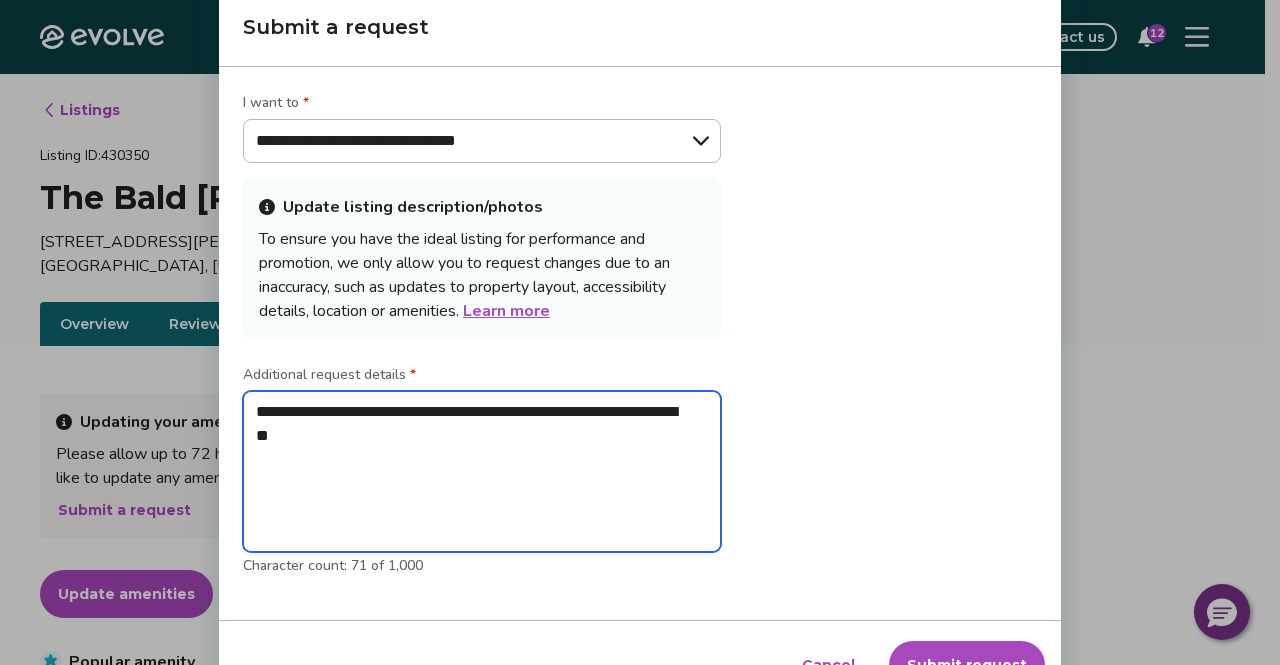 type on "*" 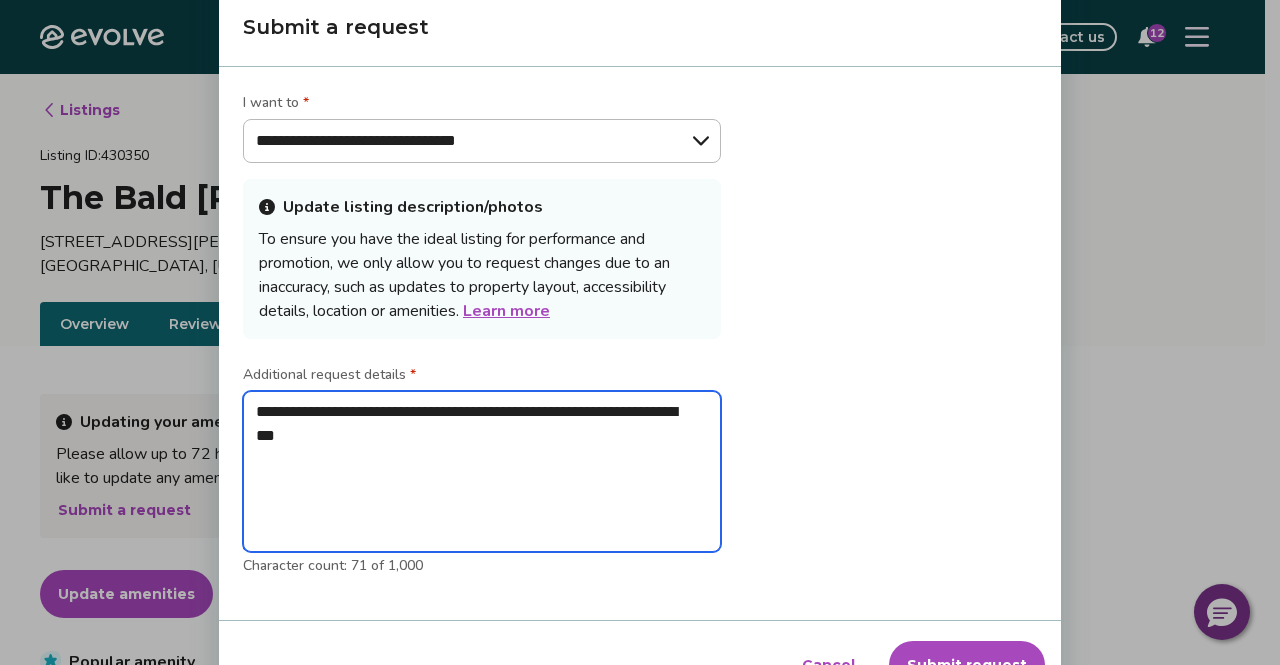 type on "**********" 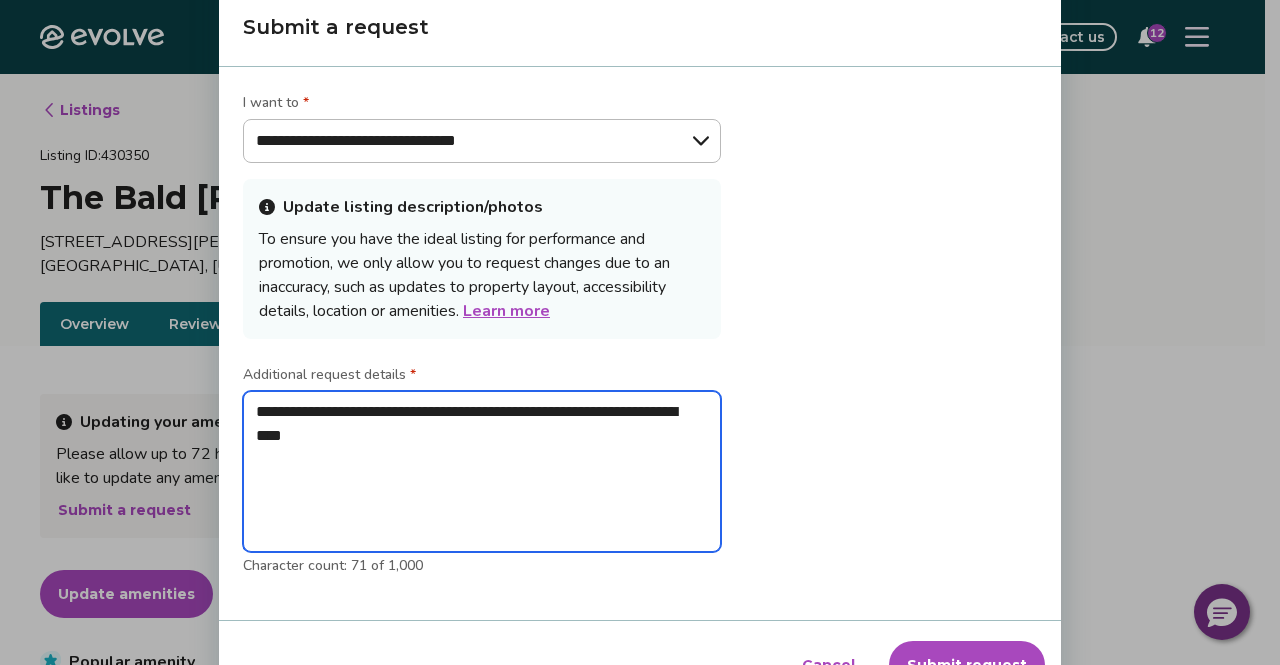 type on "**********" 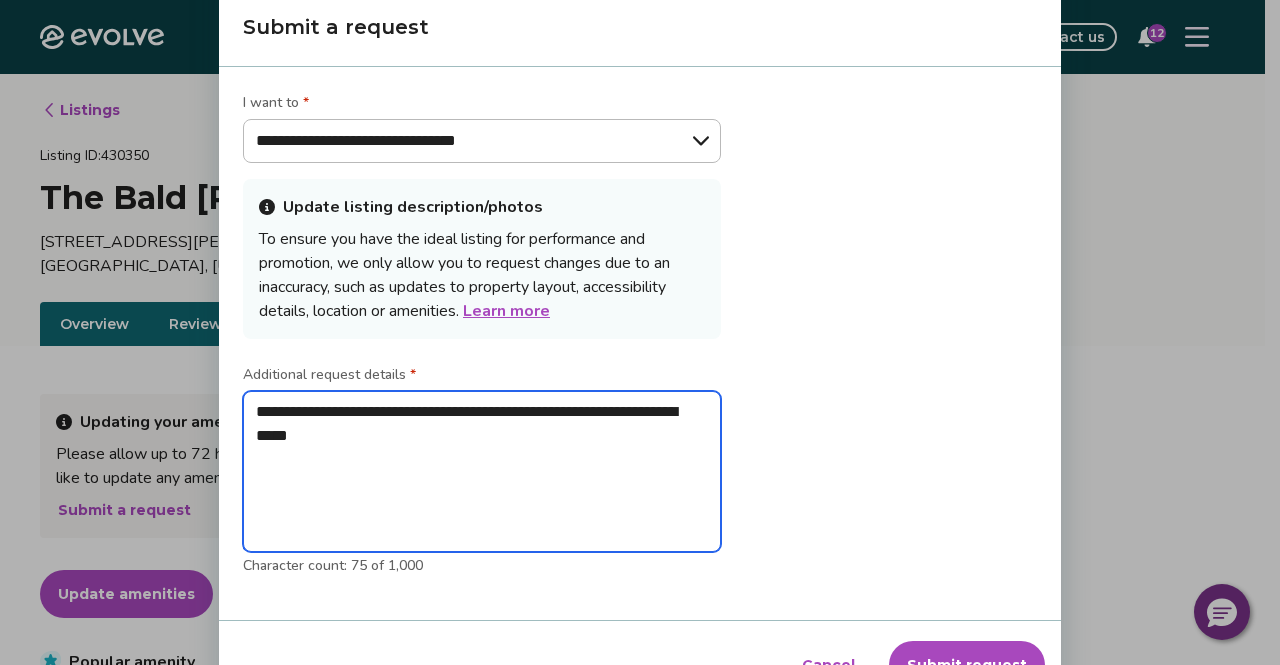 type on "**********" 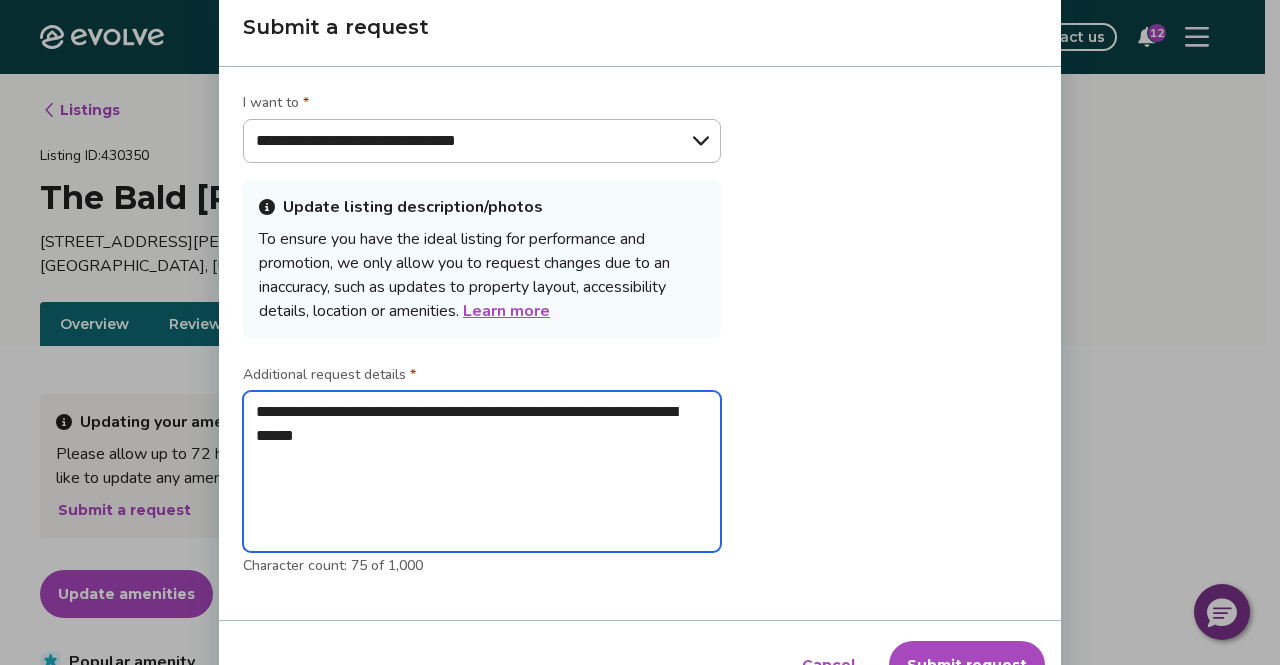 type 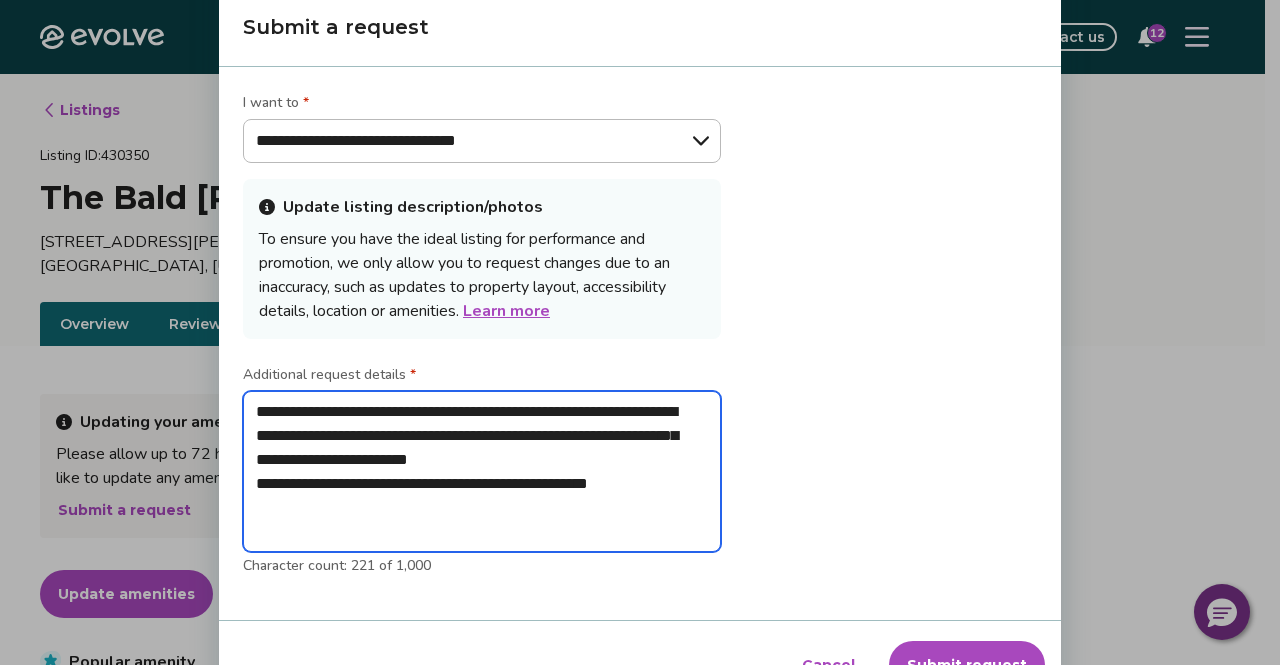 click on "**********" at bounding box center [482, 471] 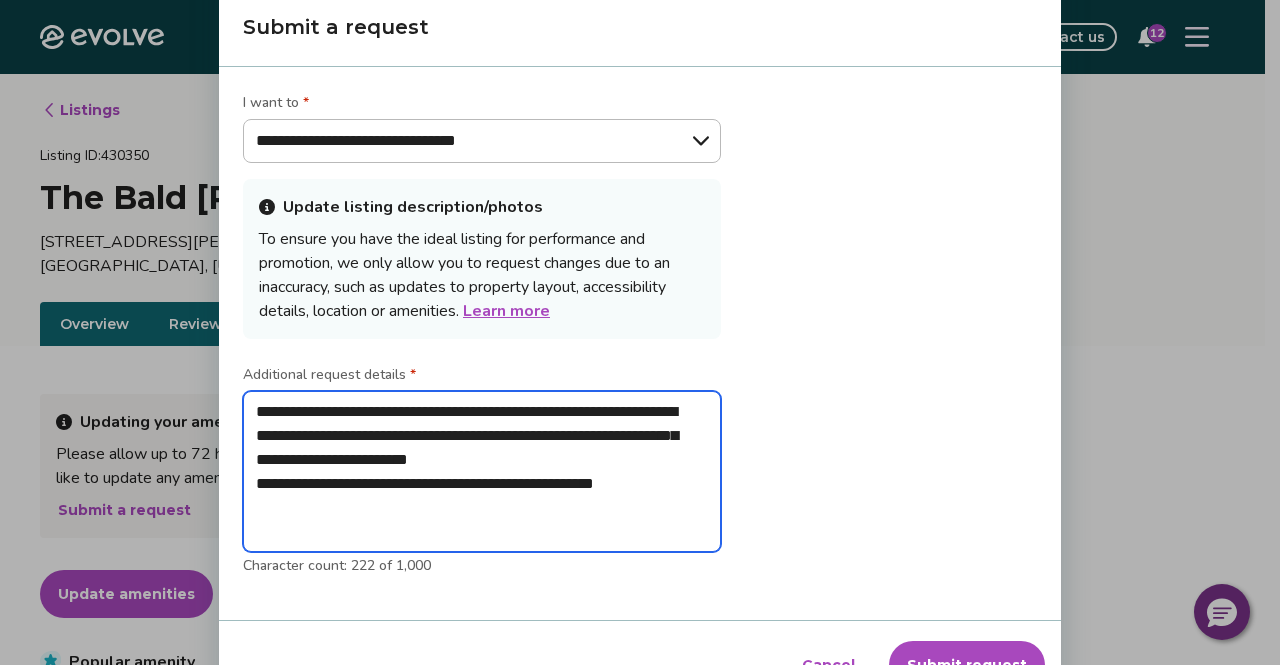 click on "**********" at bounding box center [482, 471] 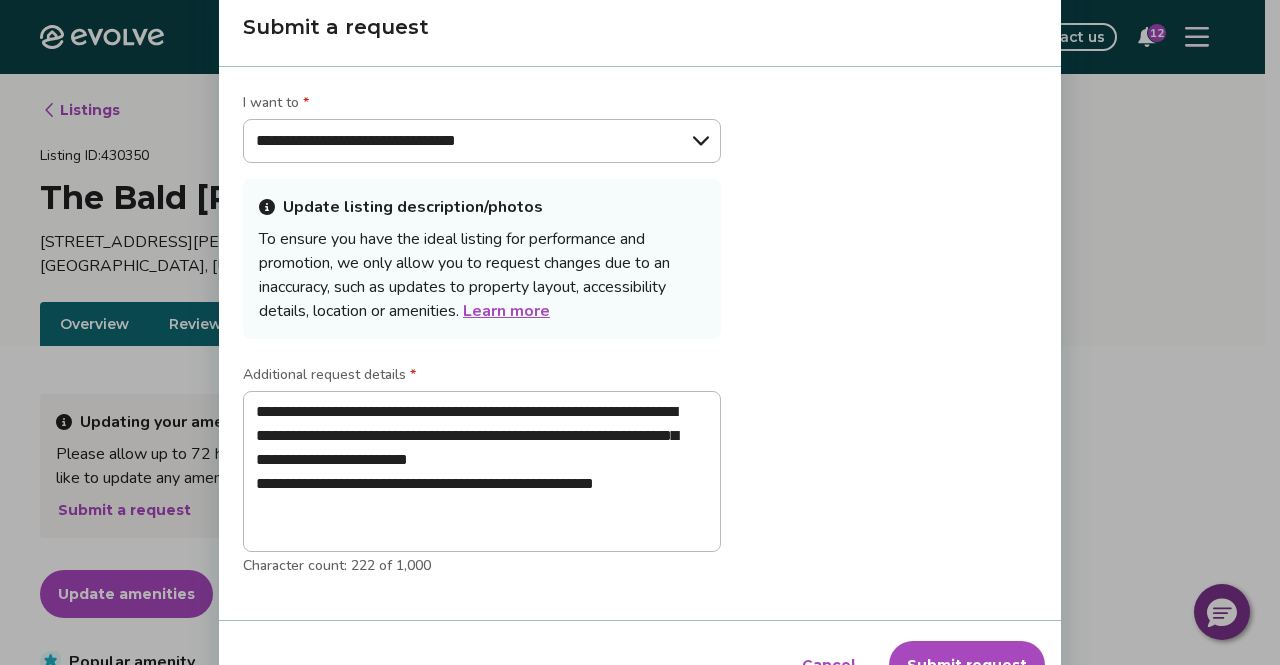 click on "Submit request" at bounding box center [967, 665] 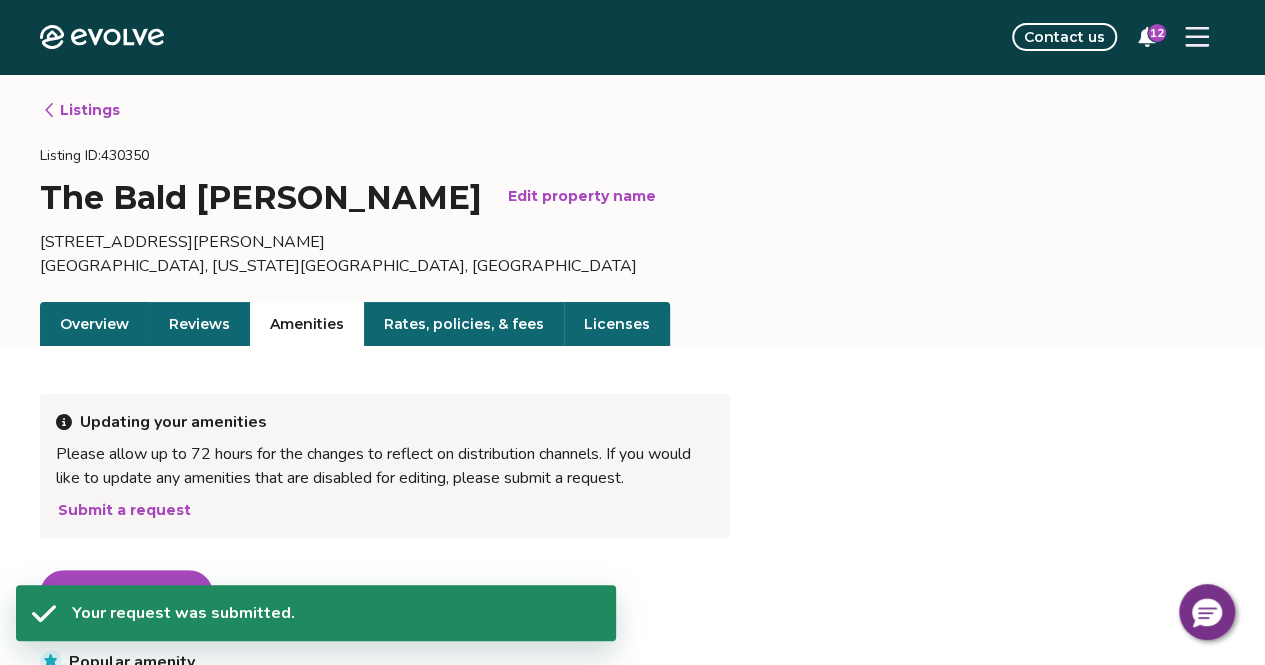 click on "Rates, policies, & fees" at bounding box center [464, 324] 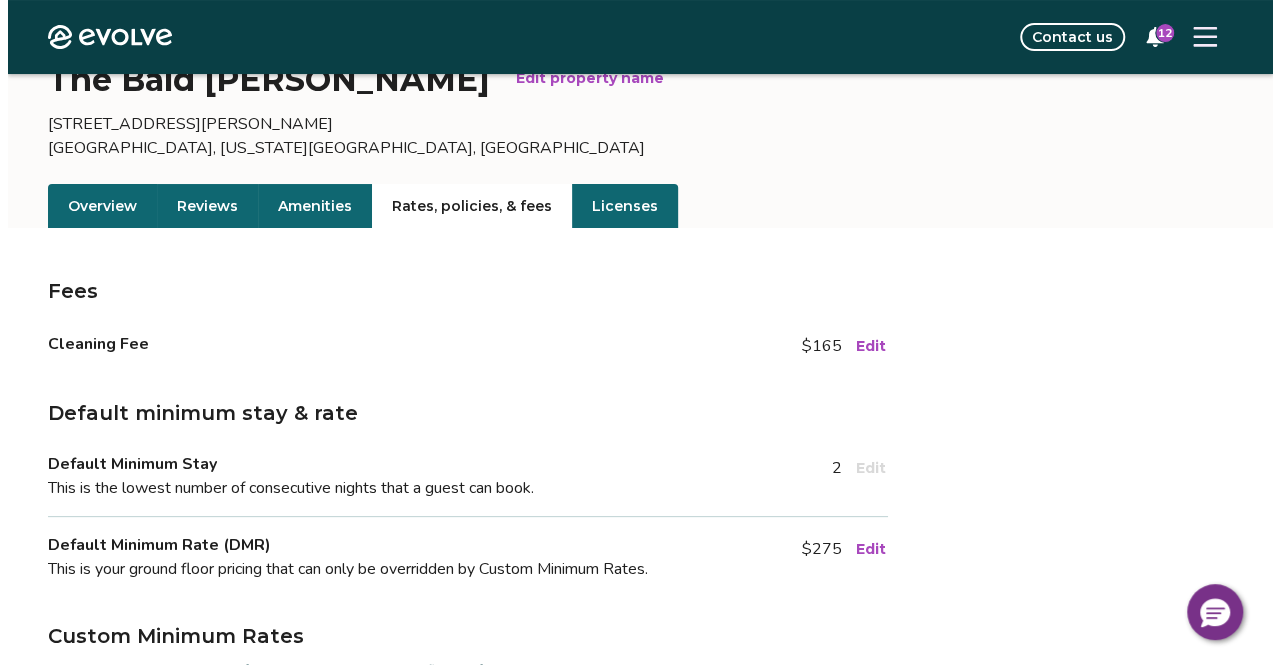 scroll, scrollTop: 0, scrollLeft: 0, axis: both 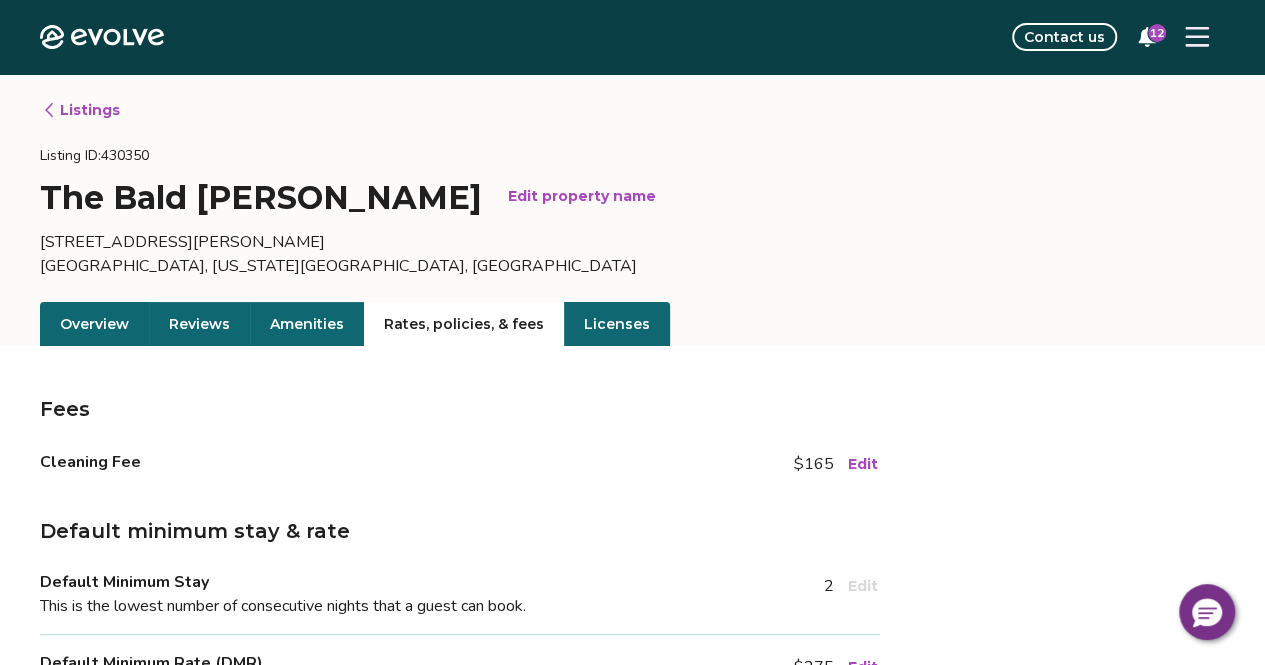 click 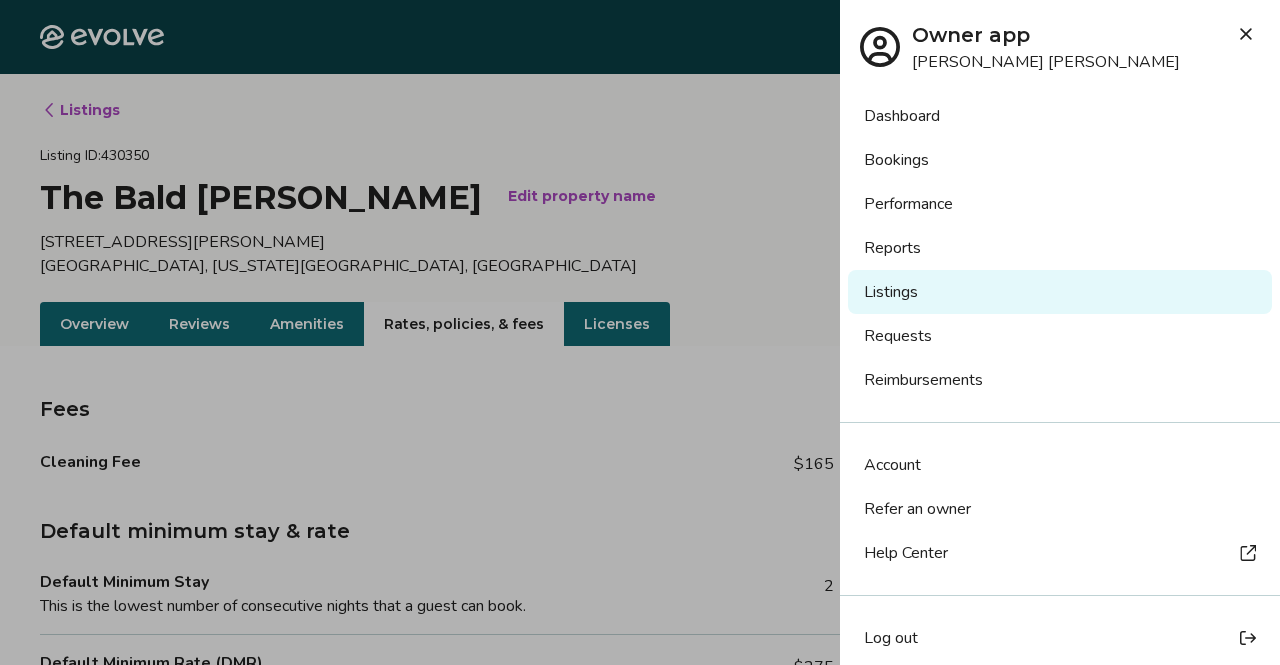 click on "Bookings" at bounding box center (1060, 160) 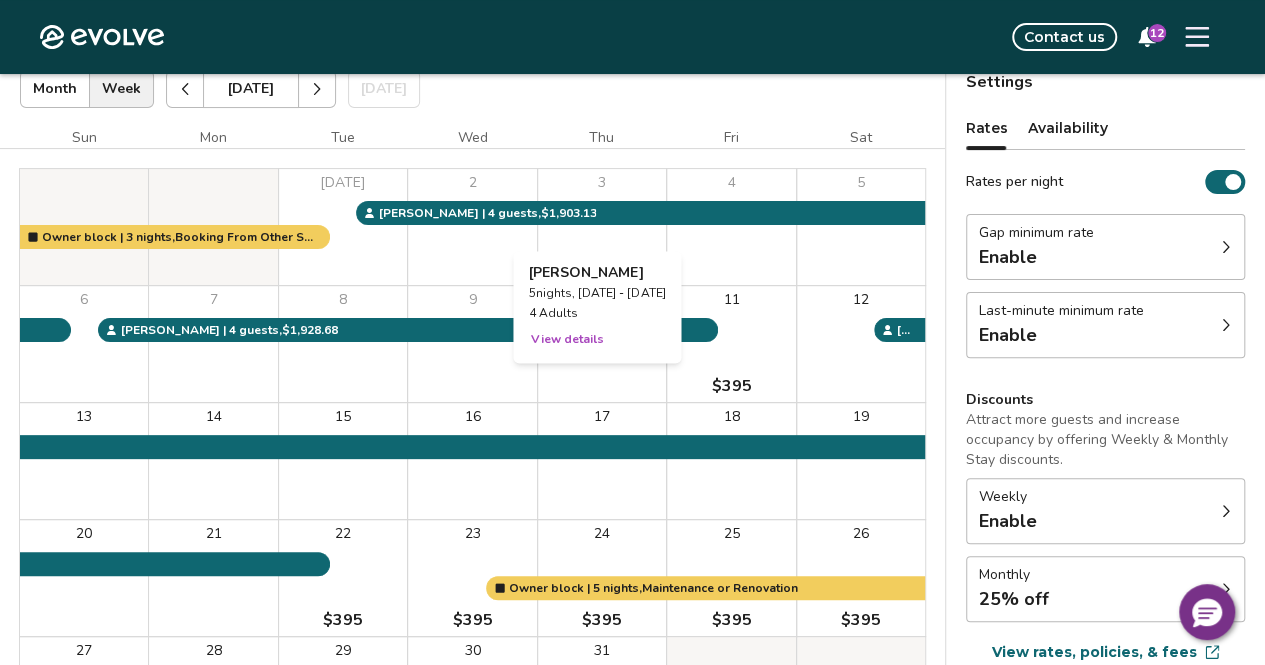 scroll, scrollTop: 0, scrollLeft: 0, axis: both 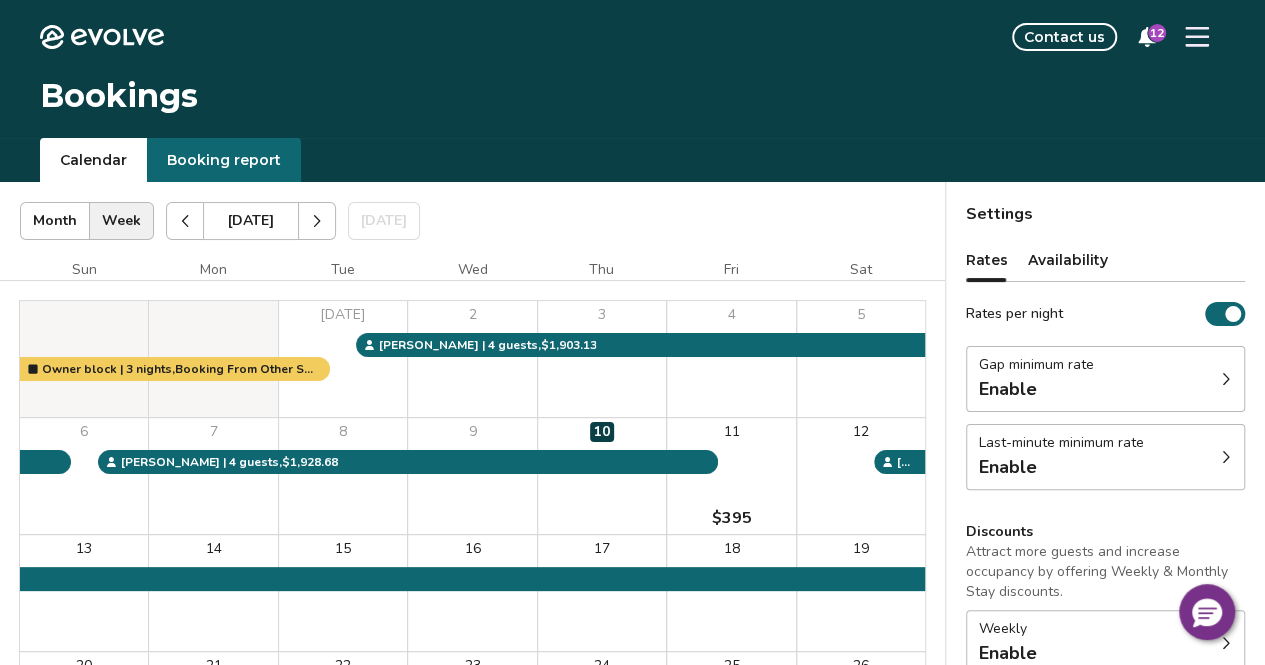 click 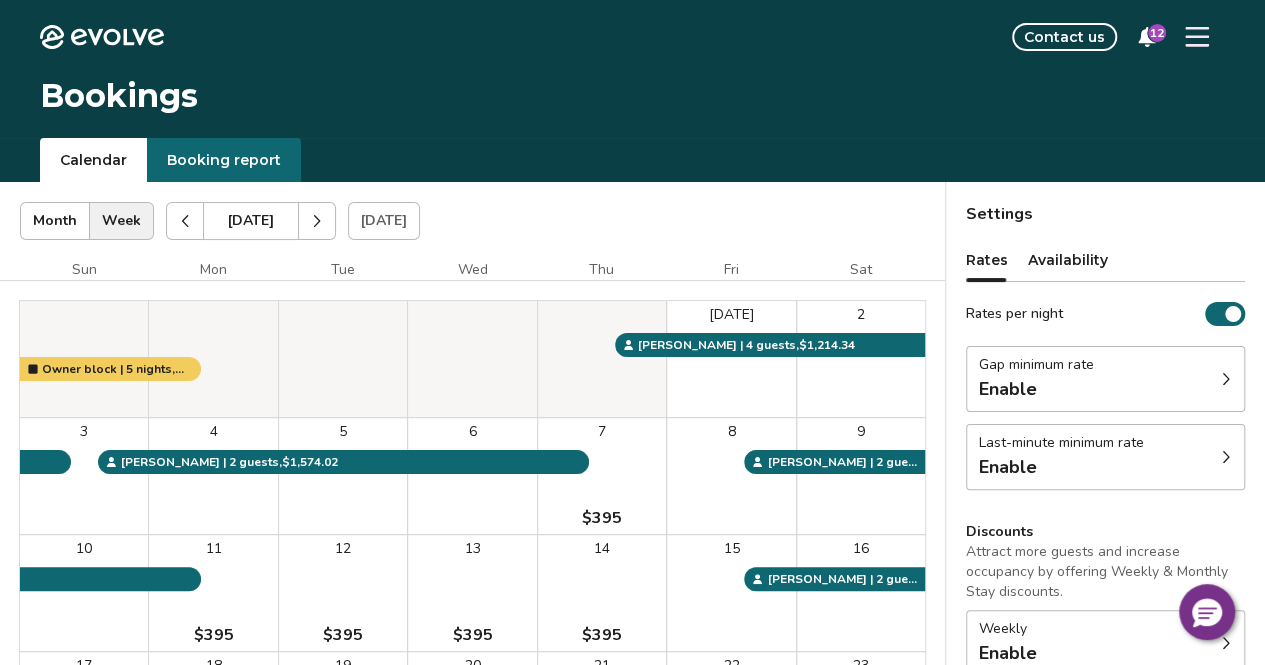 click 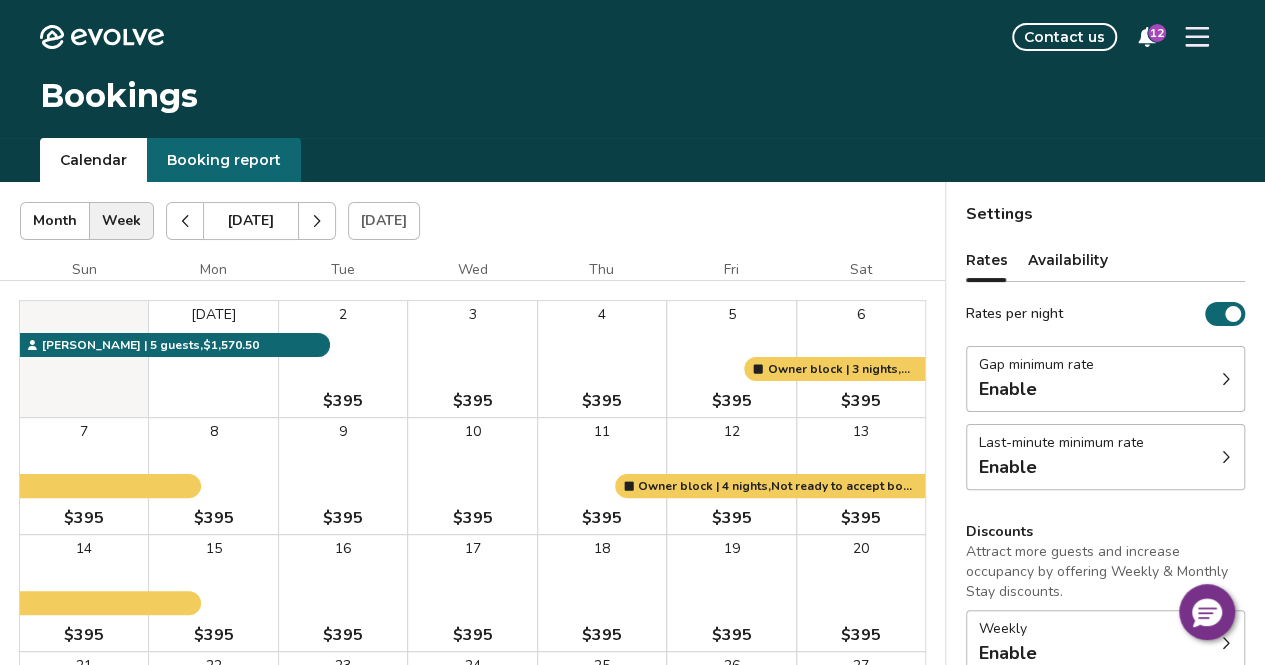click 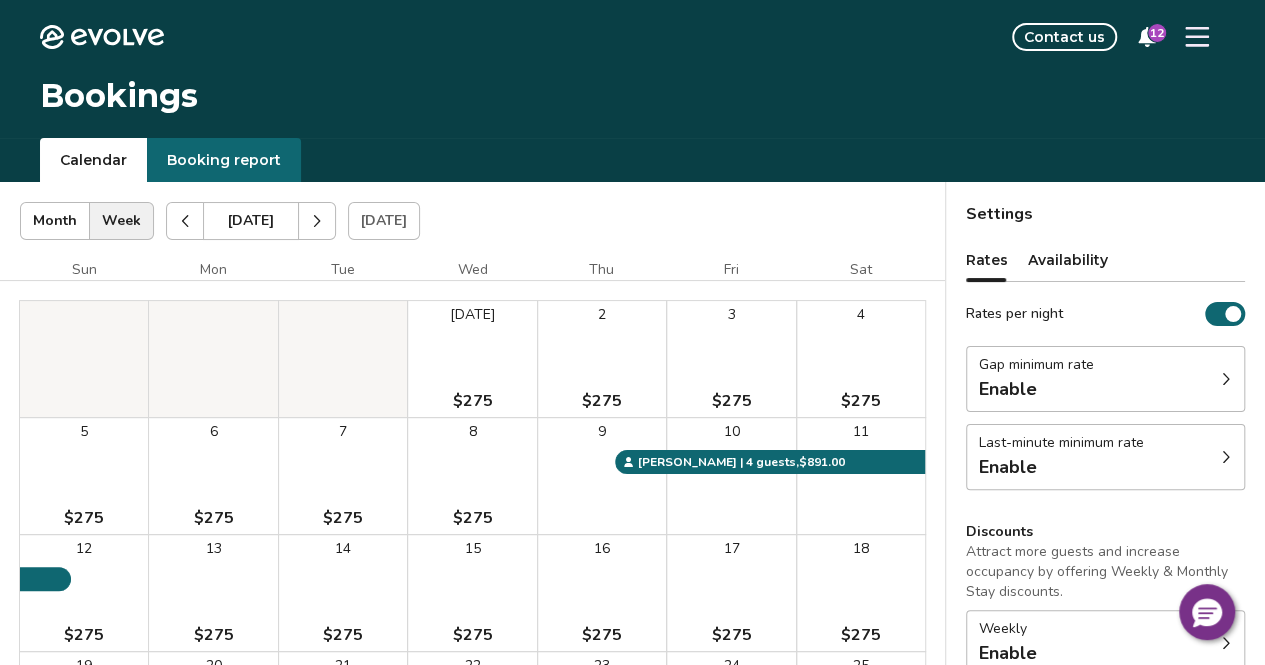 click 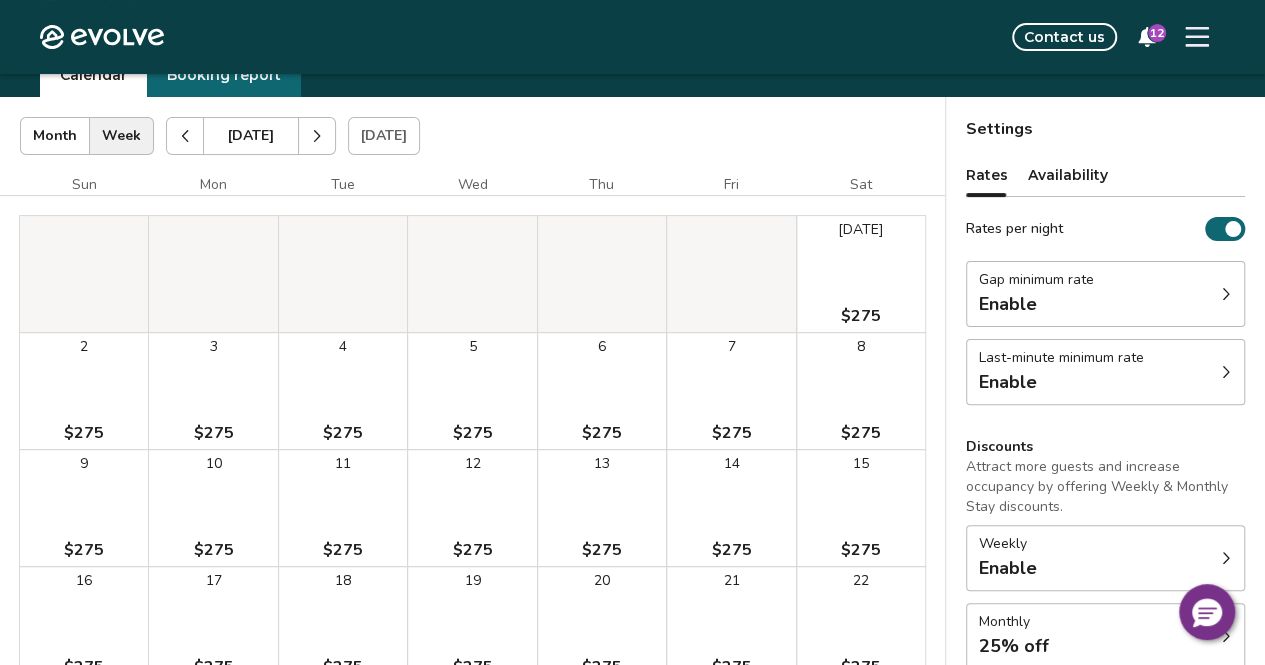 scroll, scrollTop: 83, scrollLeft: 0, axis: vertical 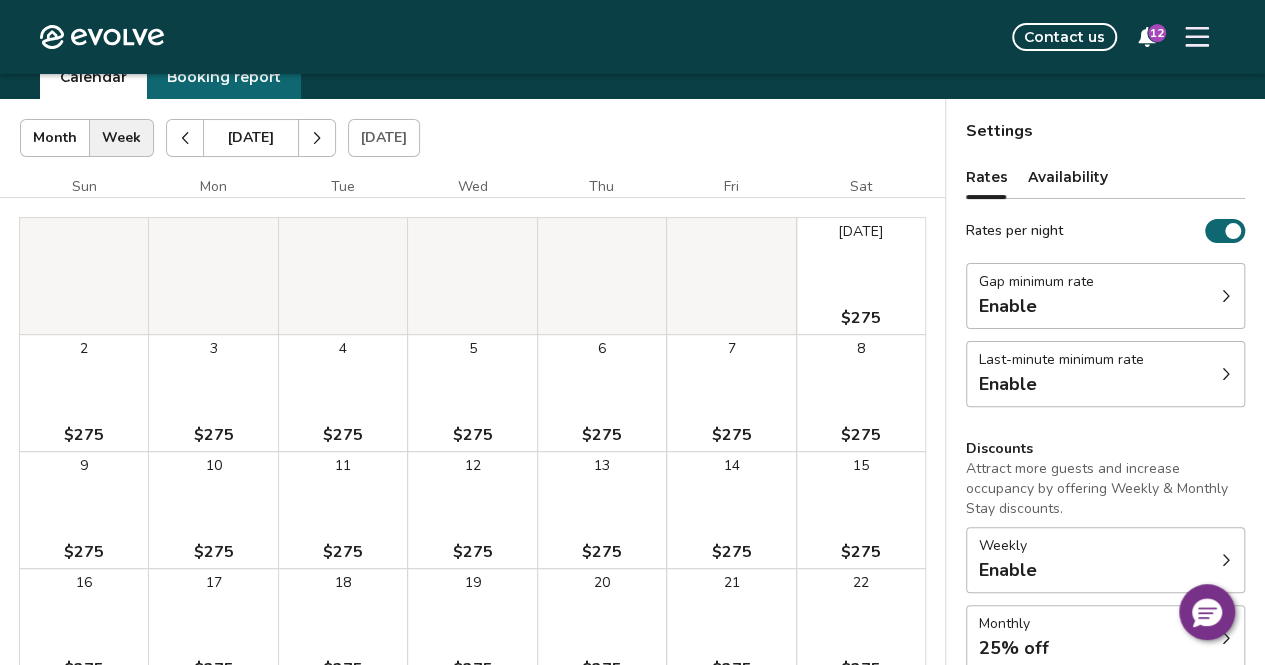 click 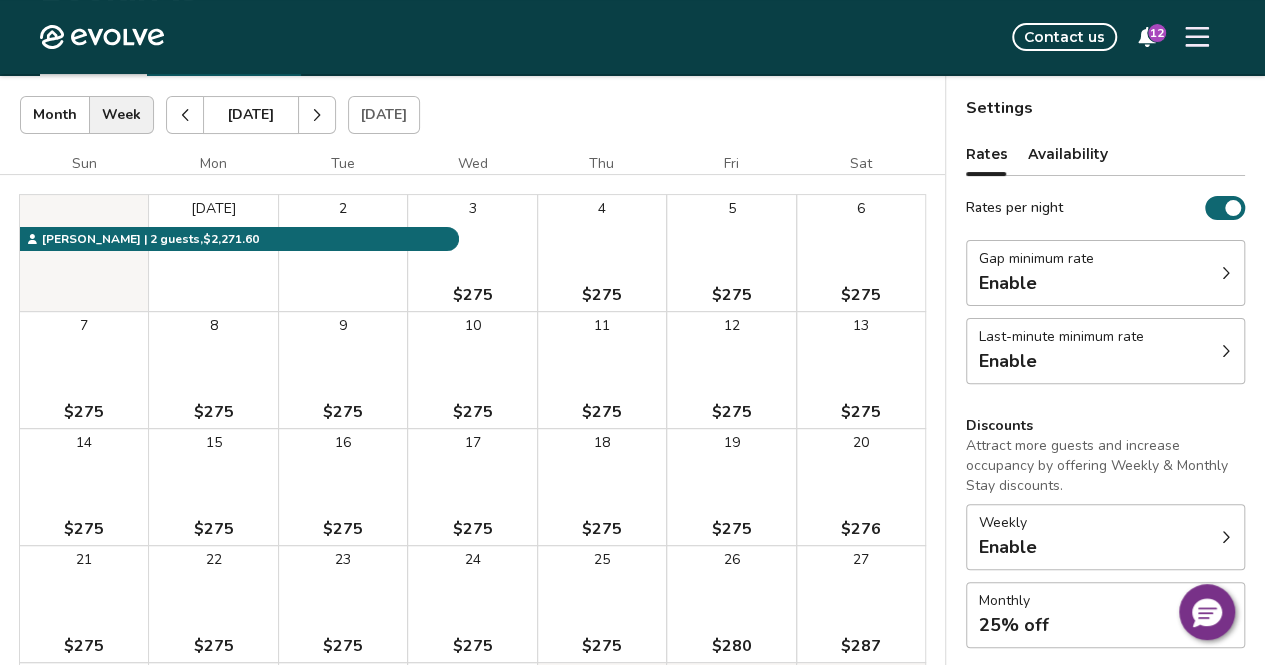 scroll, scrollTop: 5, scrollLeft: 0, axis: vertical 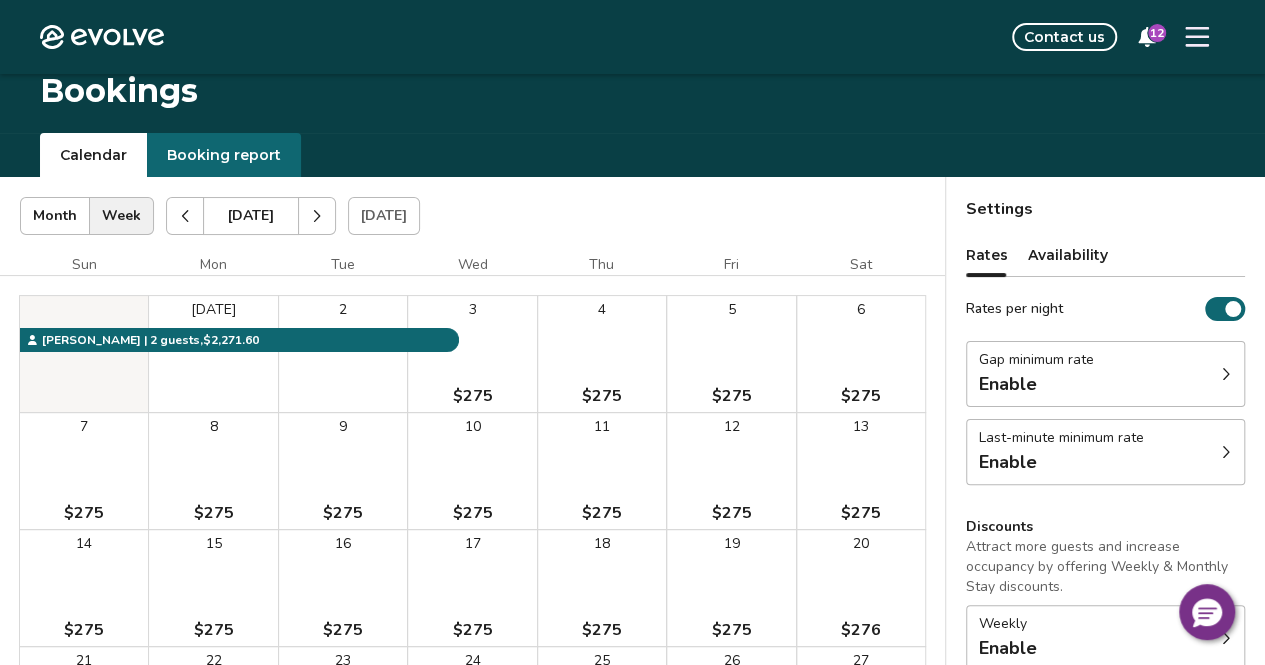 click at bounding box center (185, 216) 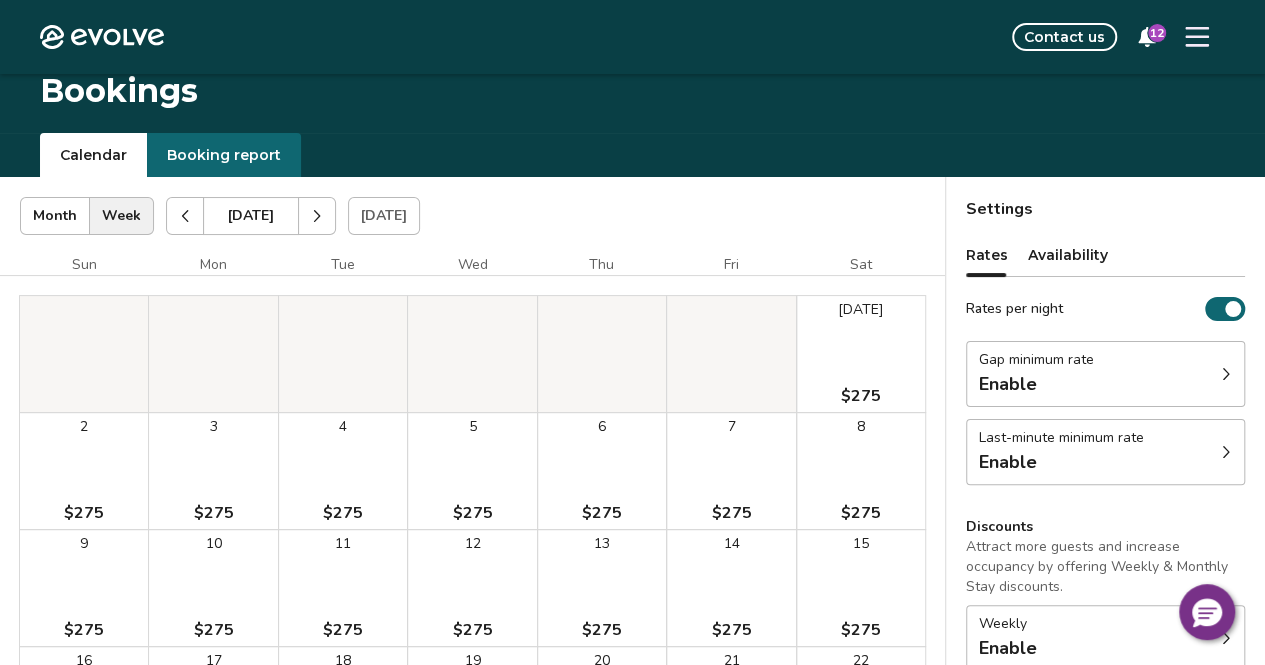 click at bounding box center [185, 216] 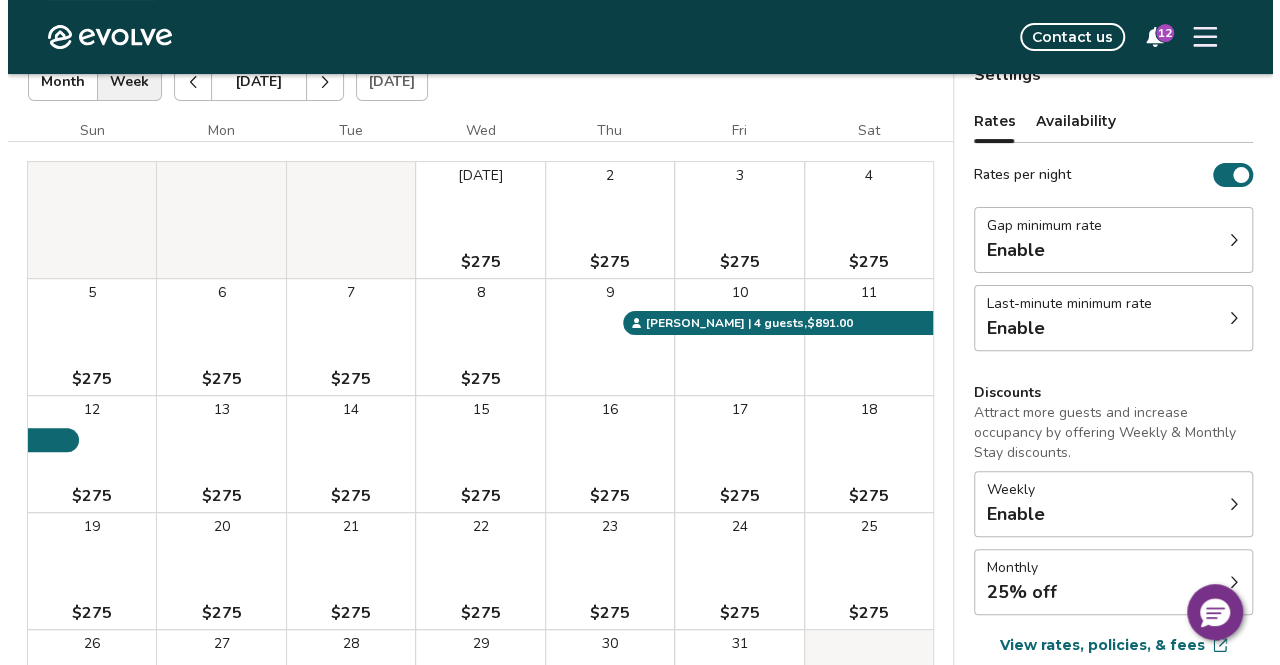 scroll, scrollTop: 140, scrollLeft: 0, axis: vertical 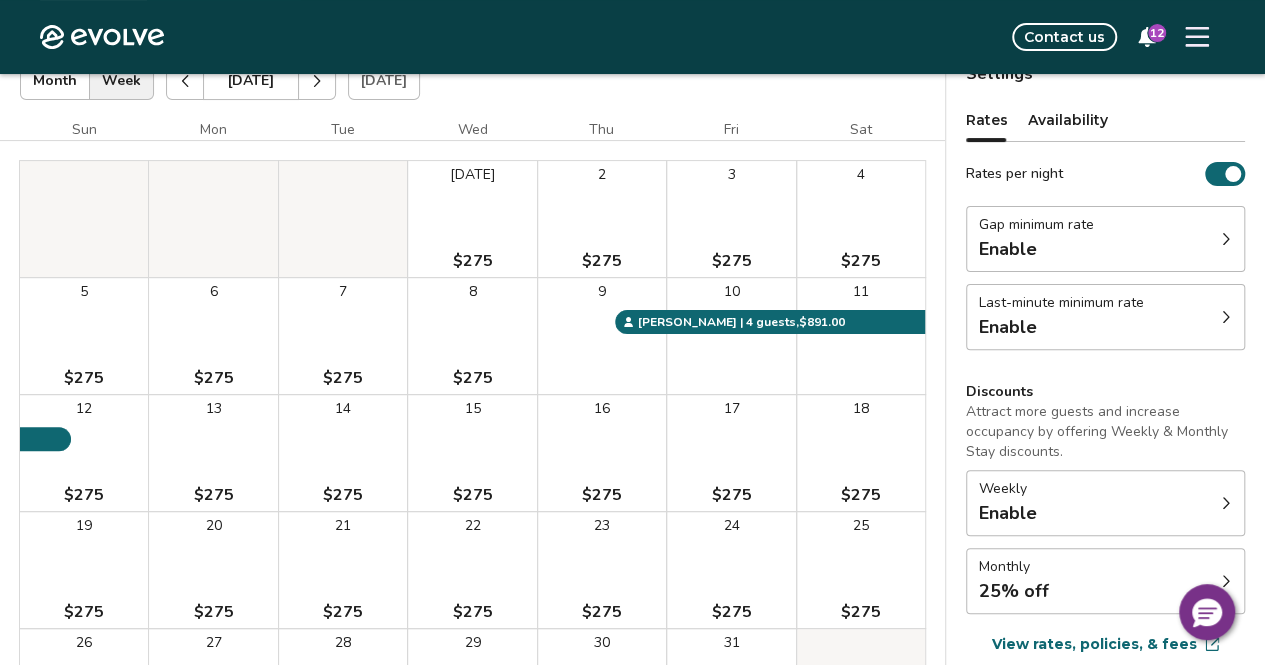 click on "17 $275" at bounding box center (731, 453) 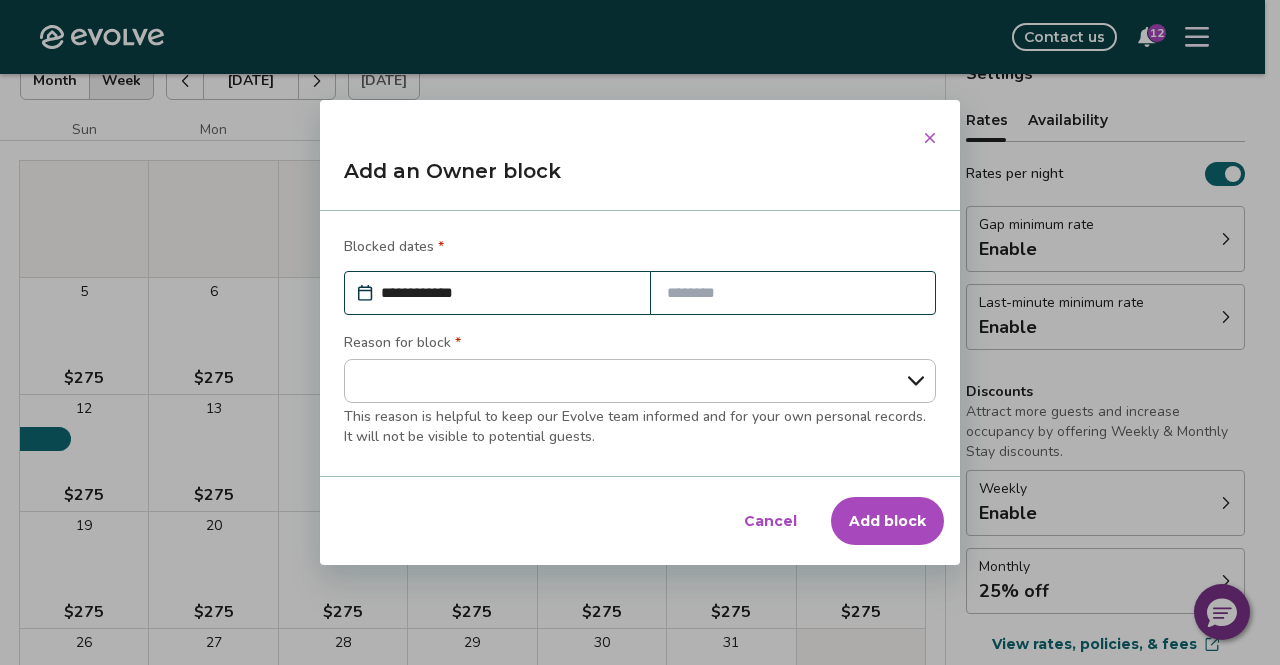 click at bounding box center (793, 293) 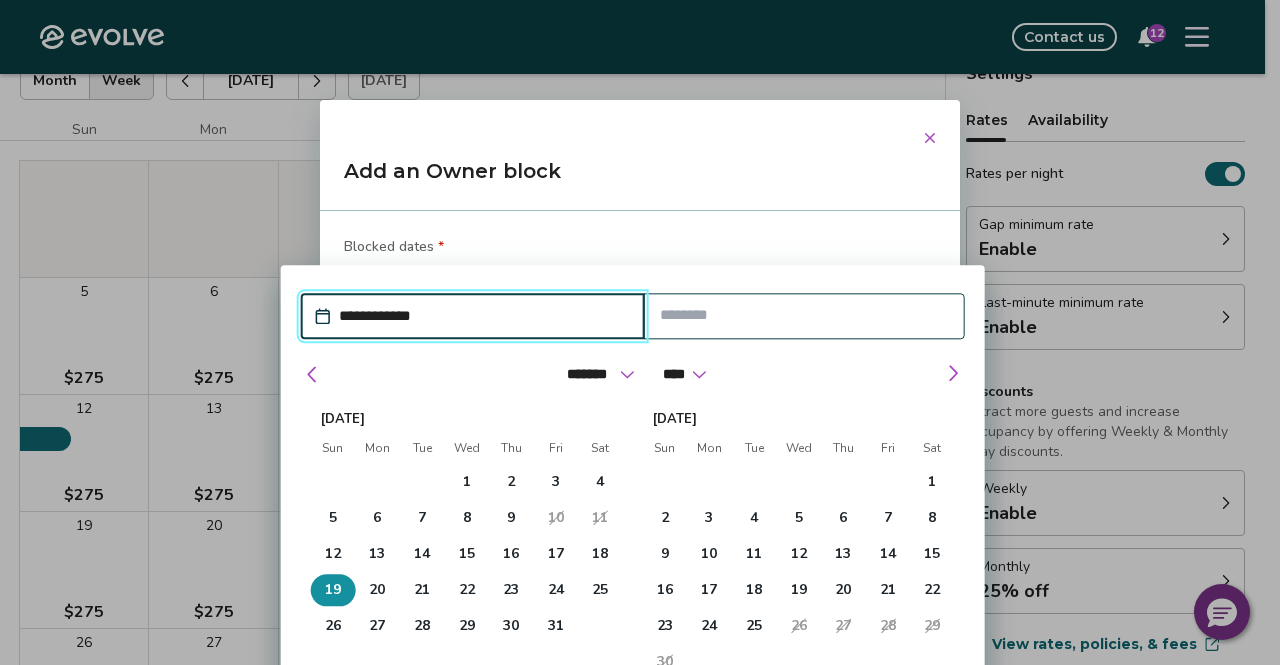 click on "19" at bounding box center (333, 590) 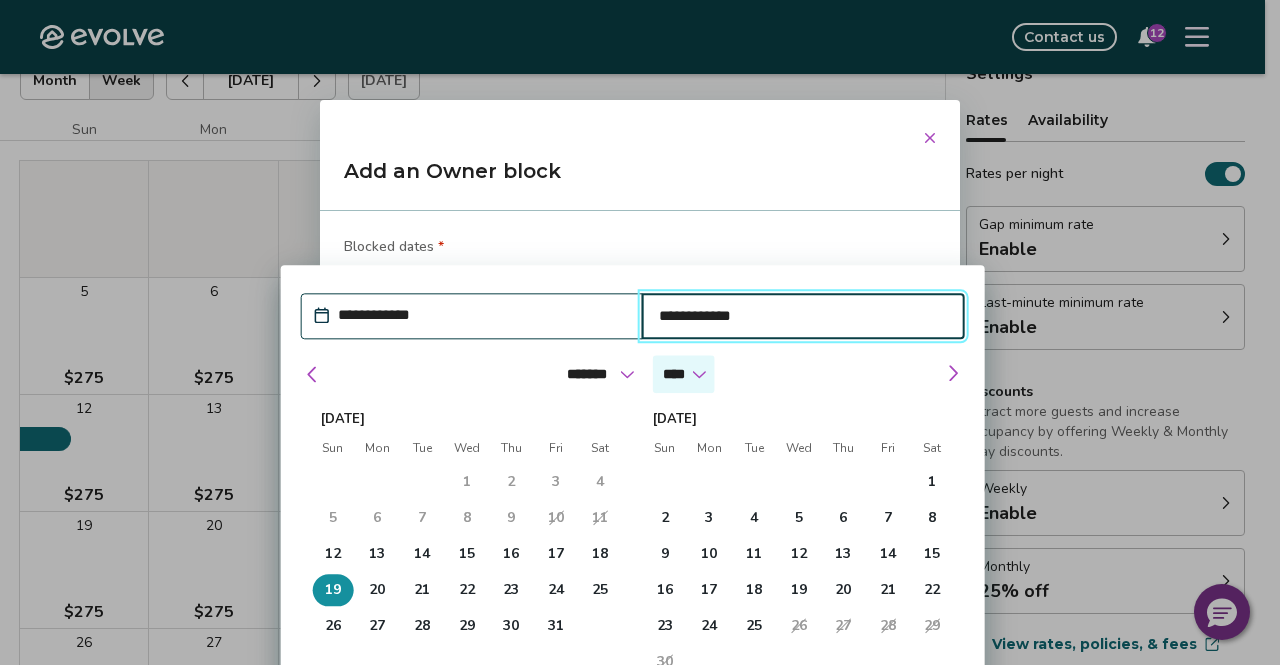 type on "*" 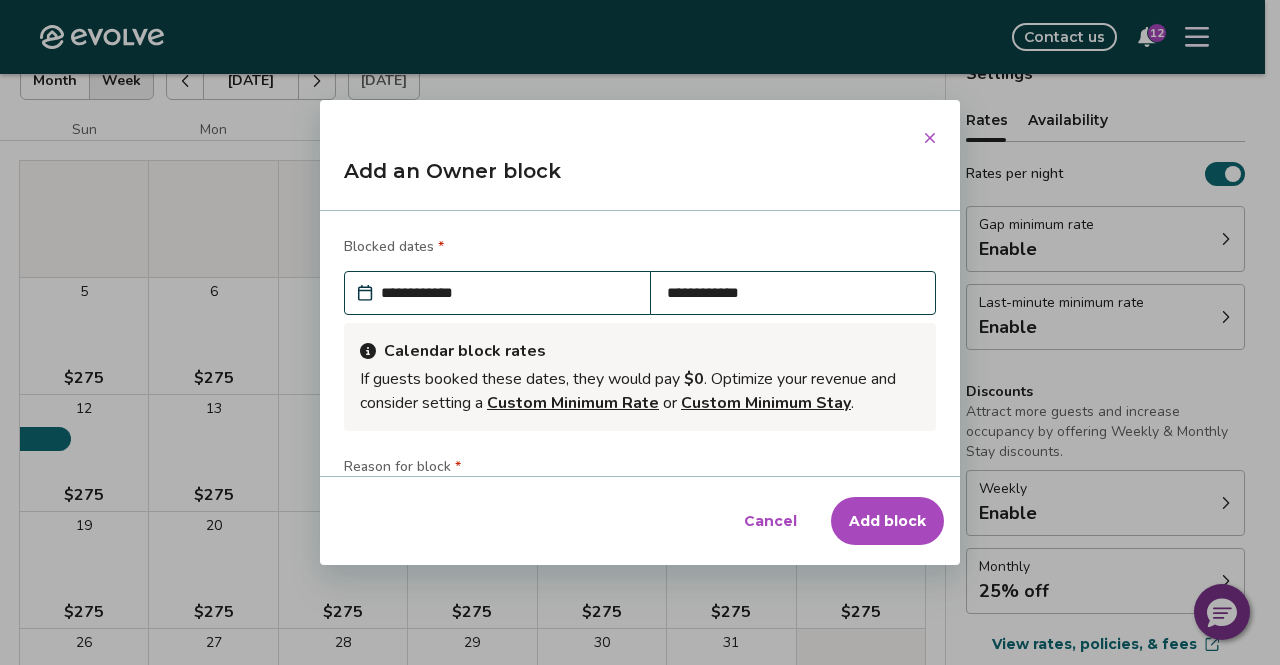 click on "Blocked dates   *" at bounding box center [640, 249] 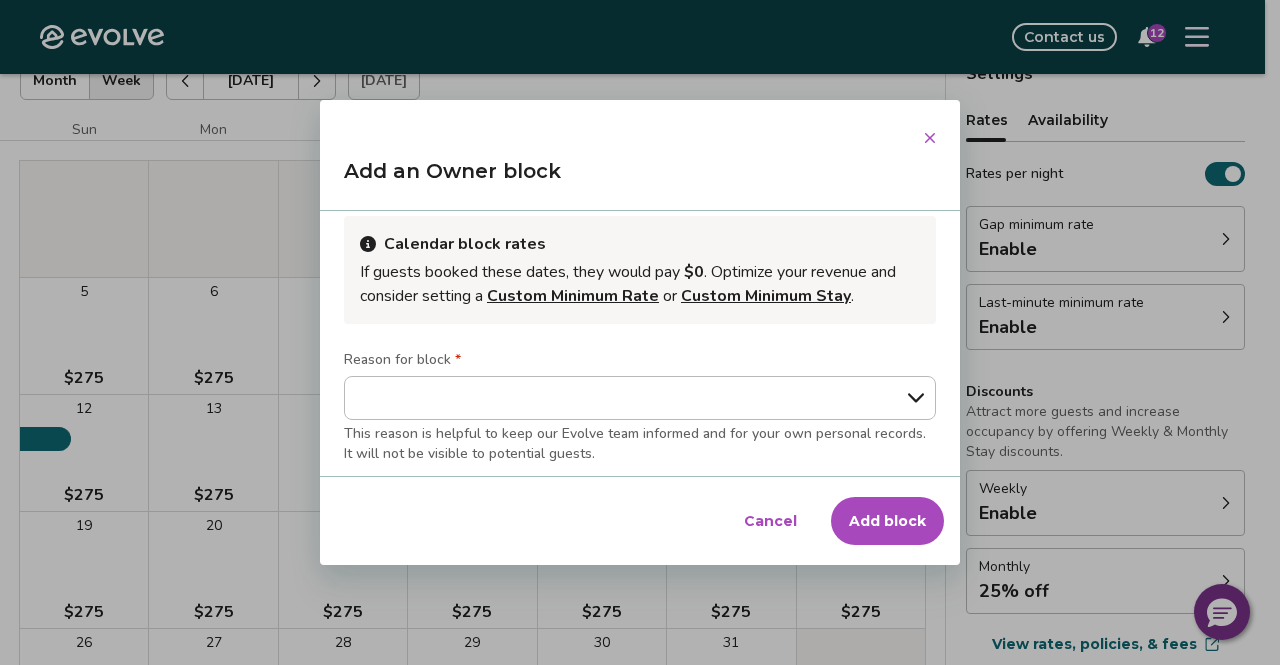 scroll, scrollTop: 113, scrollLeft: 0, axis: vertical 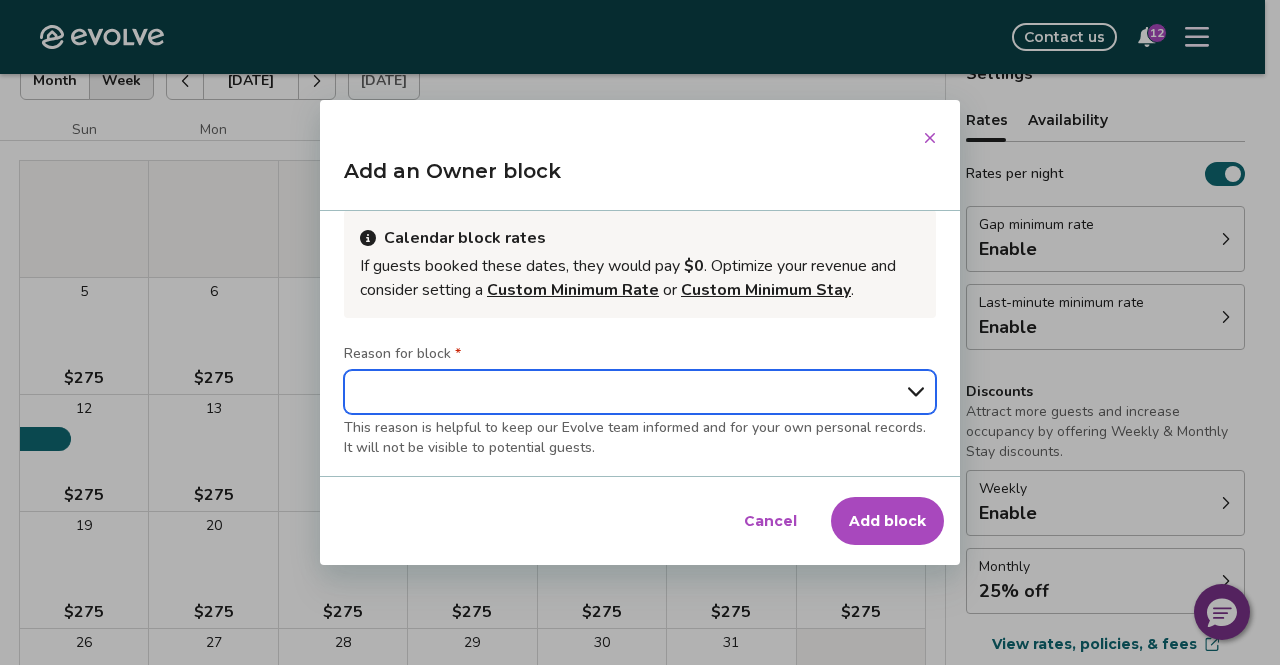 click on "**********" at bounding box center [640, 392] 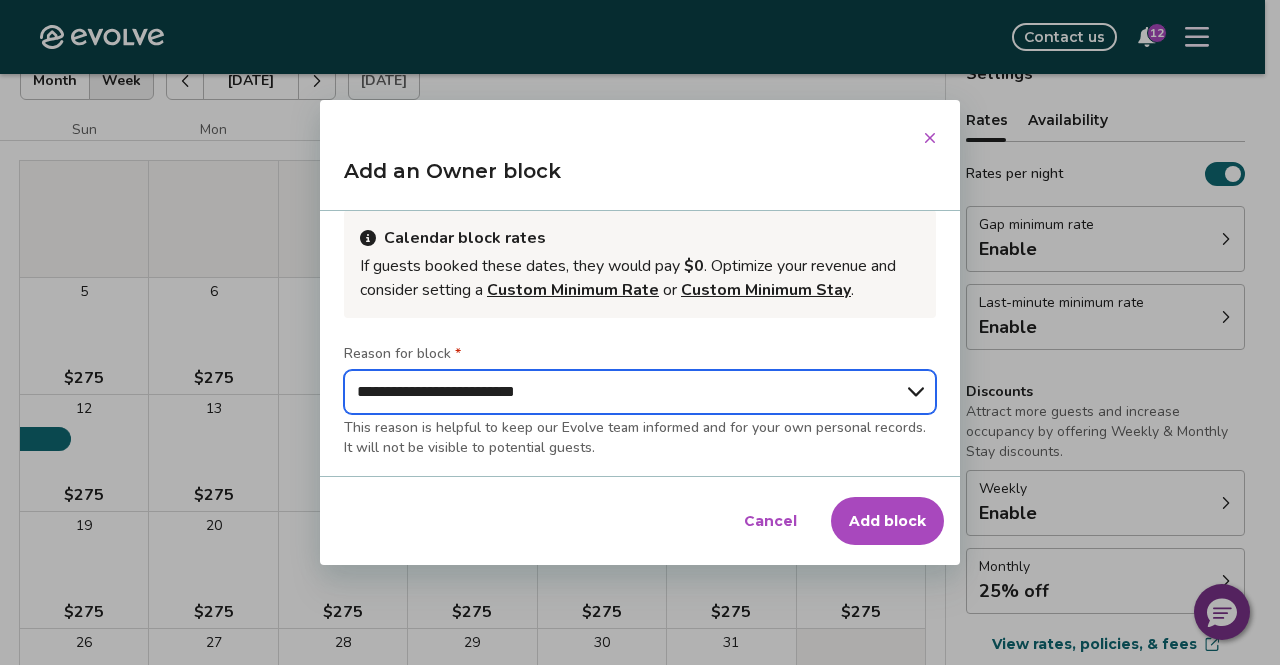 click on "**********" at bounding box center (640, 392) 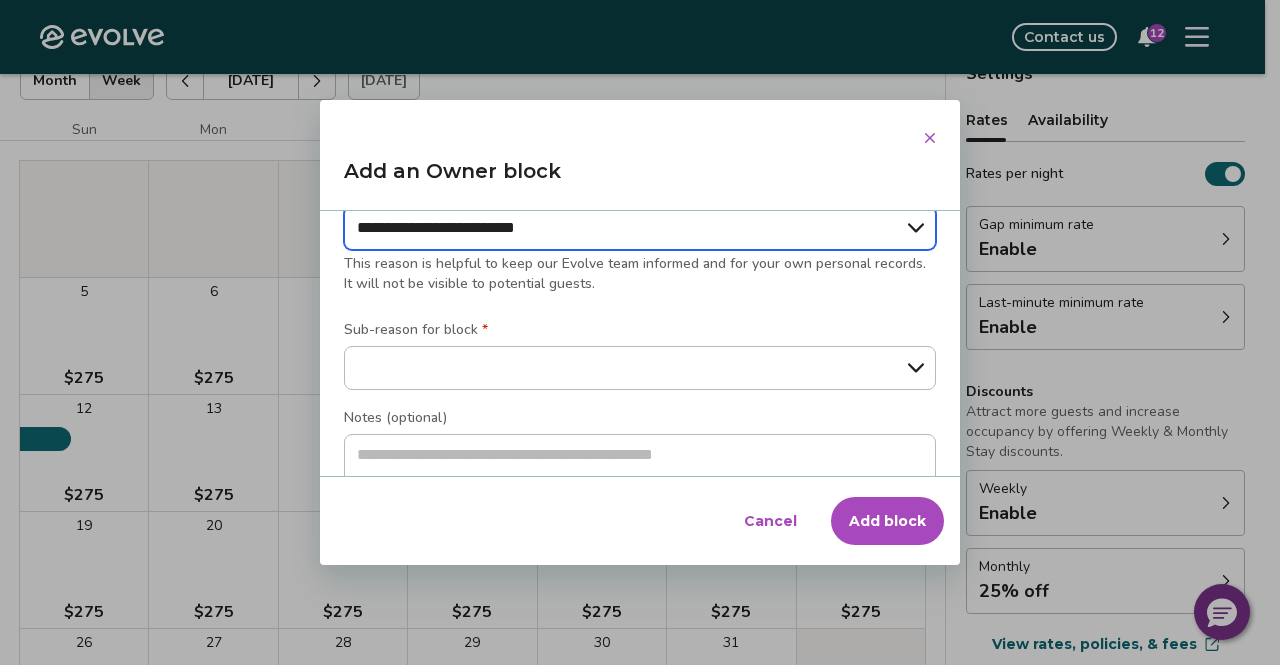scroll, scrollTop: 299, scrollLeft: 0, axis: vertical 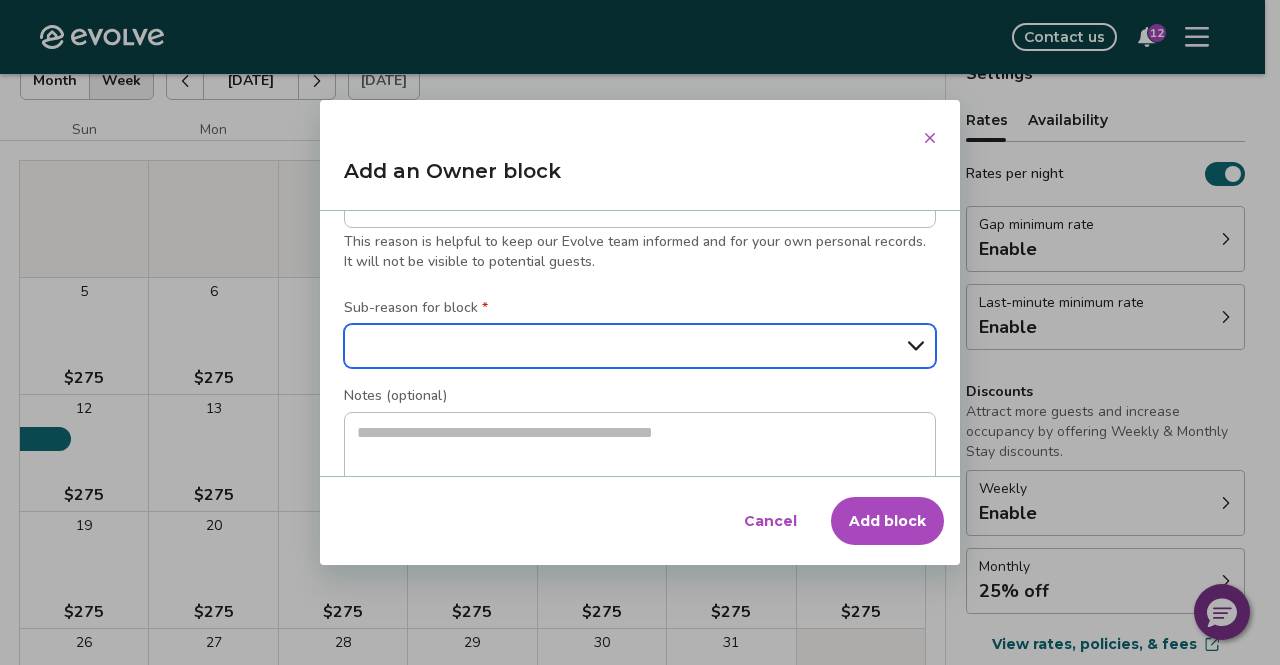 click on "**********" at bounding box center [640, 346] 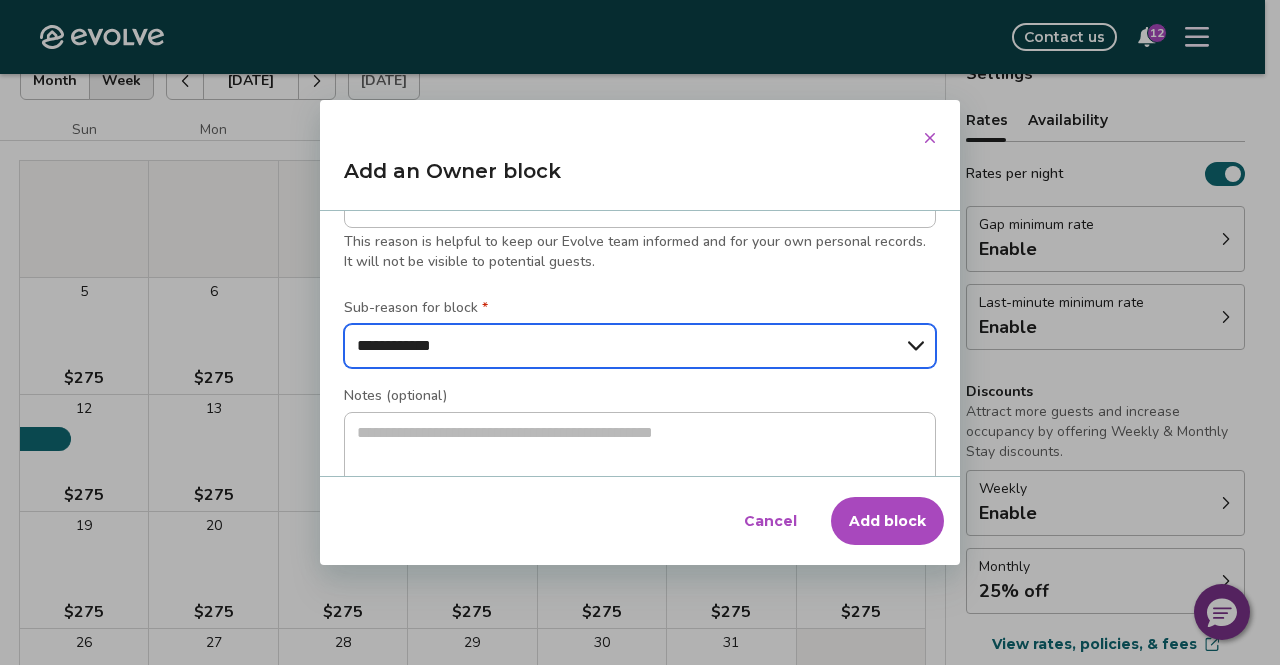 click on "**********" at bounding box center [640, 346] 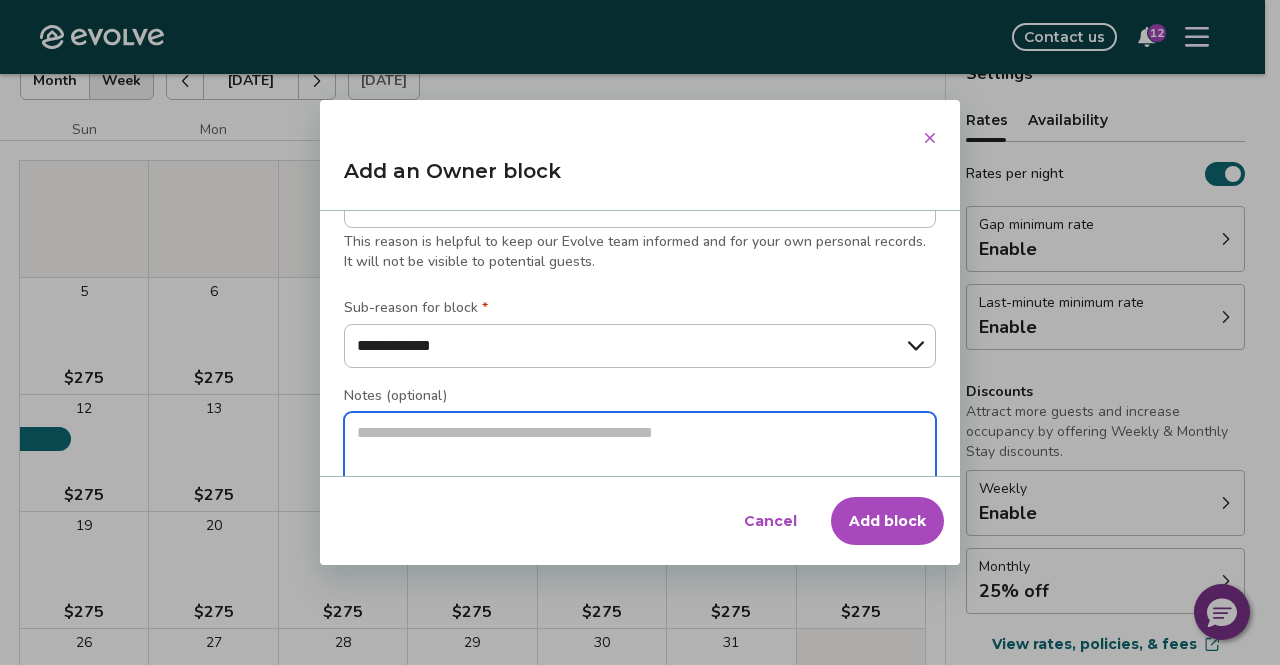 click at bounding box center [640, 449] 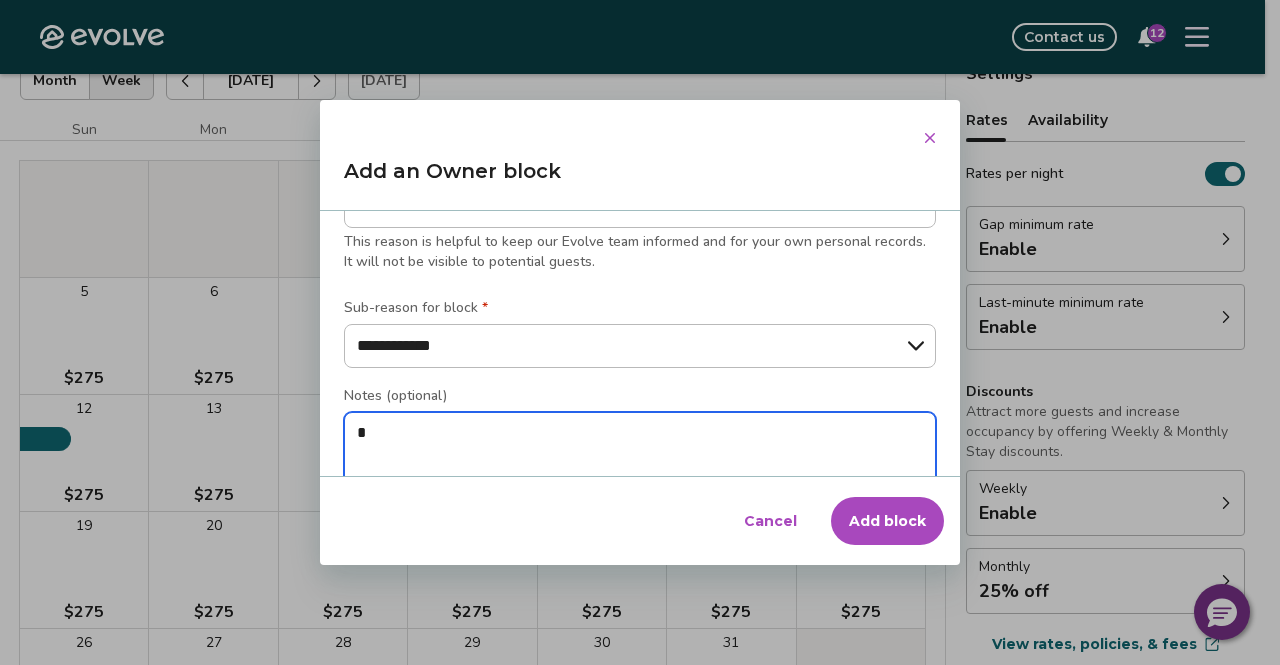 type on "**" 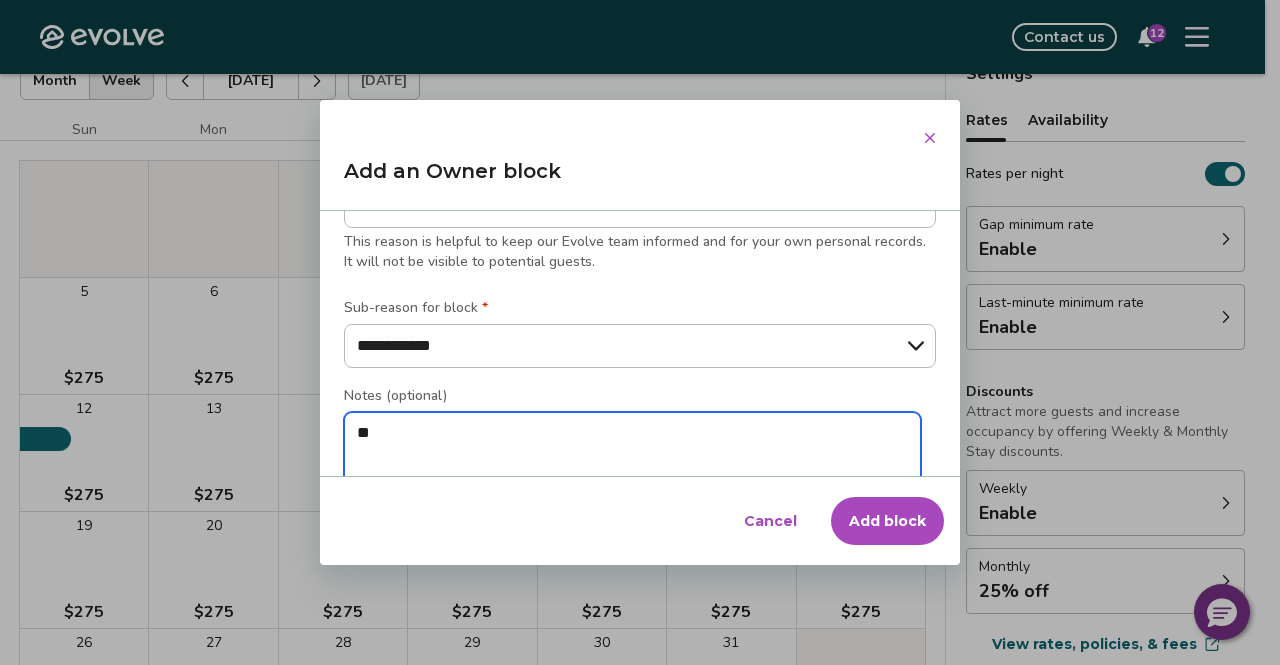 type on "*" 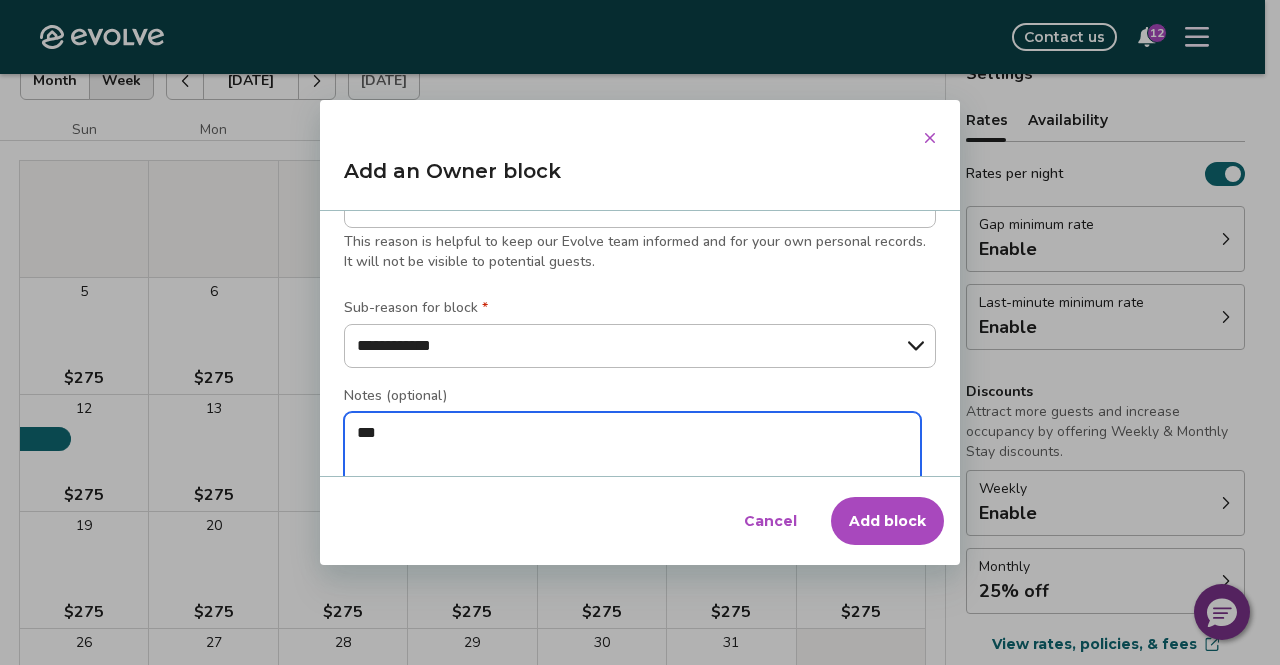 type on "*" 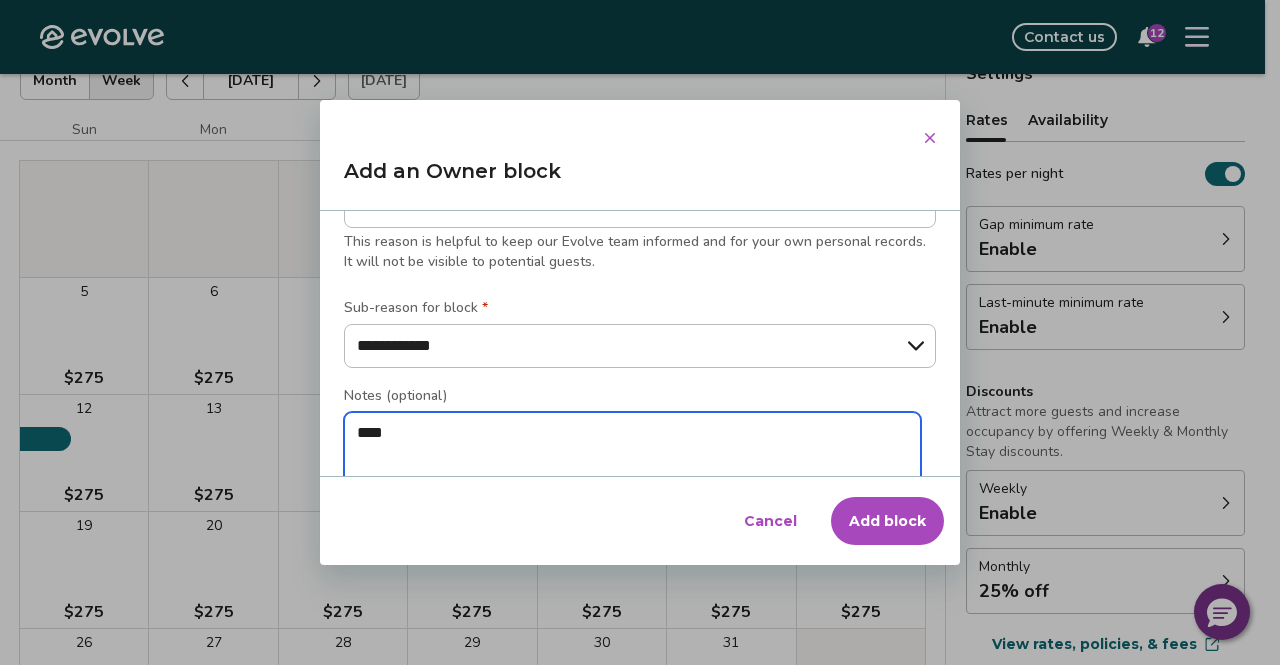 type on "*" 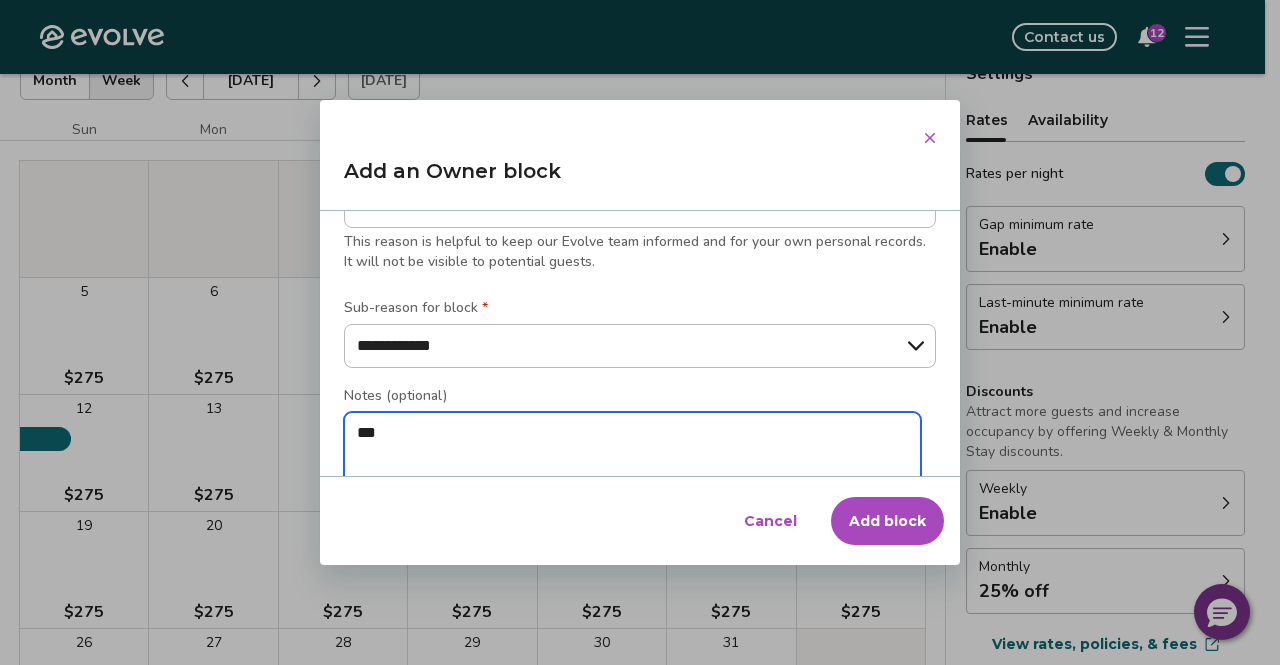 type on "*" 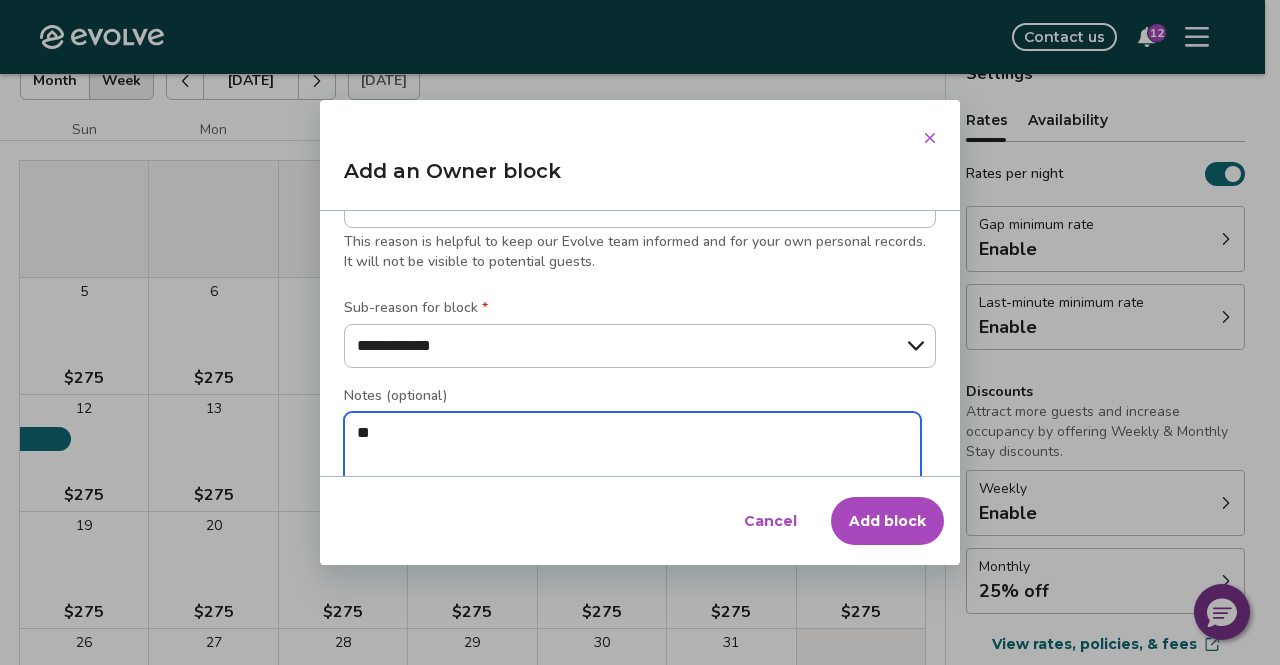 type on "*" 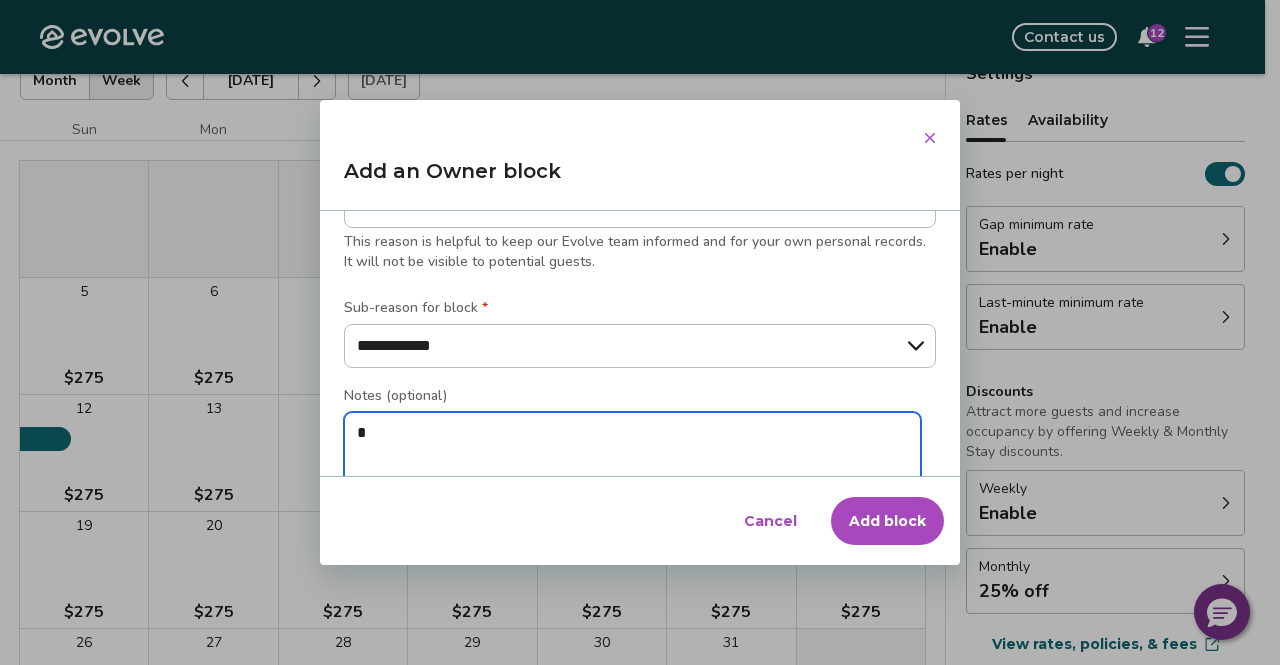 type on "**" 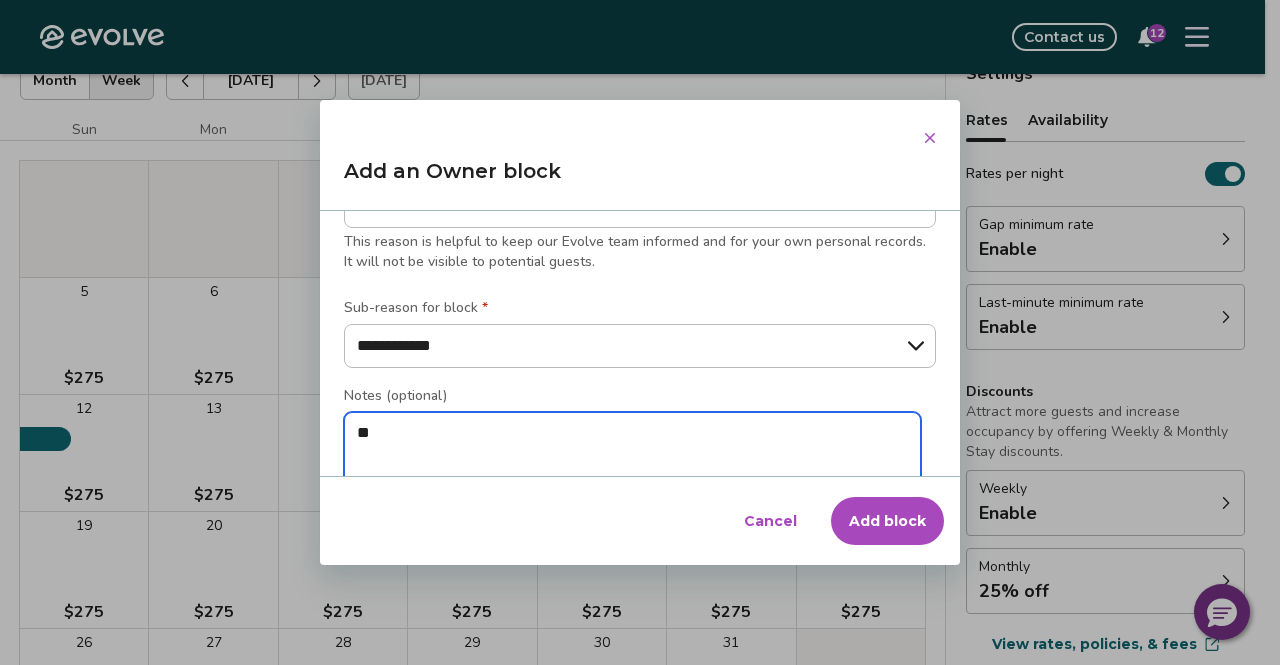 type on "*" 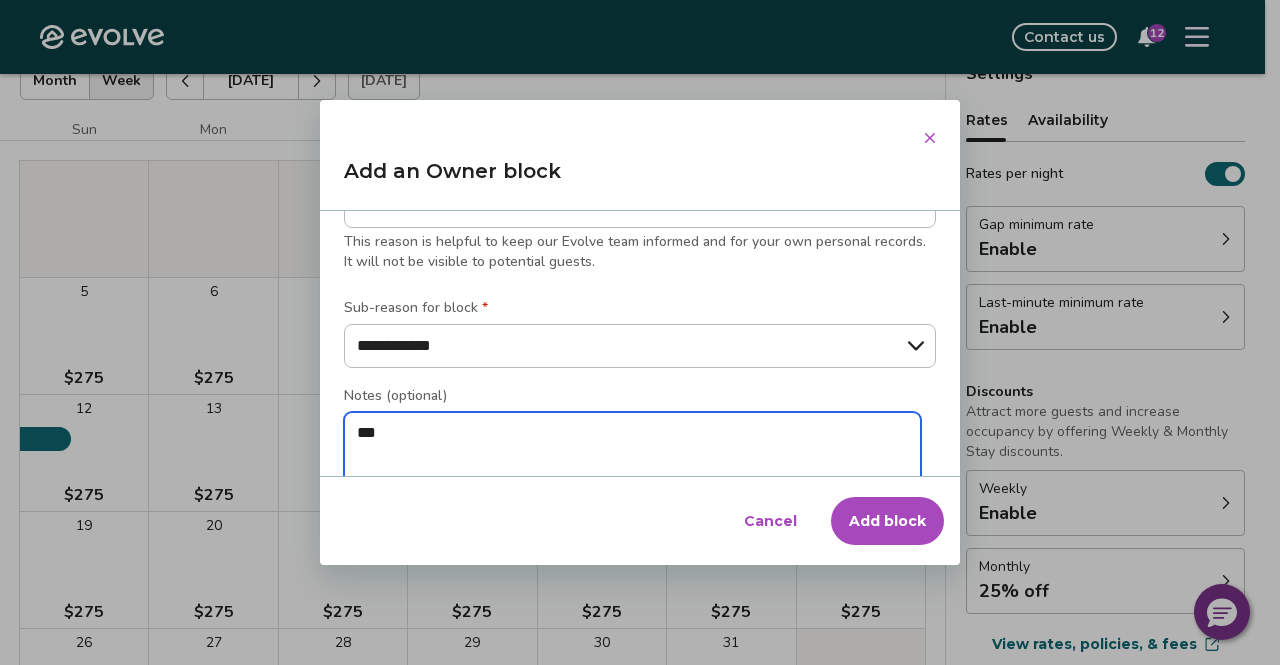type on "*" 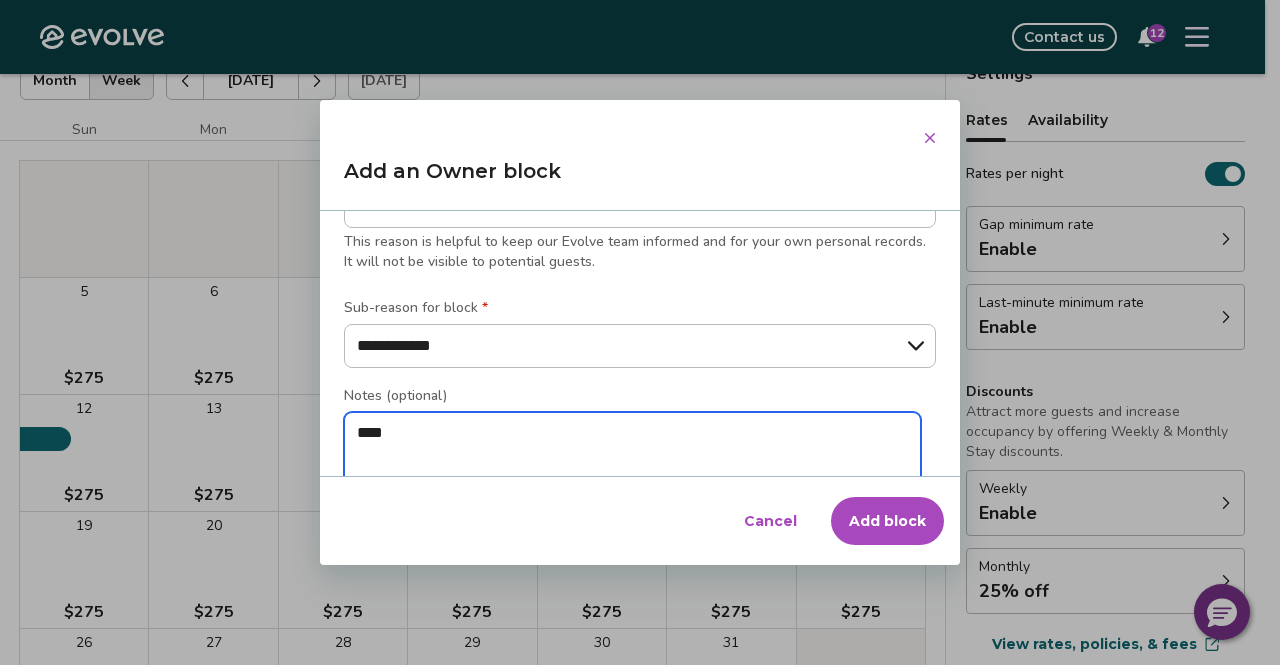 type on "*" 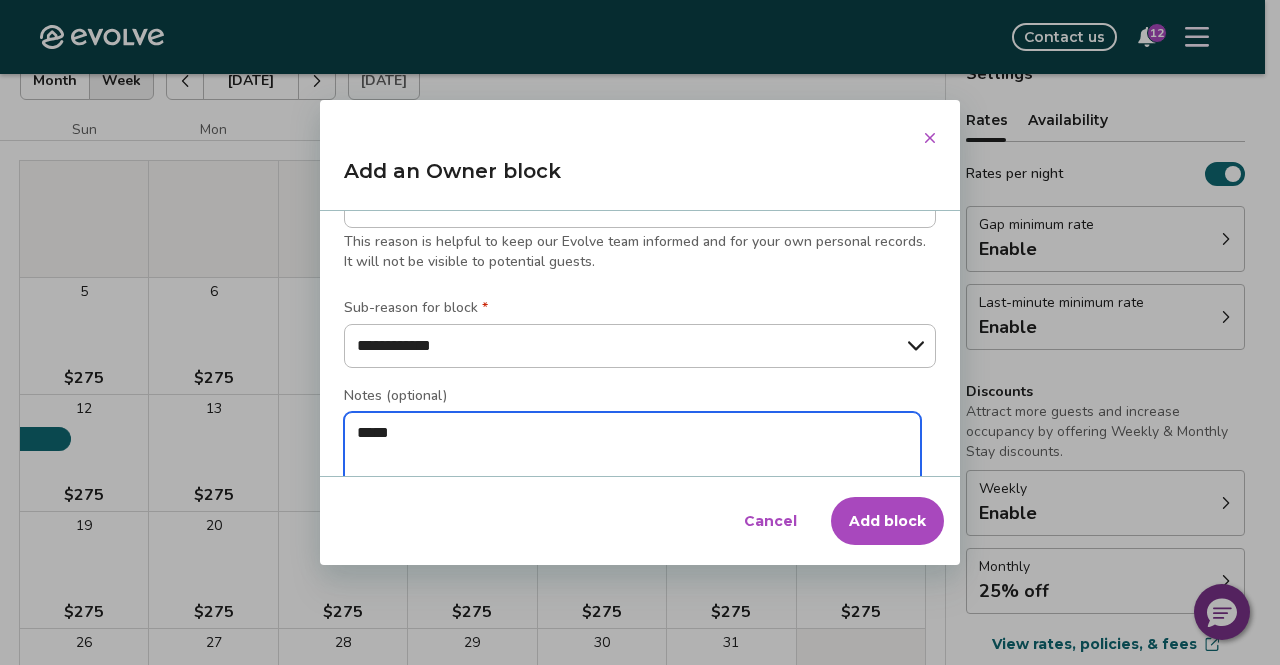 type on "*" 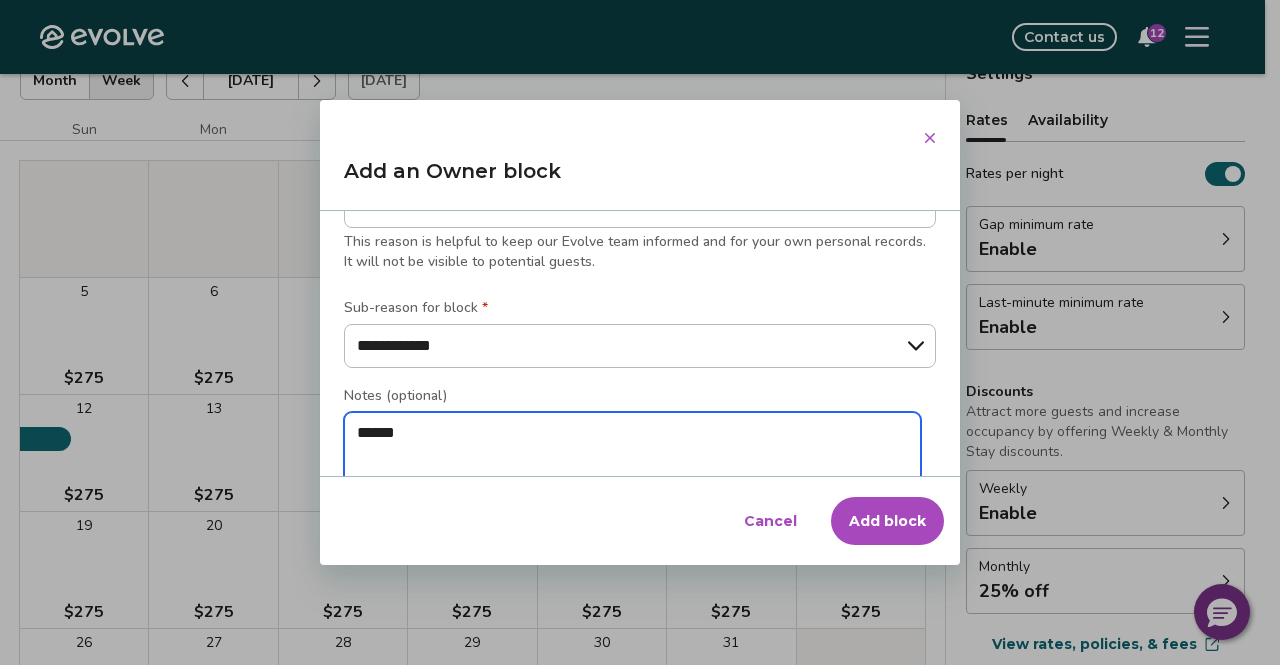 type on "*" 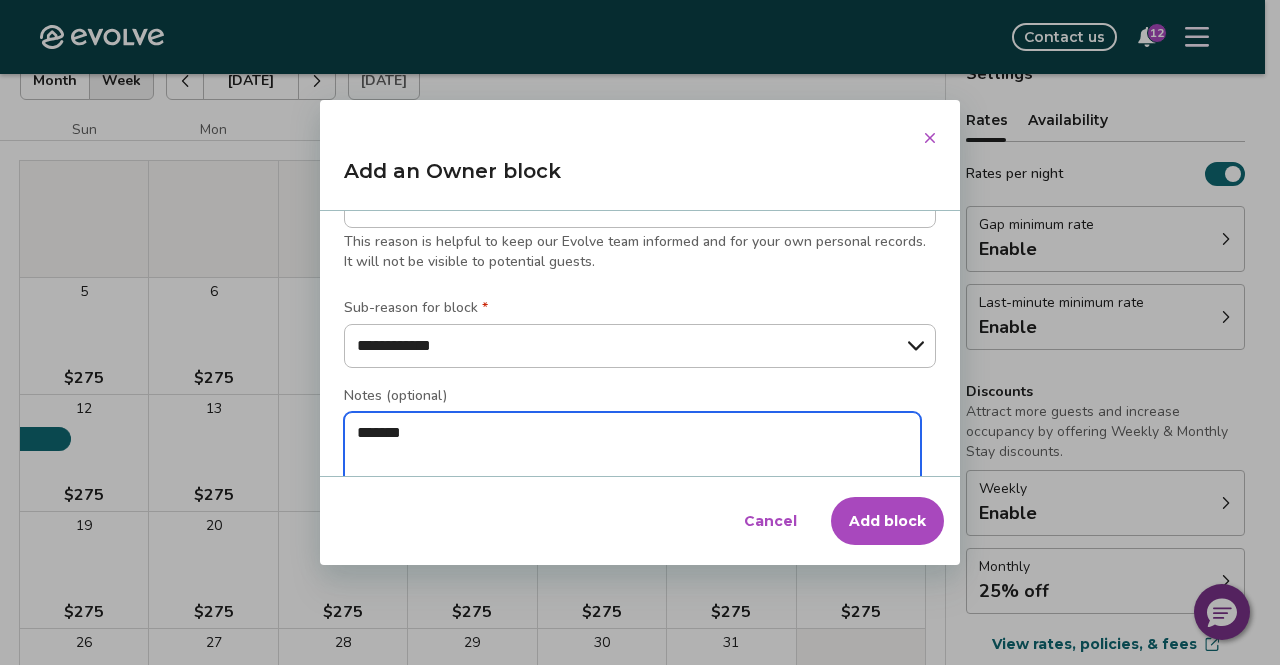 type on "*" 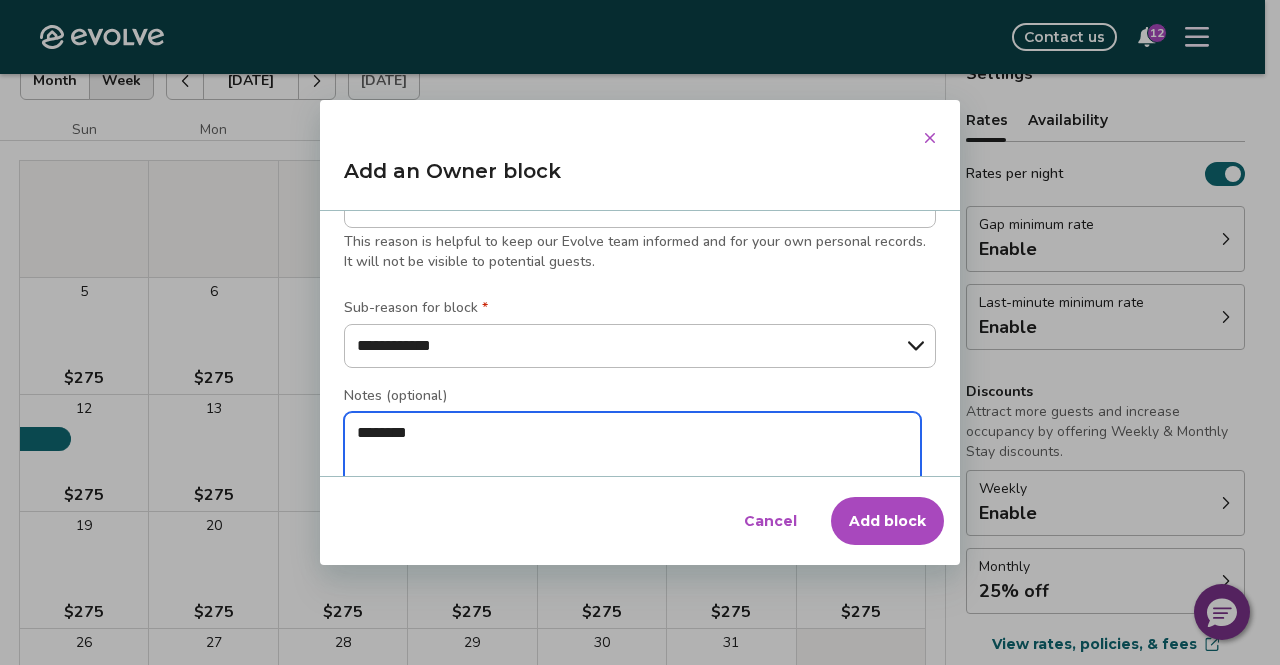 type on "*" 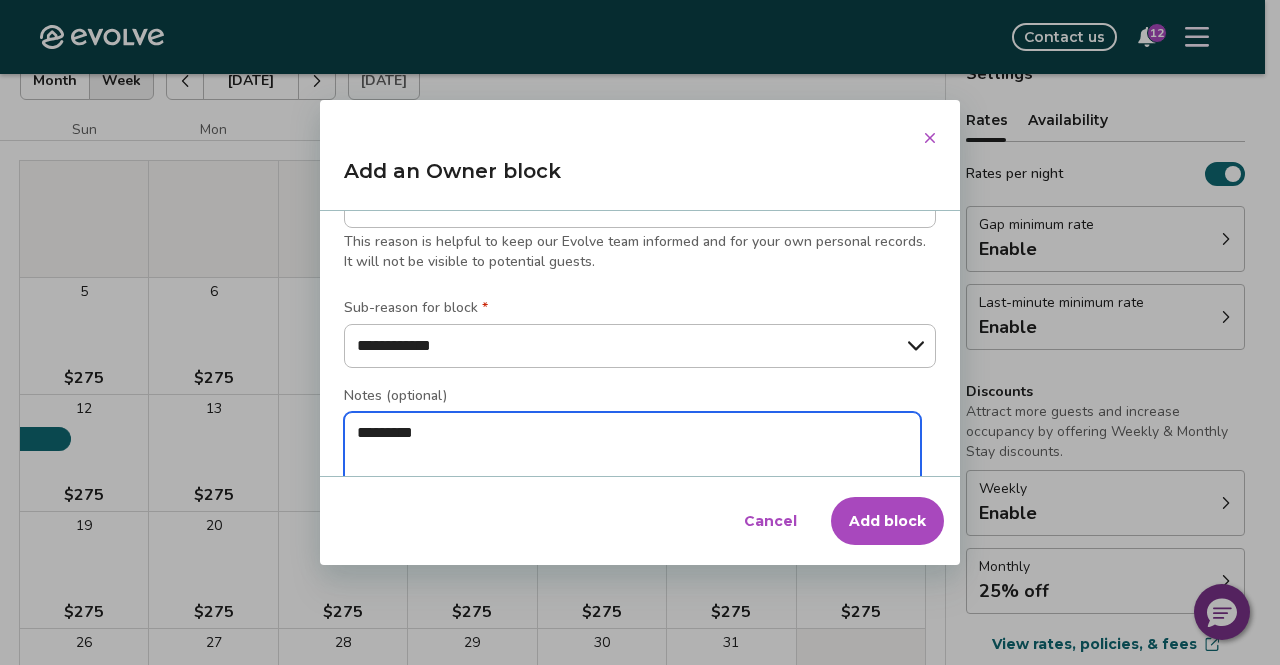 type on "*" 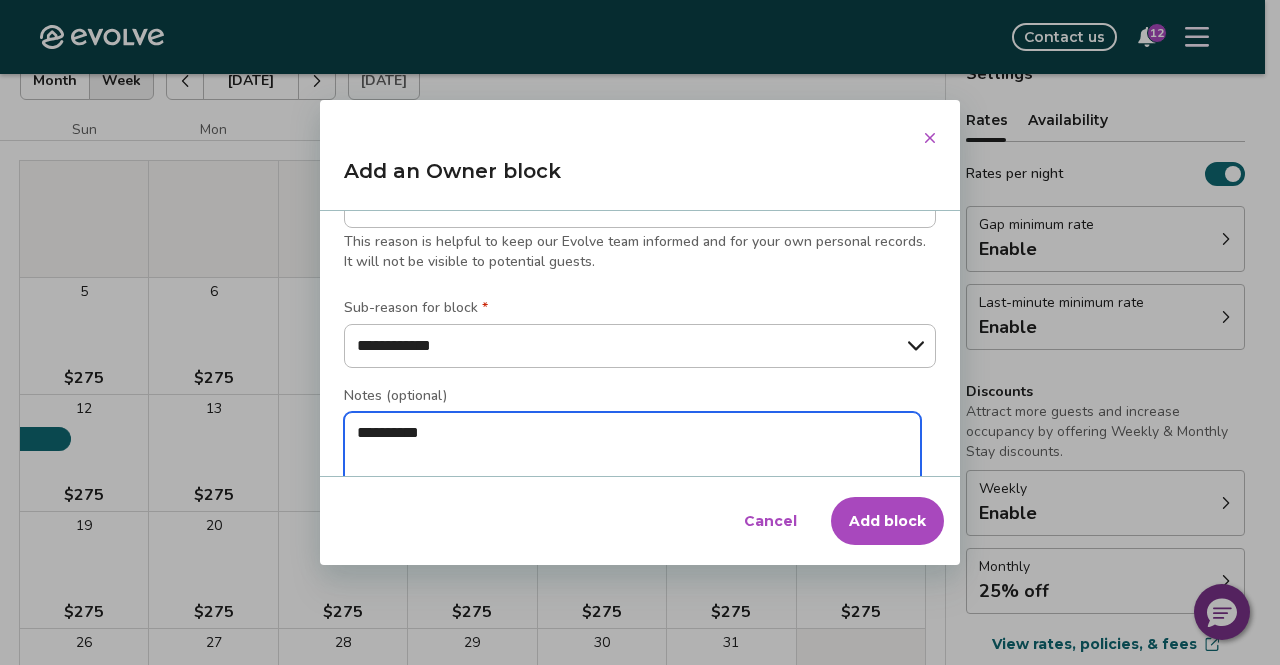 type on "*" 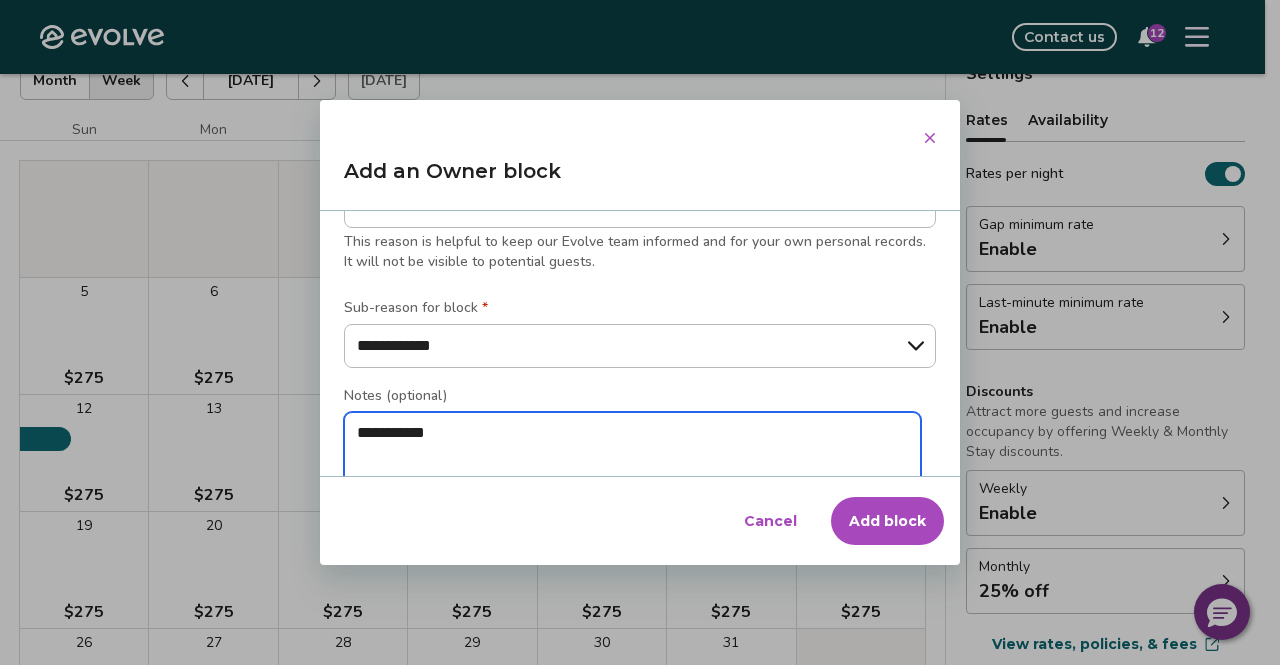 type on "*" 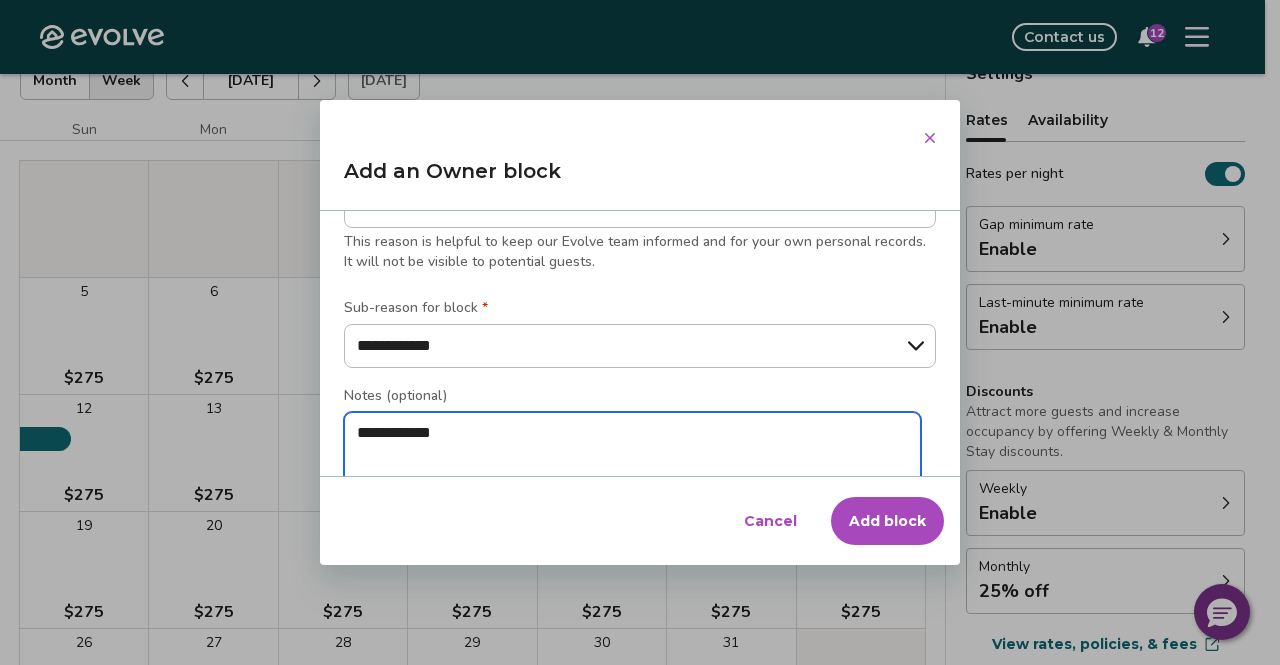 type on "*" 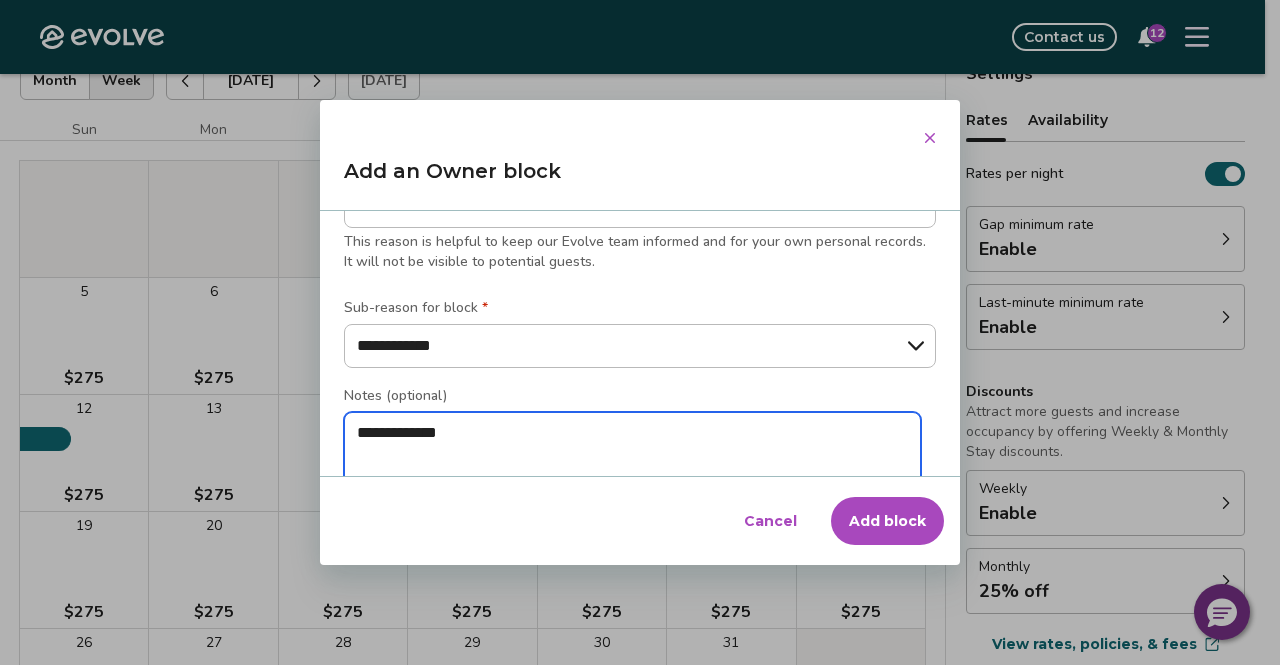 type on "*" 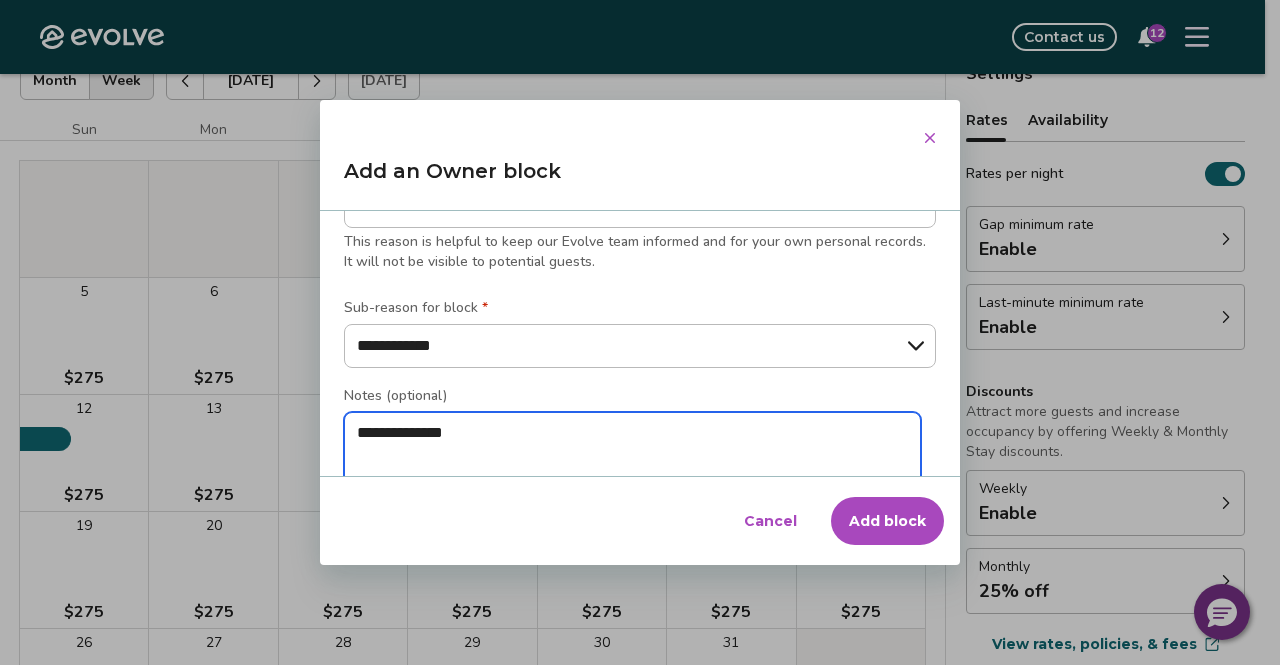 type on "*" 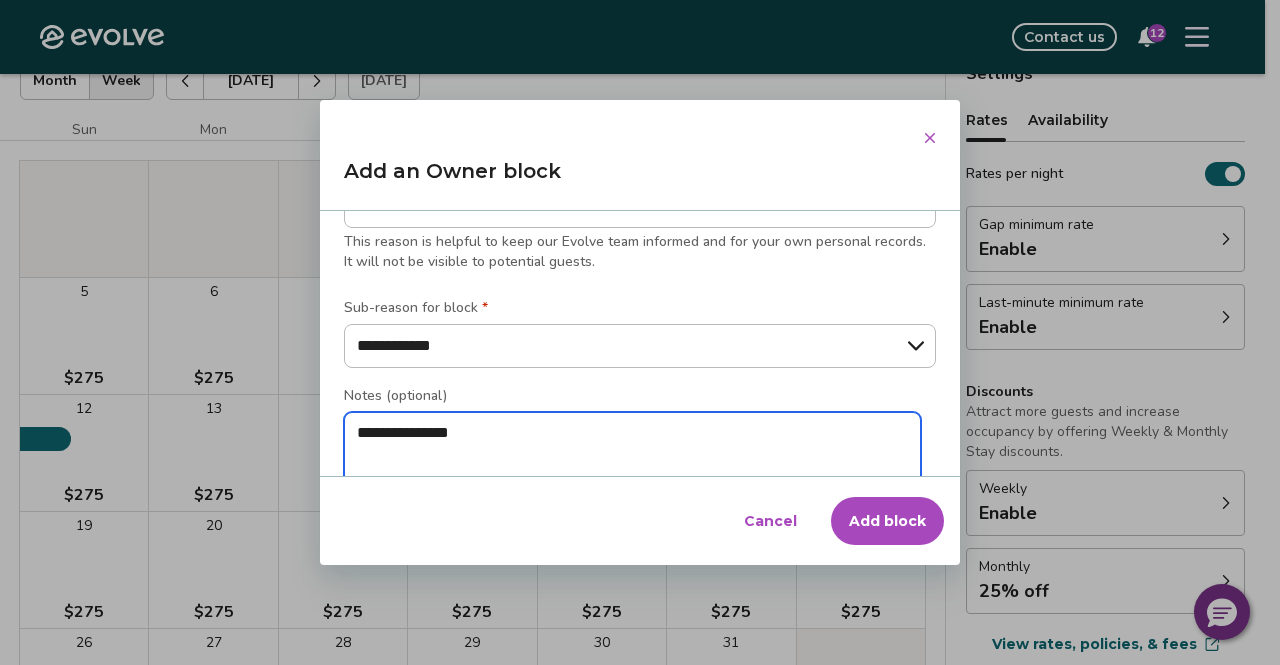type on "*" 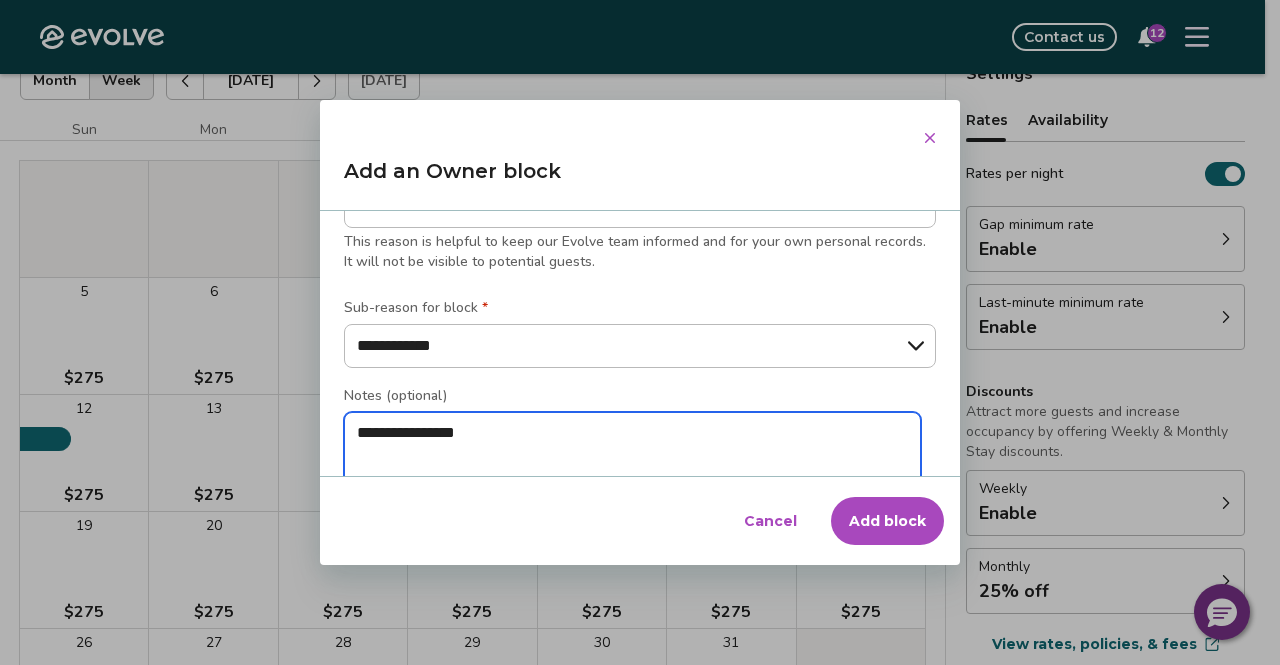 type on "*" 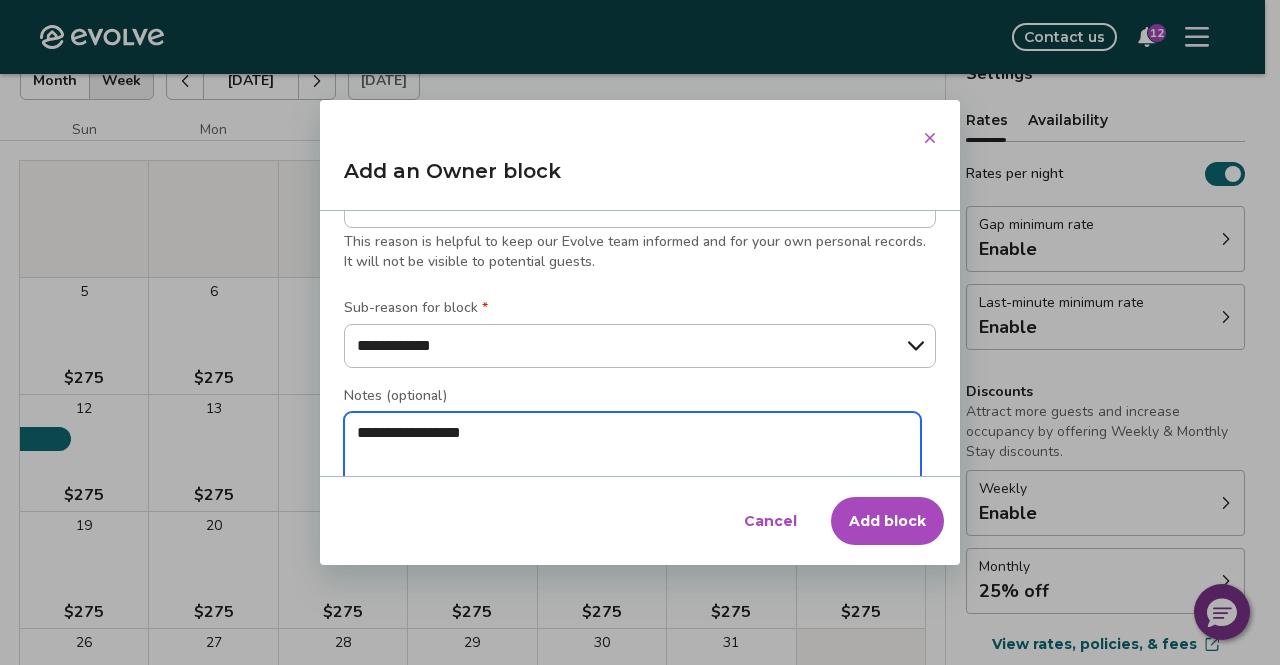 type on "*" 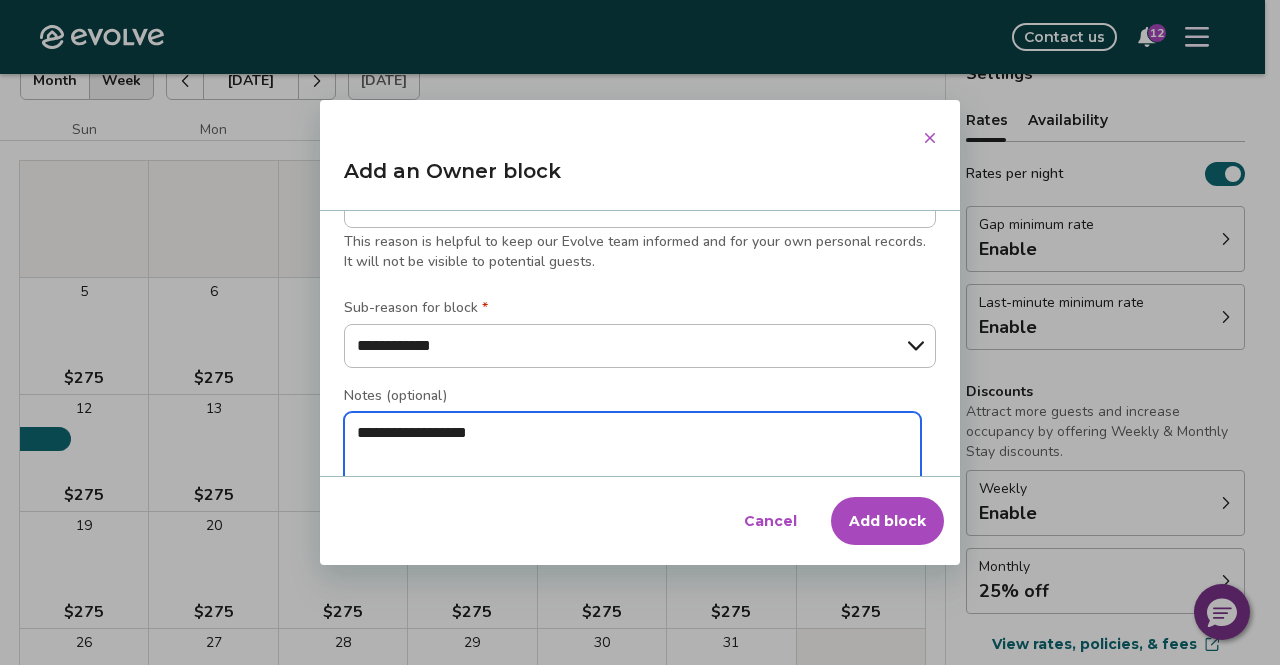 type on "**********" 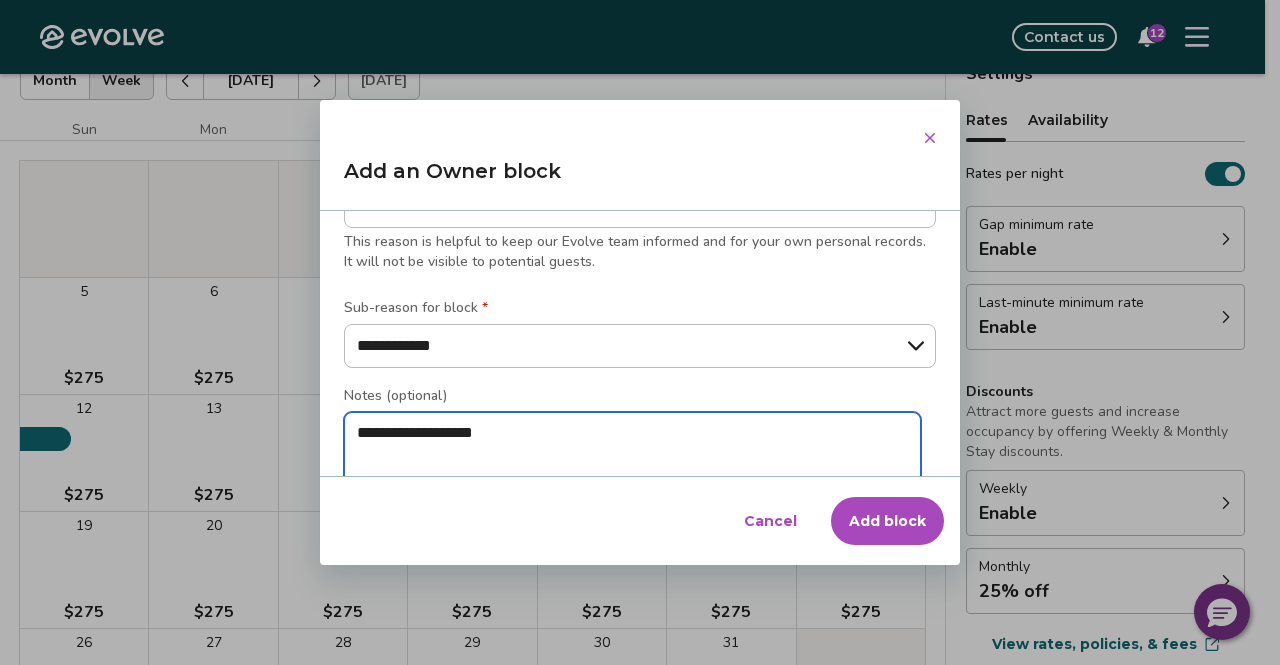 type on "*" 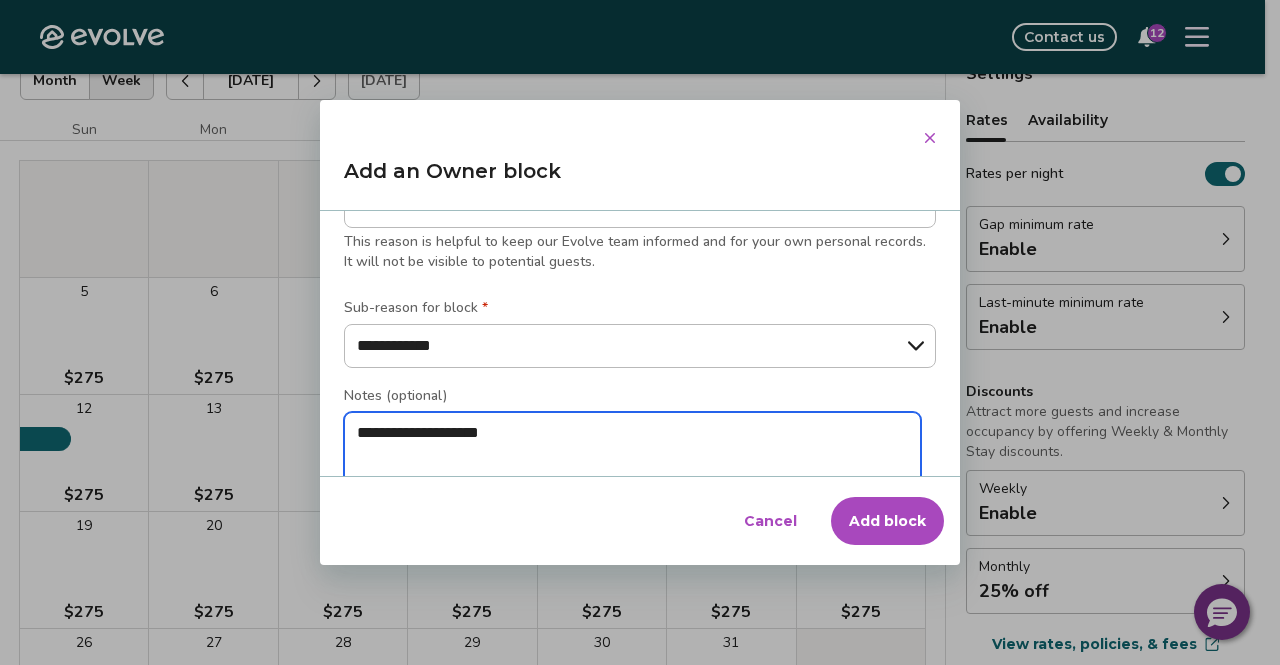 type on "*" 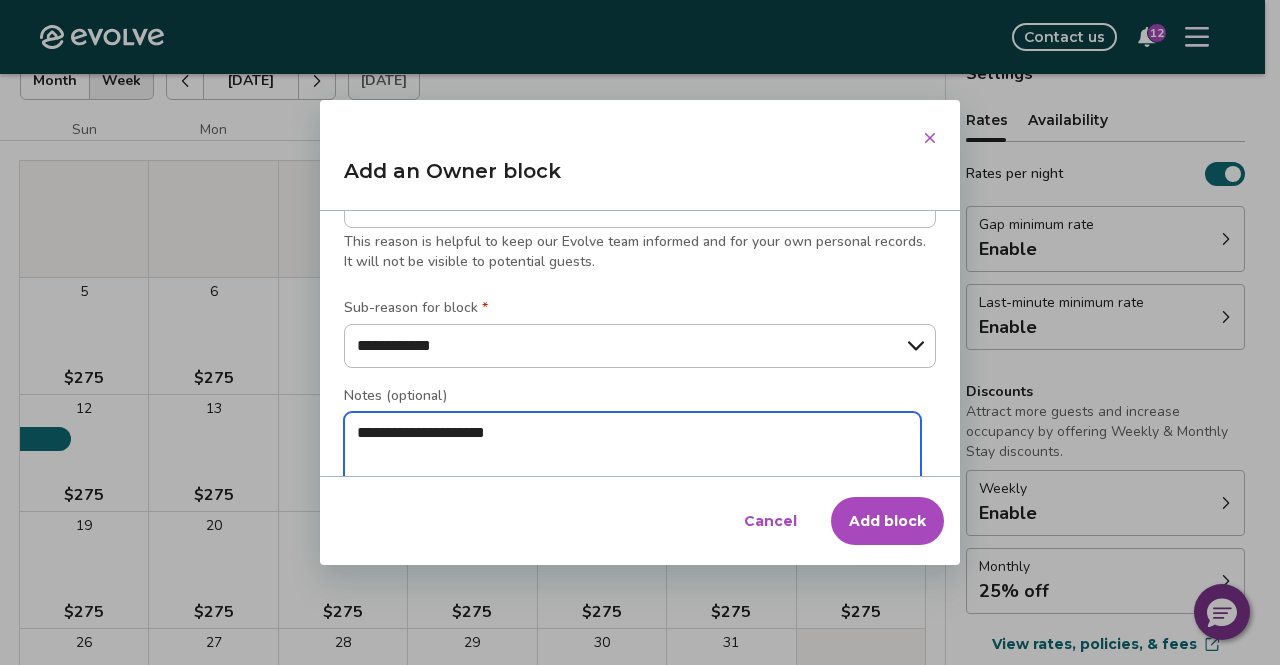 type on "*" 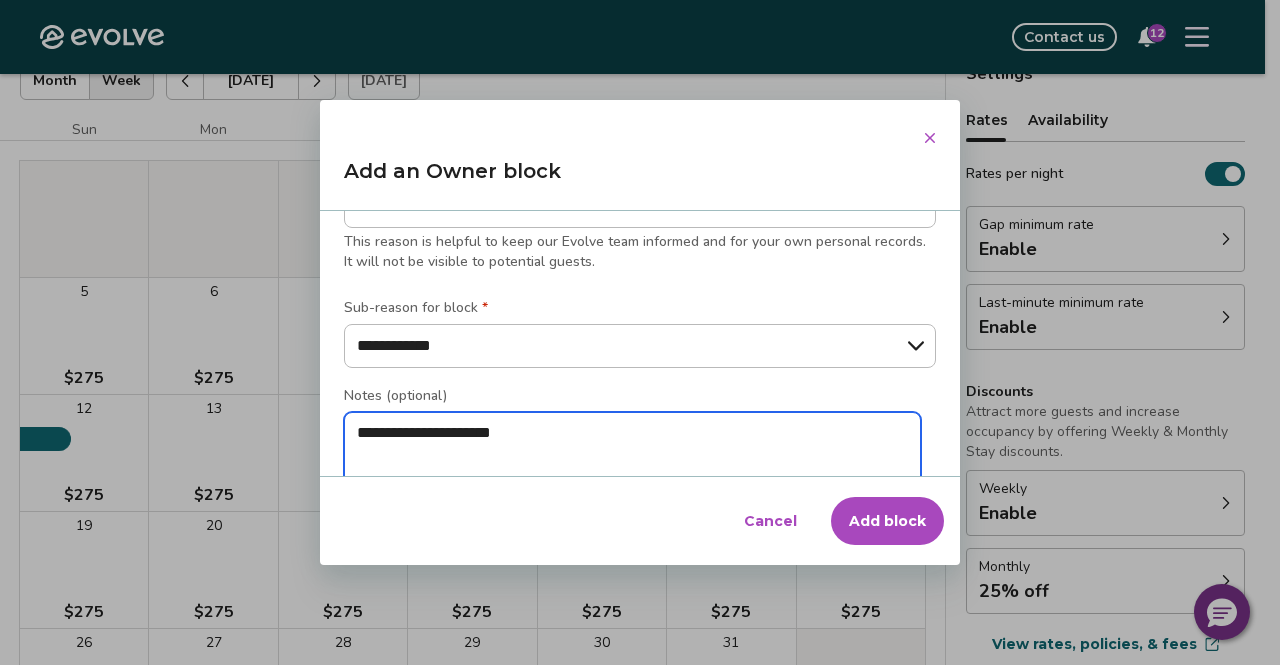 type on "*" 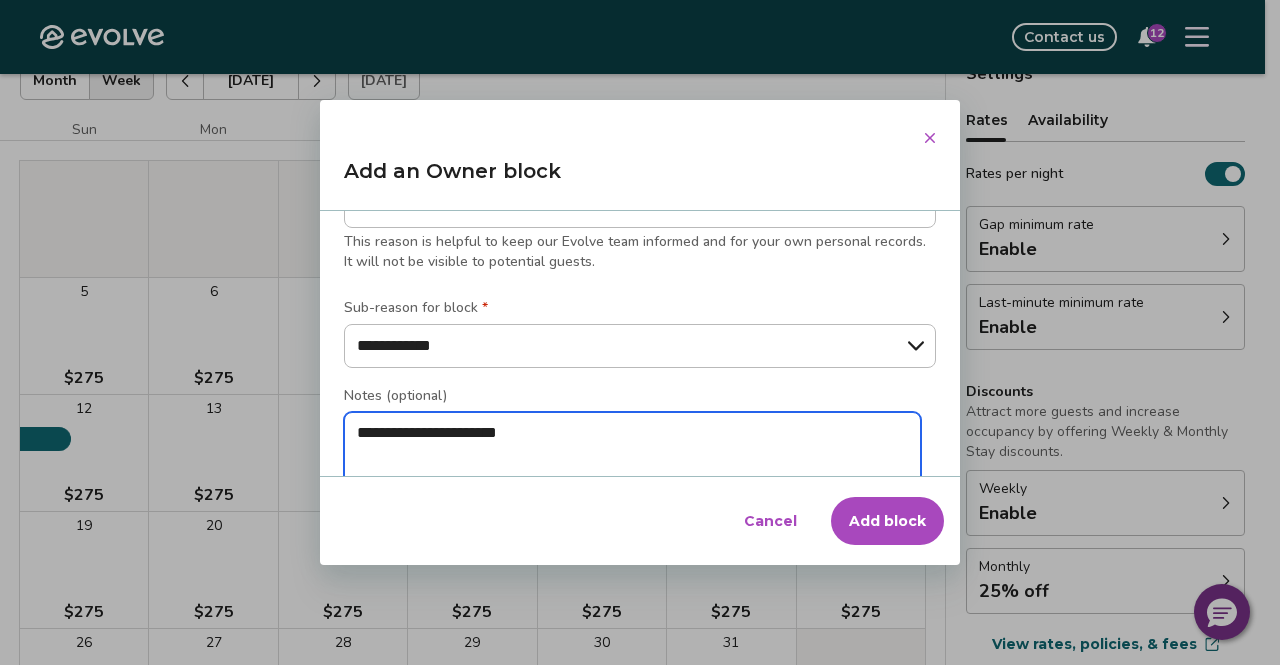 type on "*" 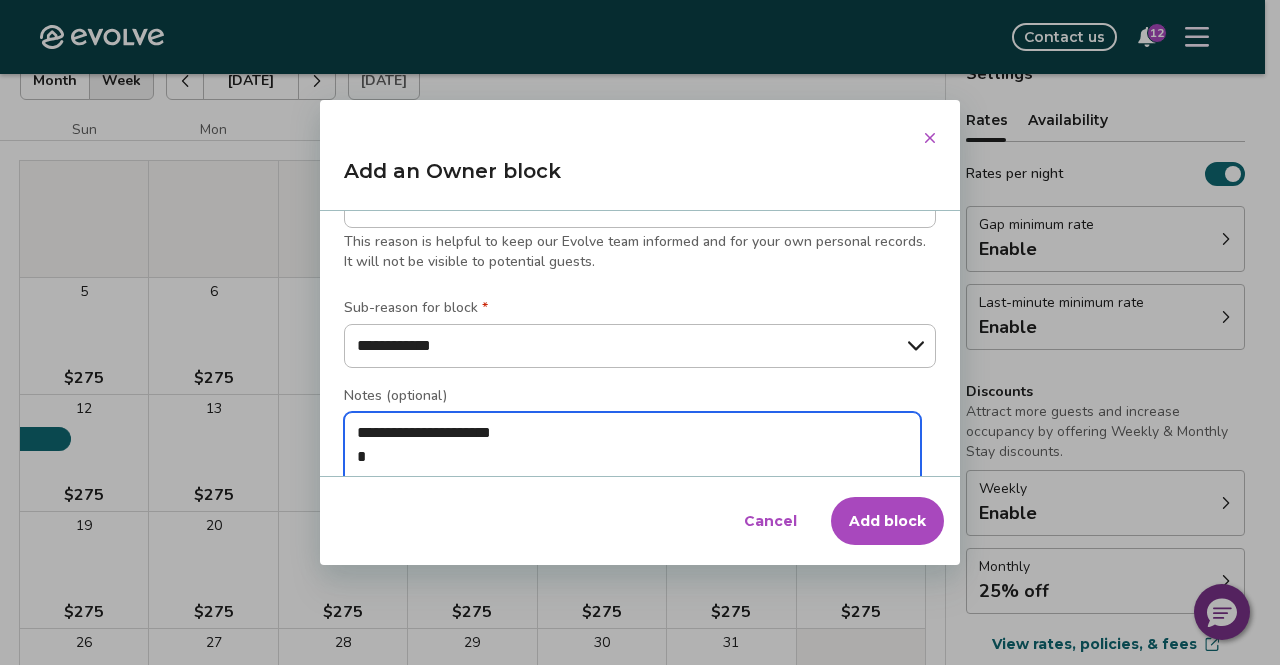 type on "*" 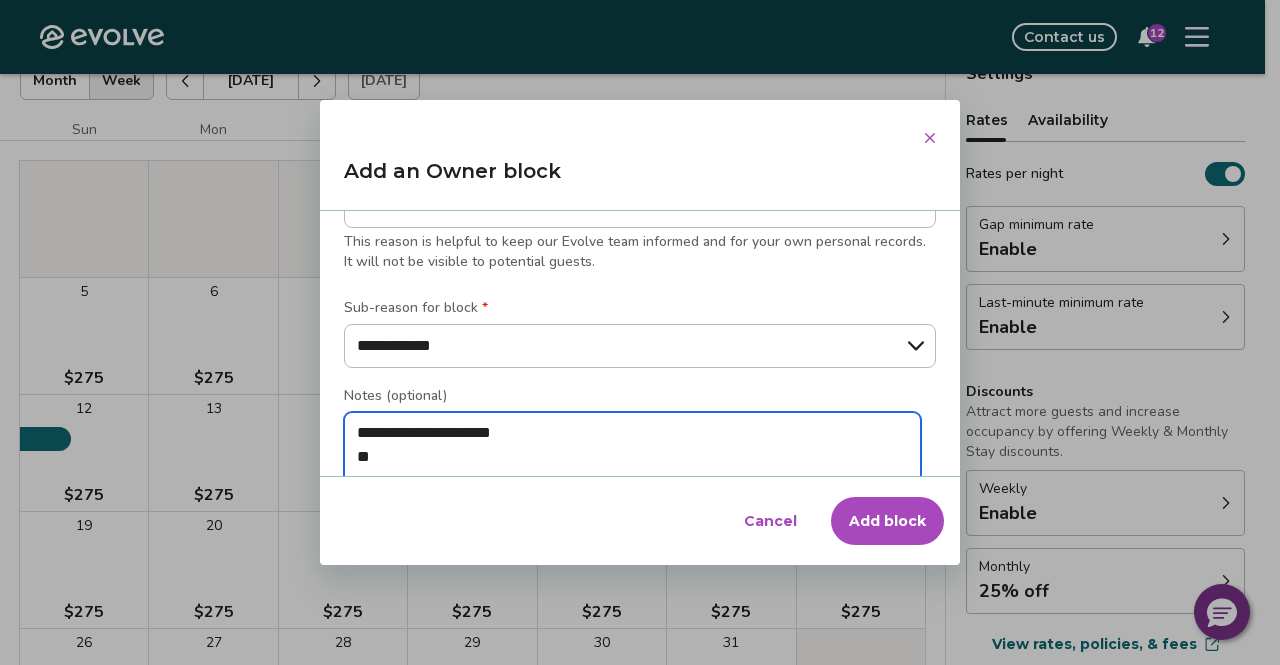 type on "*" 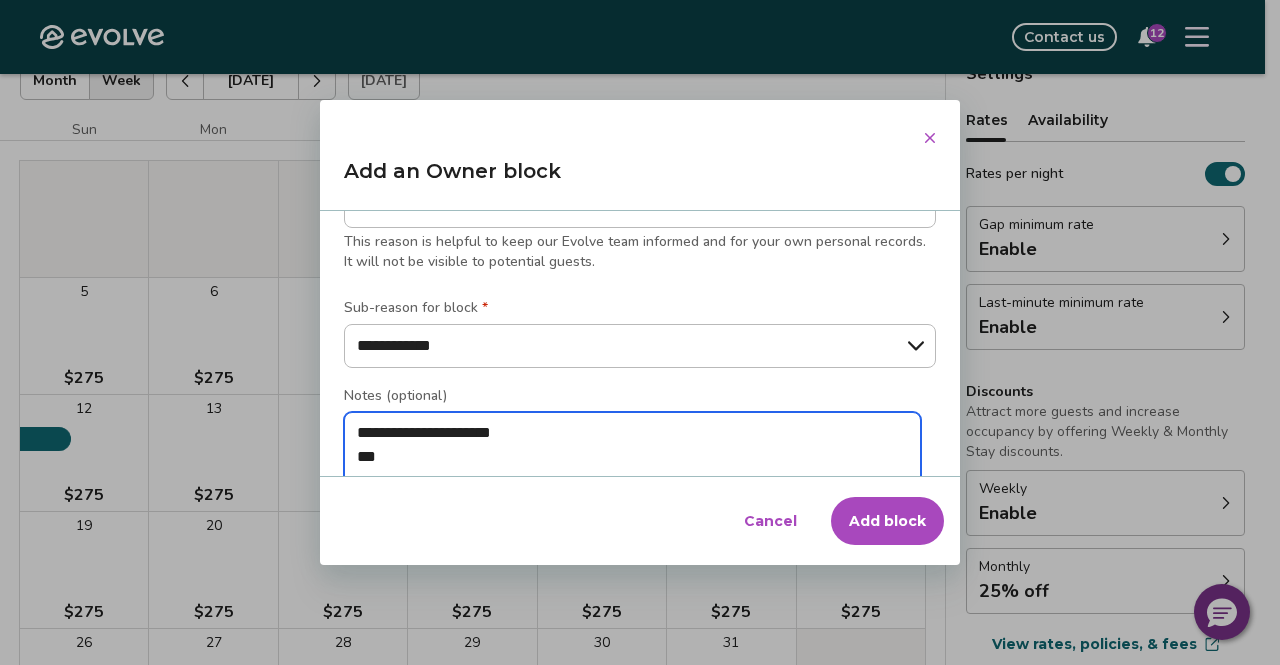 type on "*" 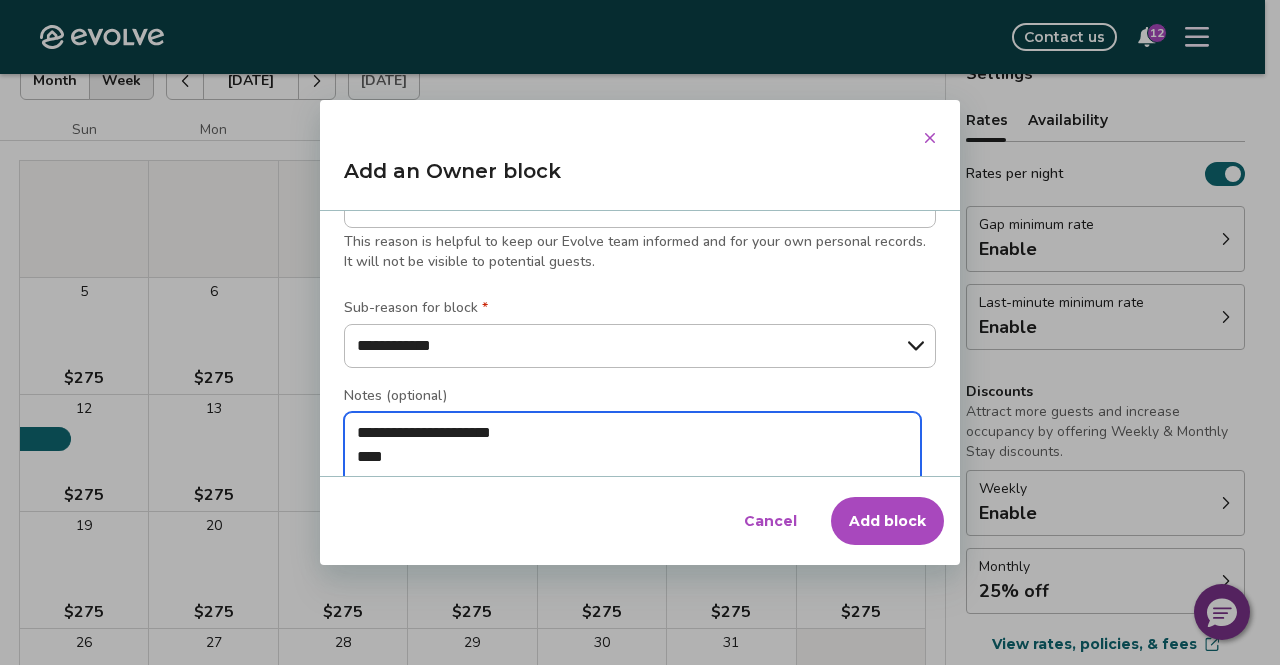 type on "*" 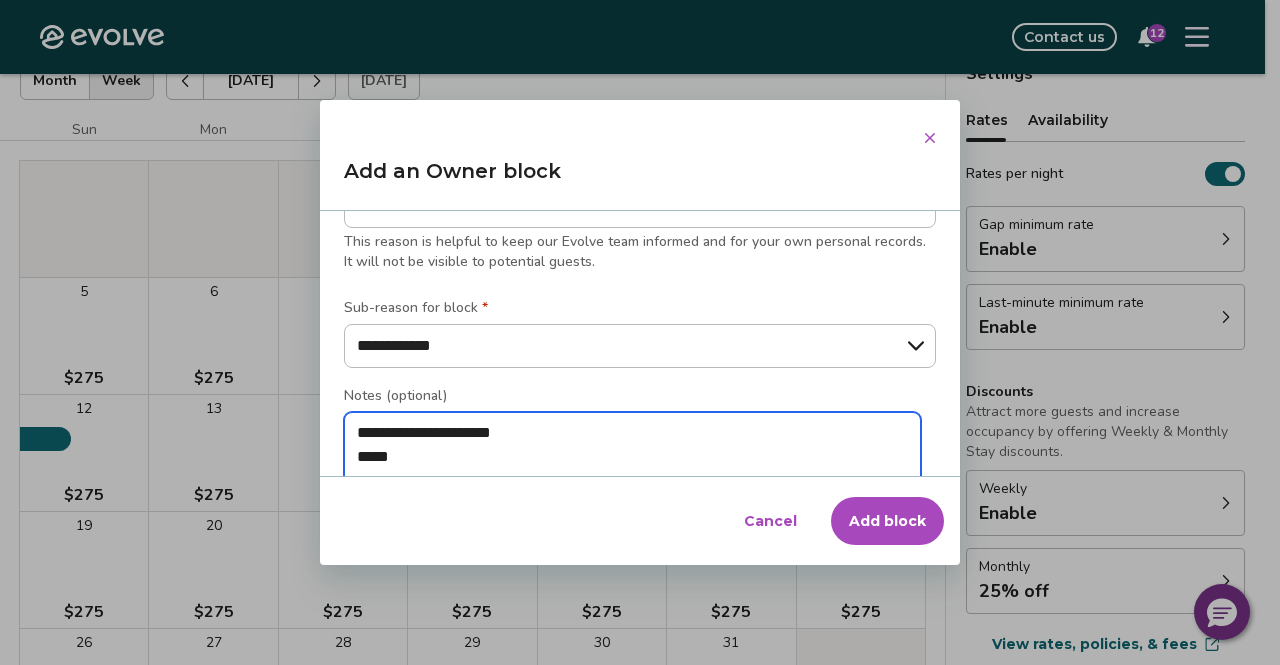 type on "*" 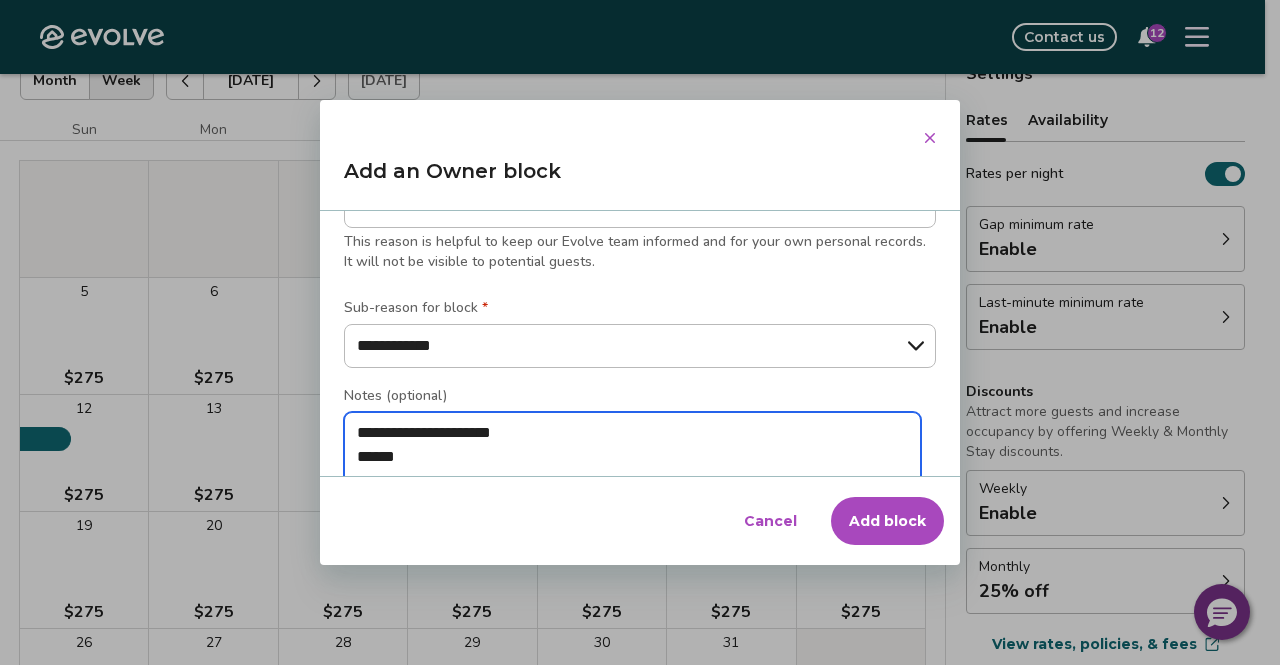 type on "*" 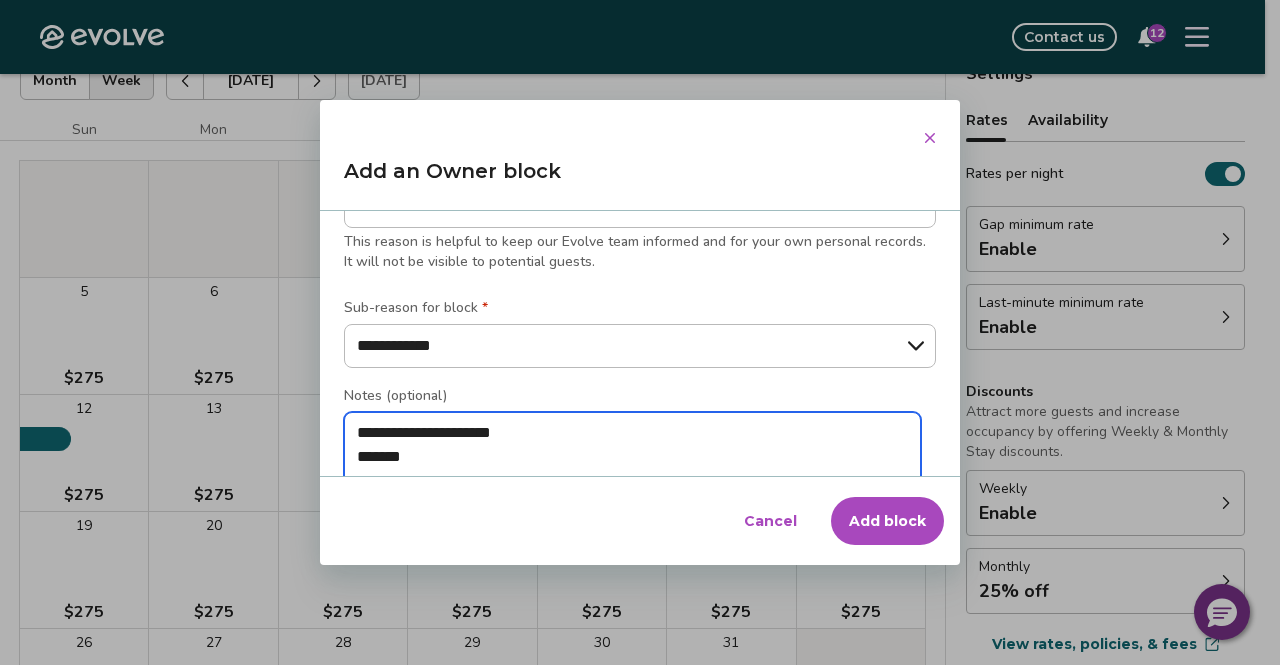type on "*" 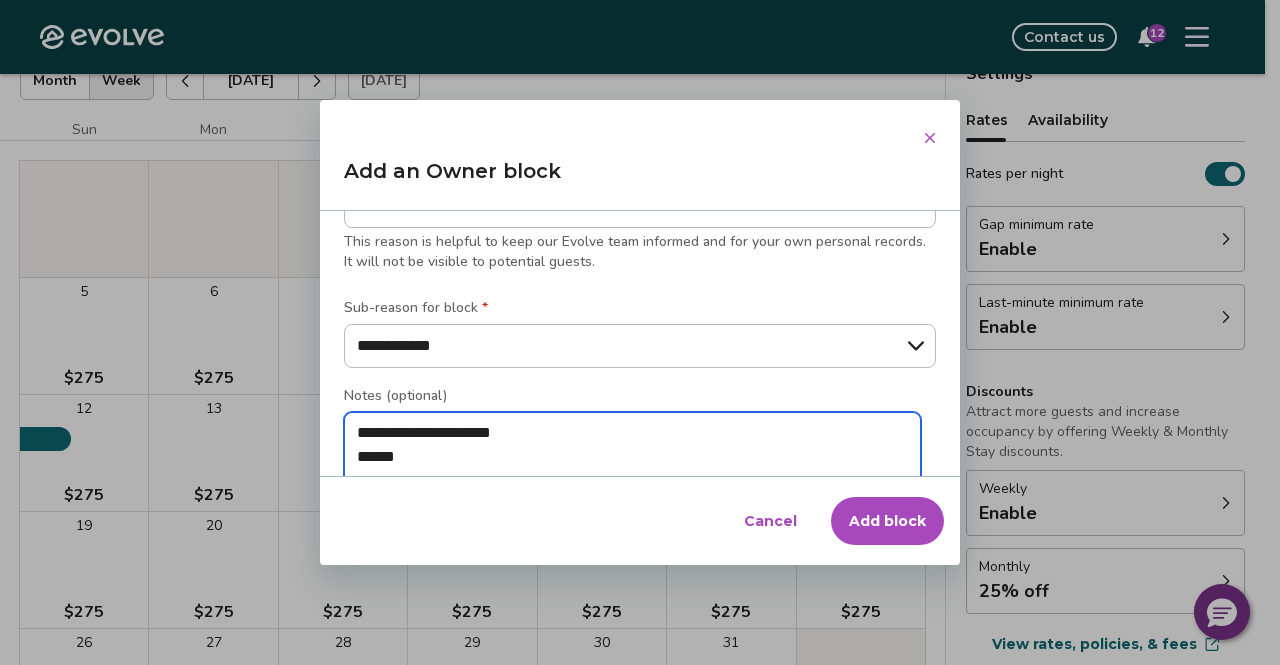 type on "*" 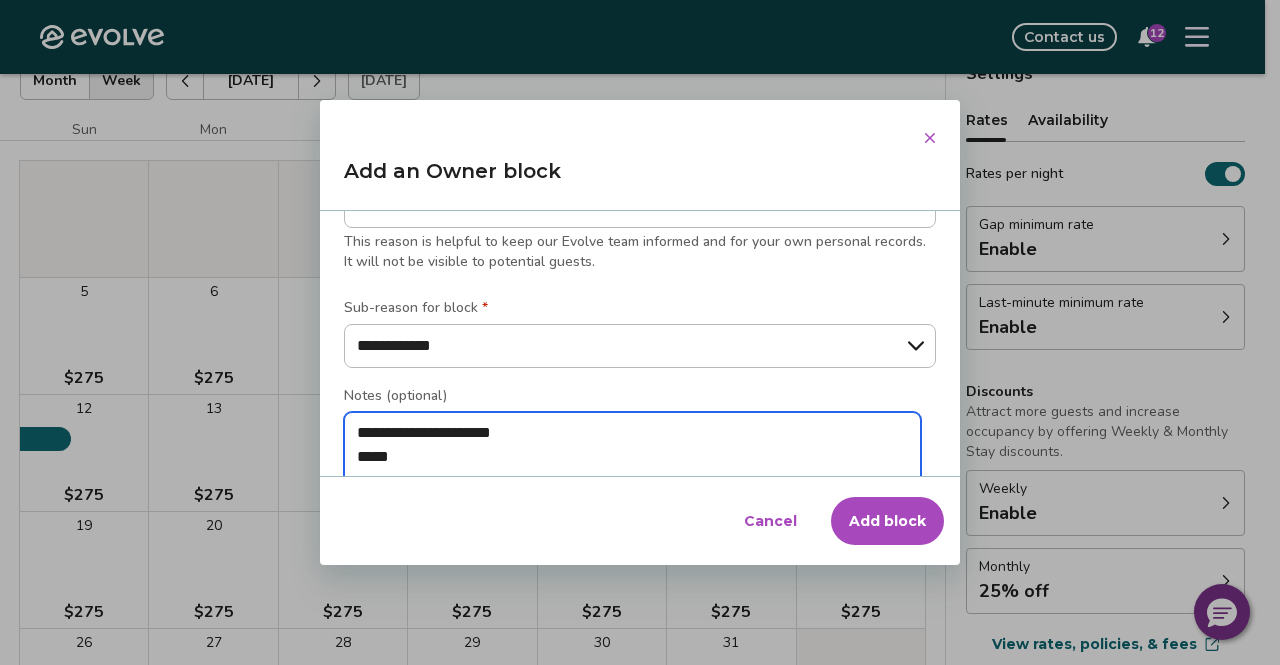 type on "*" 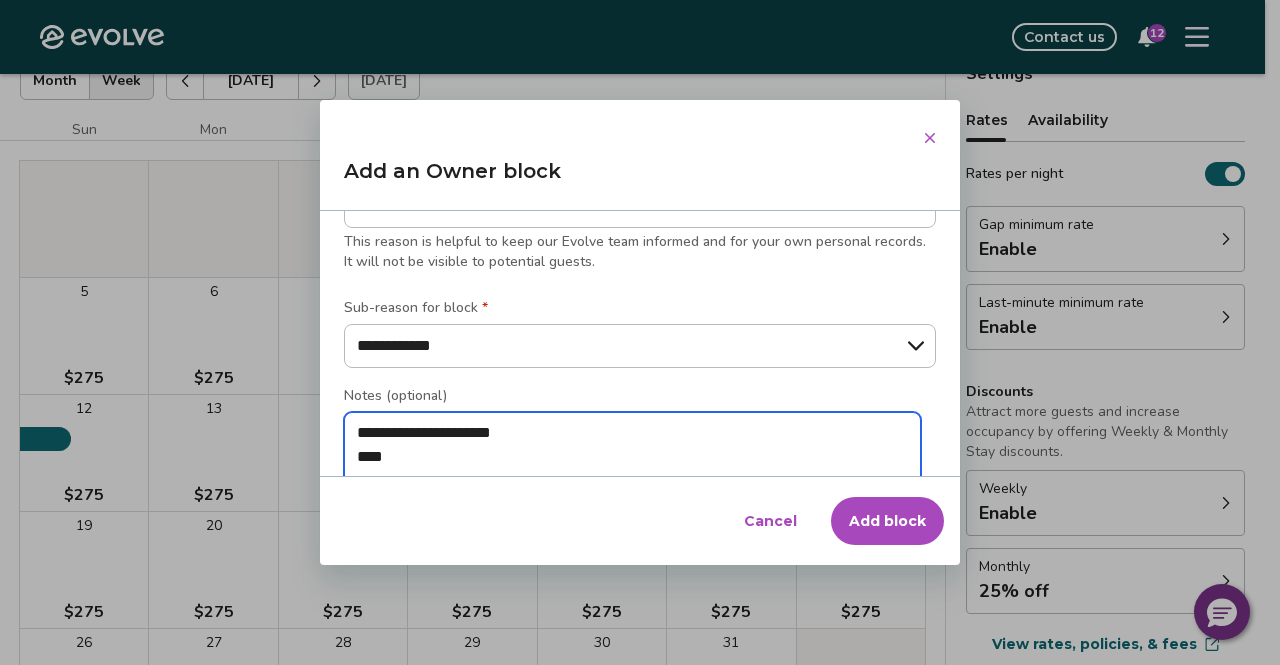 type on "*" 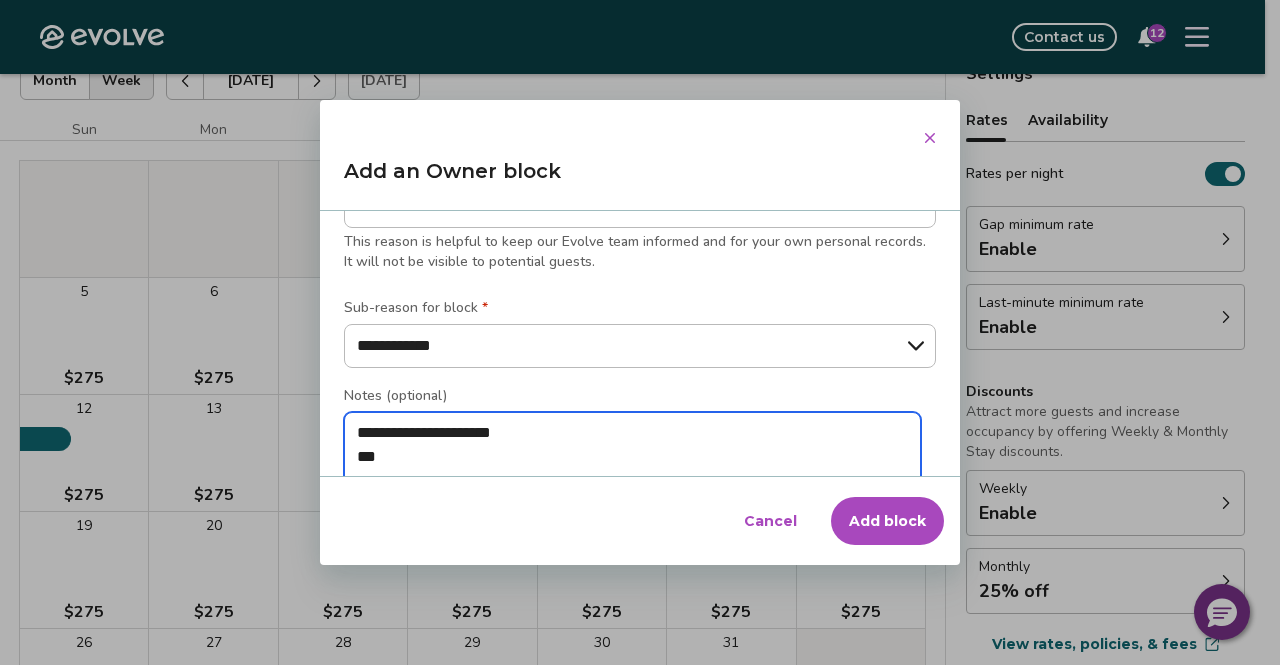 type on "*" 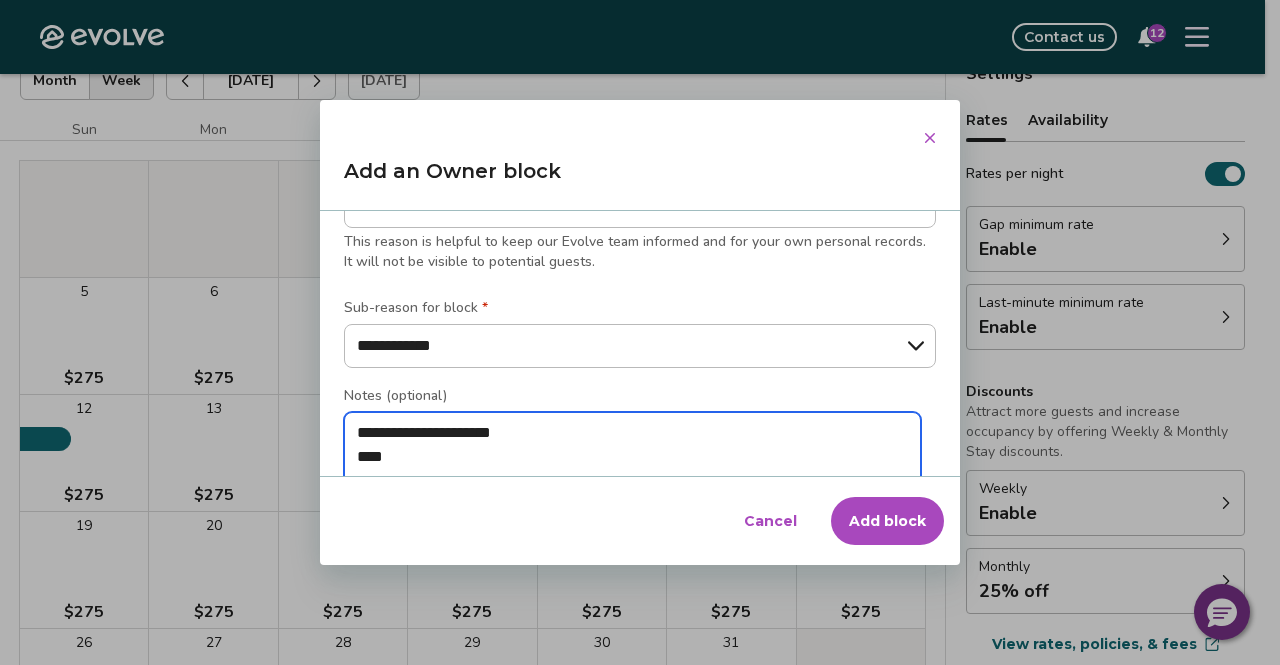 type on "*" 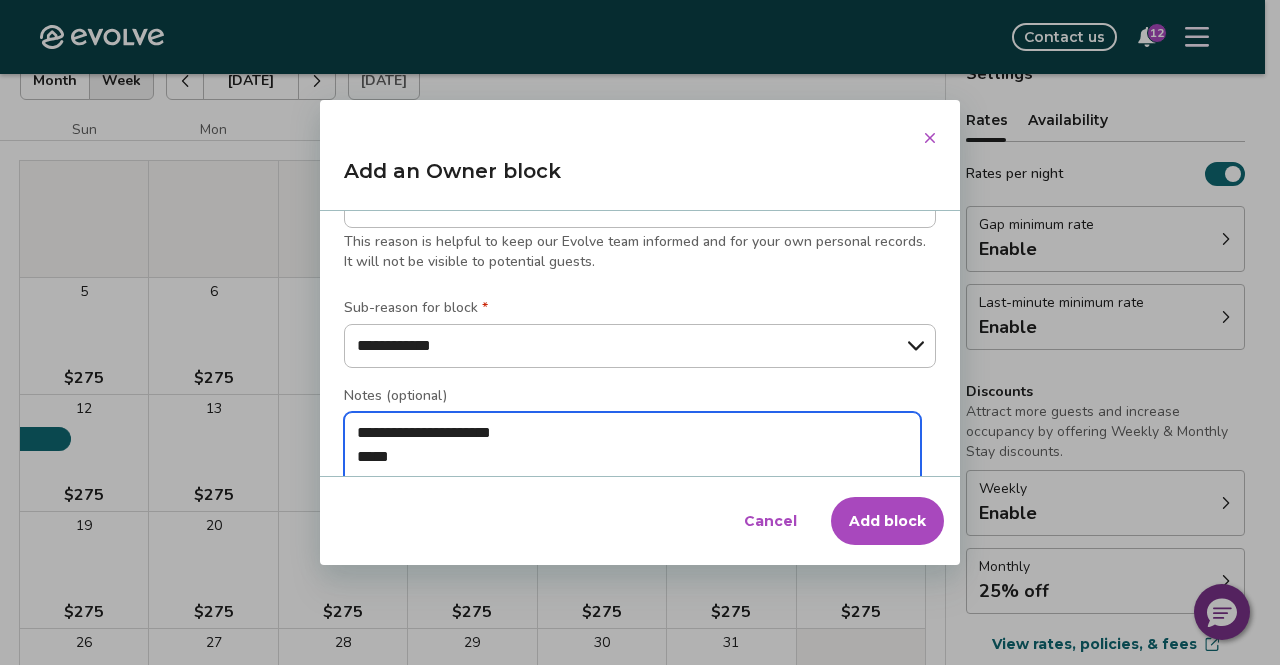 type on "*" 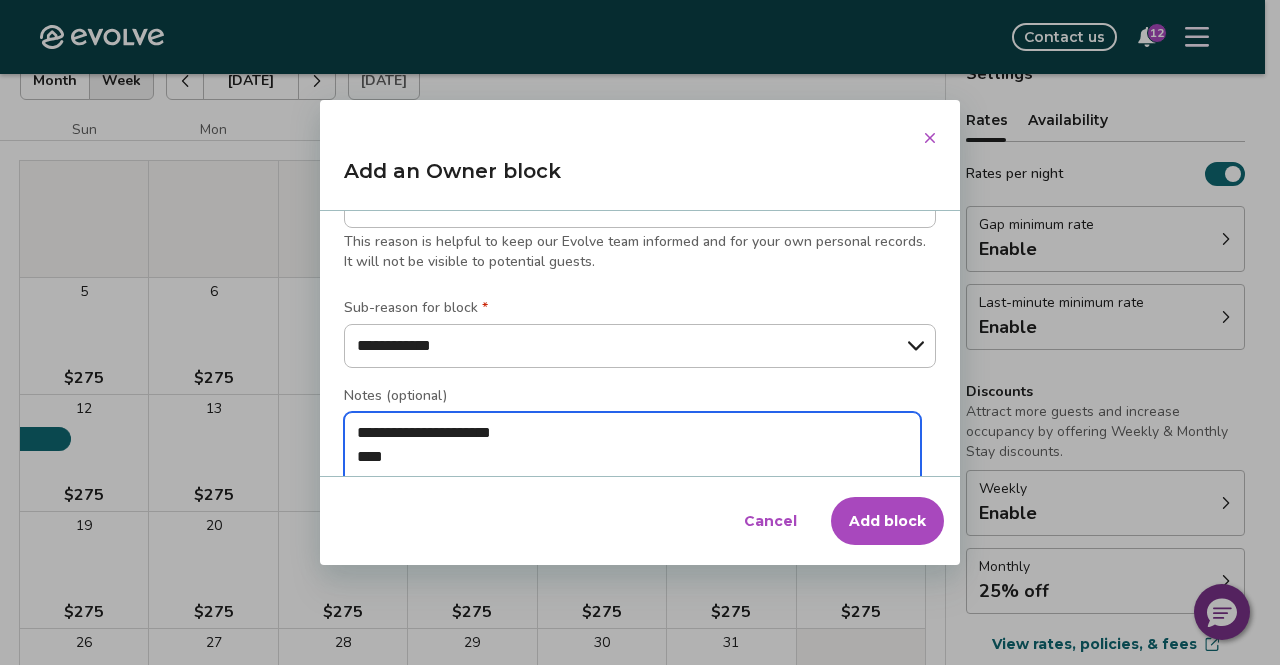 type on "*" 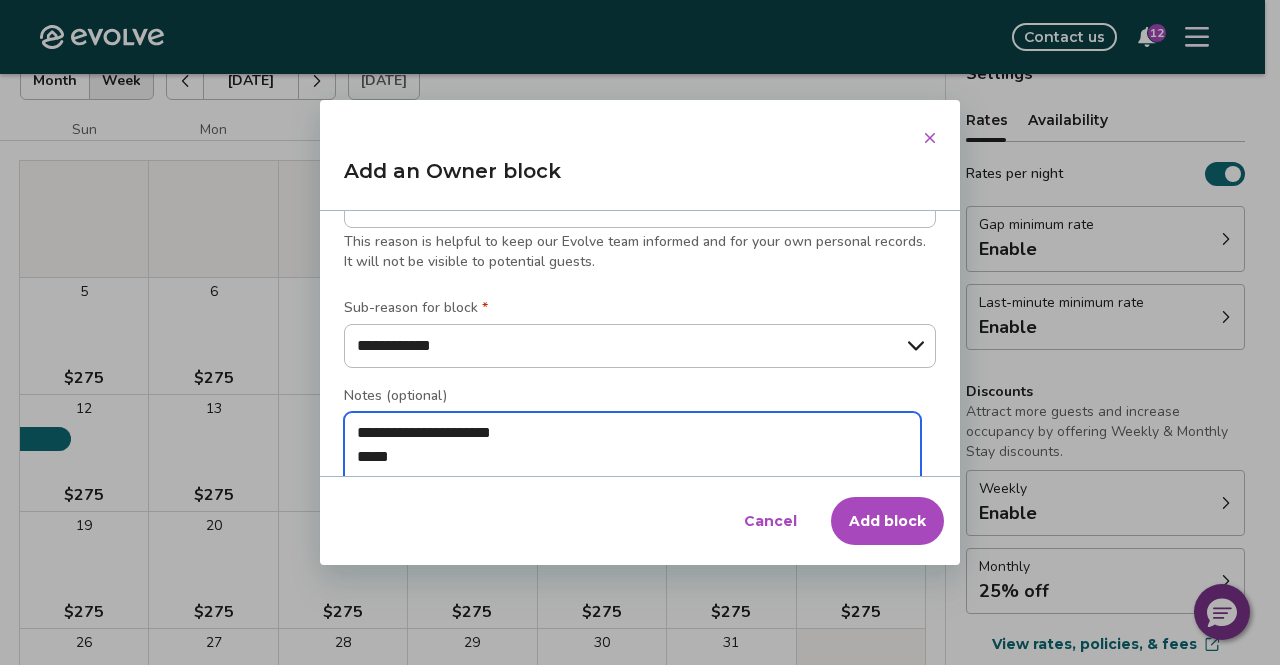 type on "*" 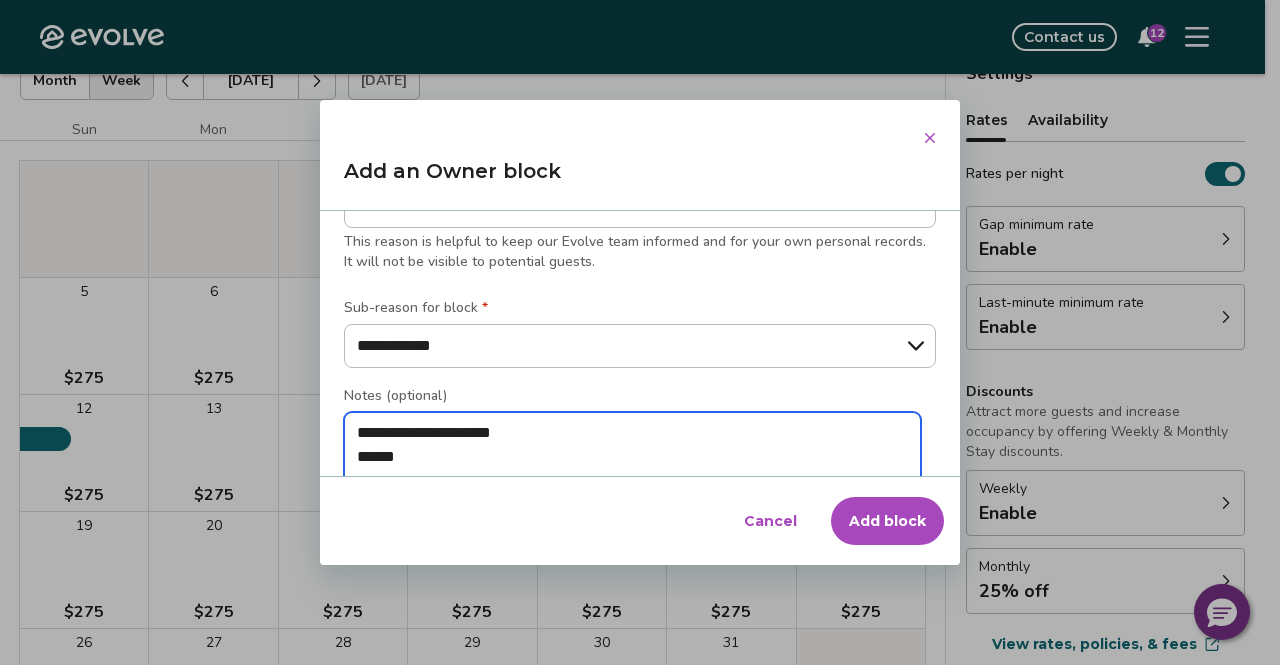 type on "*" 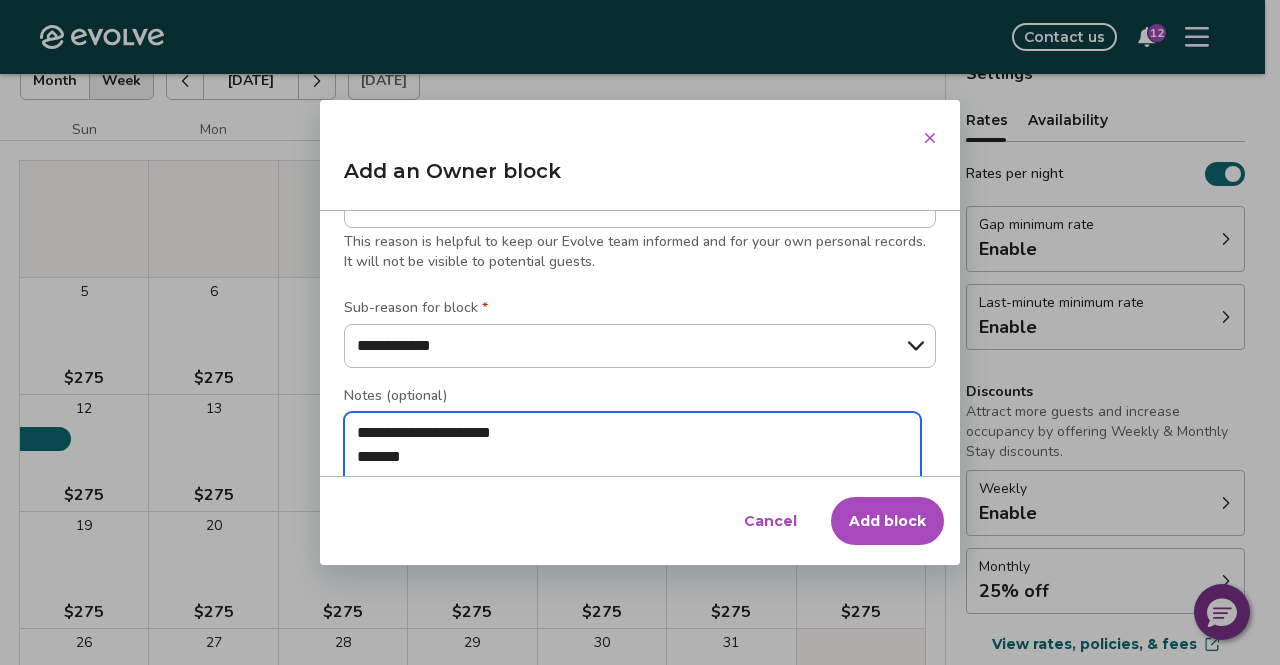 type on "*" 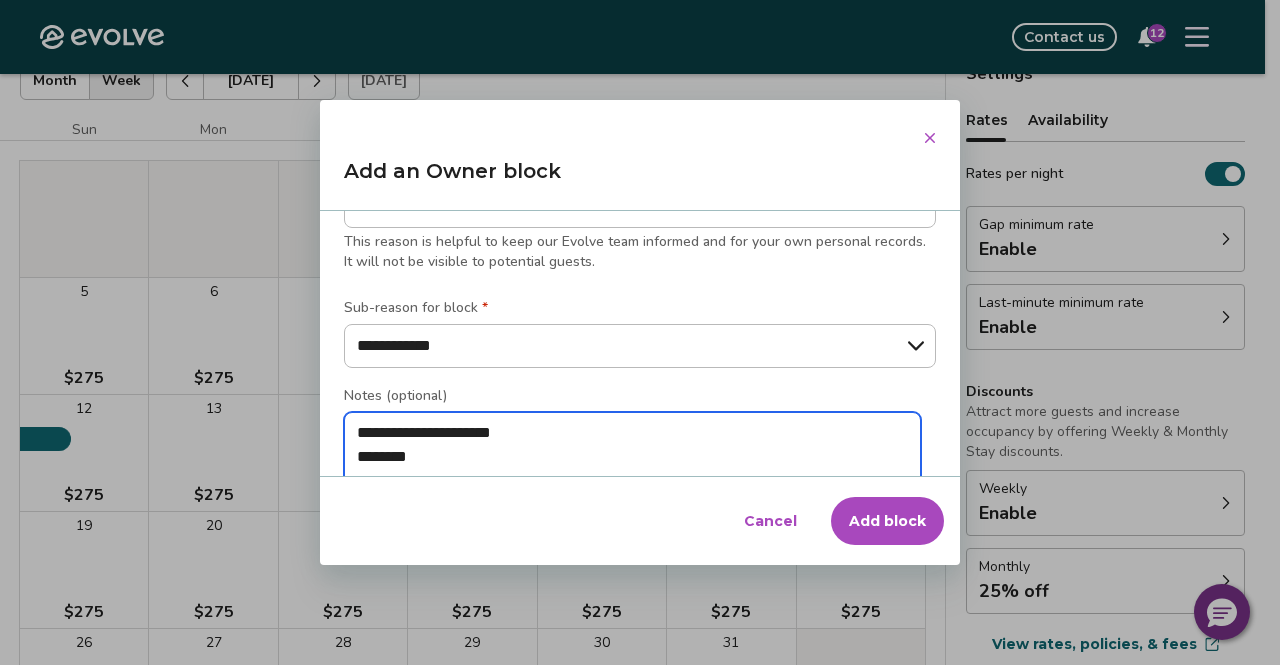 type on "*" 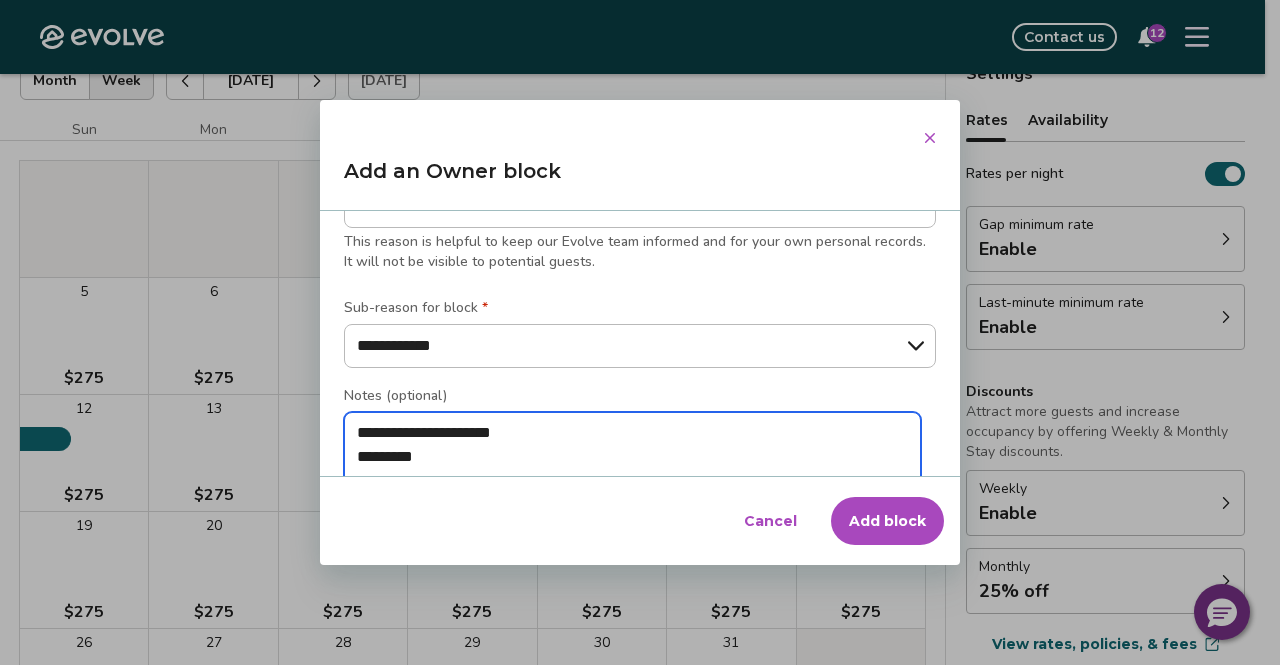 type on "*" 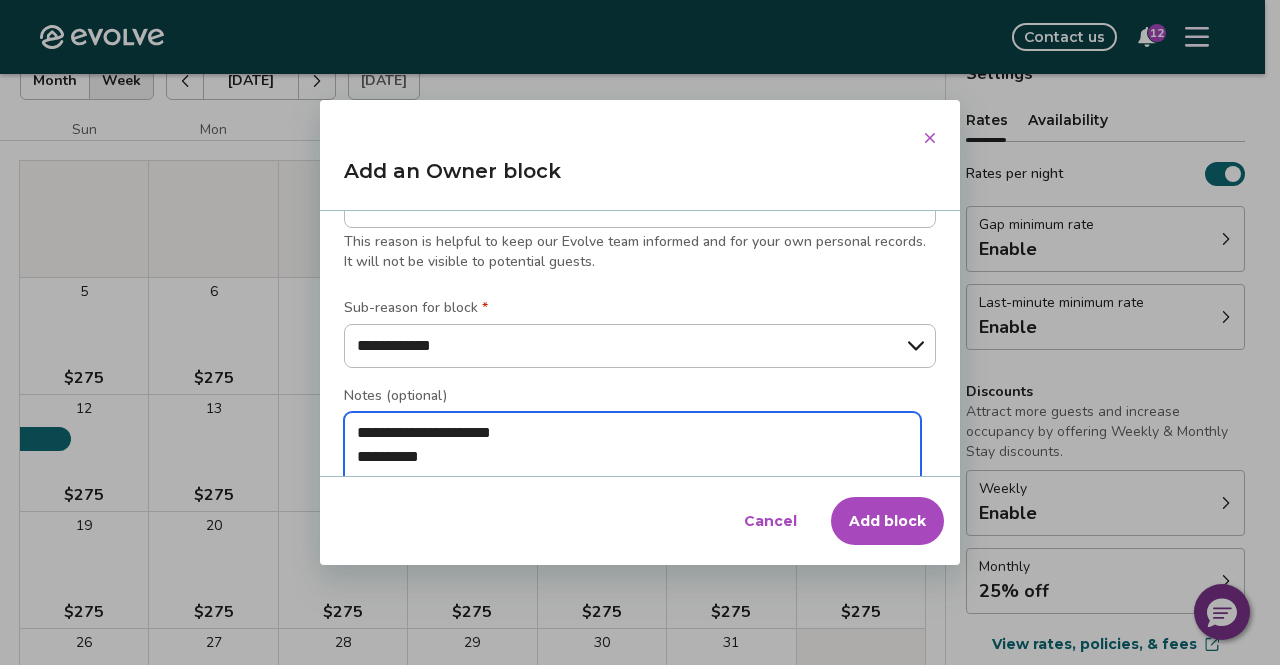 type on "*" 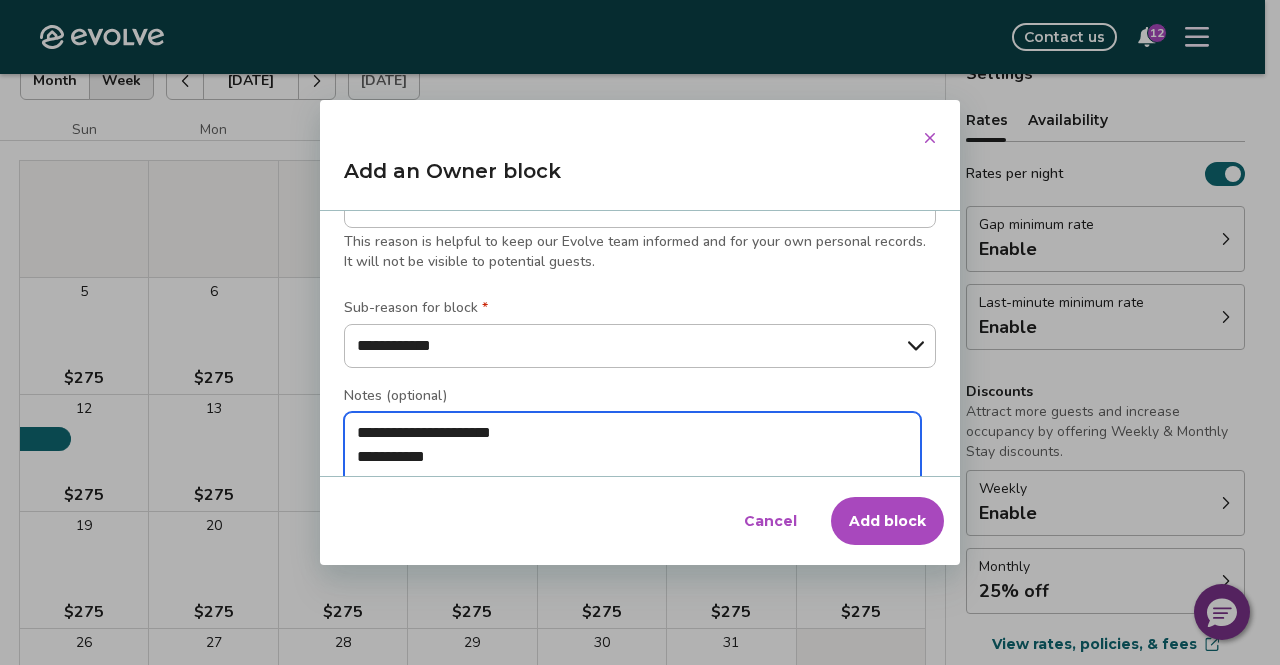 type on "**********" 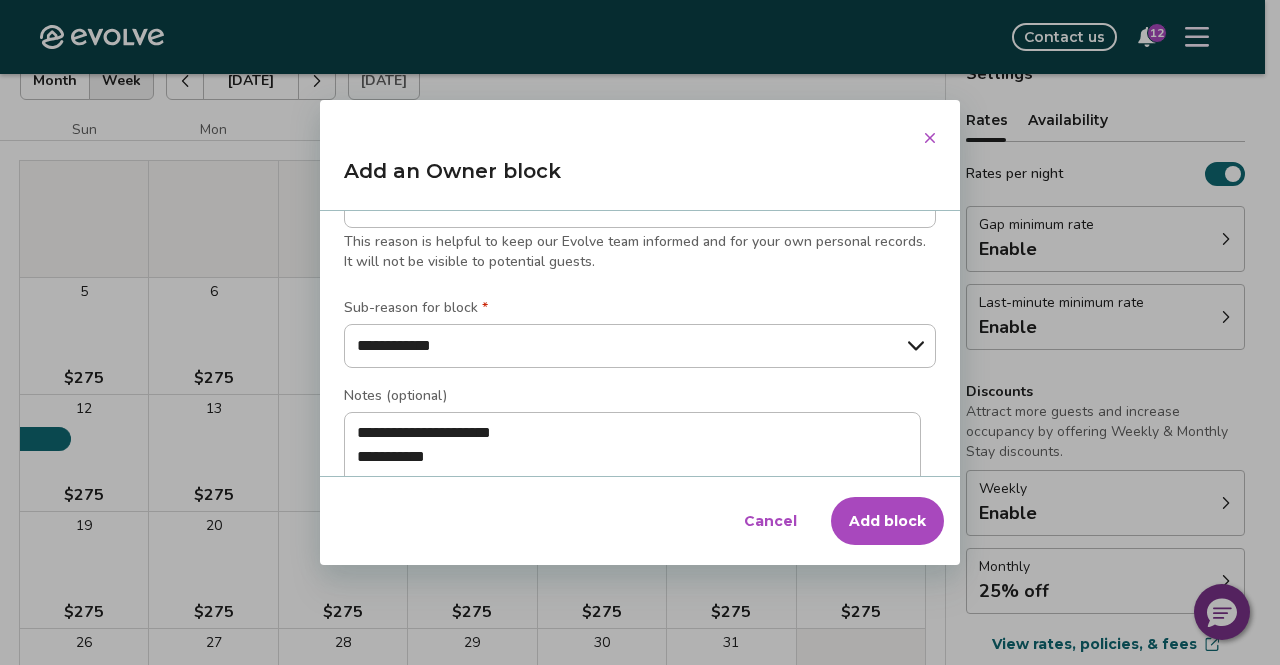 click on "Add block" at bounding box center (887, 521) 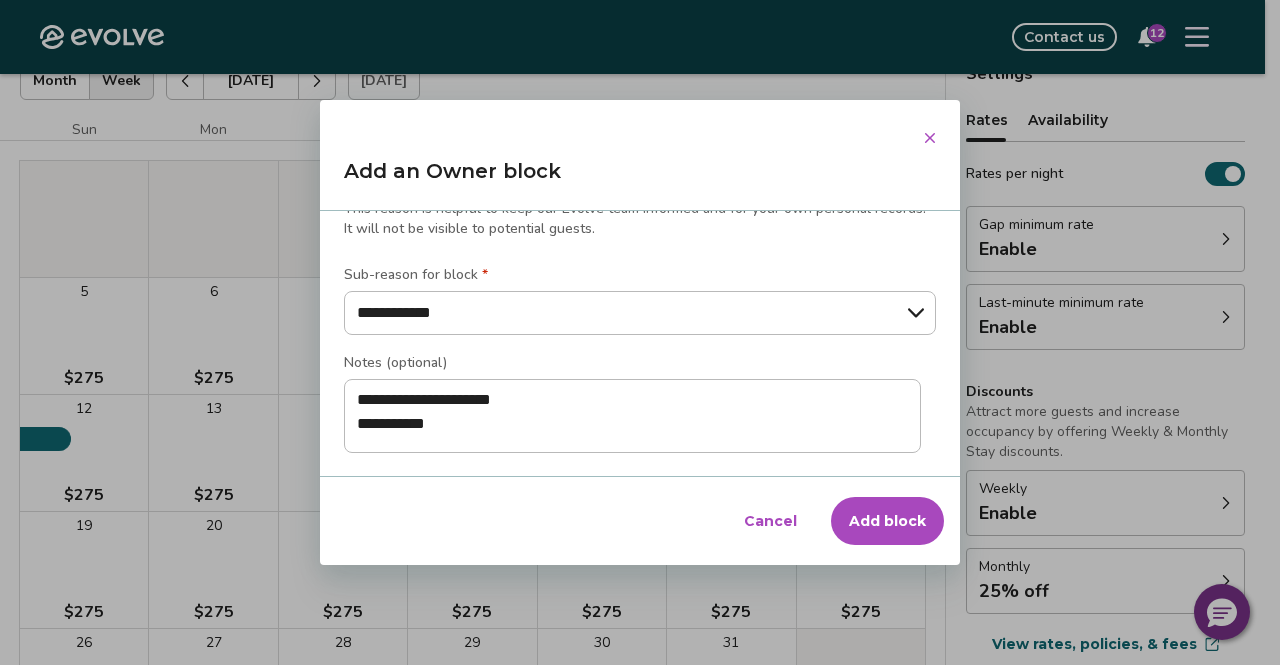 click on "Add block" at bounding box center [887, 521] 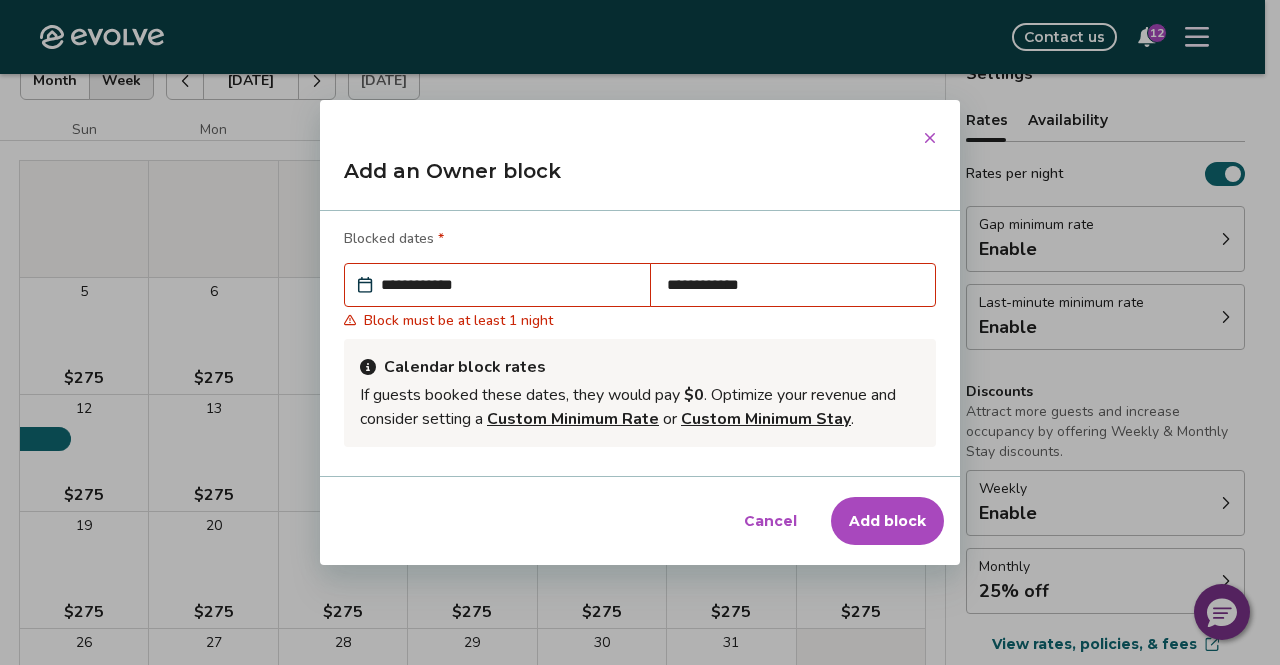 scroll, scrollTop: 0, scrollLeft: 0, axis: both 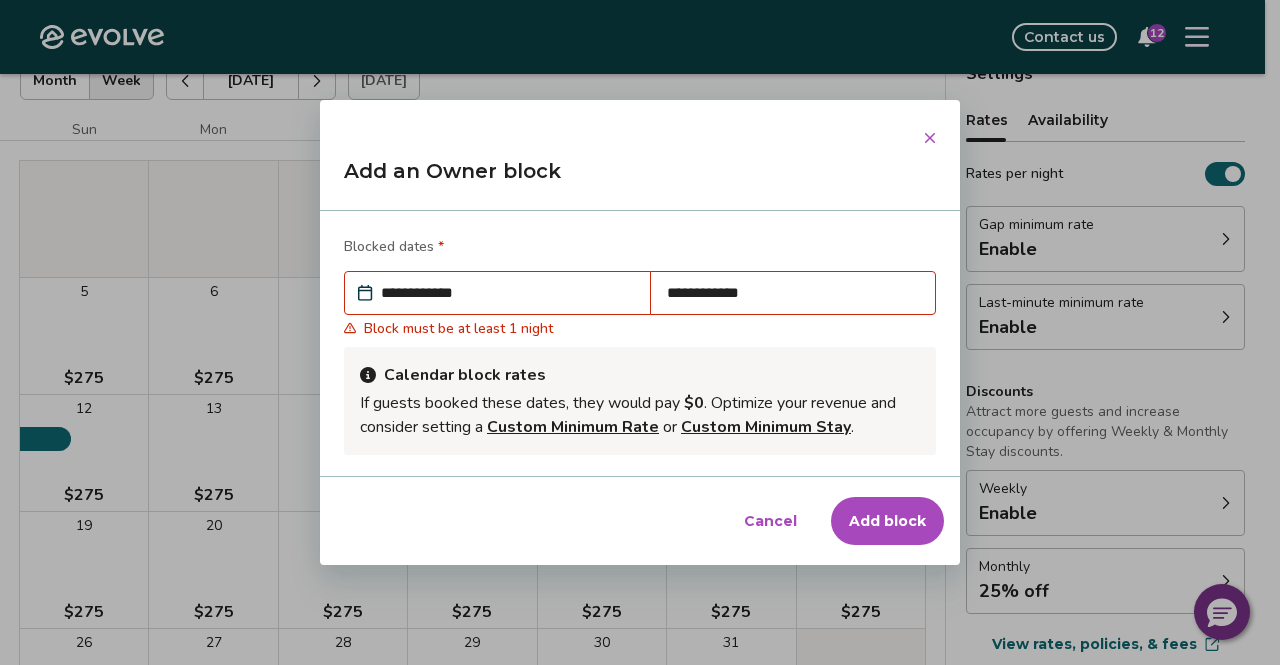 click on "**********" at bounding box center (507, 293) 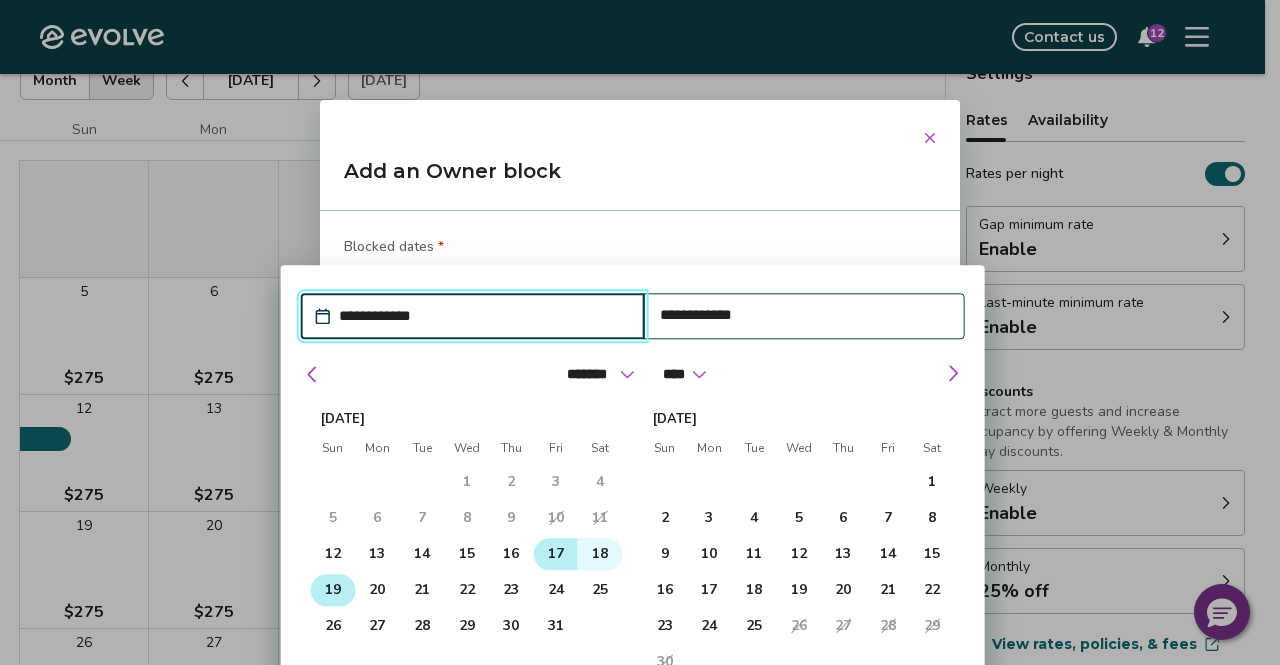 click on "17" at bounding box center [556, 554] 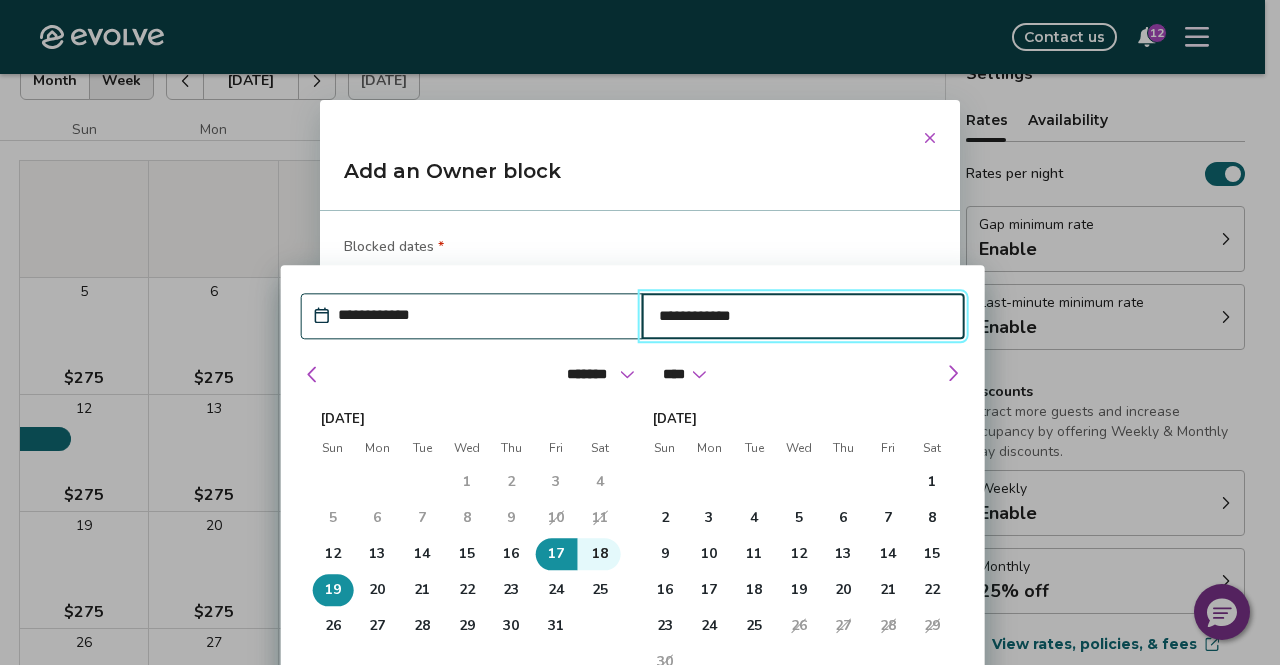 type on "*" 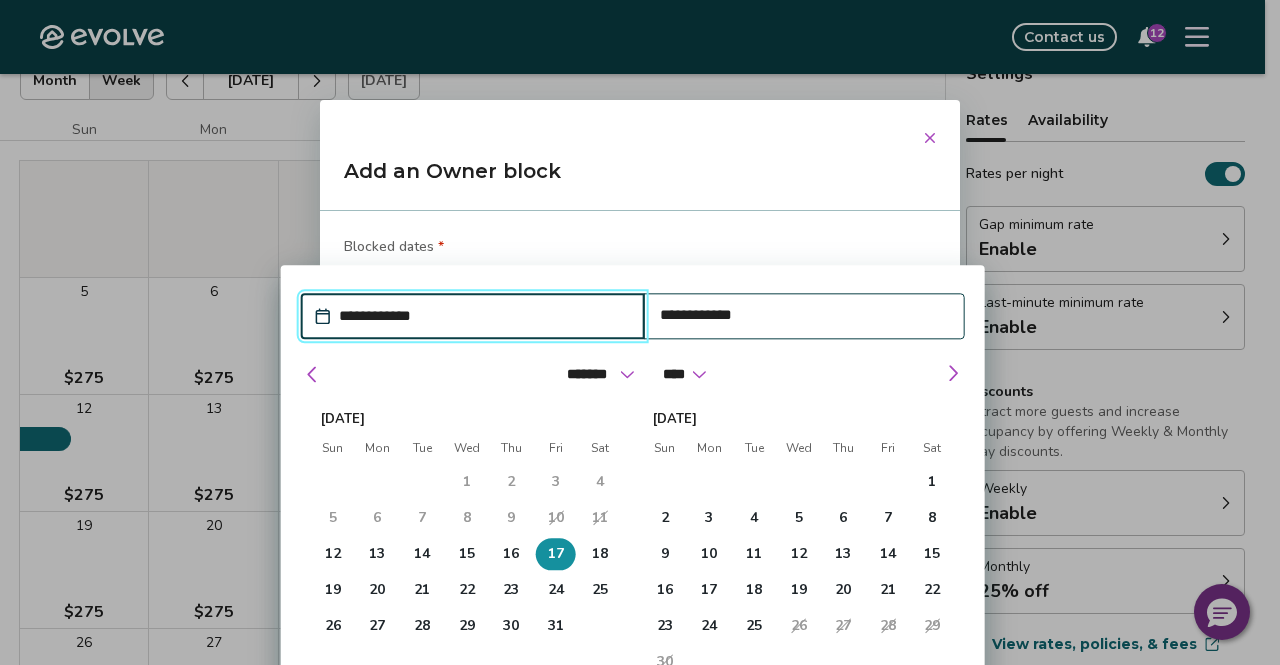 click on "**********" at bounding box center (804, 315) 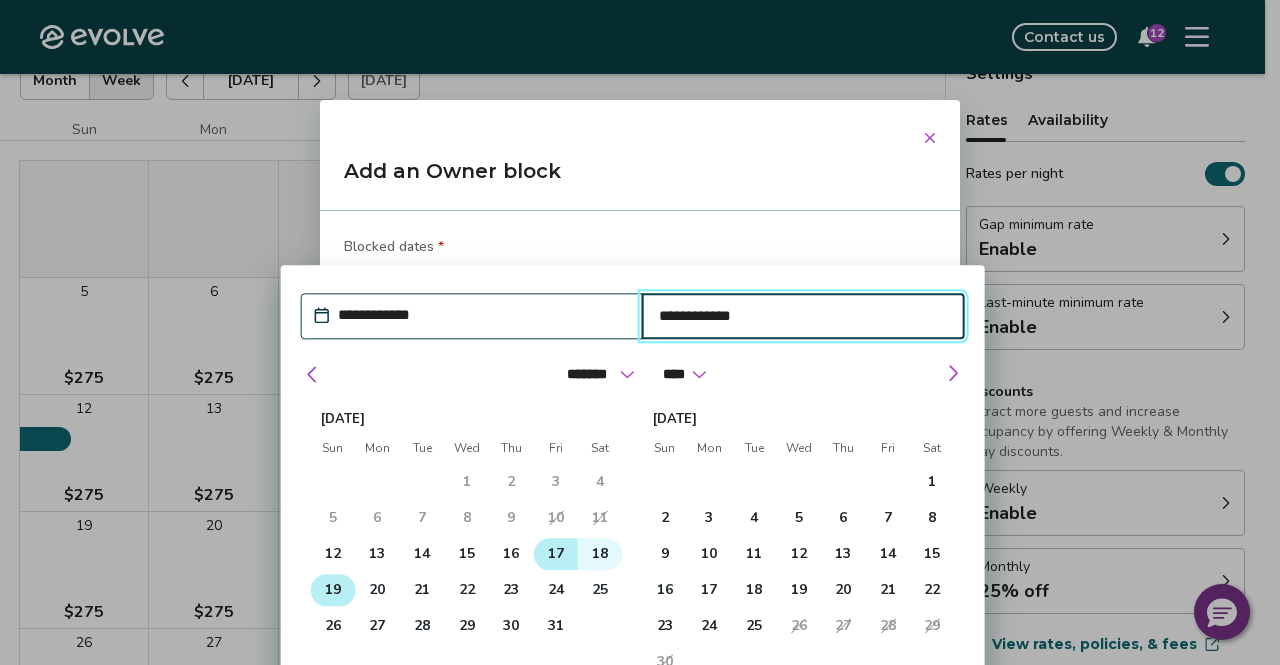 click on "19" at bounding box center (333, 590) 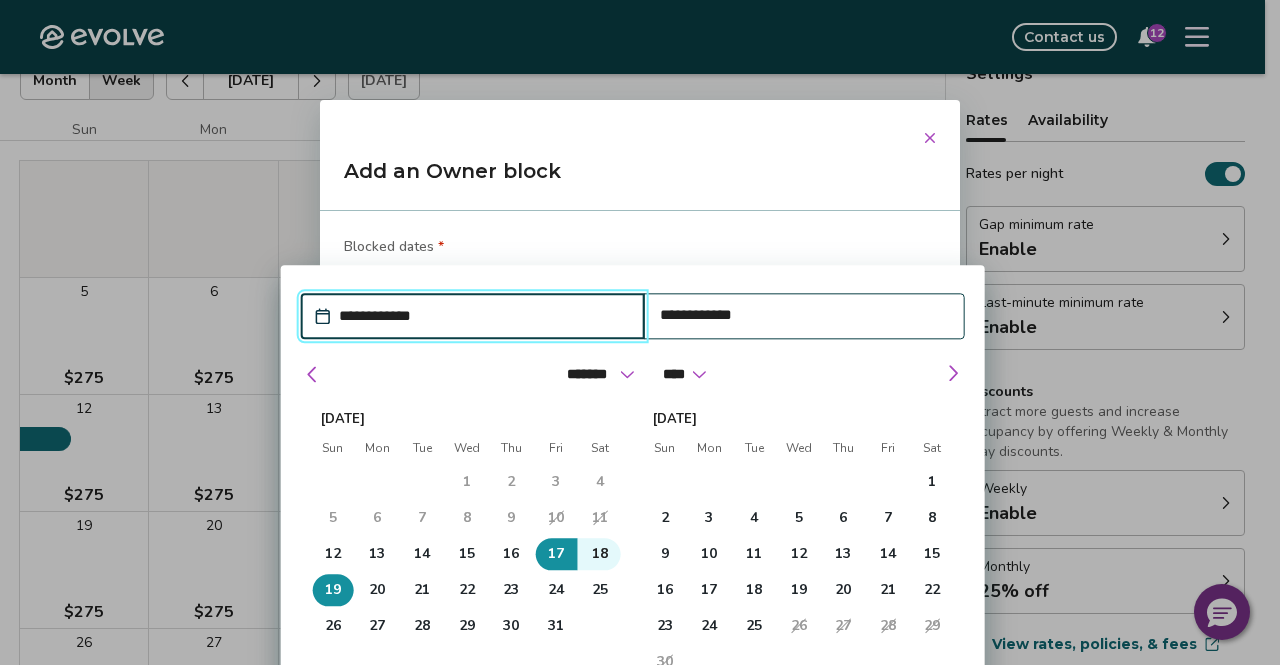 type 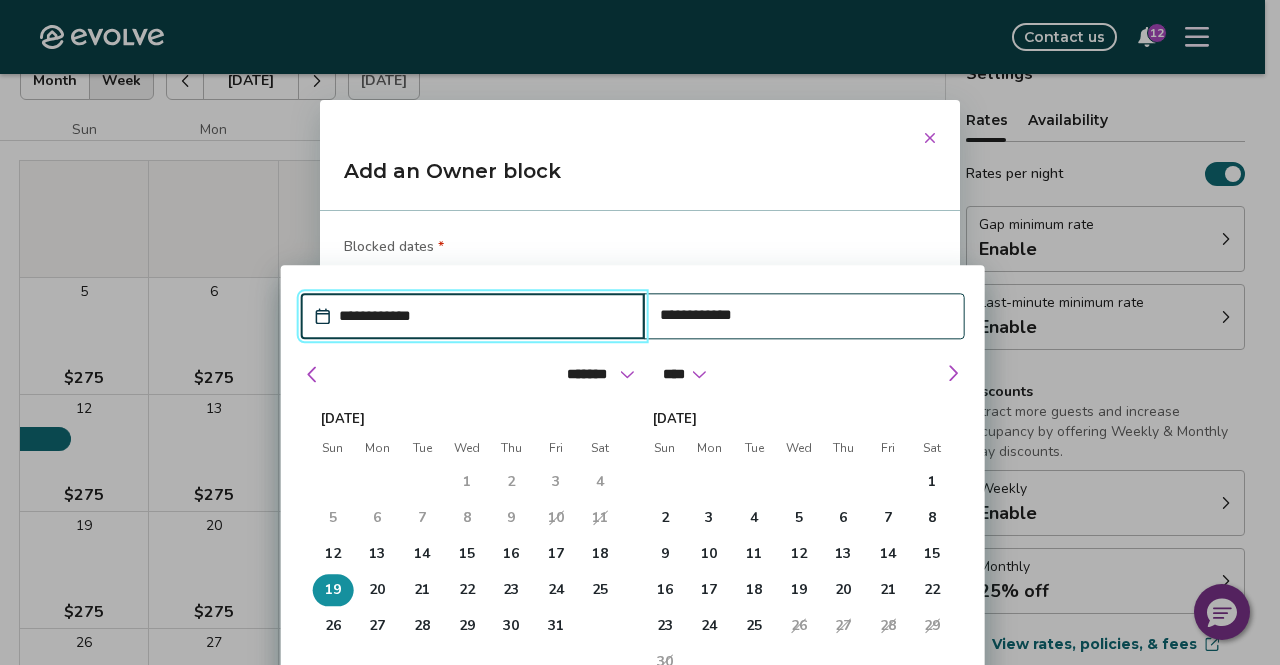 type on "*" 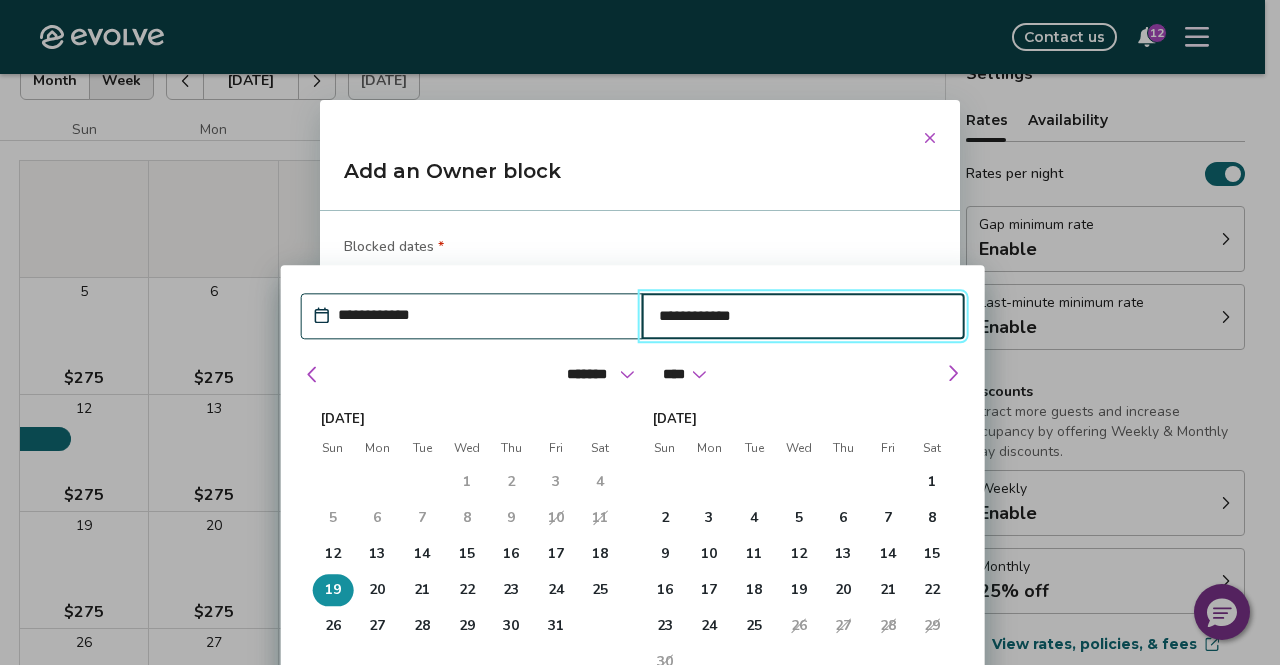 click on "******* ******** ***** ***** *** **** **** ****** ********* ******* ******** ******** ****" at bounding box center [633, 369] 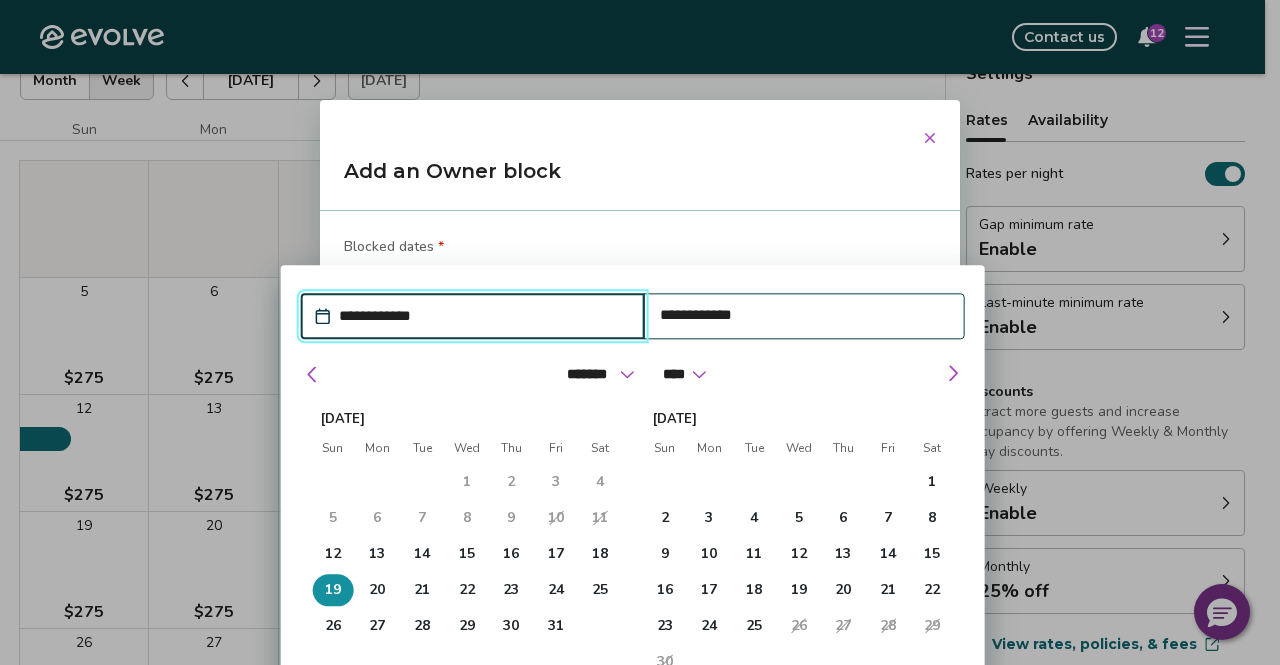 click on "**********" at bounding box center [483, 316] 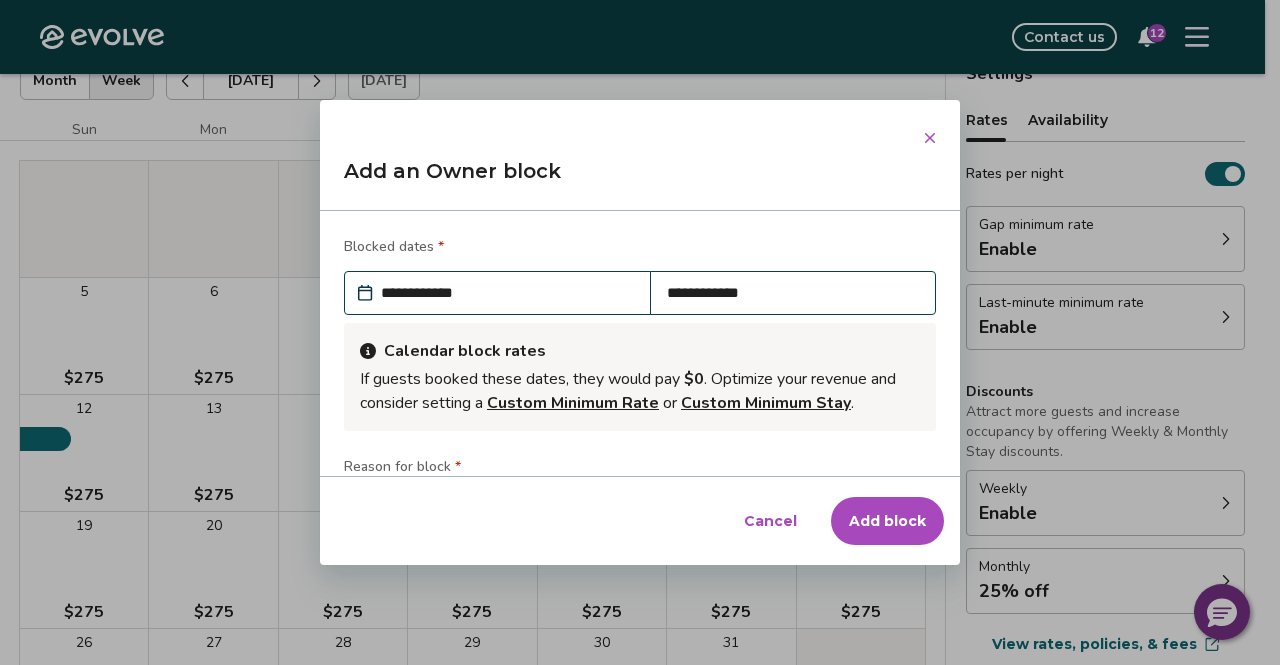 type 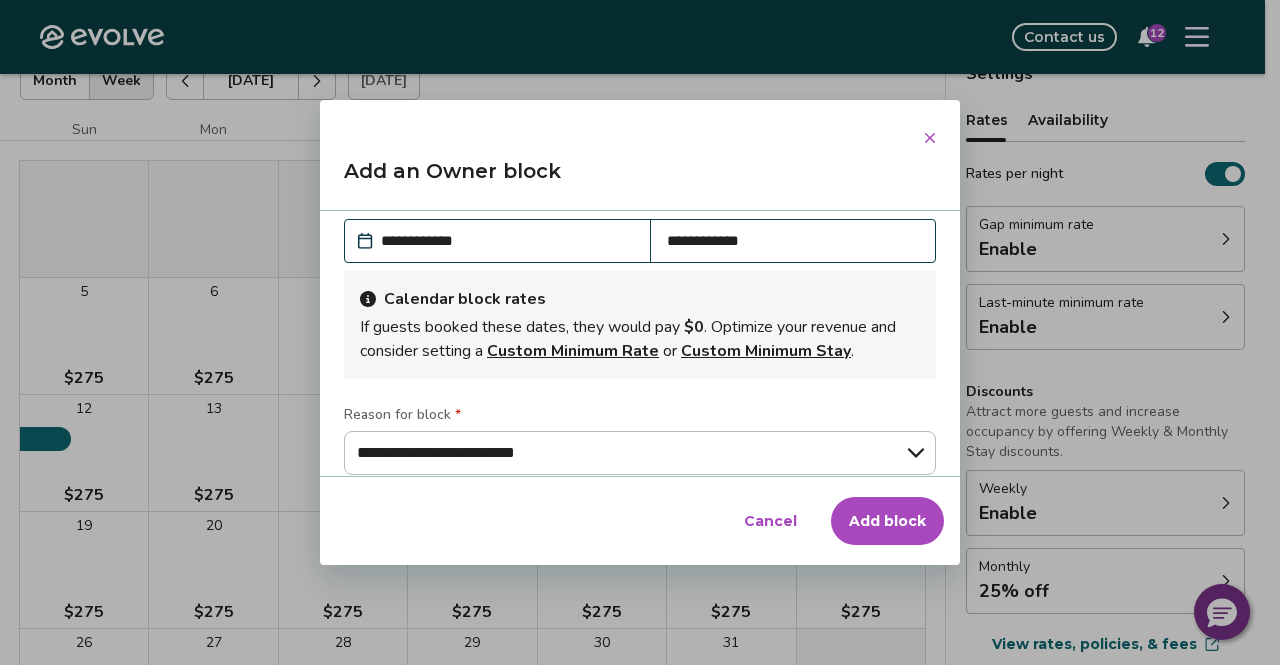 scroll, scrollTop: 0, scrollLeft: 0, axis: both 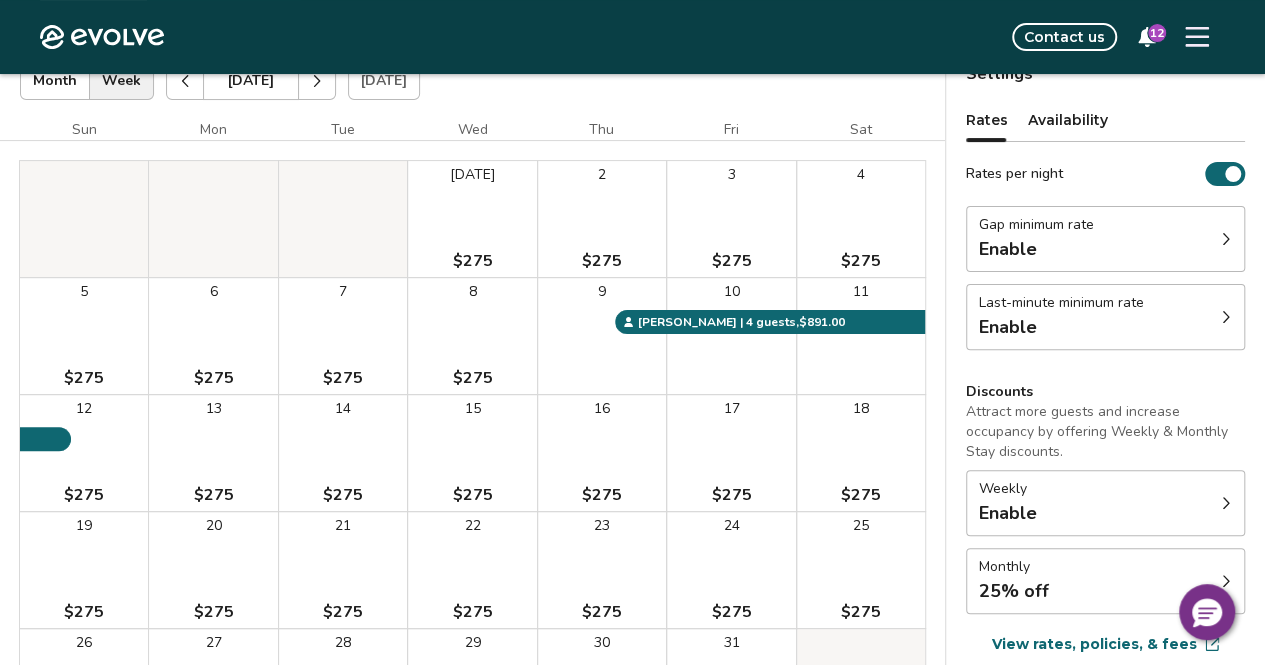 click on "$275" at bounding box center (731, 495) 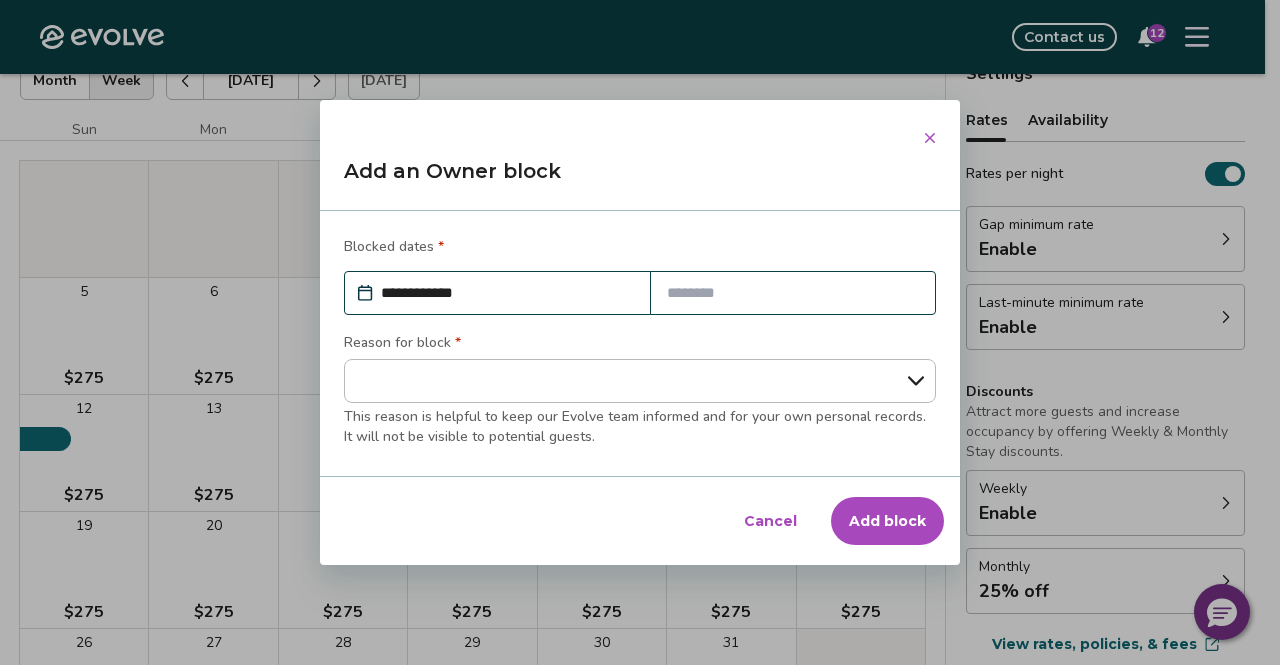 click at bounding box center (793, 293) 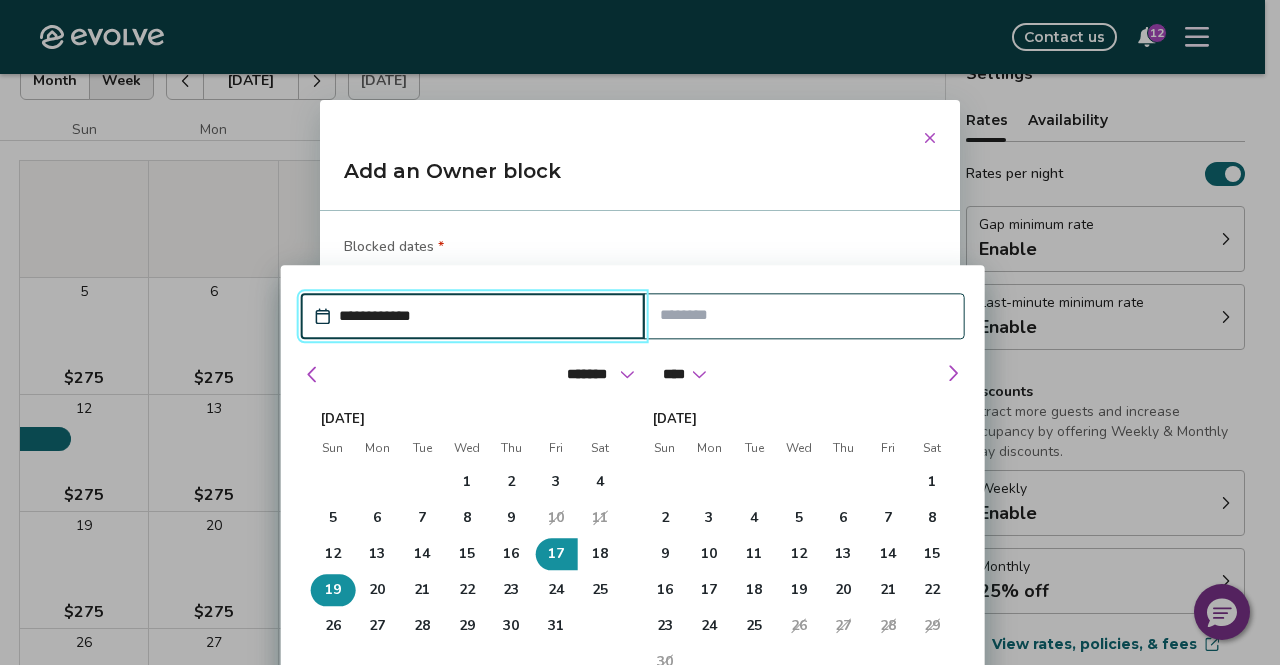 click on "19" at bounding box center [333, 590] 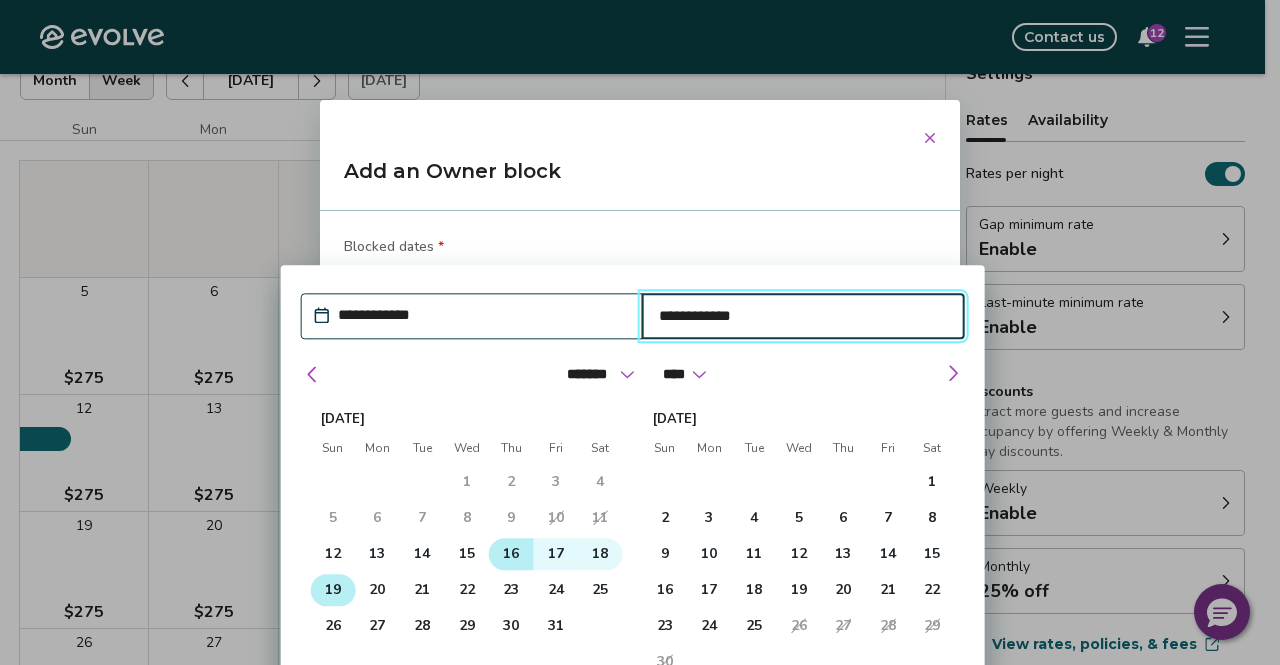type 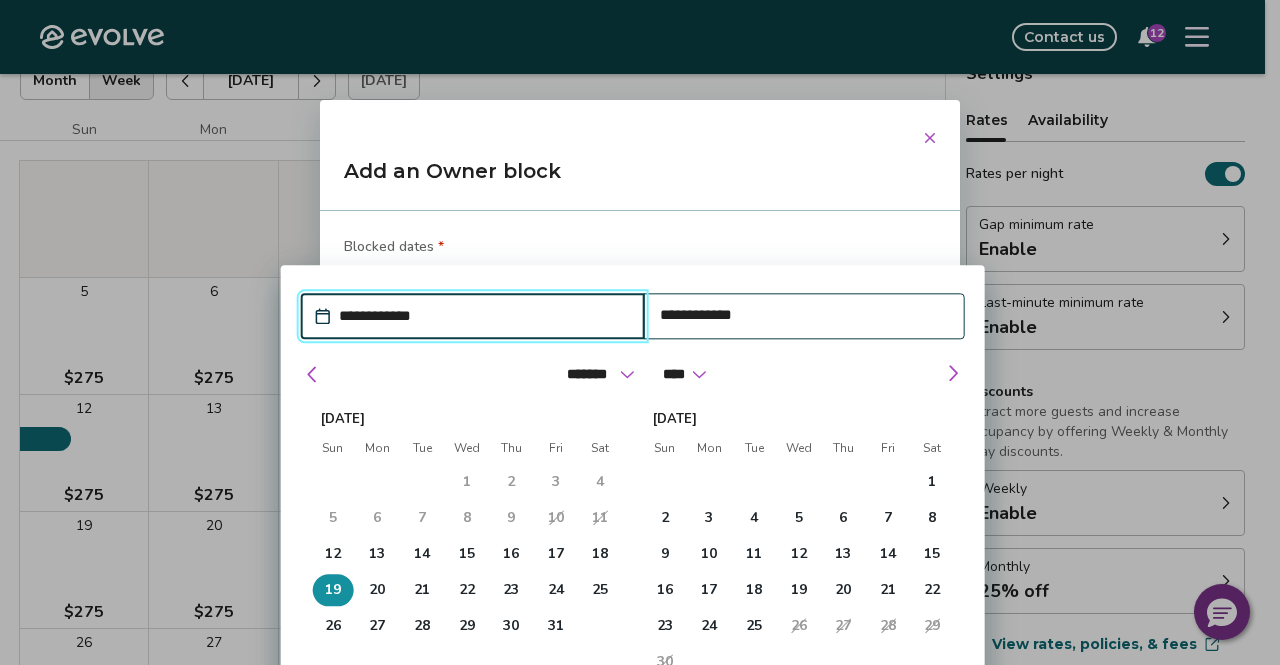 click on "**********" at bounding box center [483, 316] 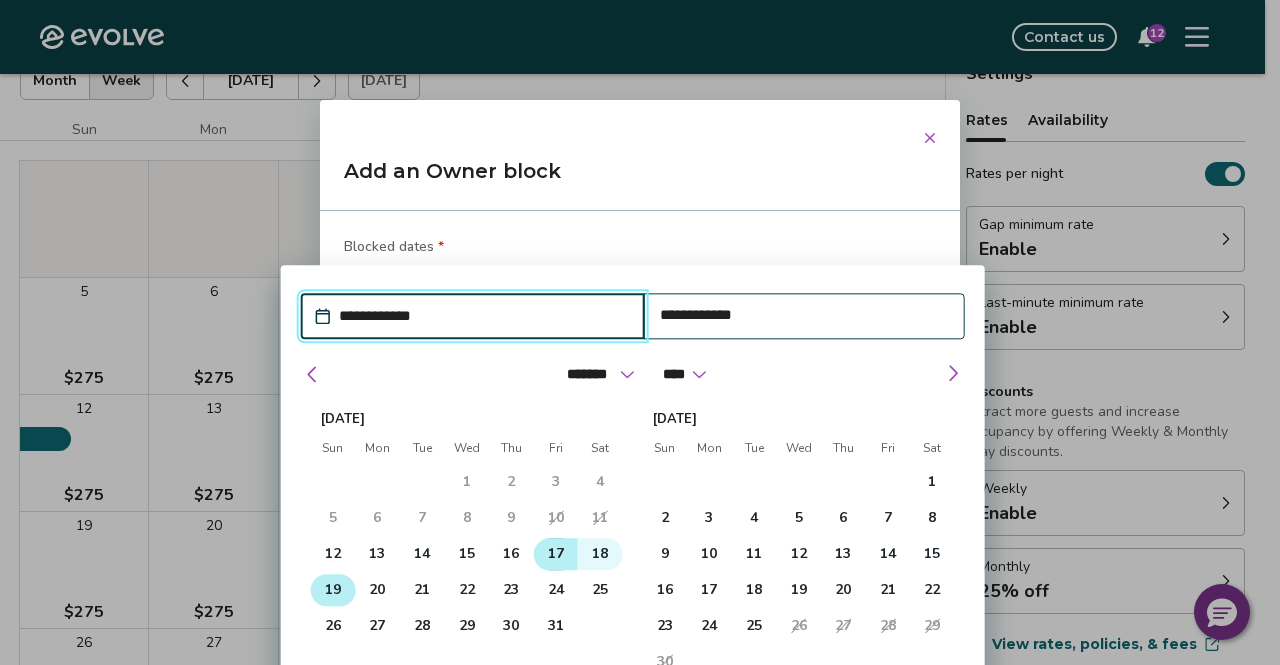 click on "17" at bounding box center [556, 554] 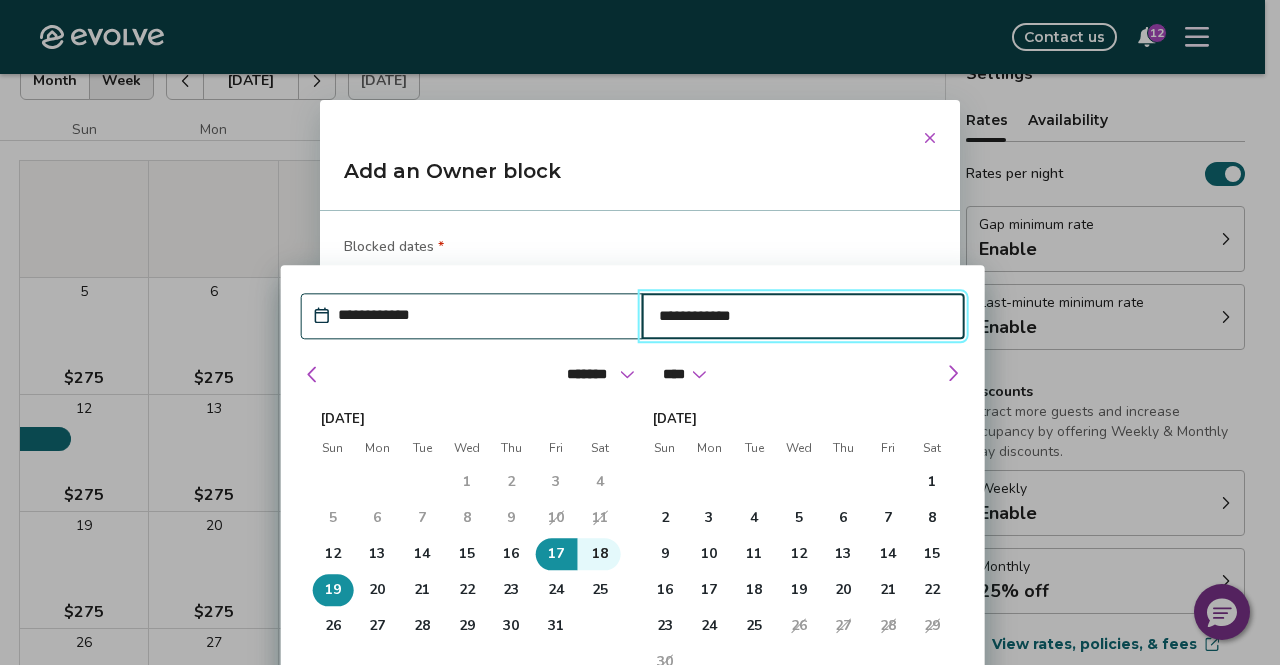 click on "**********" at bounding box center [633, 559] 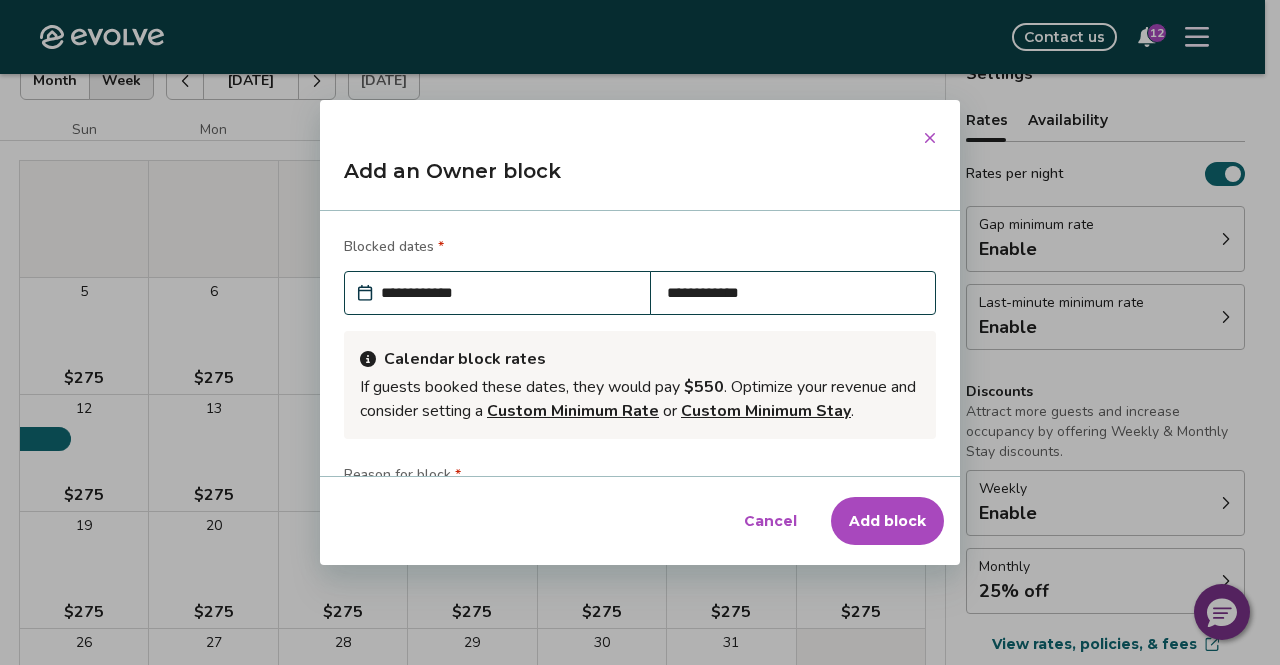 click on "Blocked dates   *" at bounding box center (640, 249) 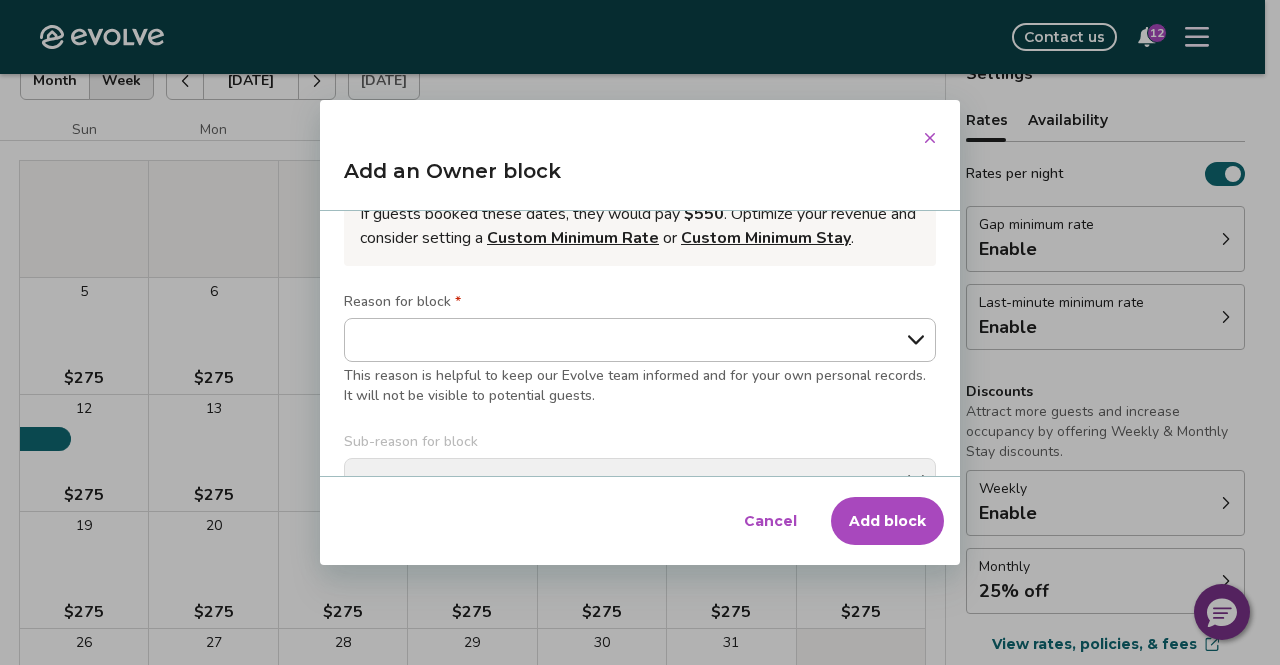 scroll, scrollTop: 174, scrollLeft: 0, axis: vertical 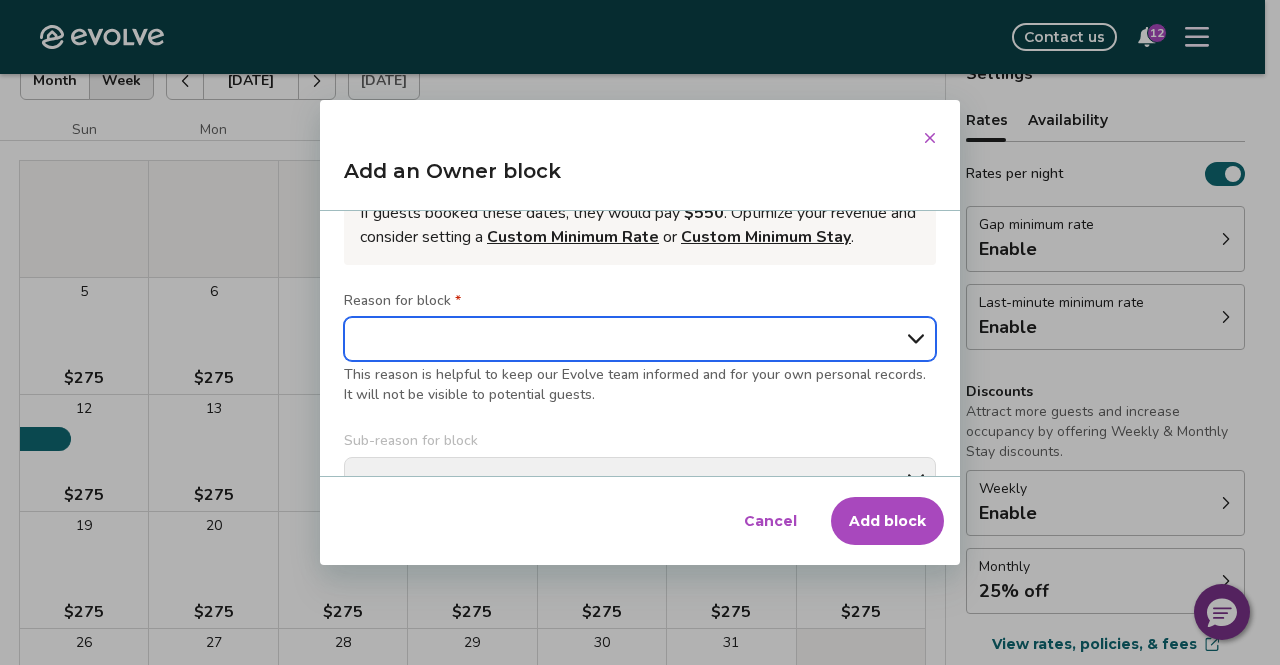 click on "**********" at bounding box center (640, 339) 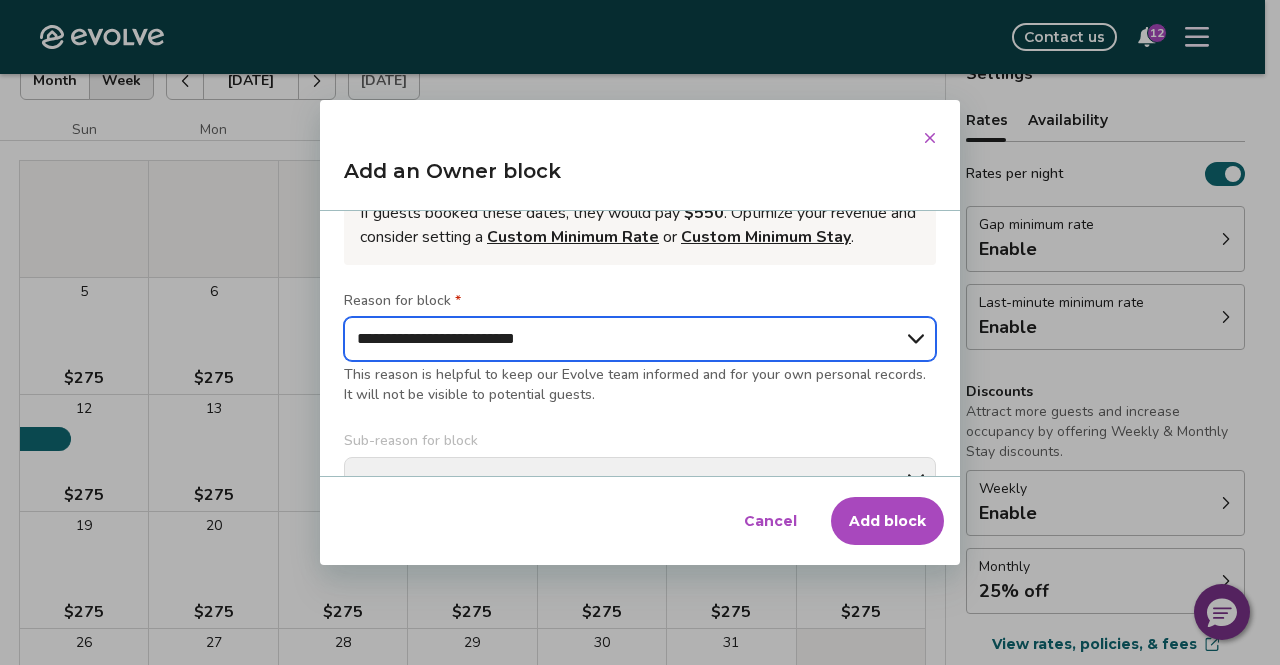 click on "**********" at bounding box center (640, 339) 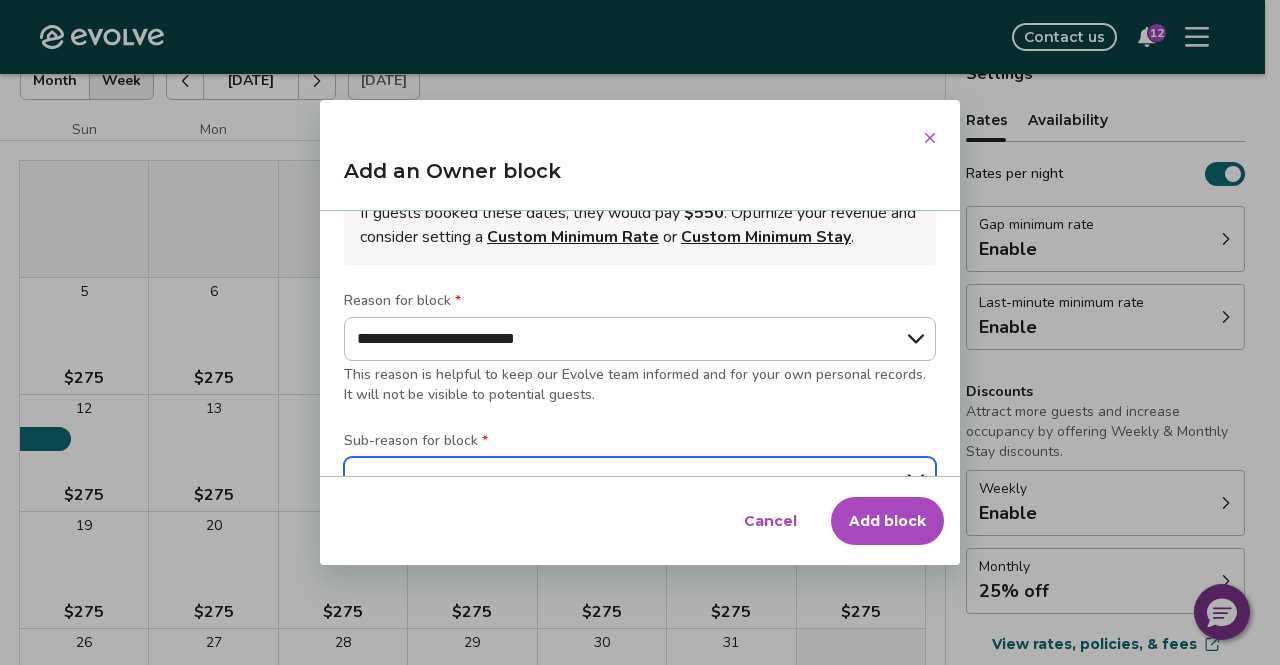 scroll, scrollTop: 198, scrollLeft: 0, axis: vertical 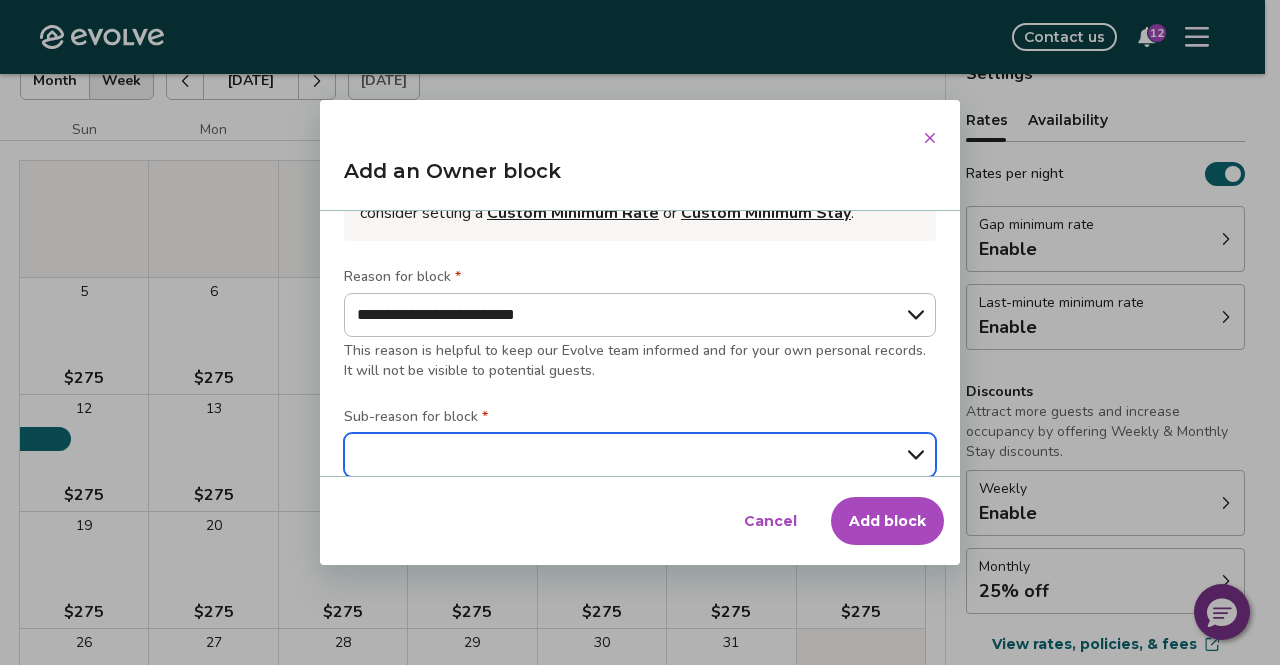 click on "**********" at bounding box center [640, 455] 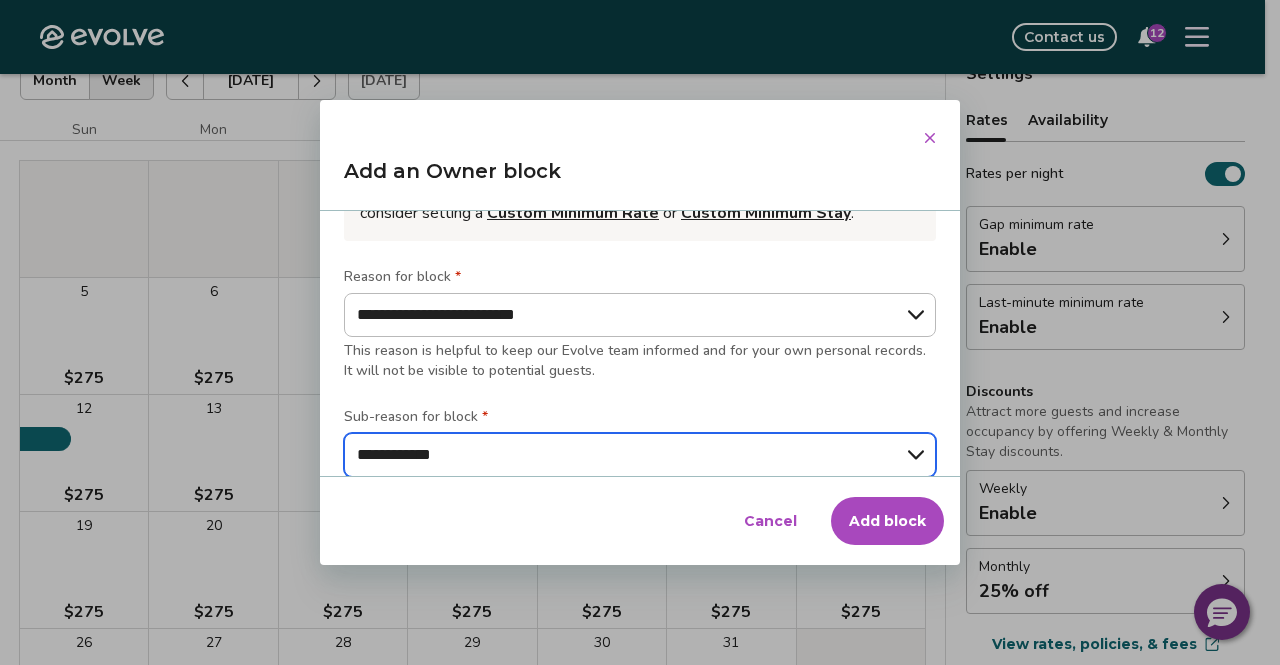 click on "**********" at bounding box center (640, 455) 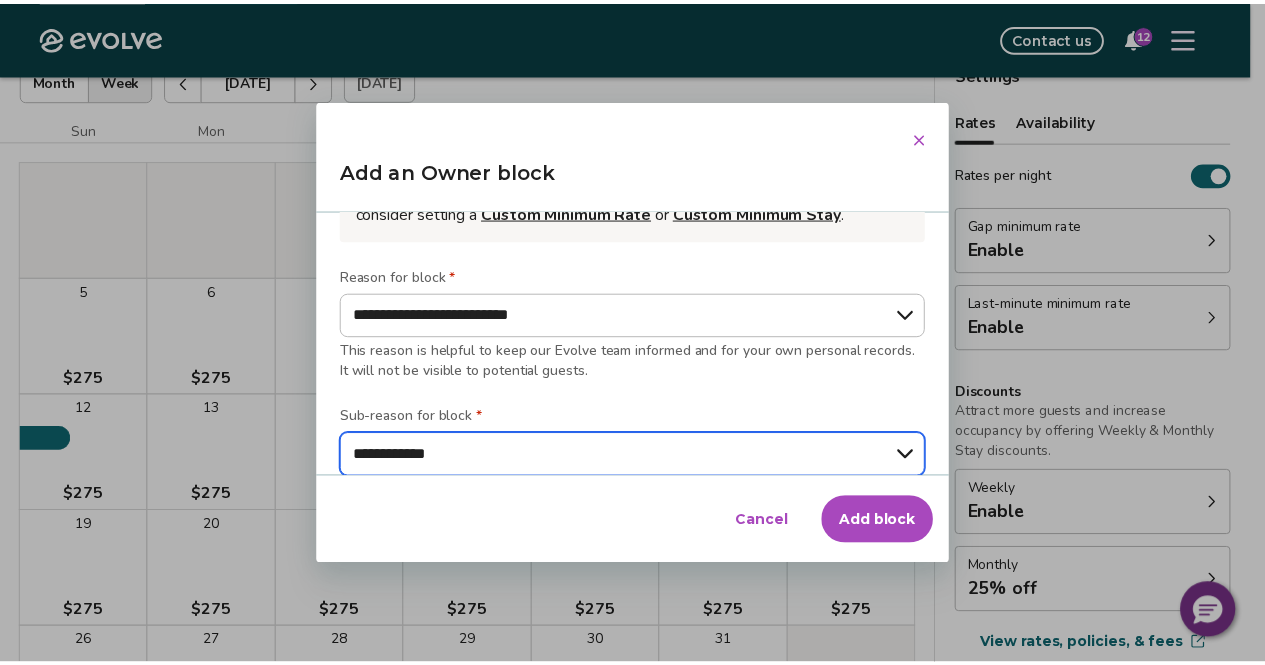 scroll, scrollTop: 340, scrollLeft: 0, axis: vertical 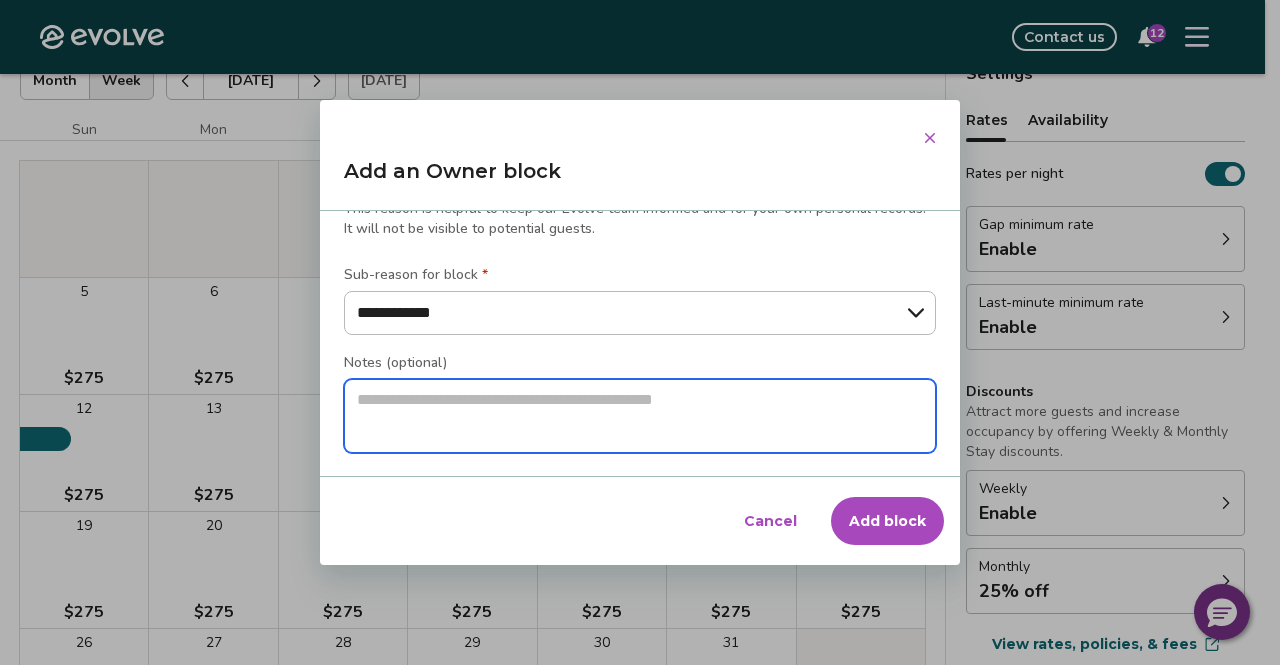 click at bounding box center [640, 416] 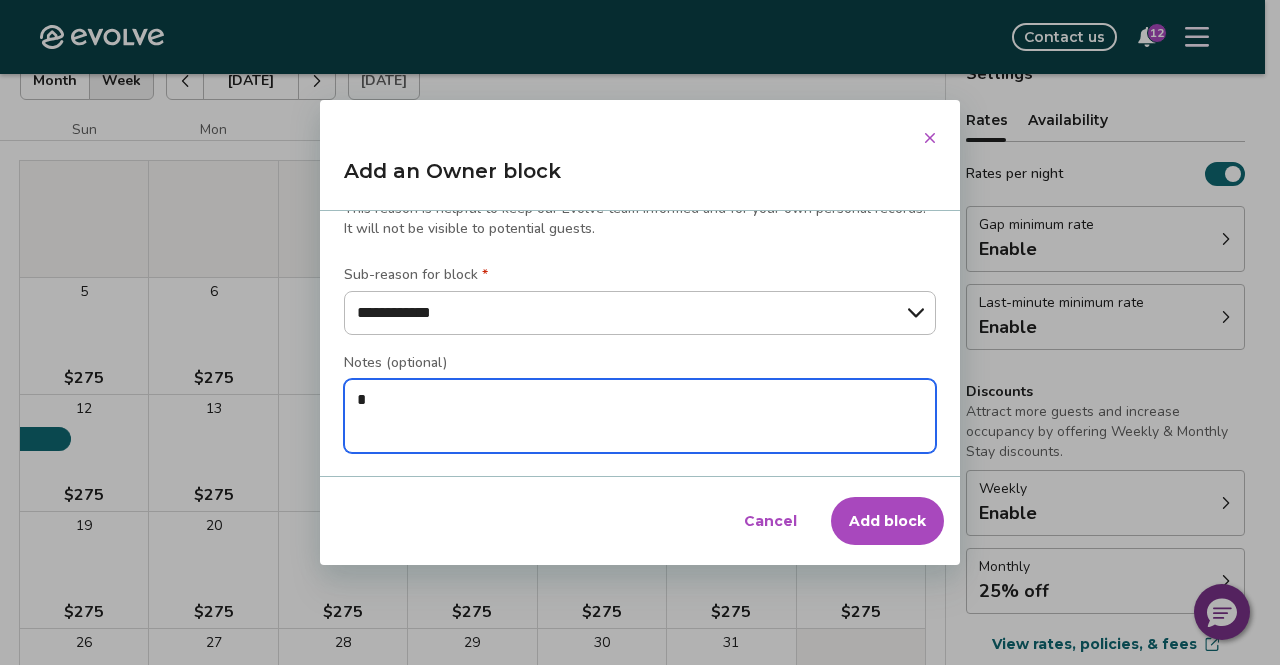 type on "*" 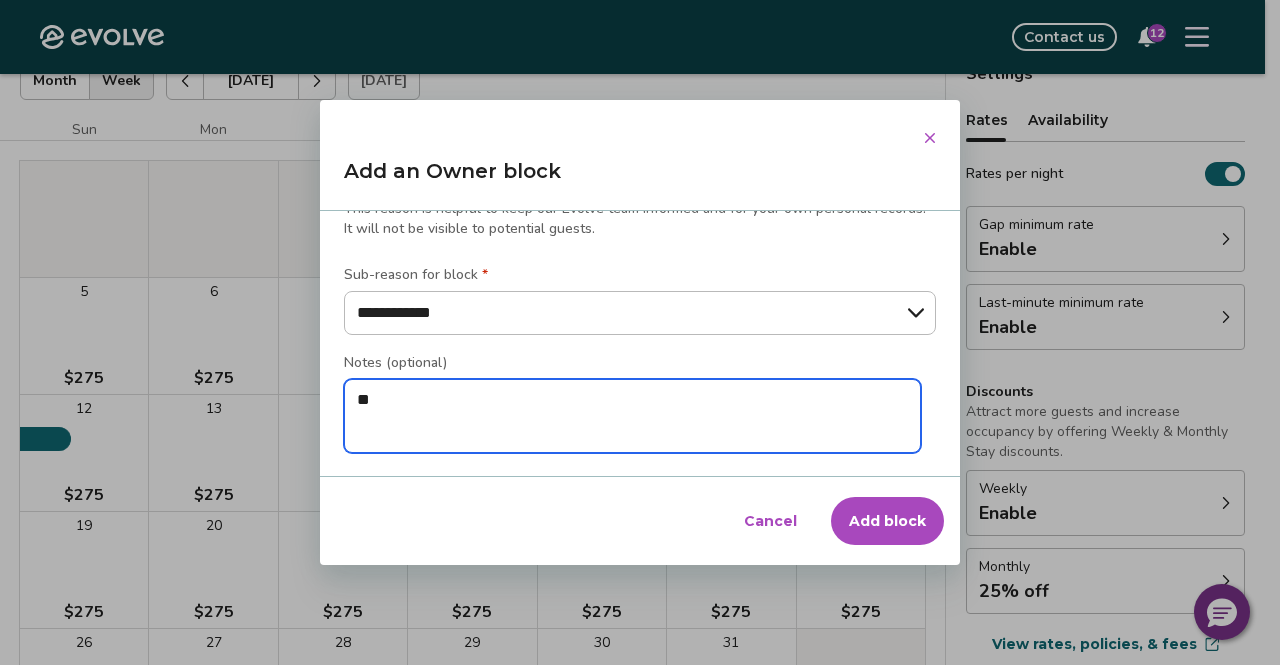 type on "*" 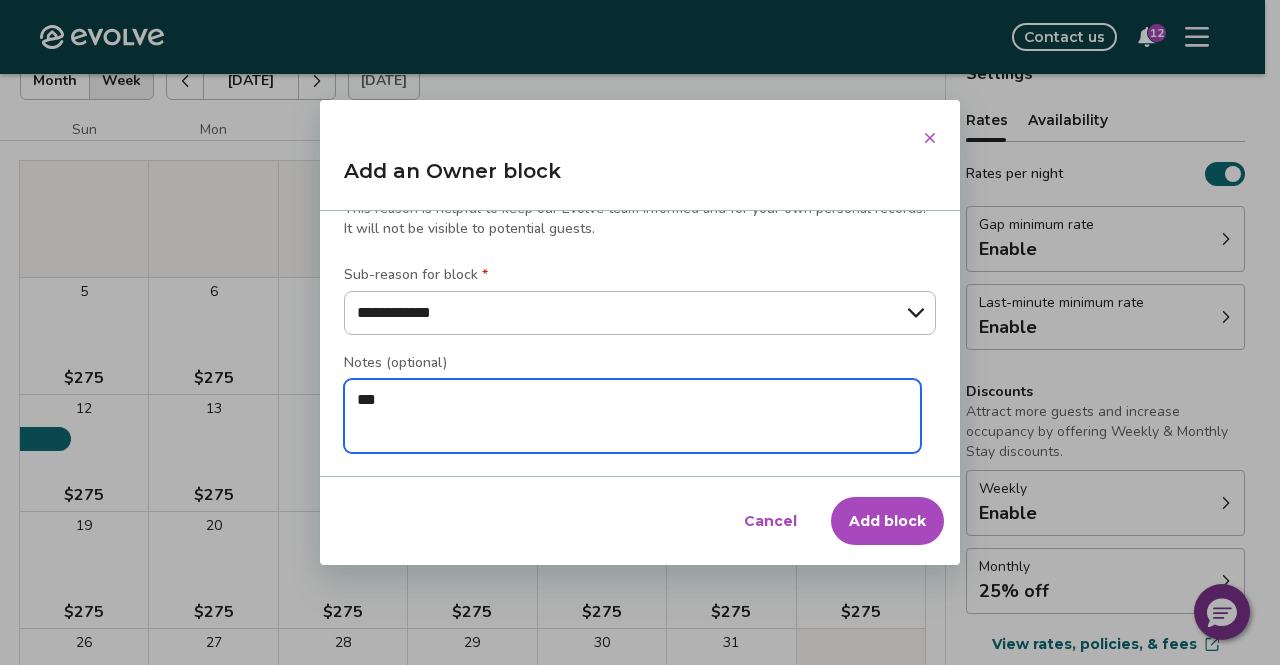 type on "*" 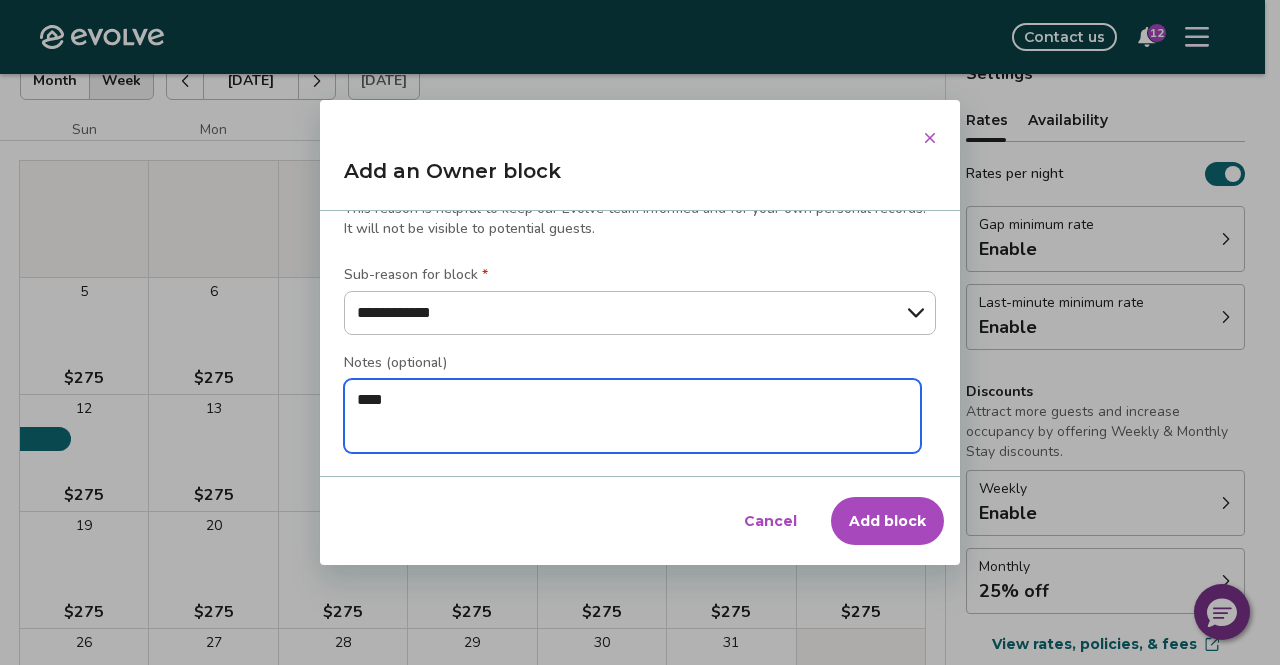 type on "*" 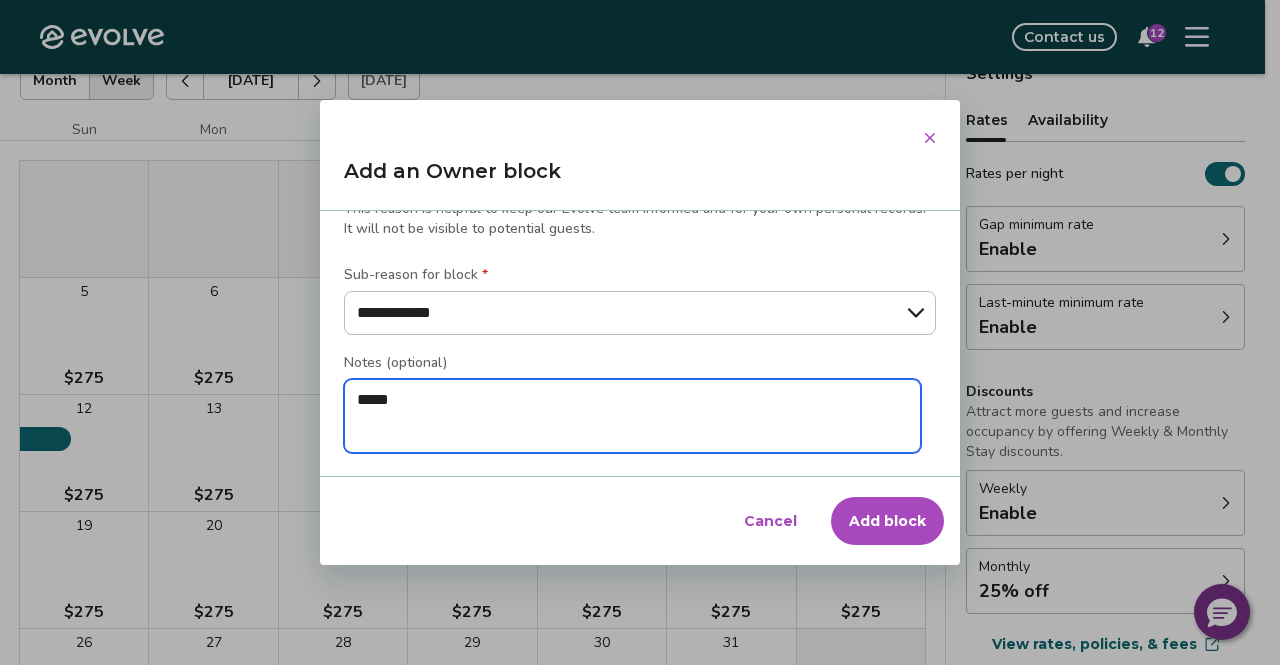 type on "*" 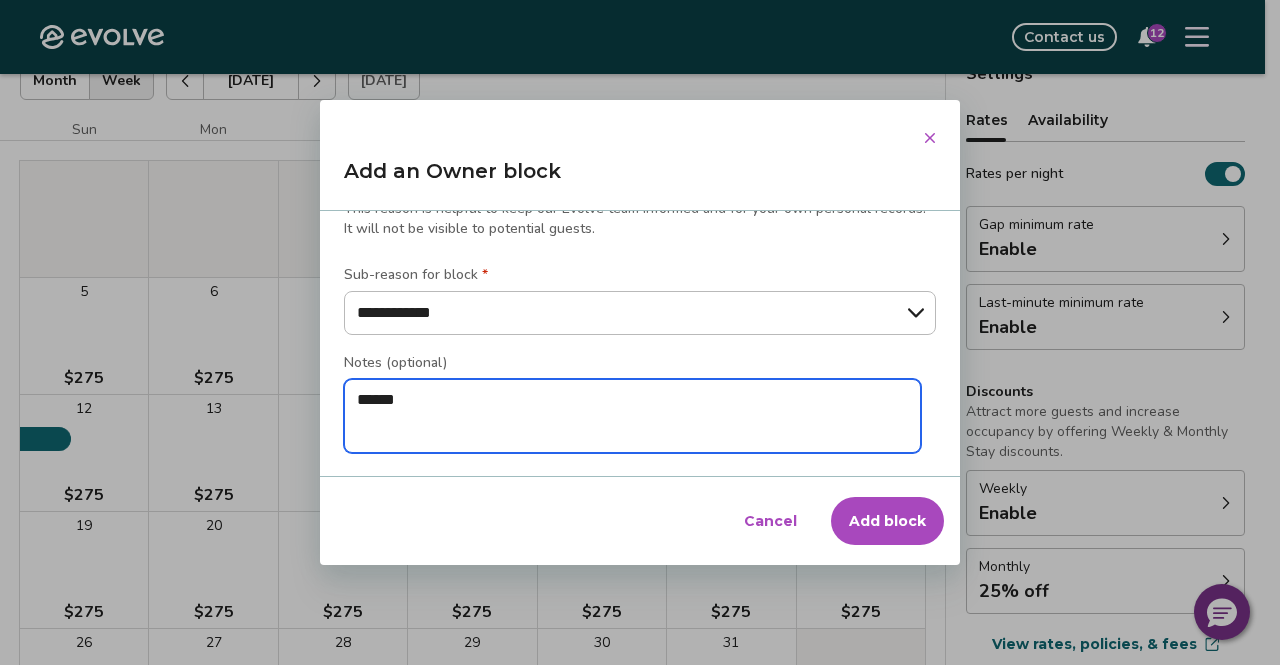 type on "*" 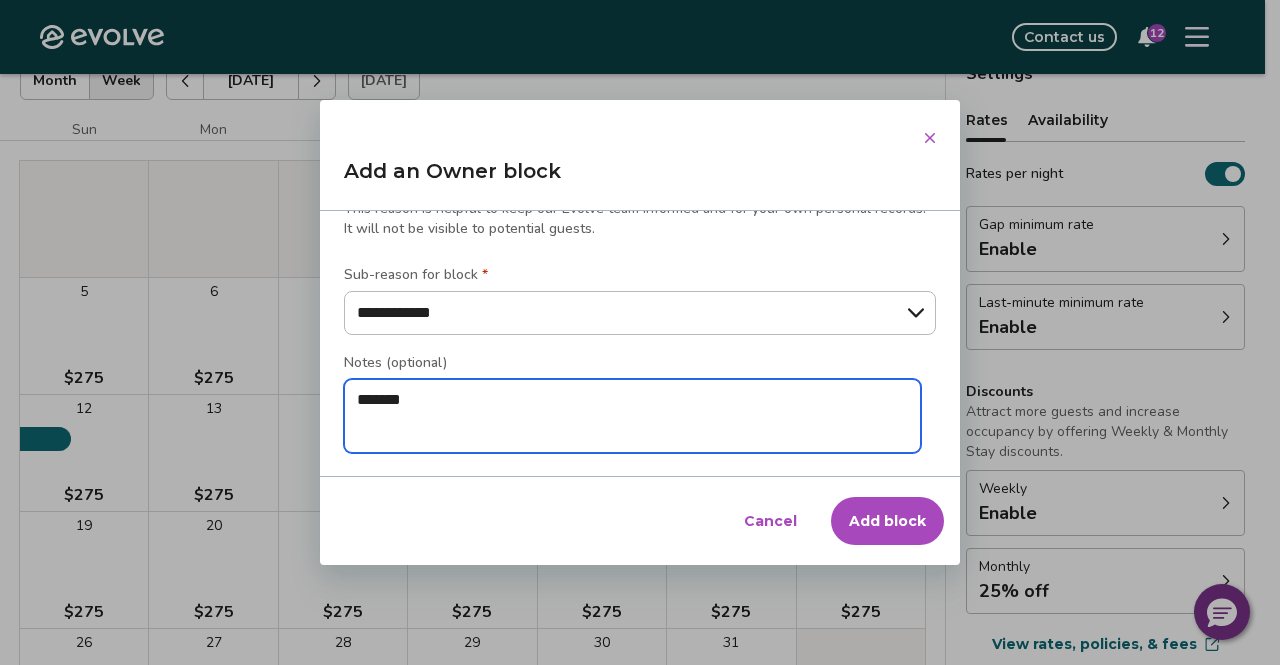type on "*" 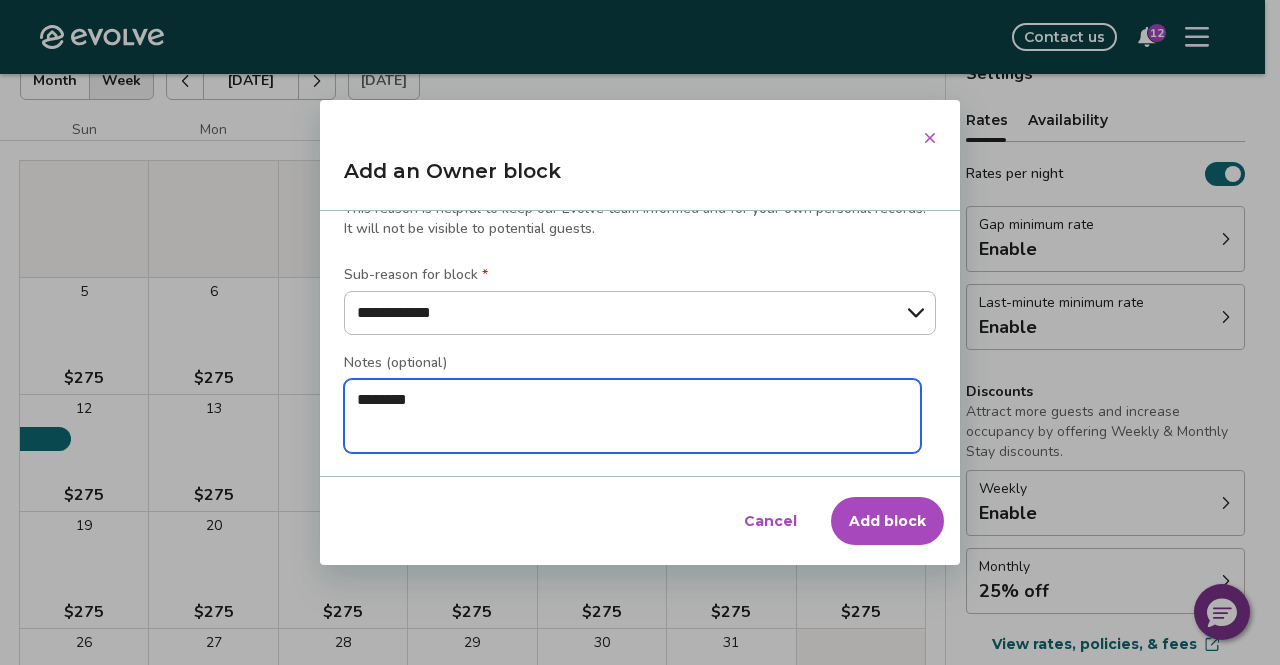 type on "*" 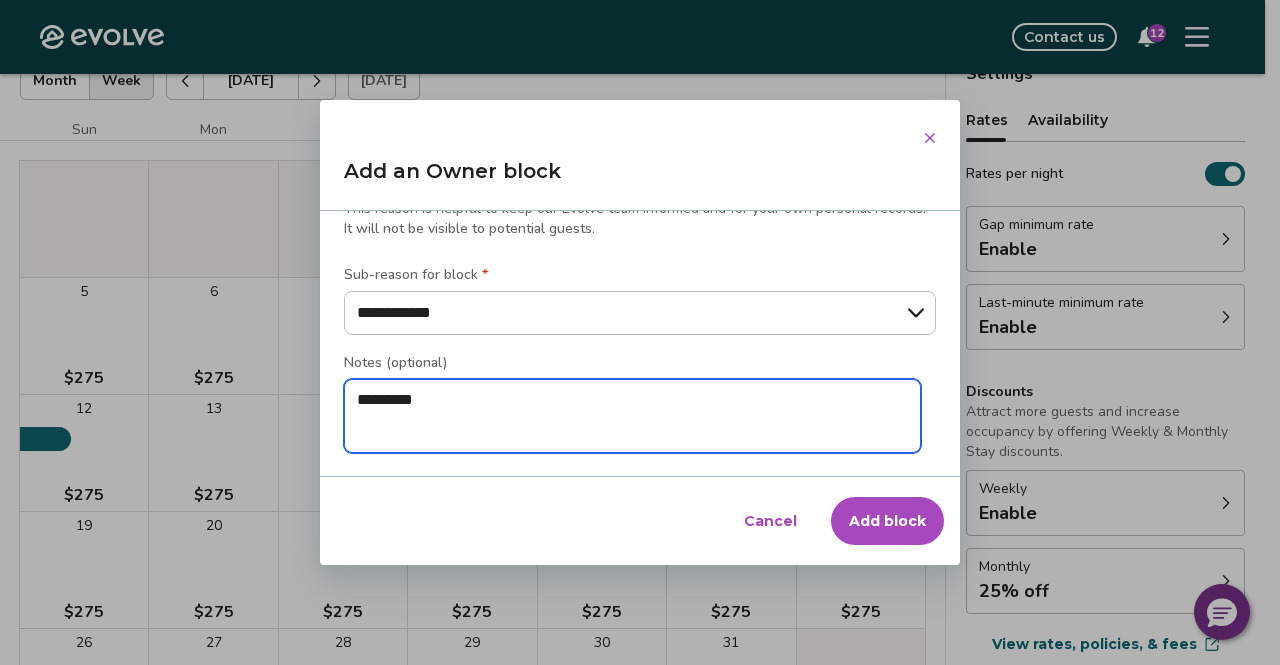 type on "*" 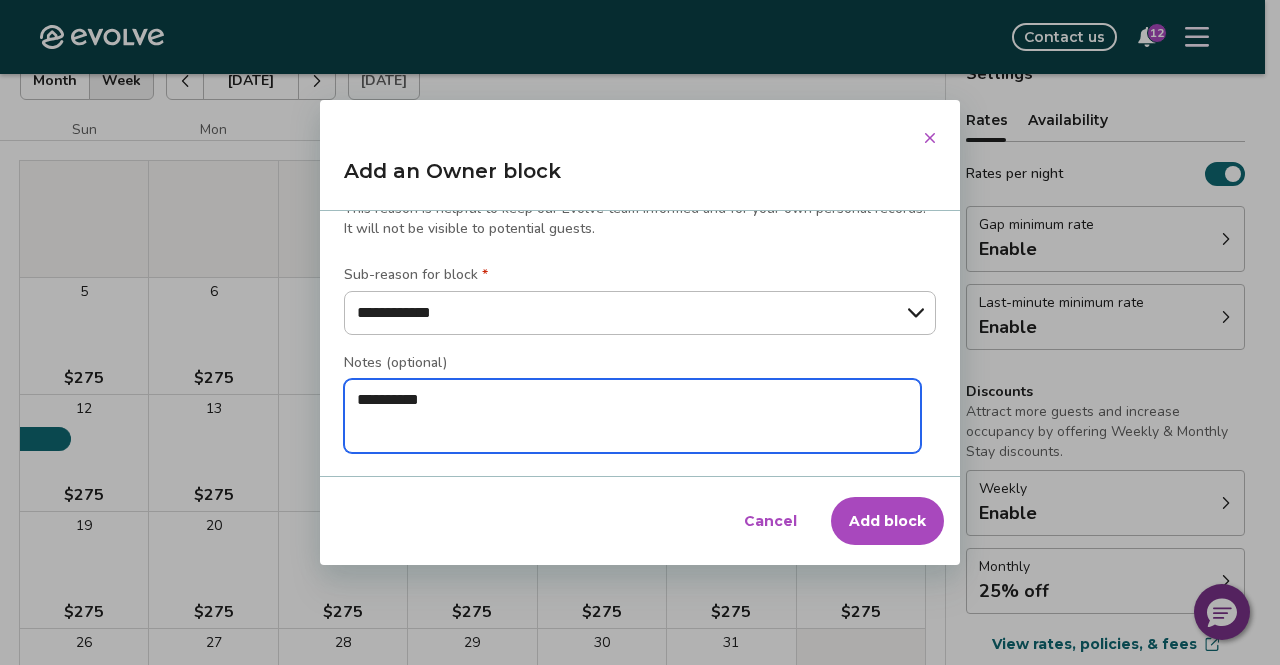 type on "*" 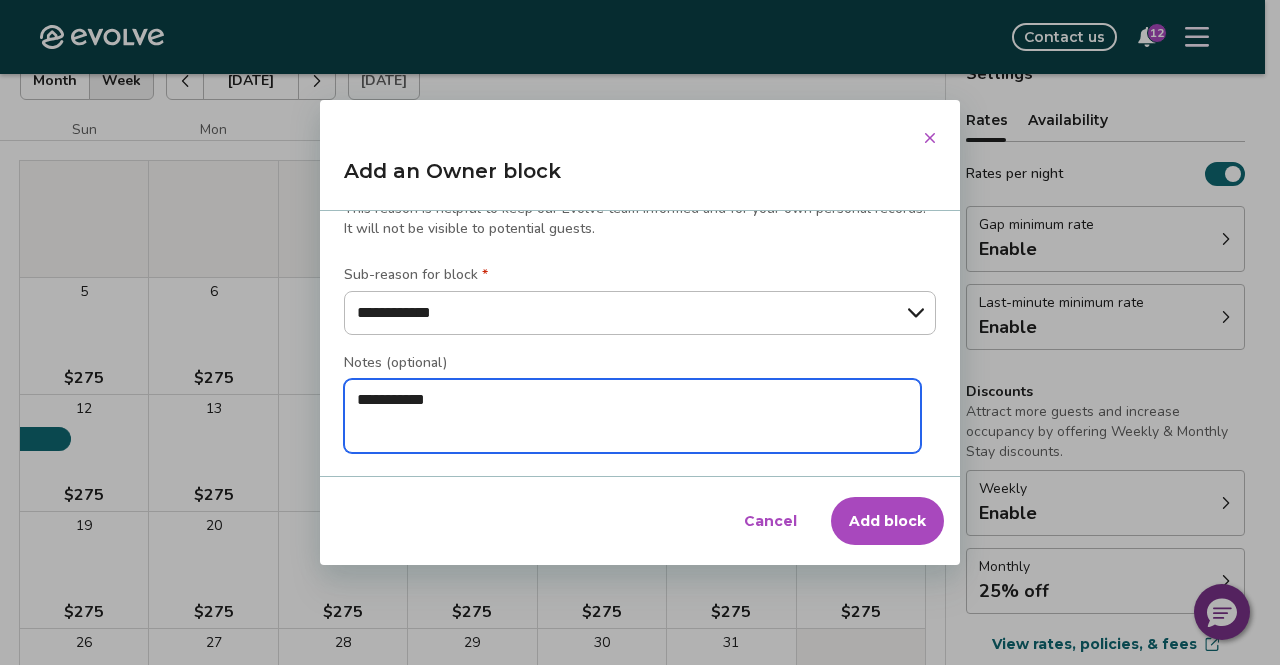 type on "*" 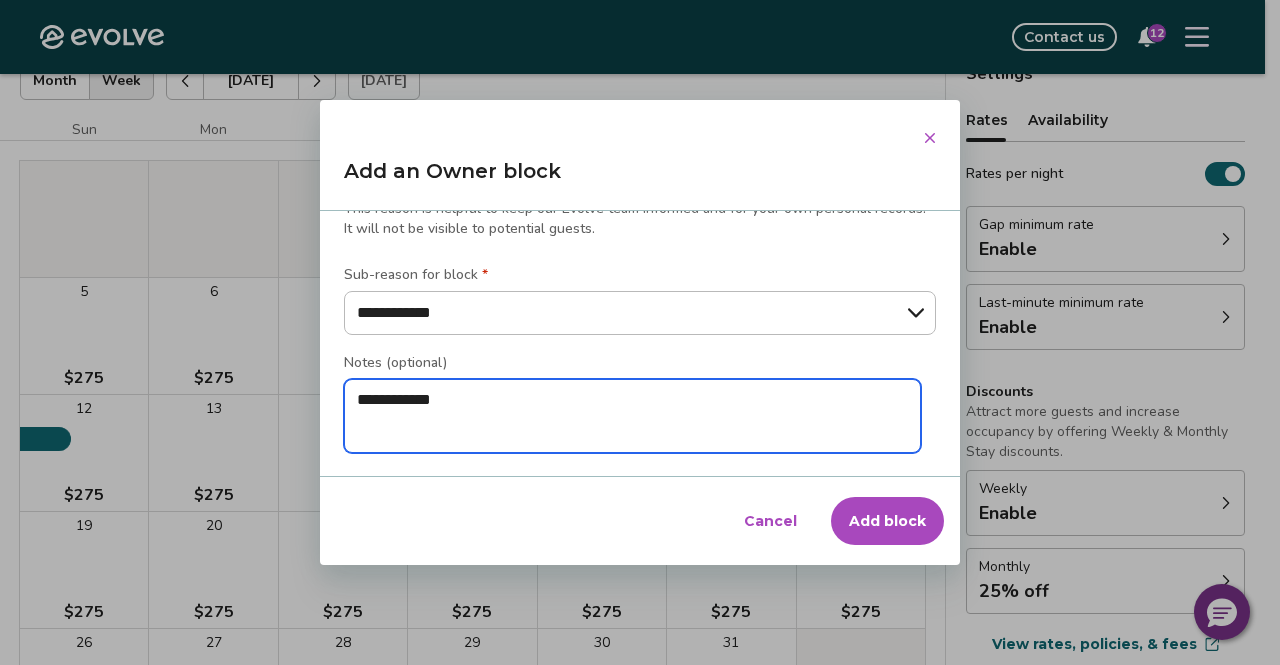 type on "*" 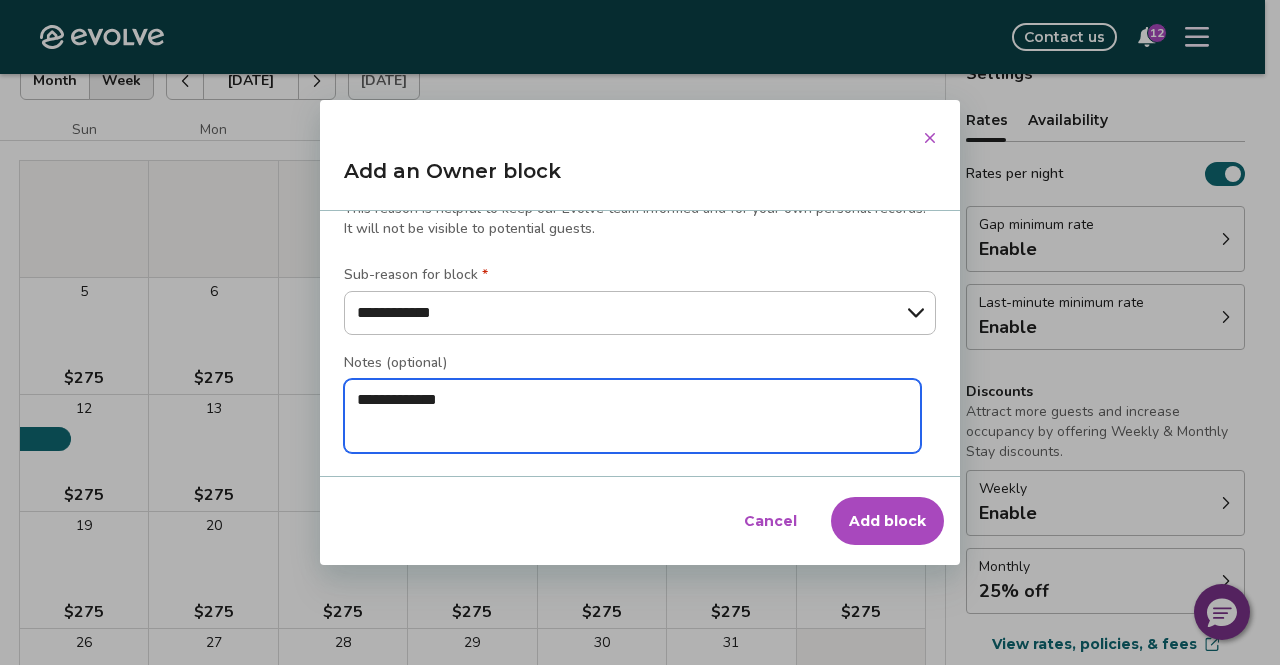 type on "*" 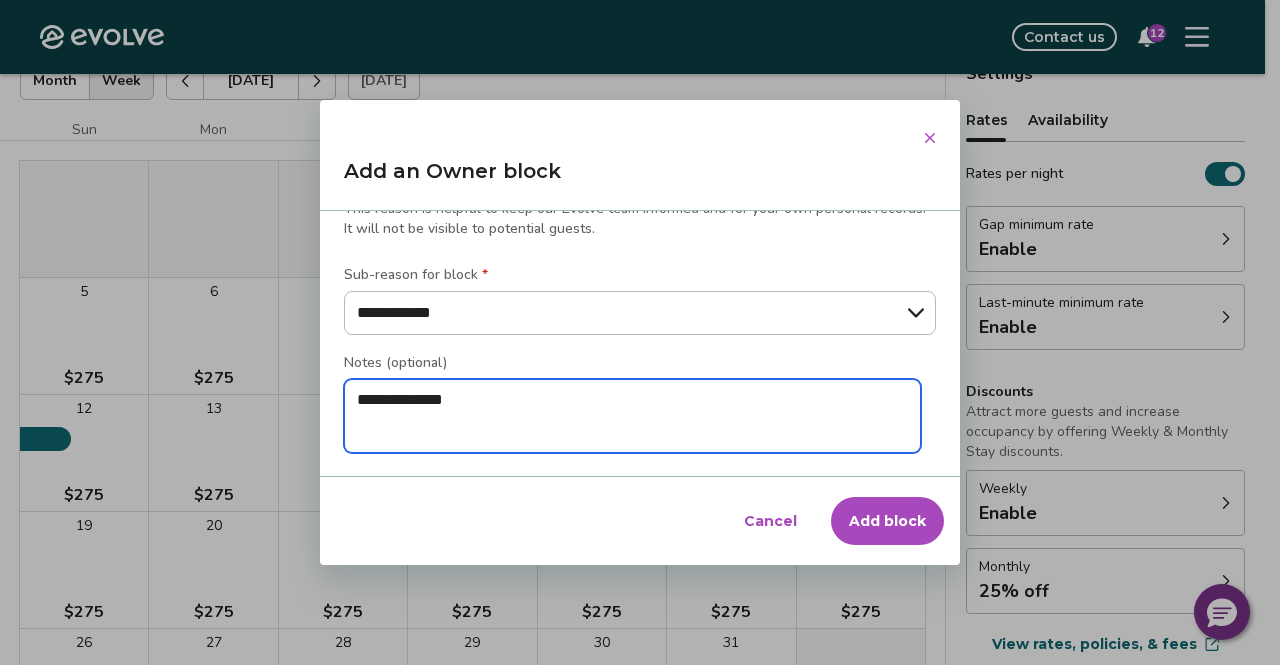type on "*" 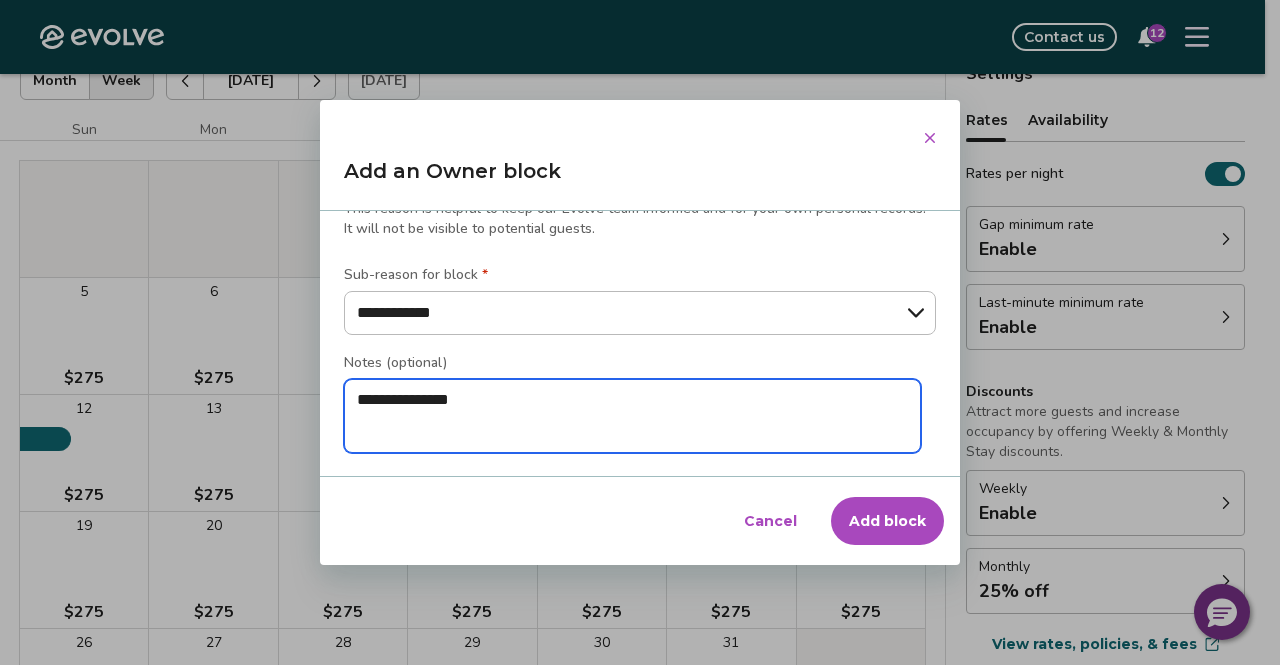 type on "*" 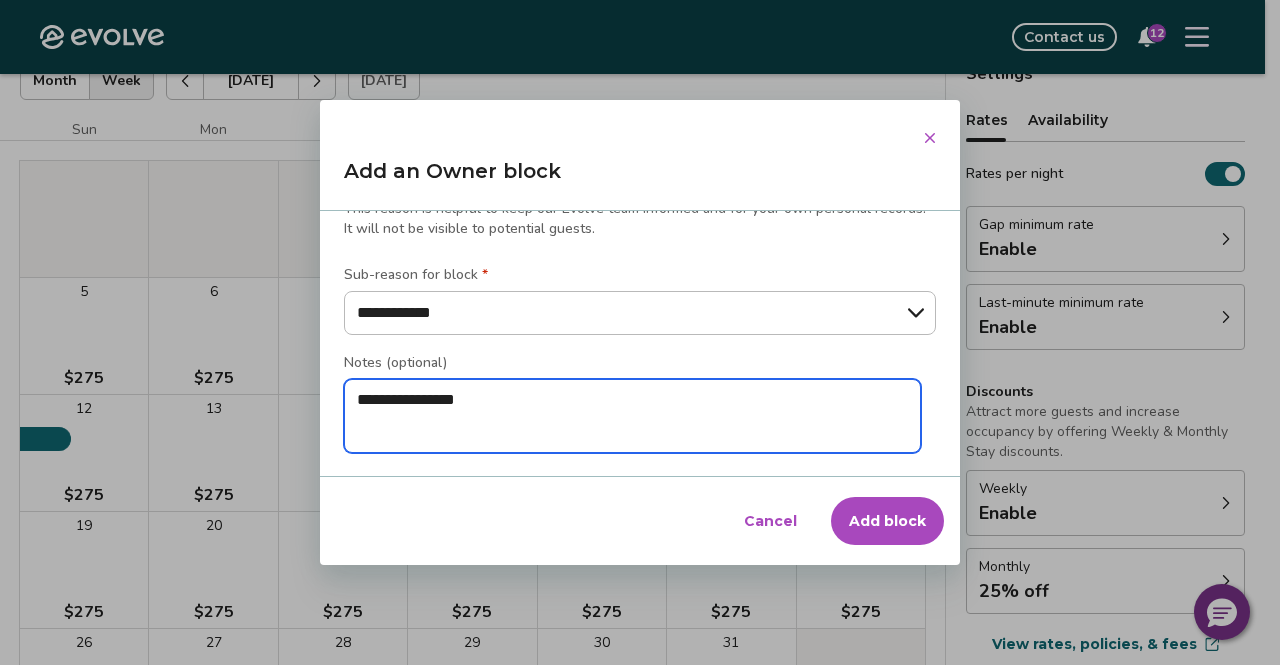 type on "*" 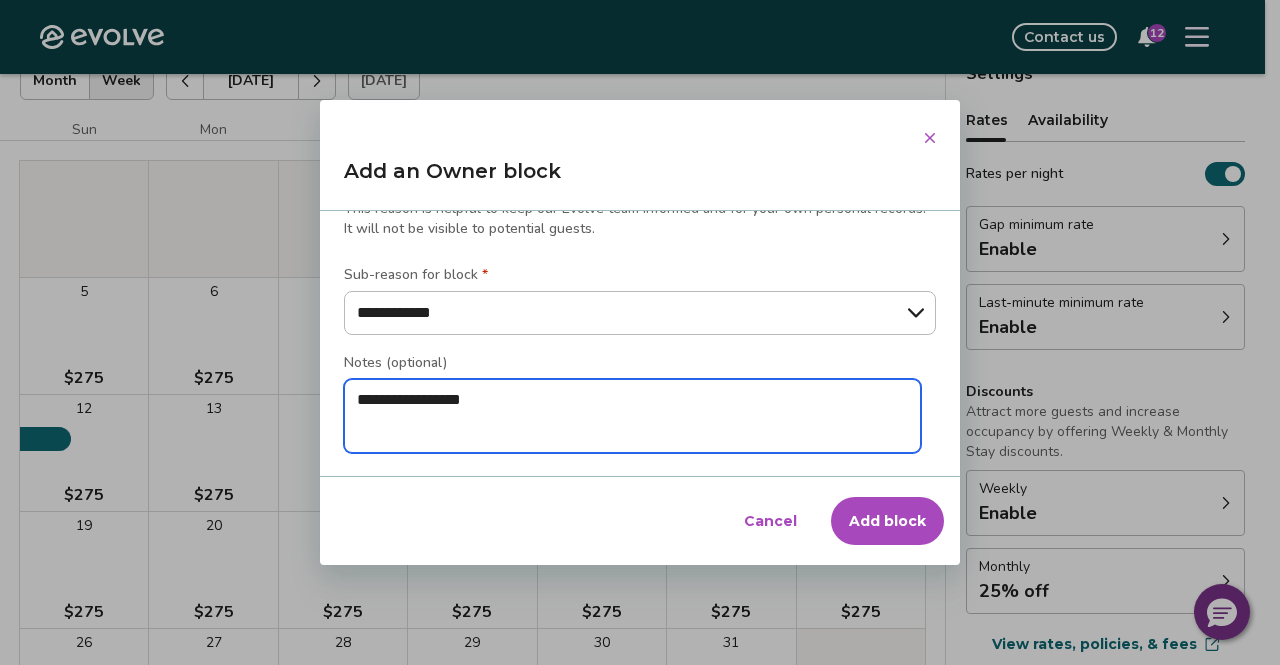 type on "*" 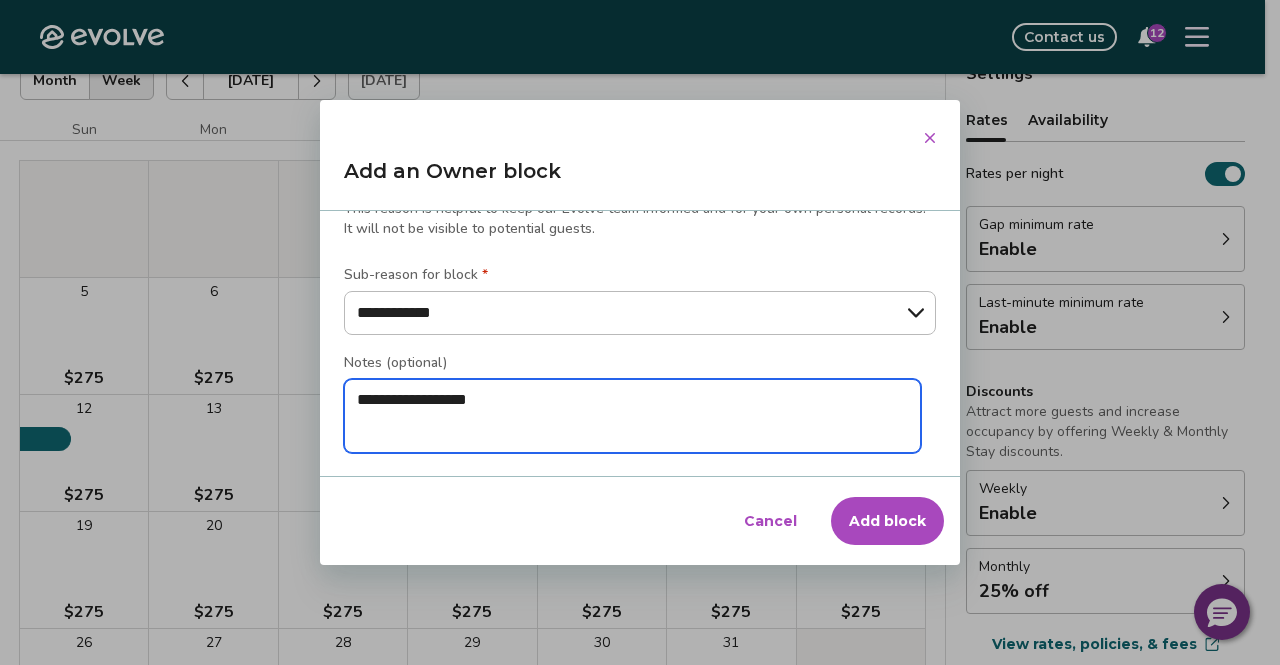 type on "*" 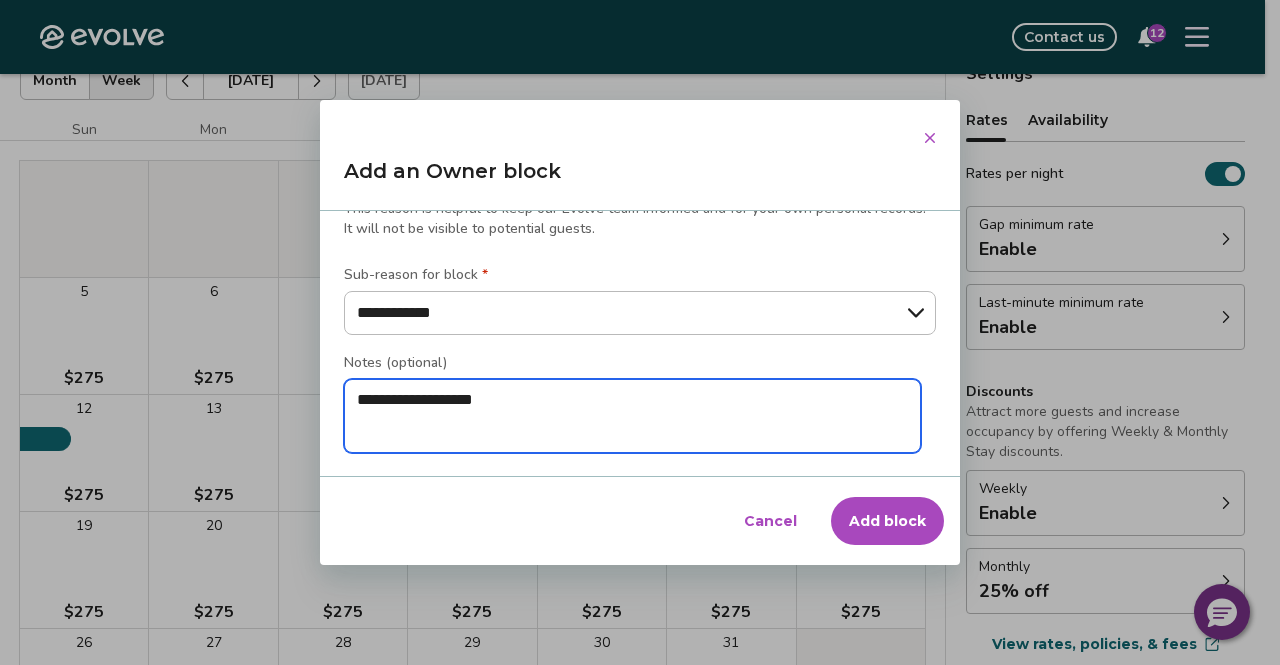 type on "*" 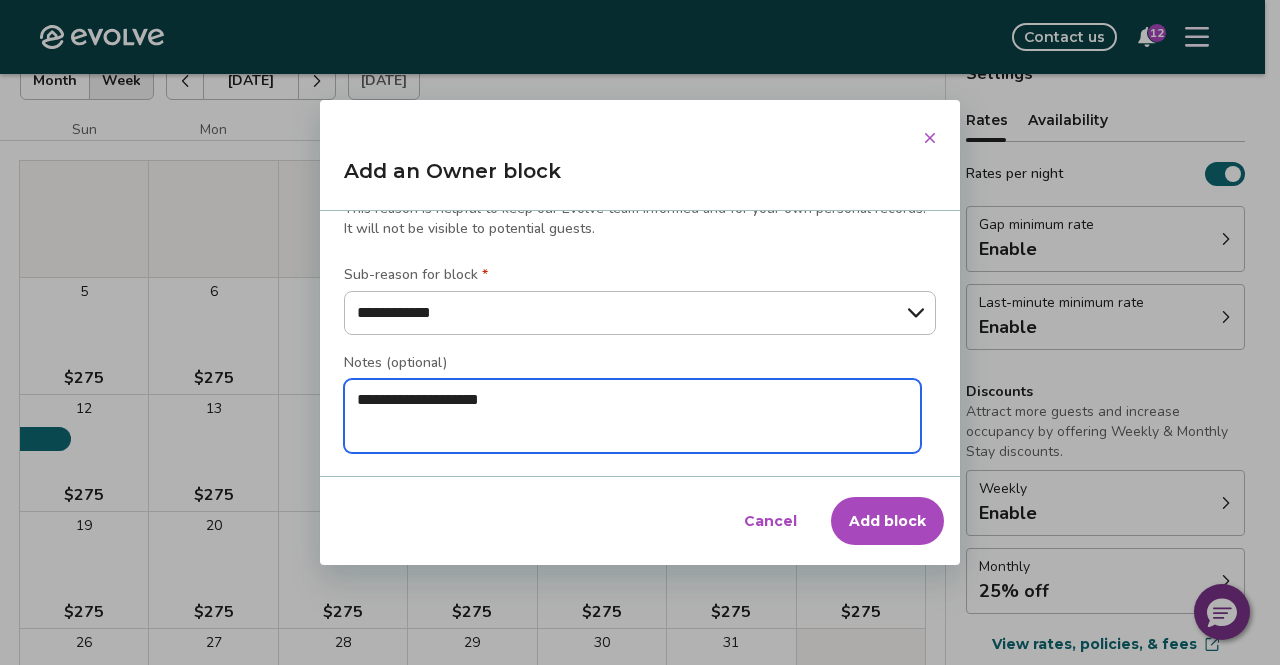 type on "*" 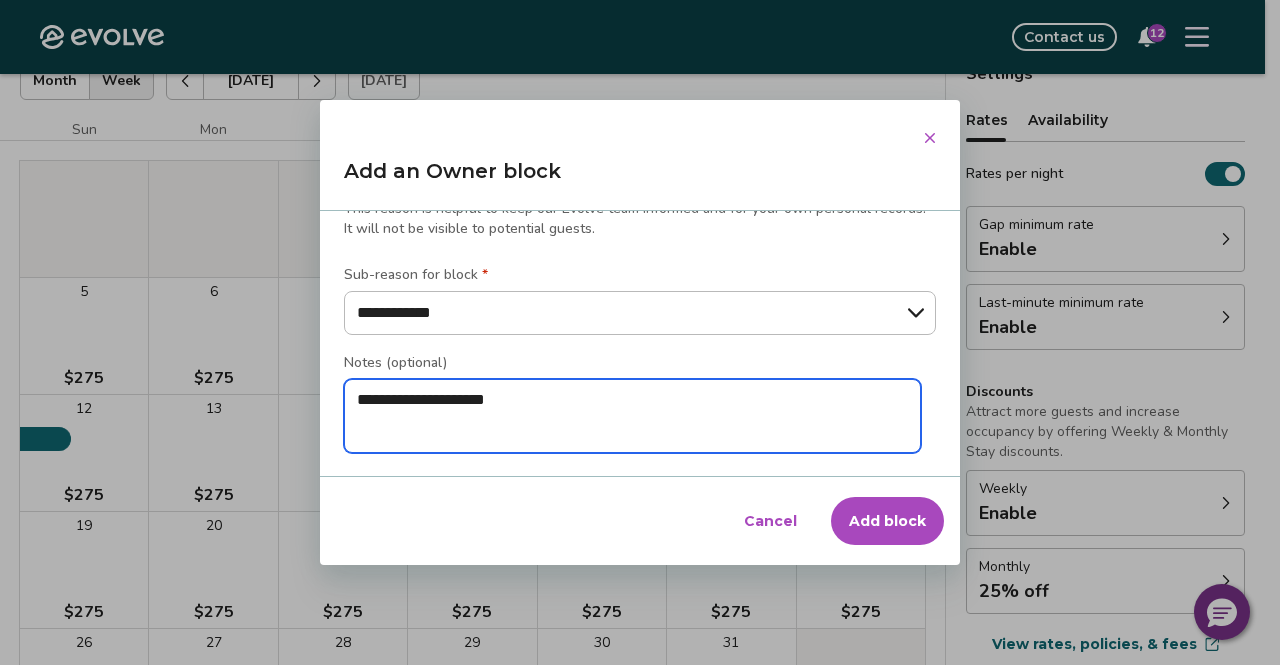 type on "*" 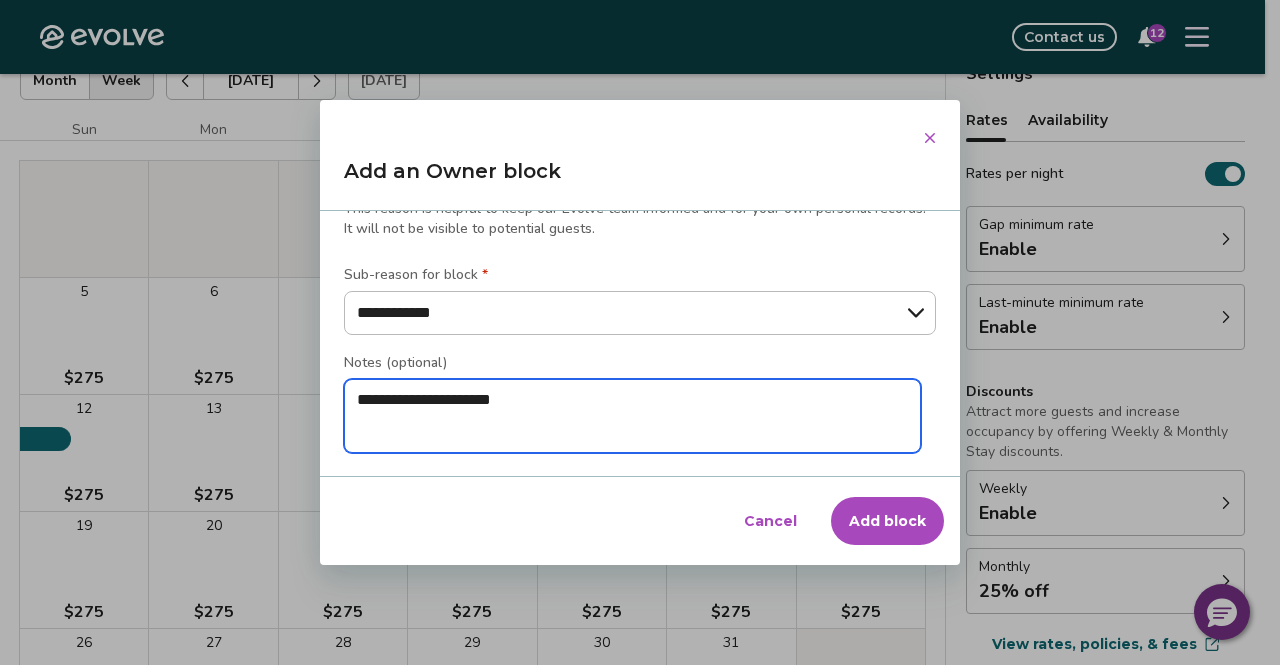 type on "*" 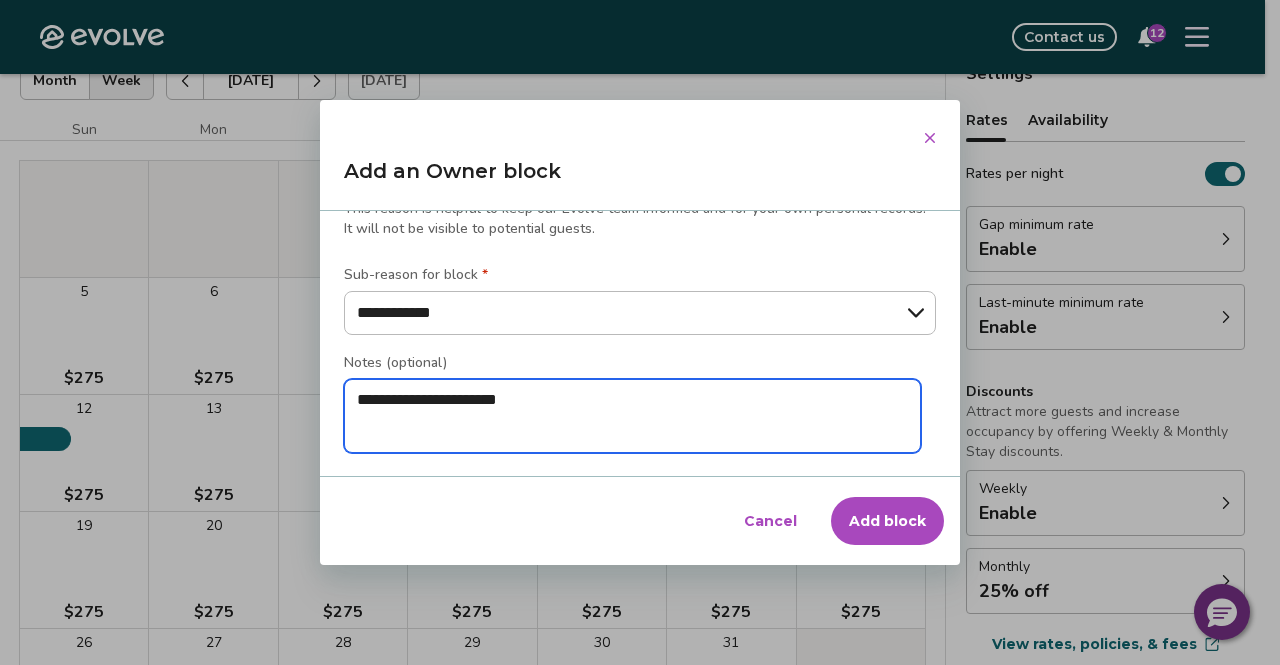 type on "*" 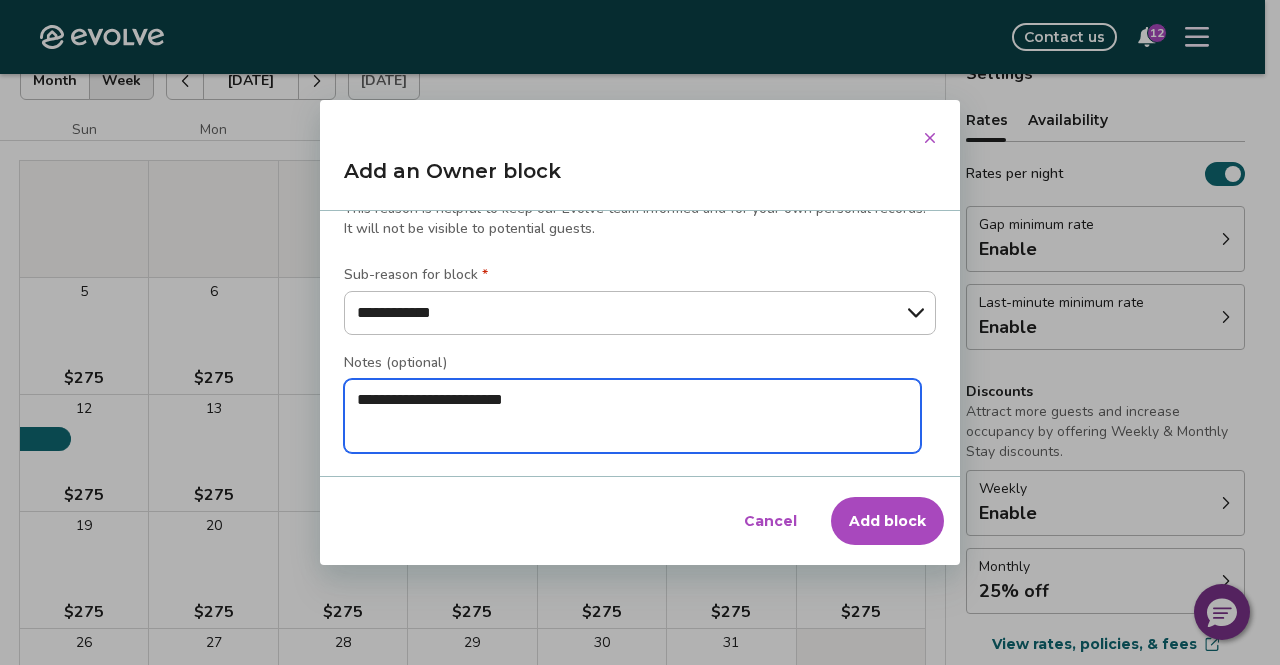 type on "*" 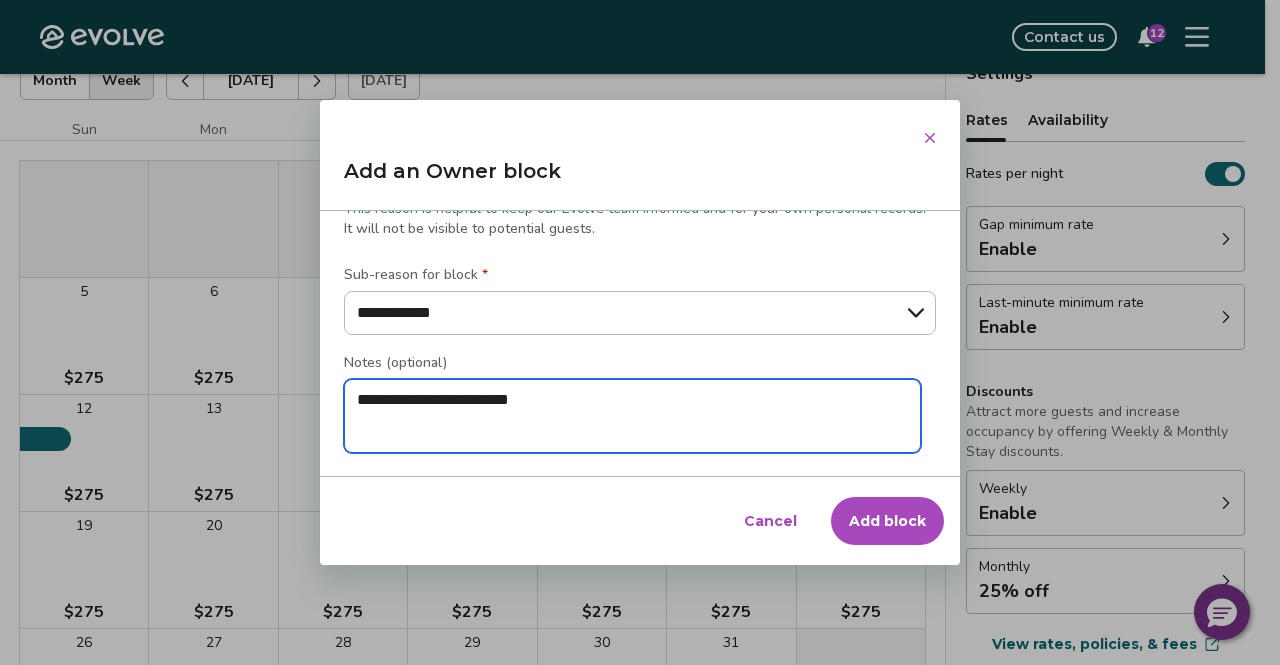 type on "*" 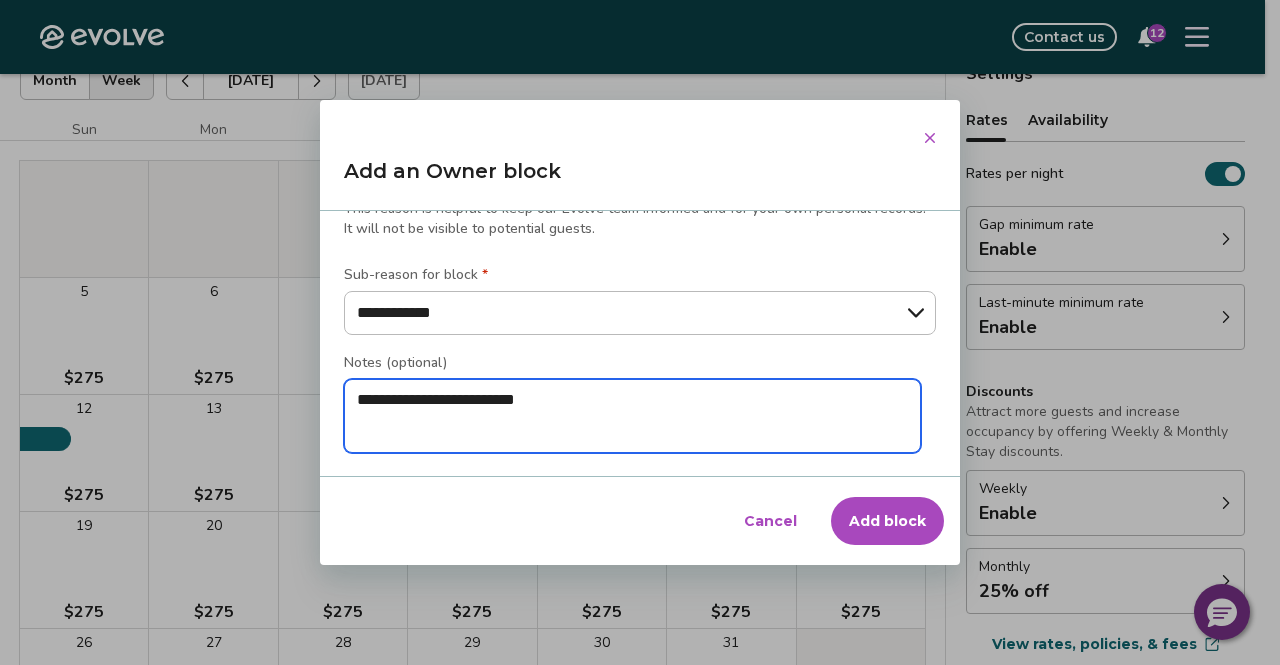 type on "*" 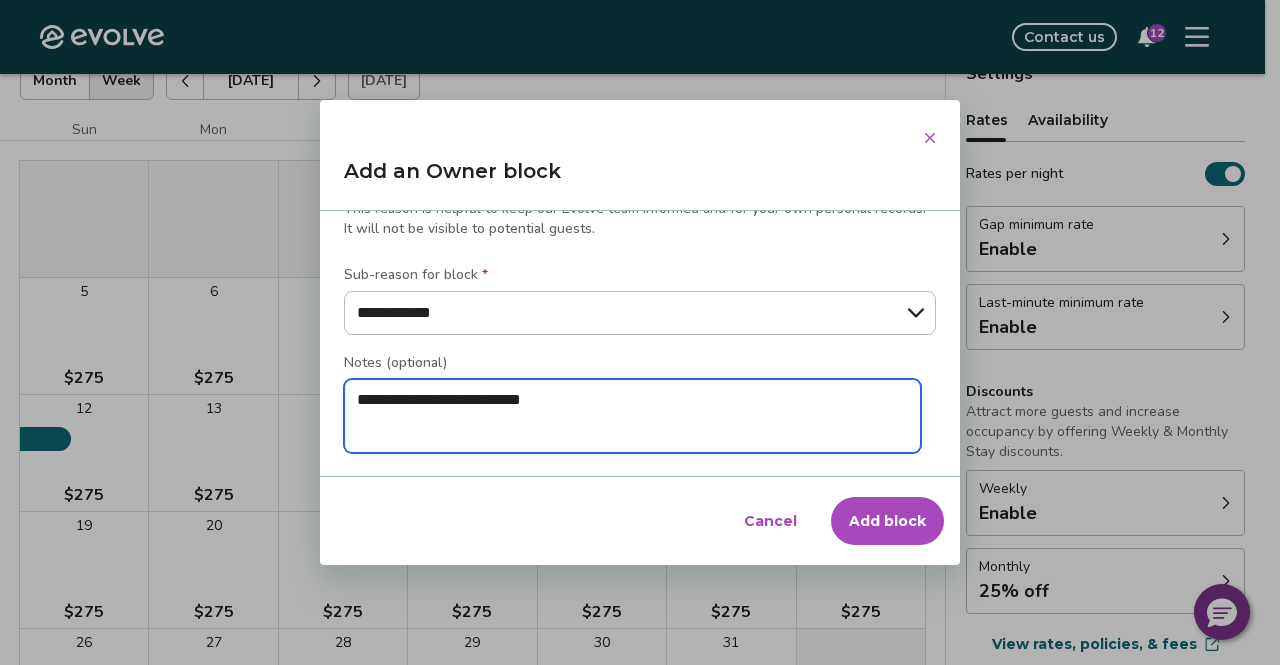 type on "*" 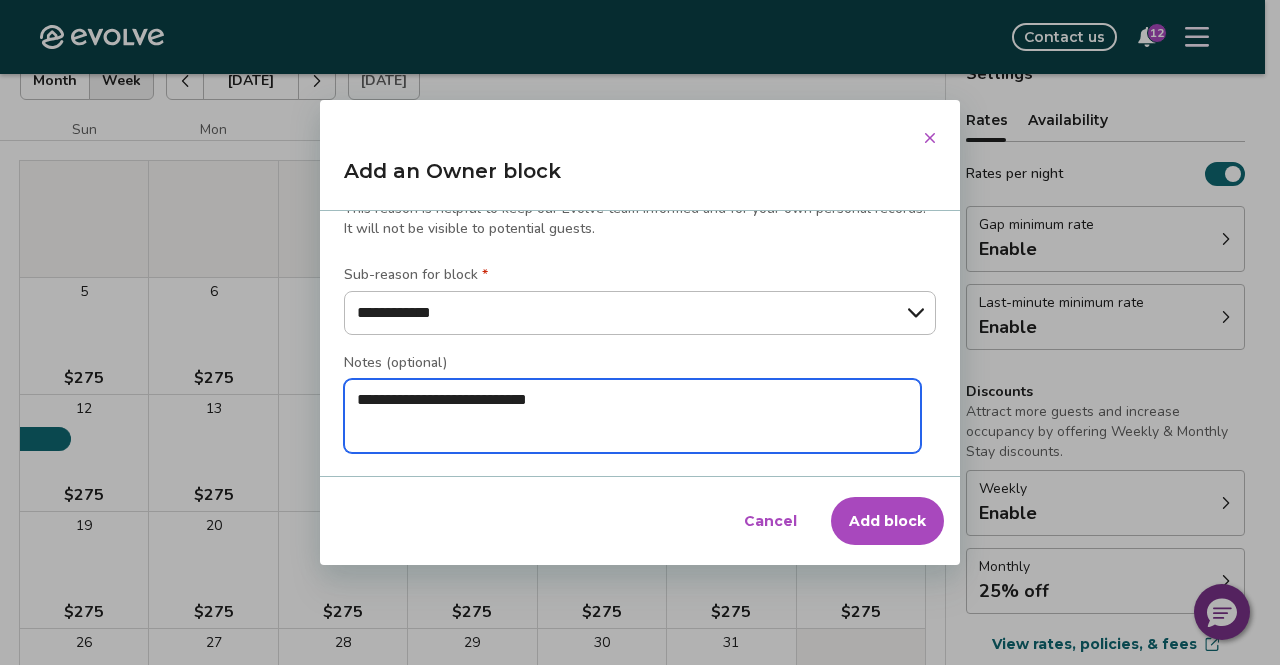 type on "*" 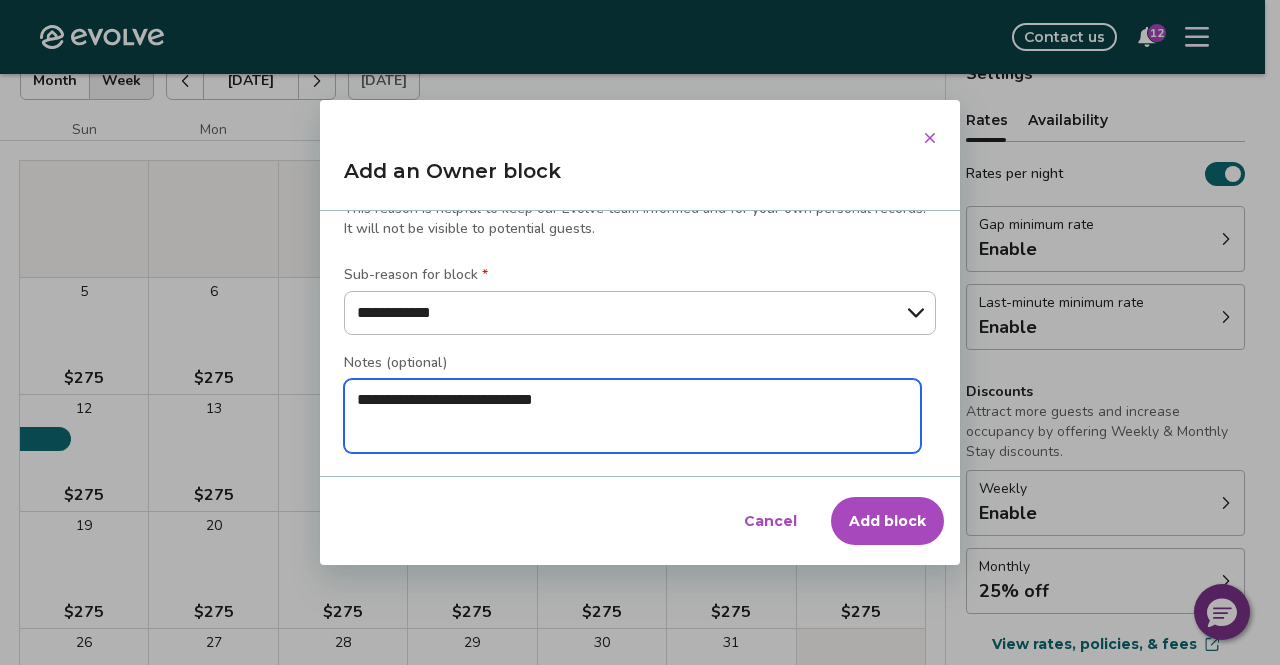 type on "*" 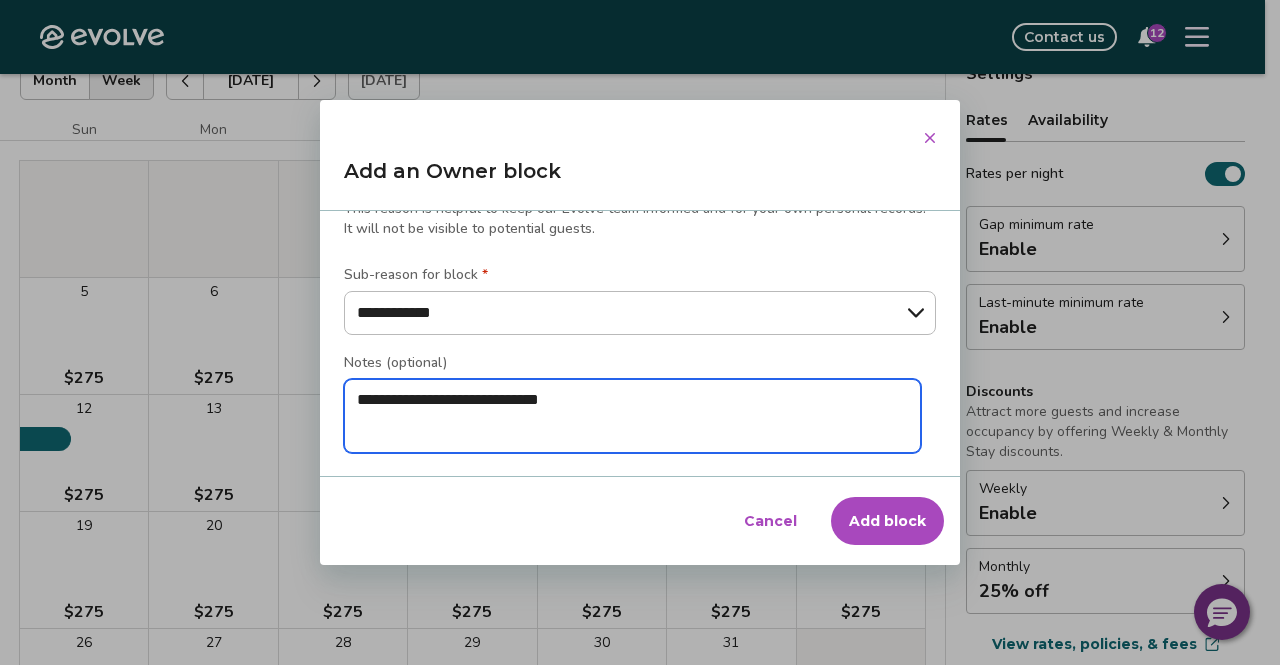 type on "*" 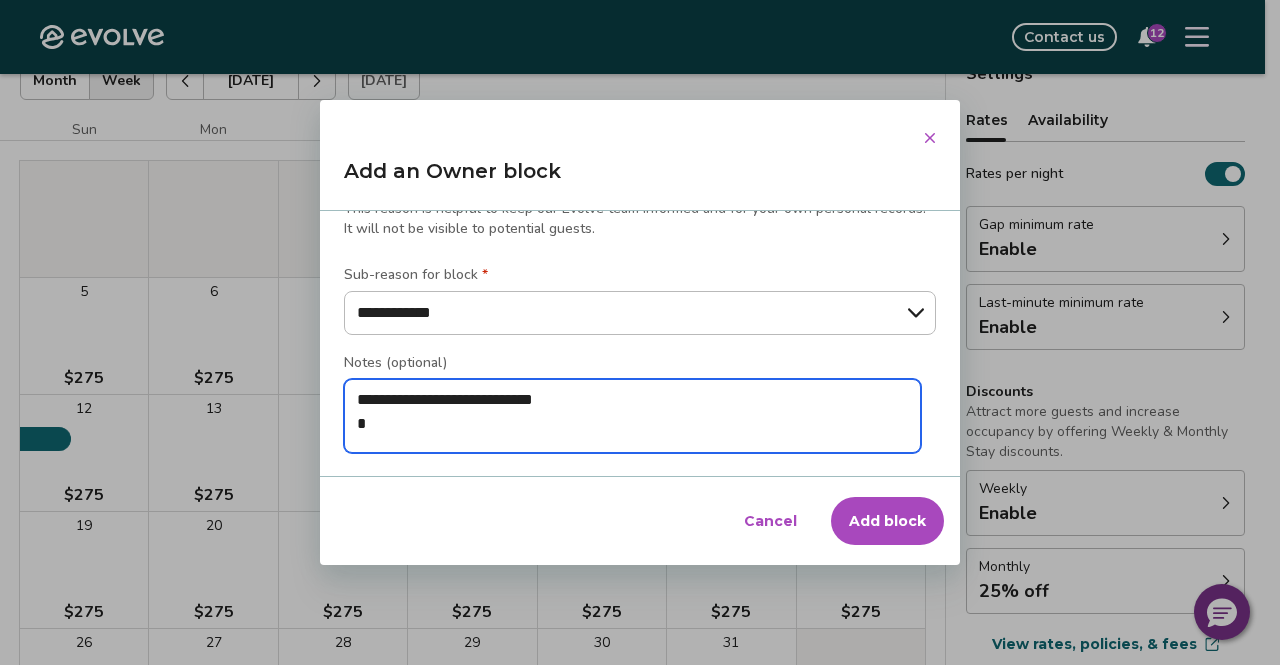 type on "*" 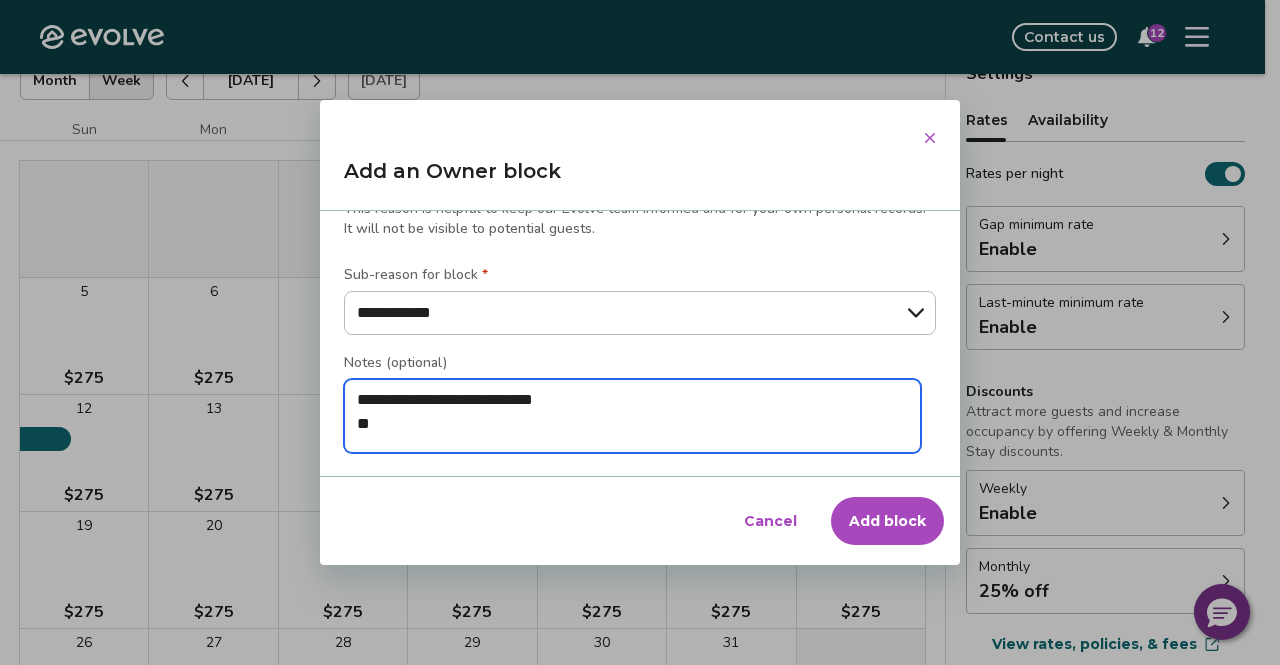 type 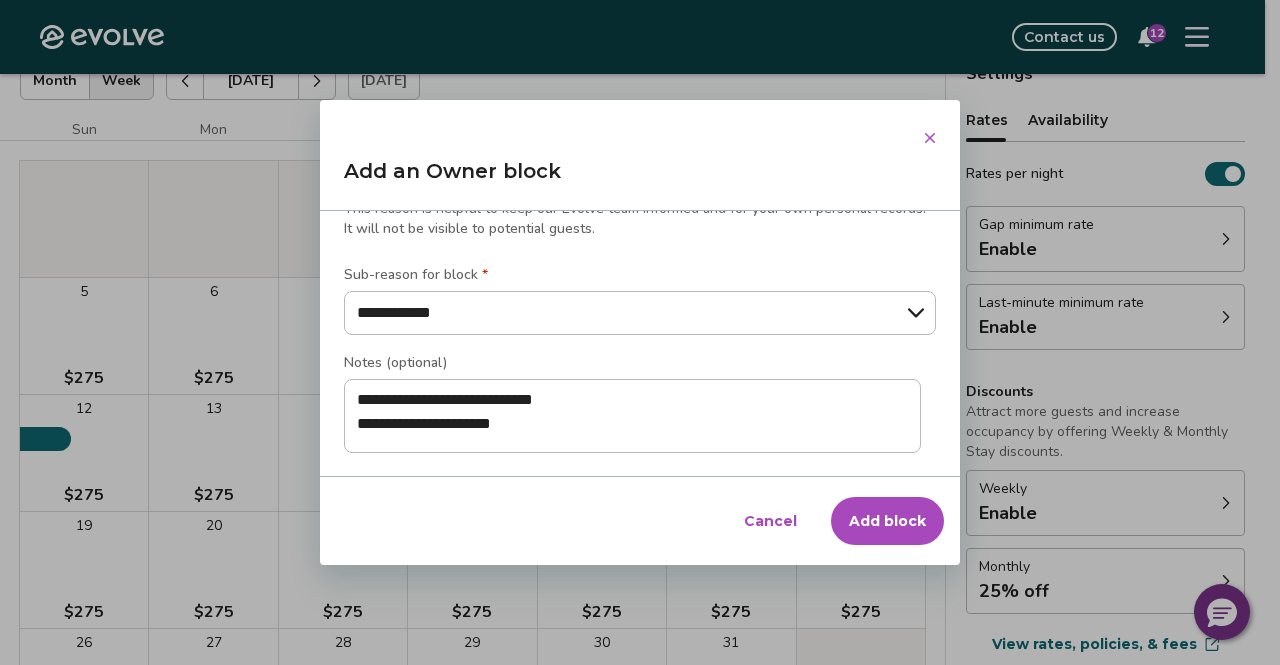 click on "Add block" at bounding box center (887, 521) 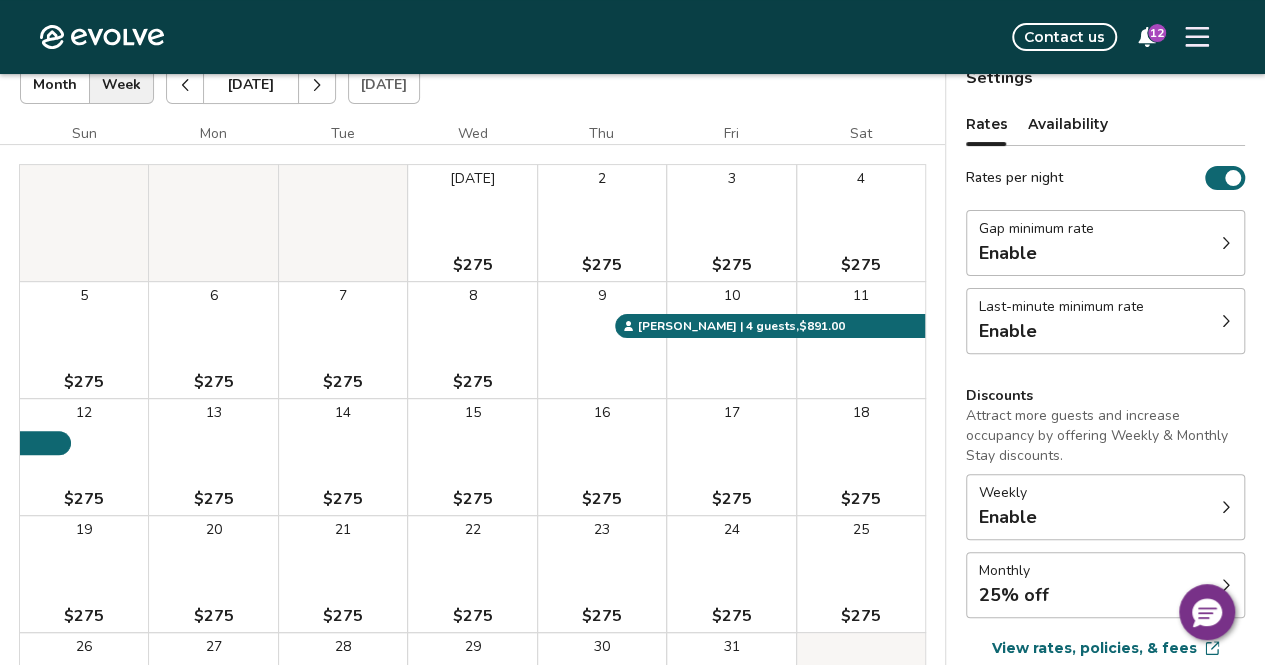 scroll, scrollTop: 0, scrollLeft: 0, axis: both 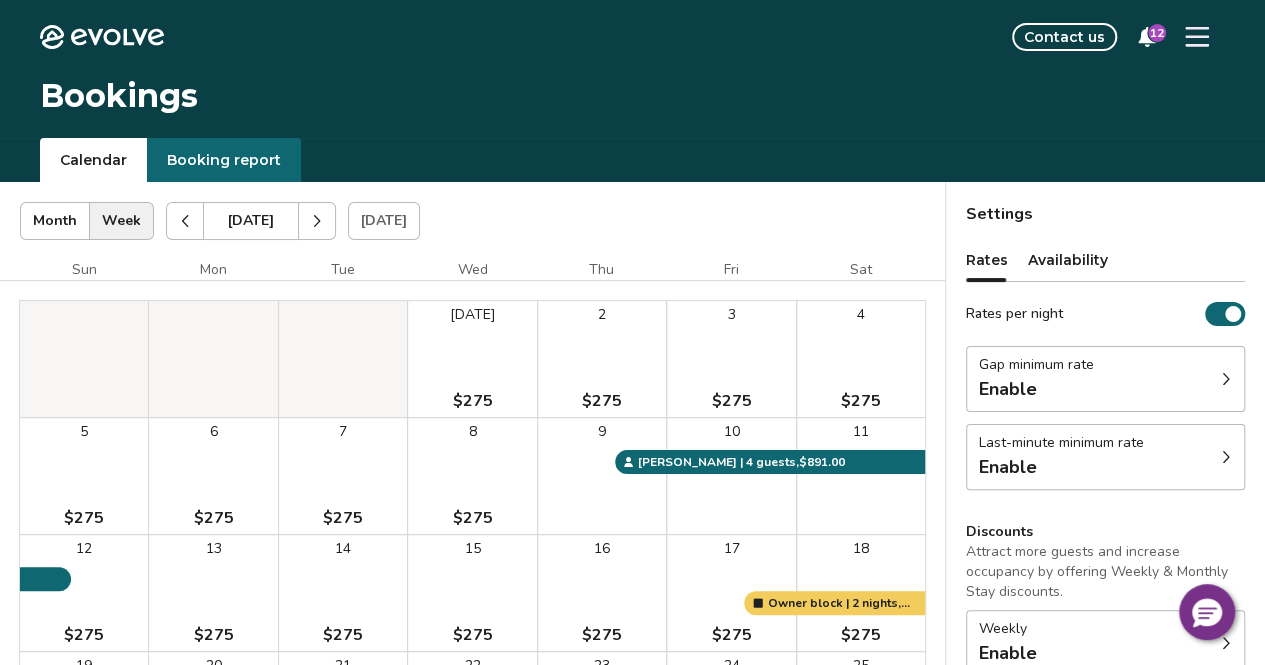 click 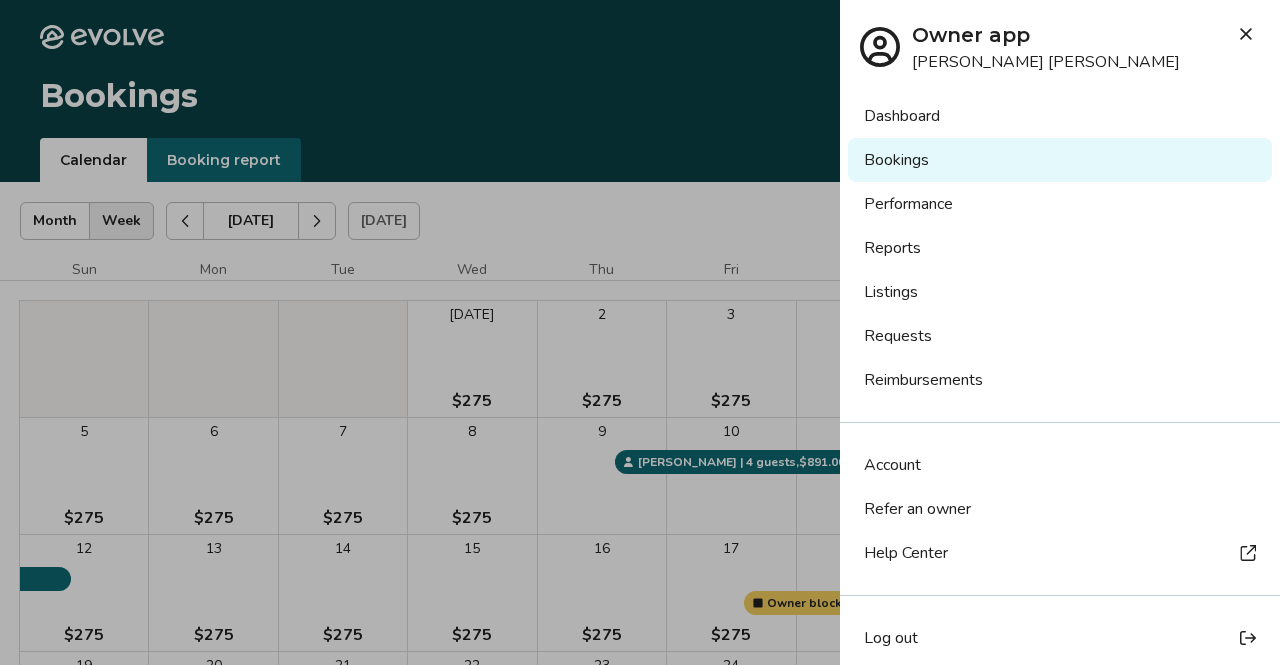 click on "Listings" at bounding box center (1060, 292) 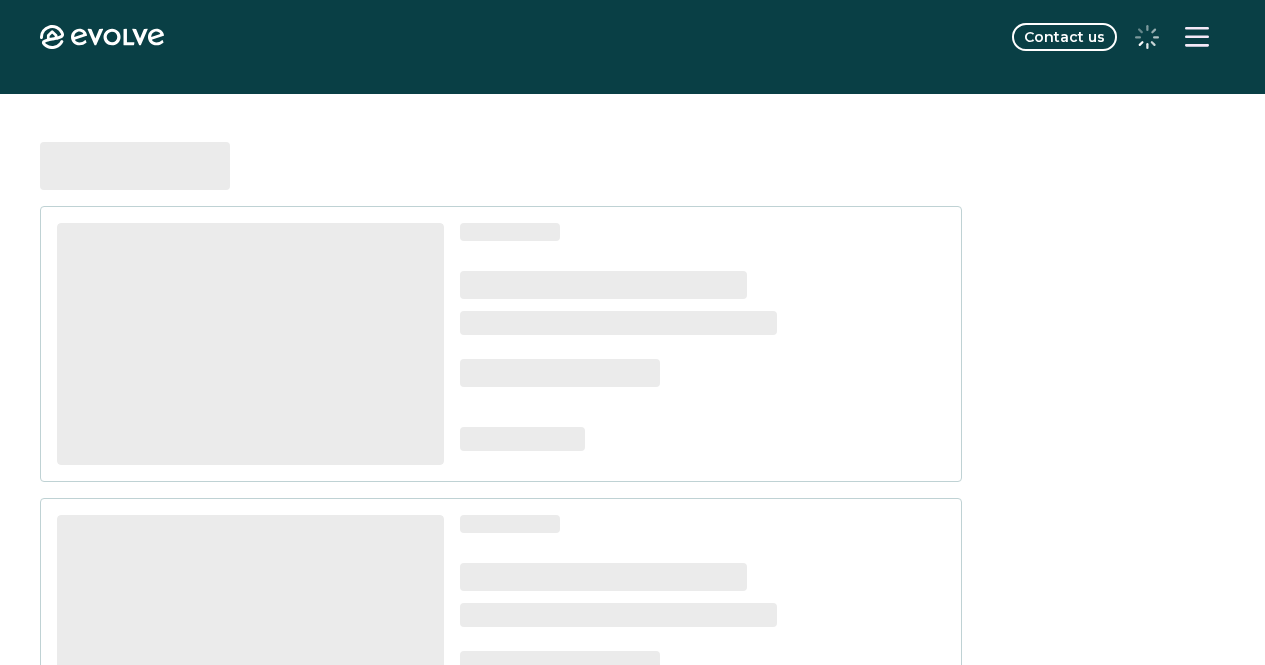 scroll, scrollTop: 0, scrollLeft: 0, axis: both 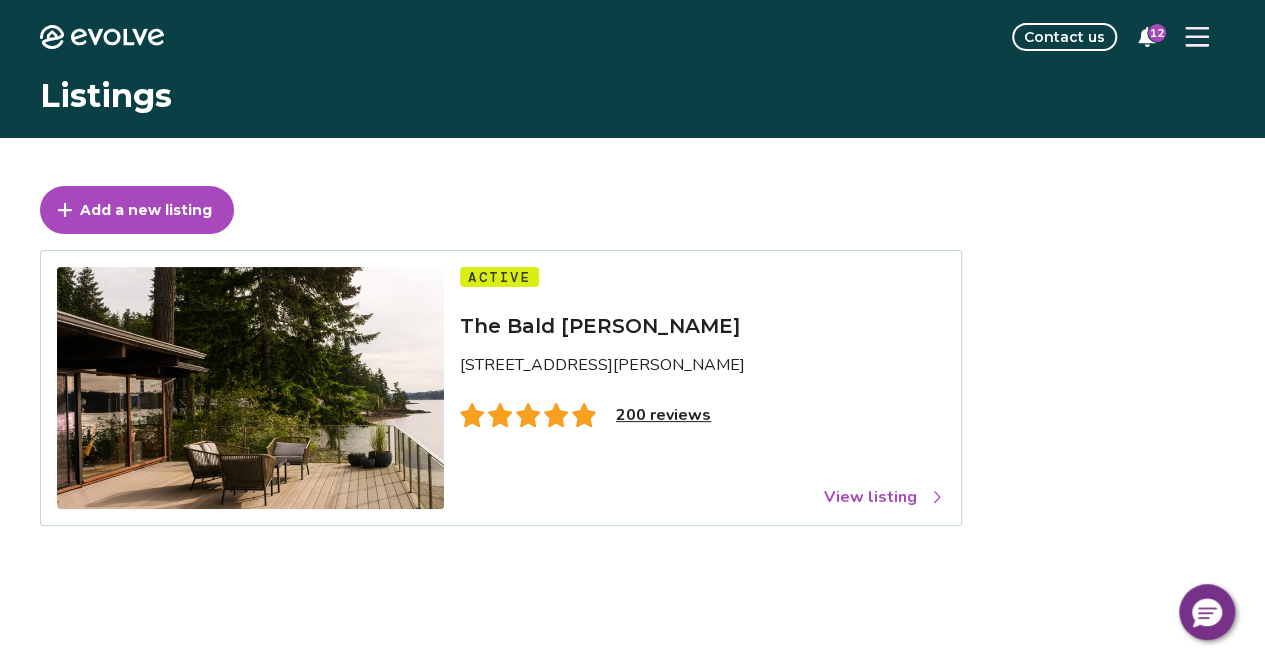 click on "View listing" at bounding box center [884, 497] 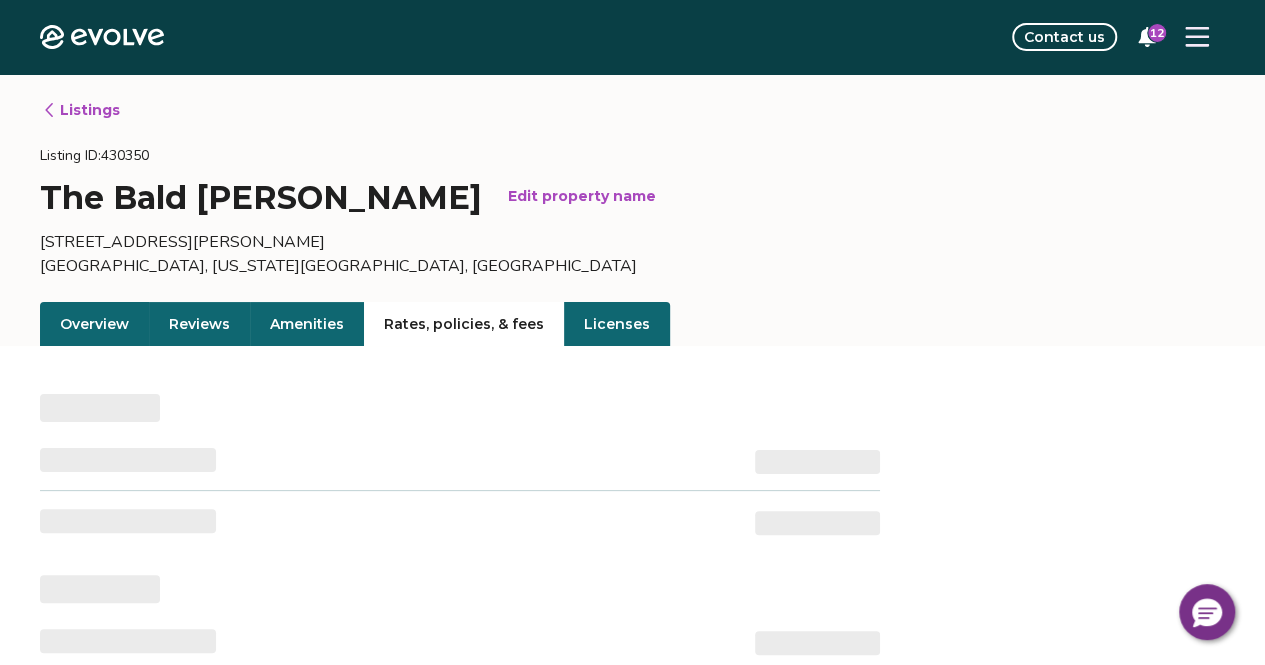 click on "Rates, policies, & fees" at bounding box center (464, 324) 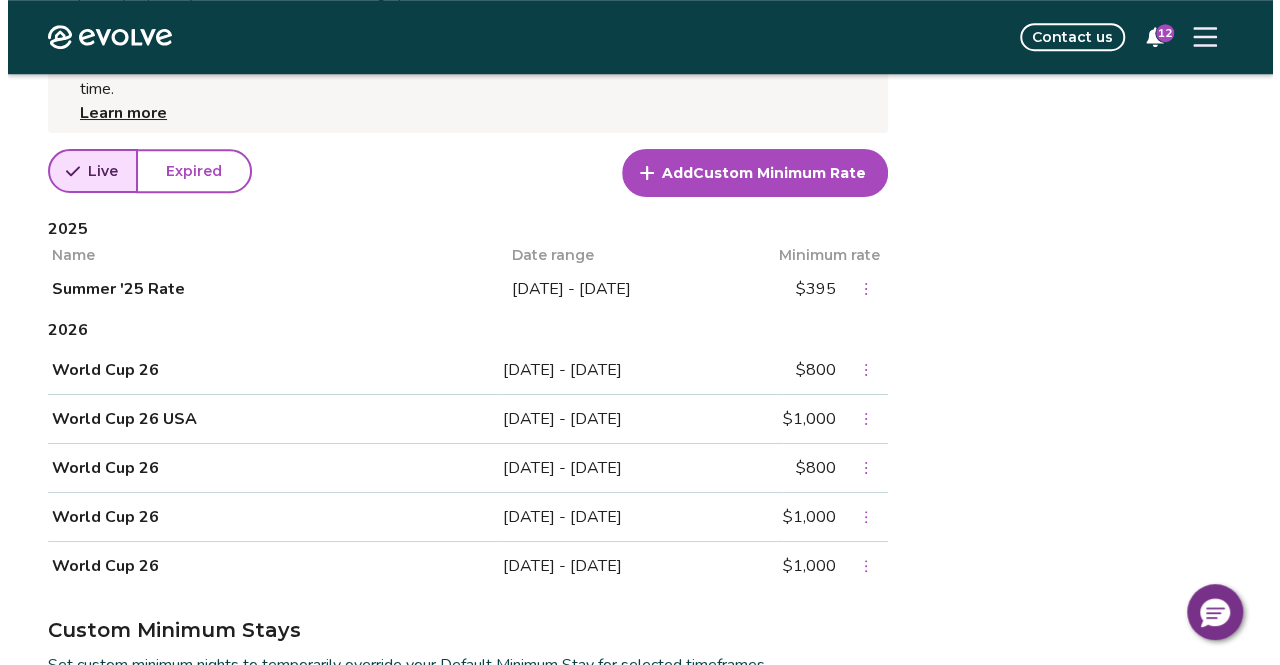 scroll, scrollTop: 784, scrollLeft: 0, axis: vertical 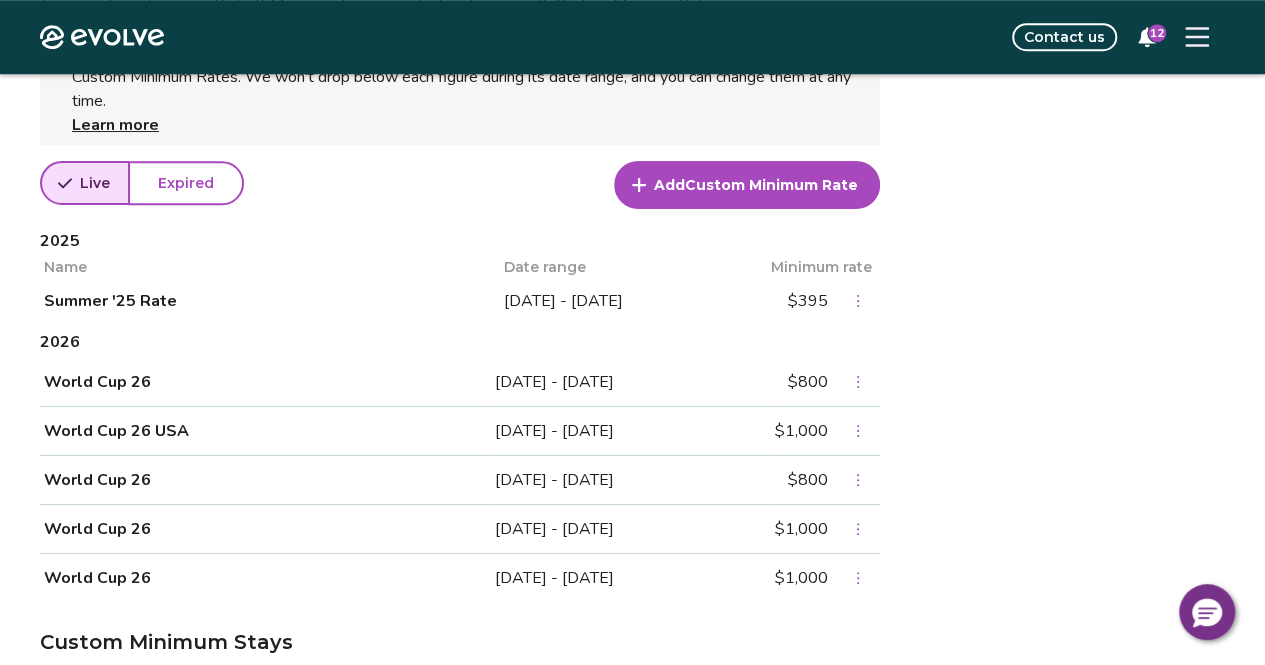 click on "Add  Custom Minimum Rate" at bounding box center [747, 185] 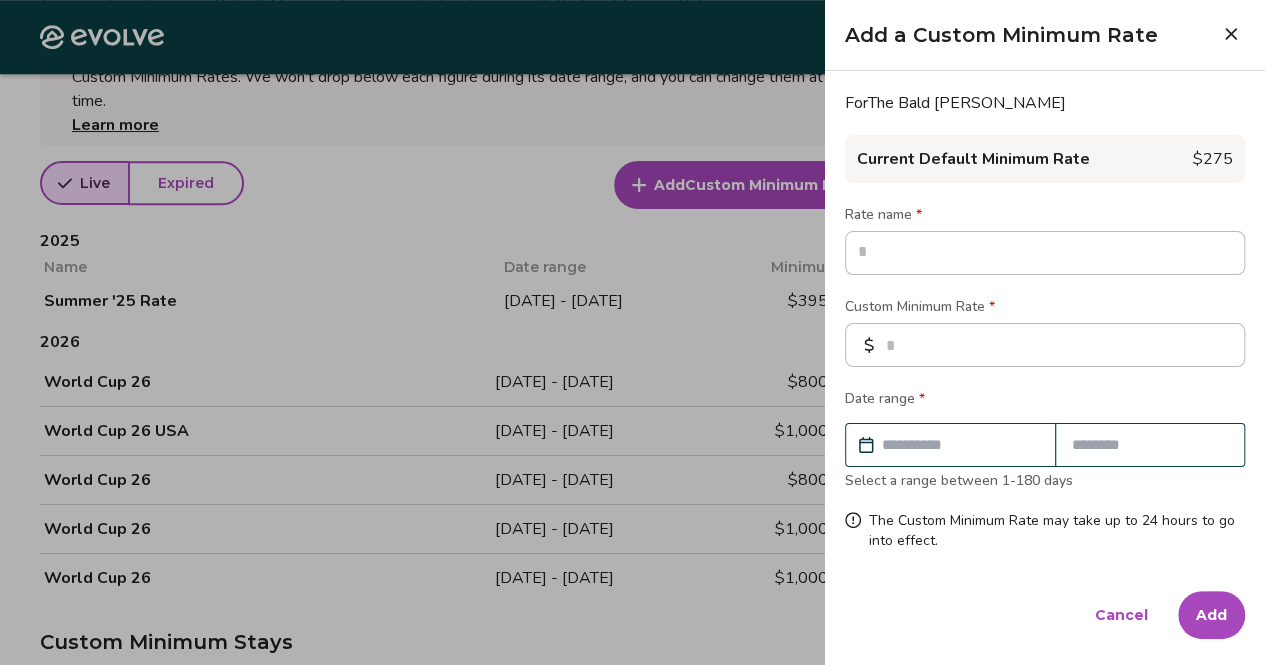 type on "*" 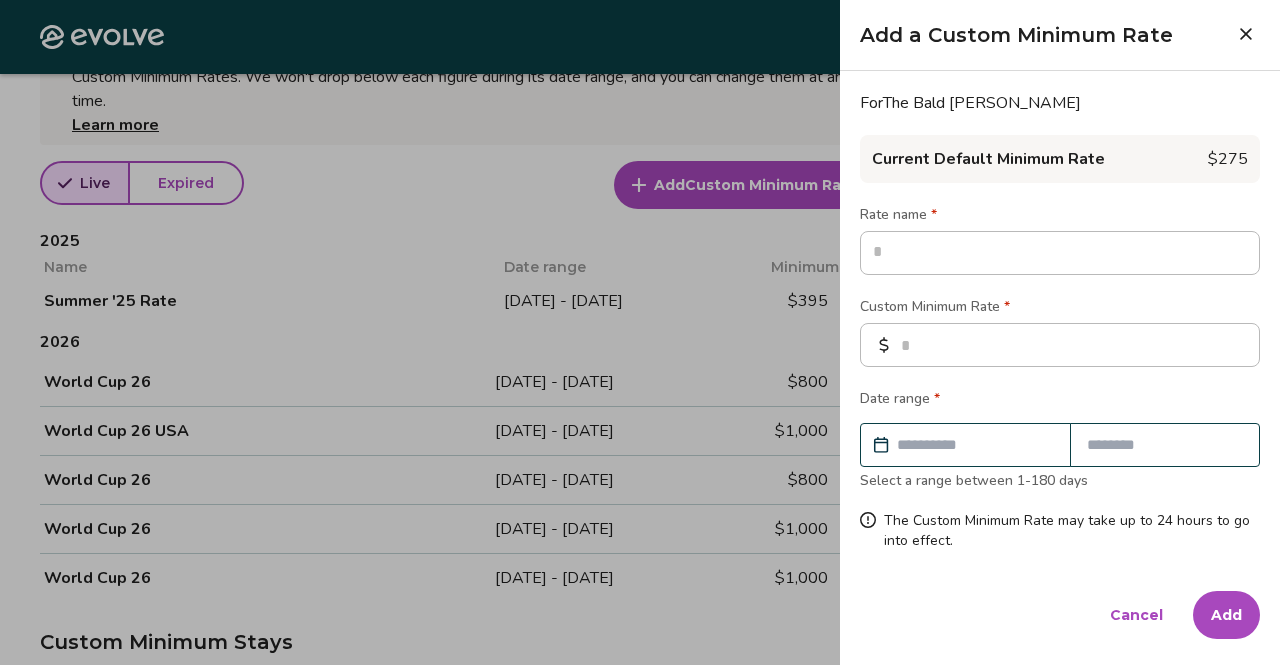 type on "*" 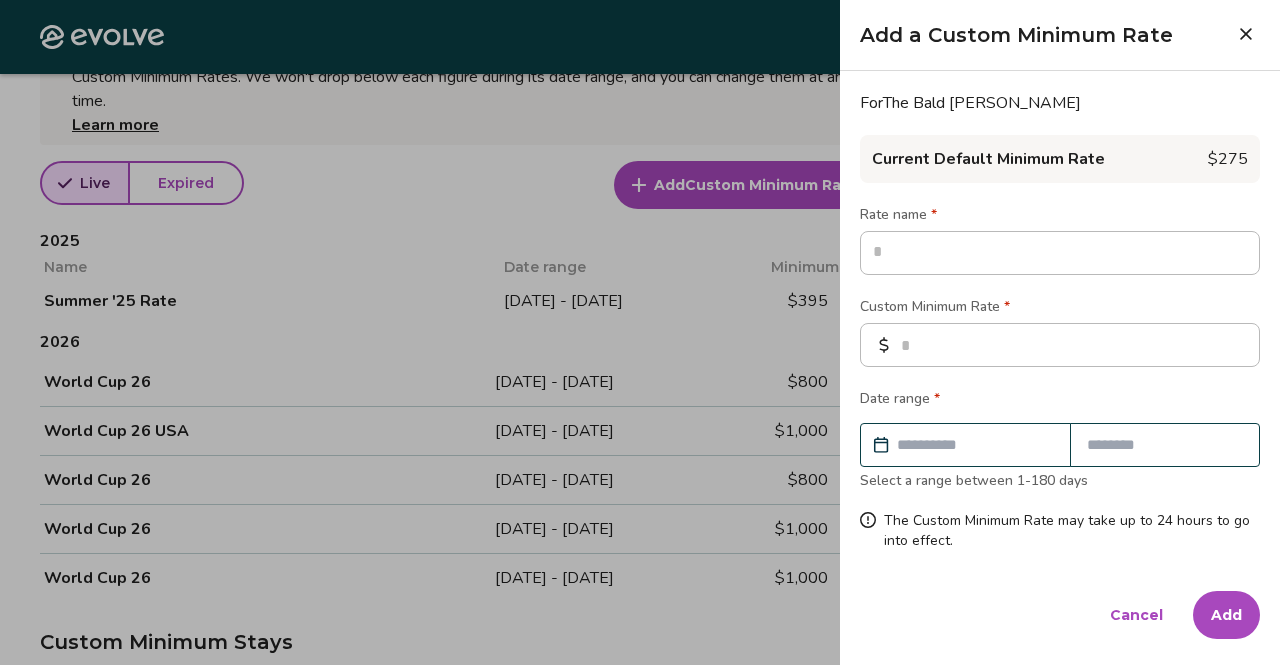 type on "*" 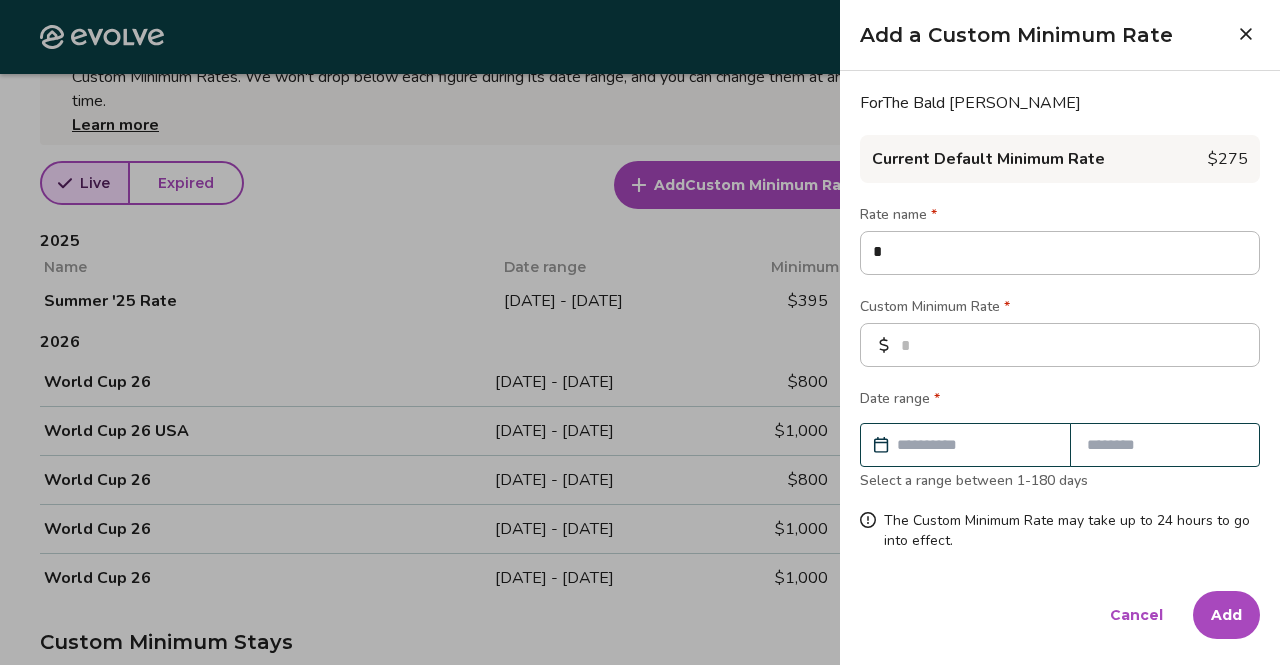 type on "**" 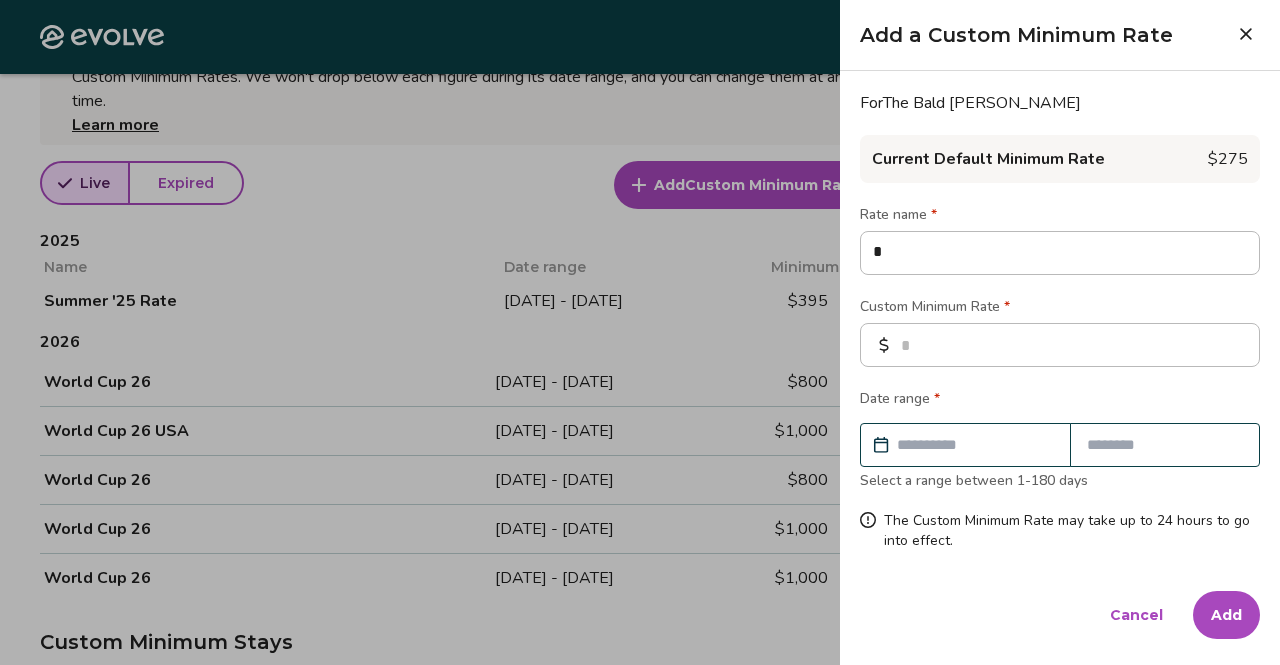 type on "*" 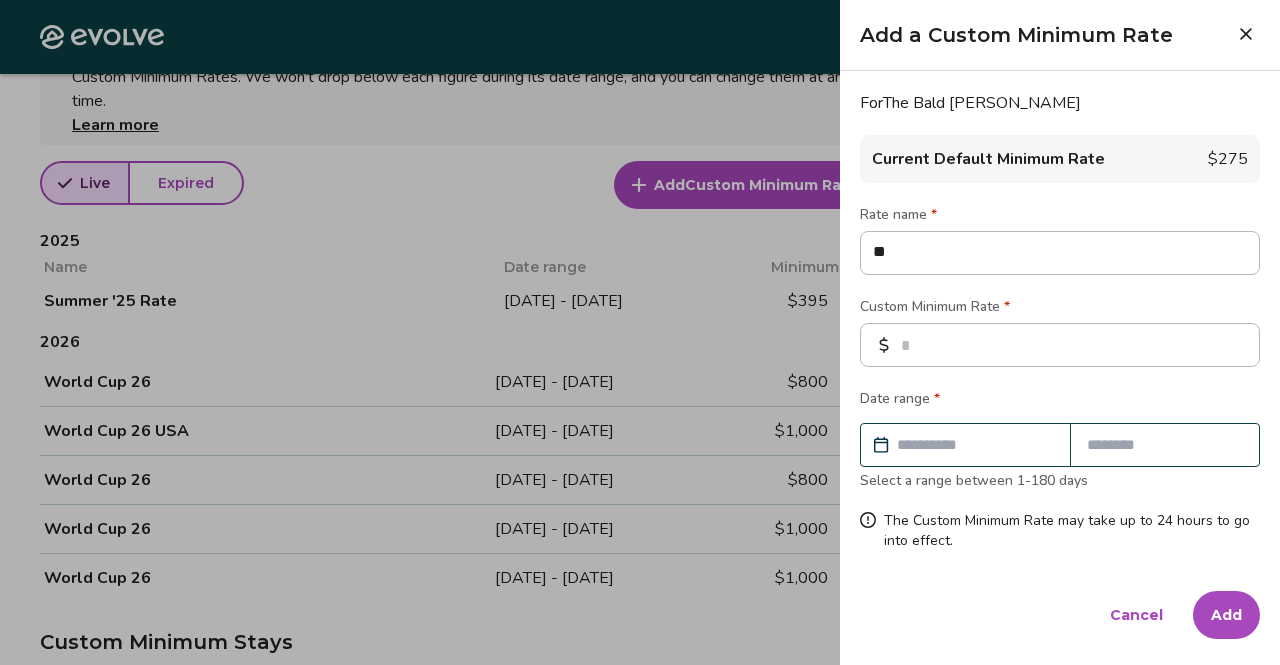 type on "***" 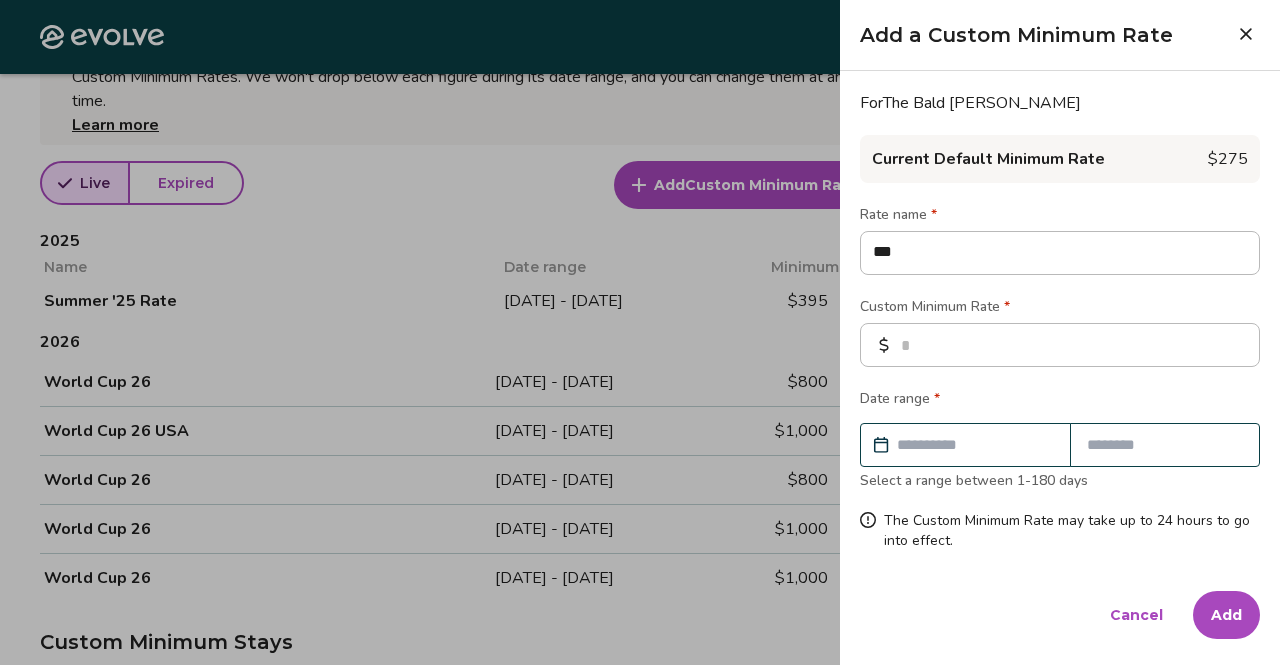 type on "****" 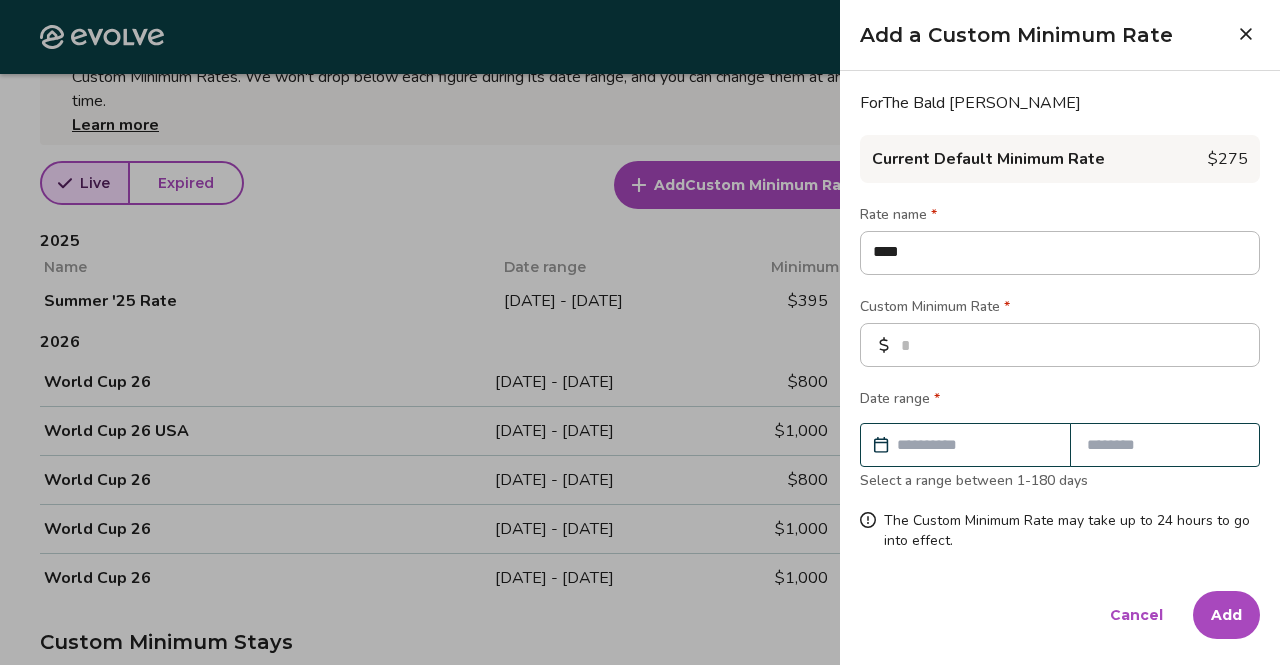 type on "*****" 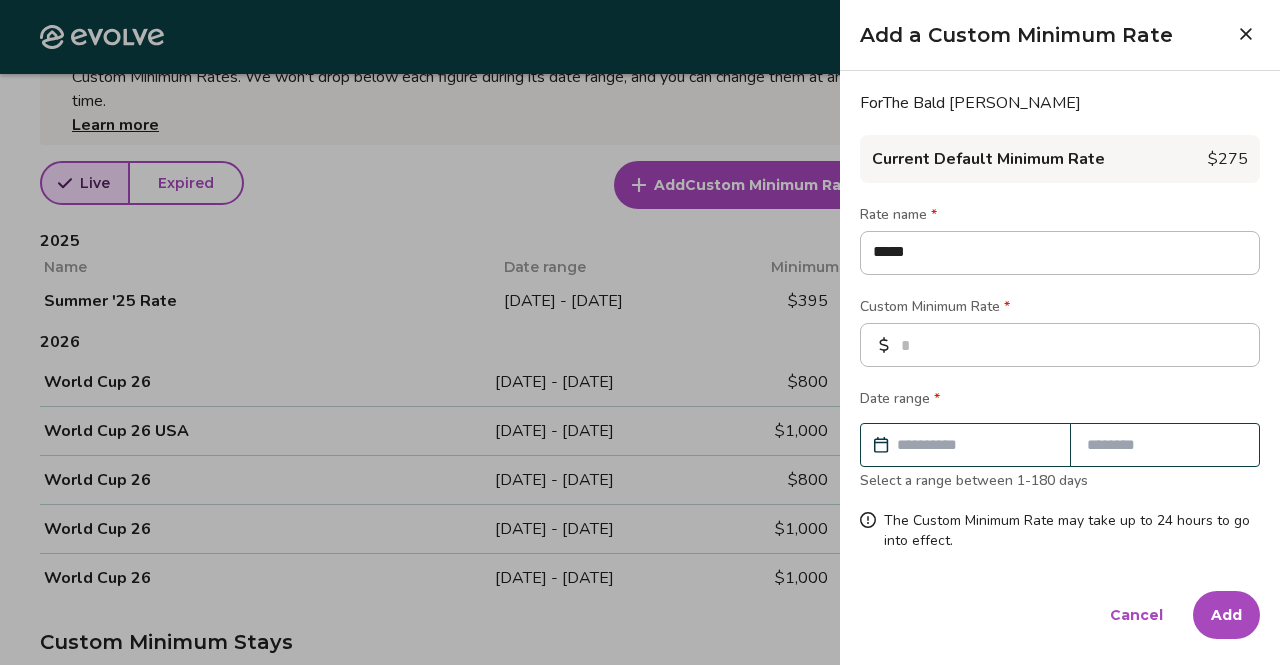 type on "******" 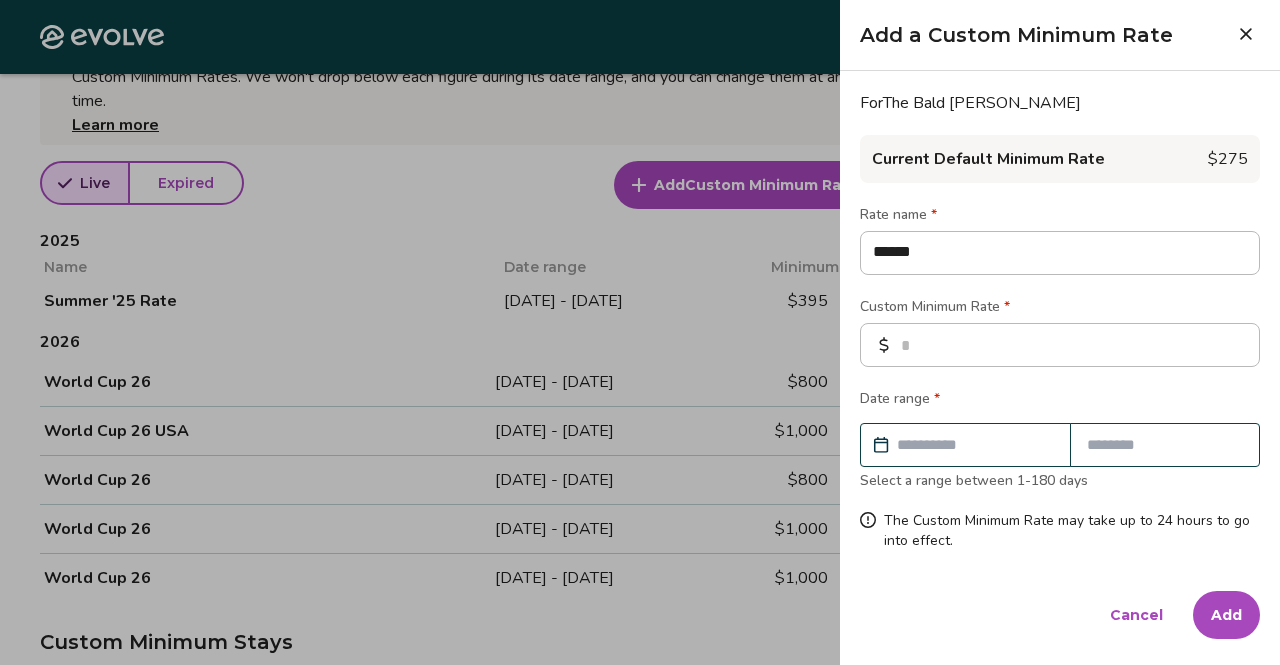 type on "*******" 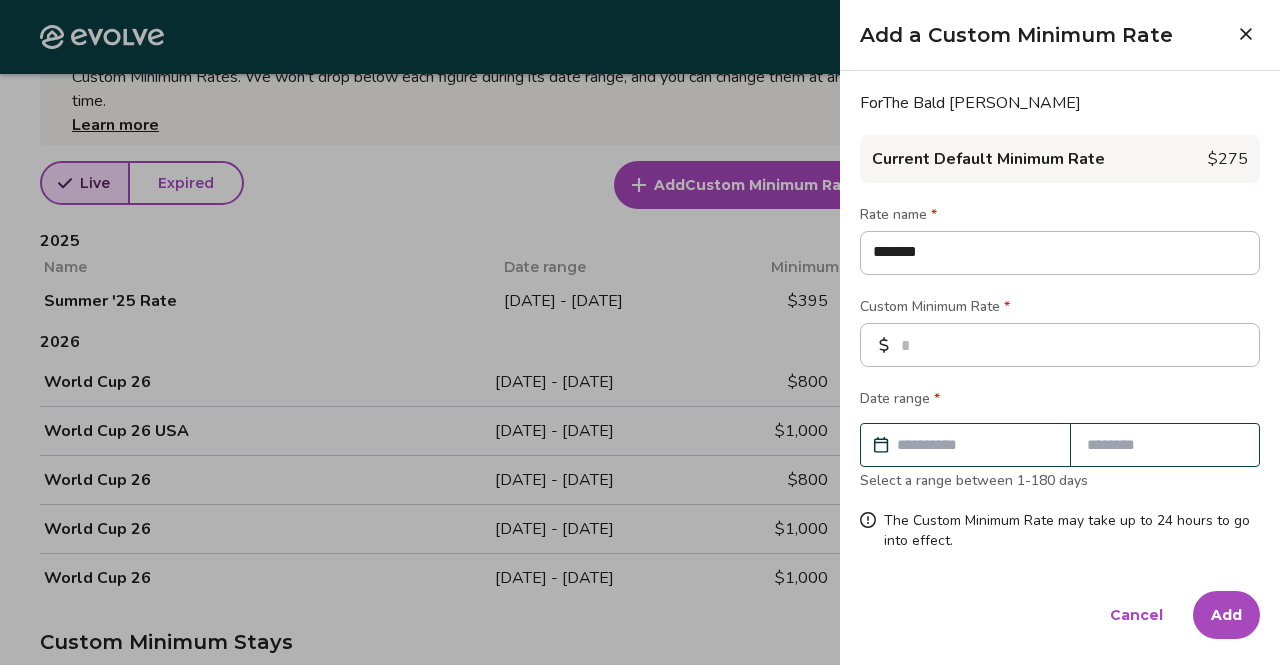 type on "********" 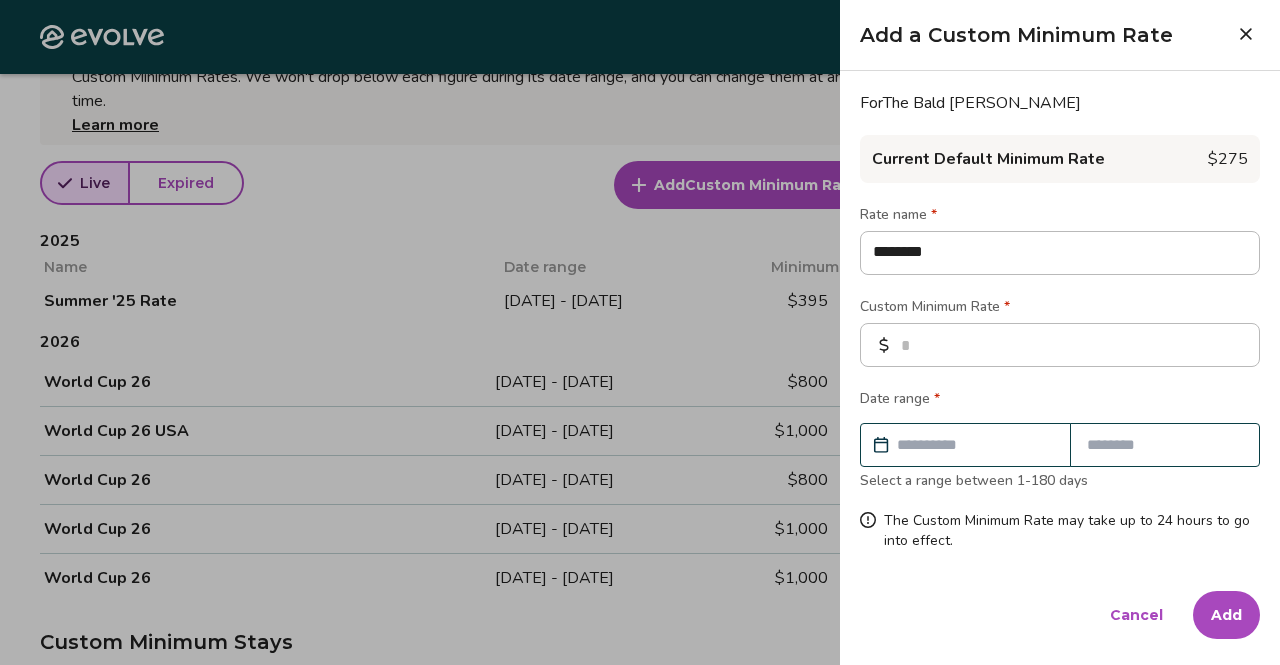 type on "*********" 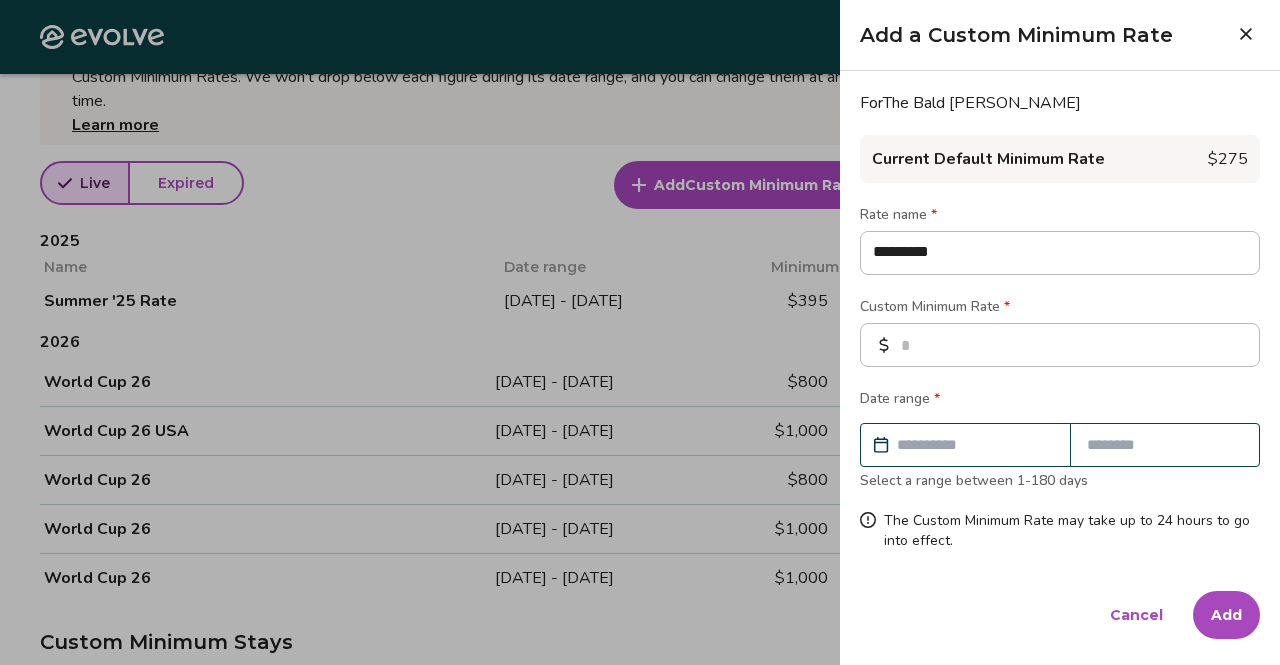 type on "*********" 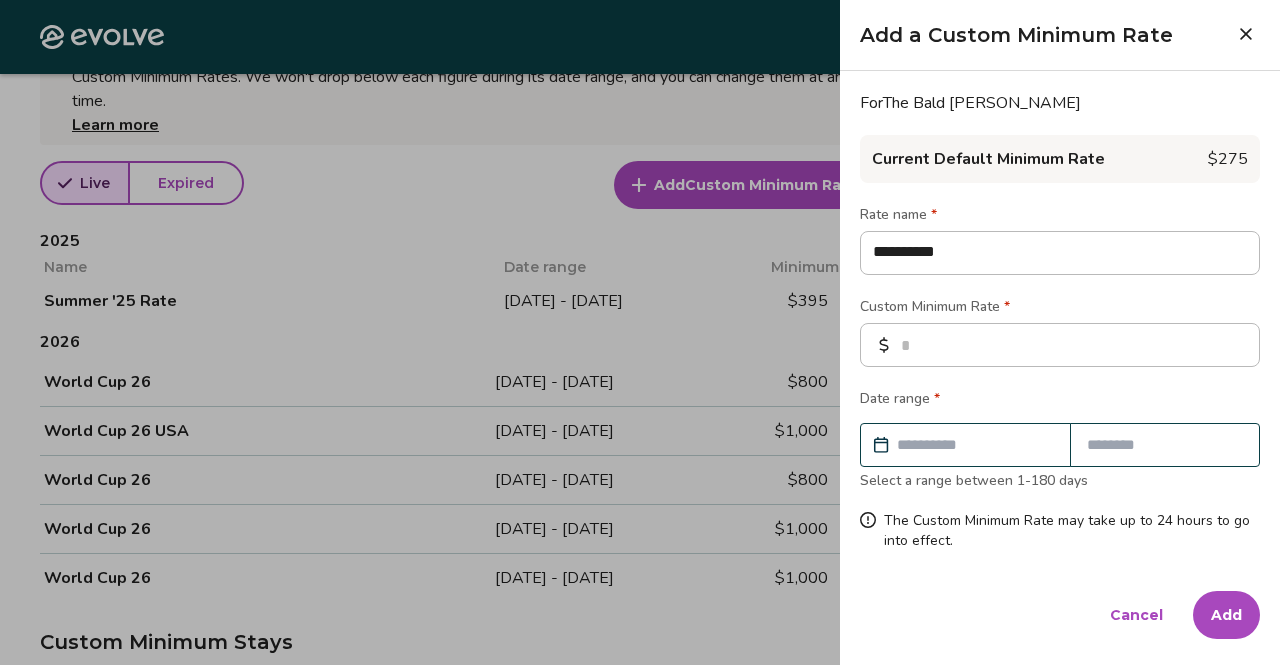 type on "**********" 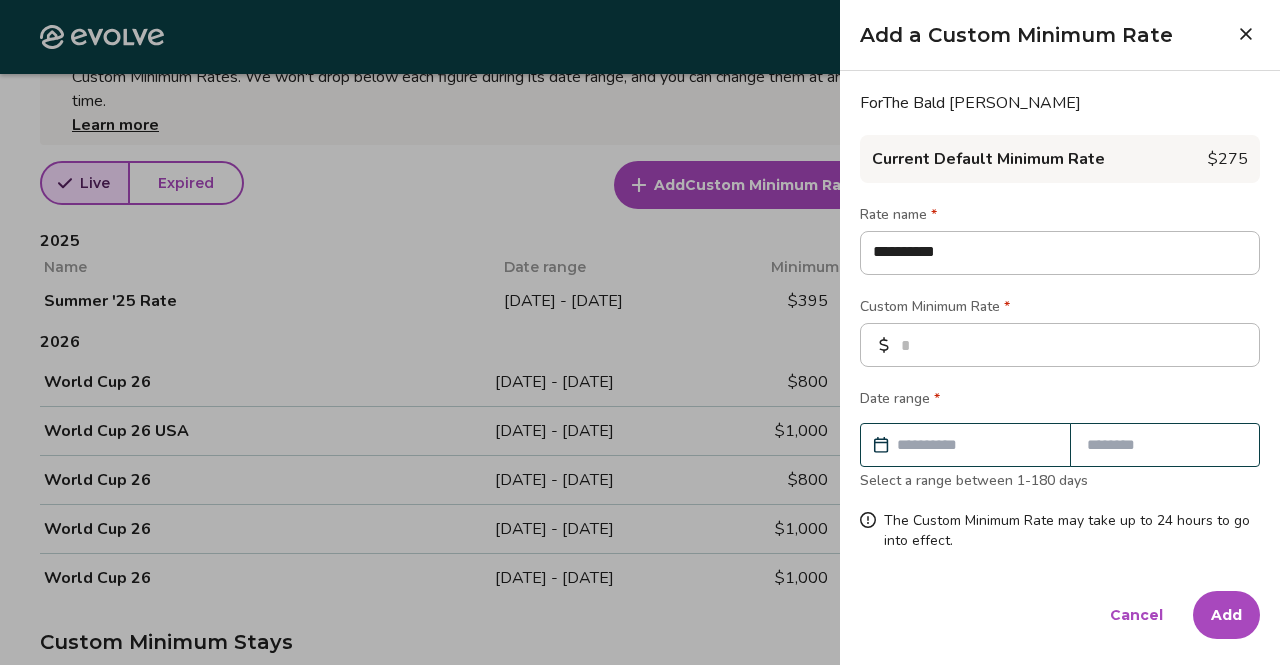 type on "*" 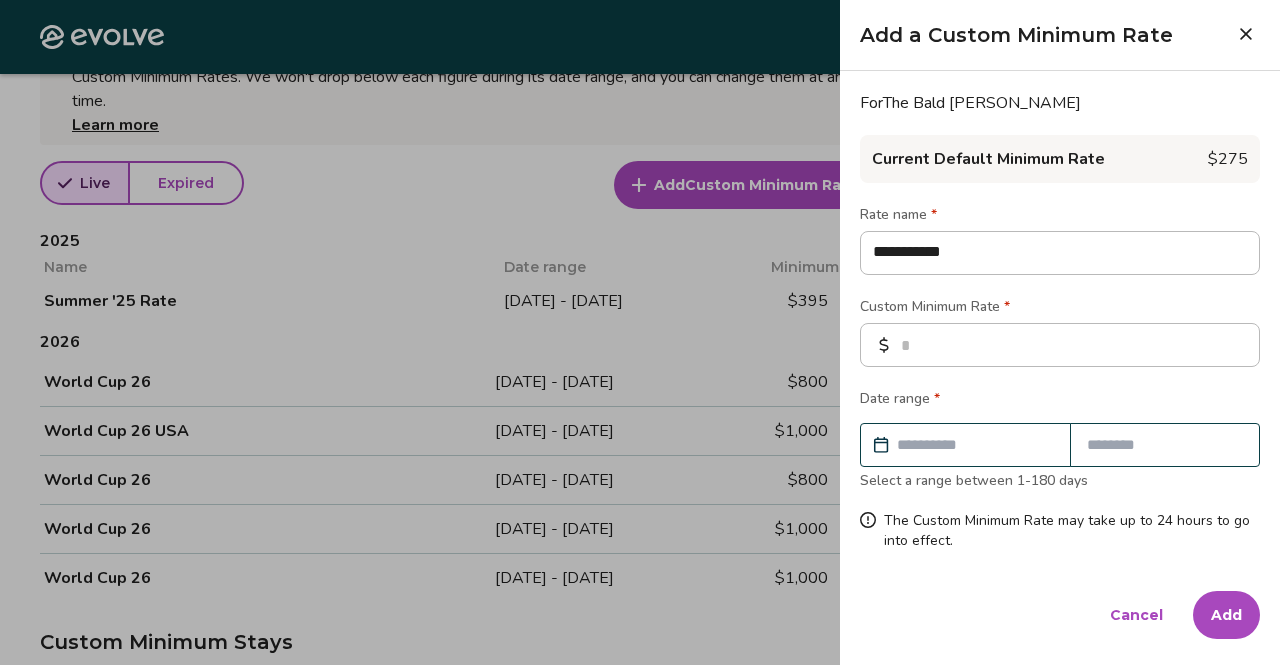type on "**********" 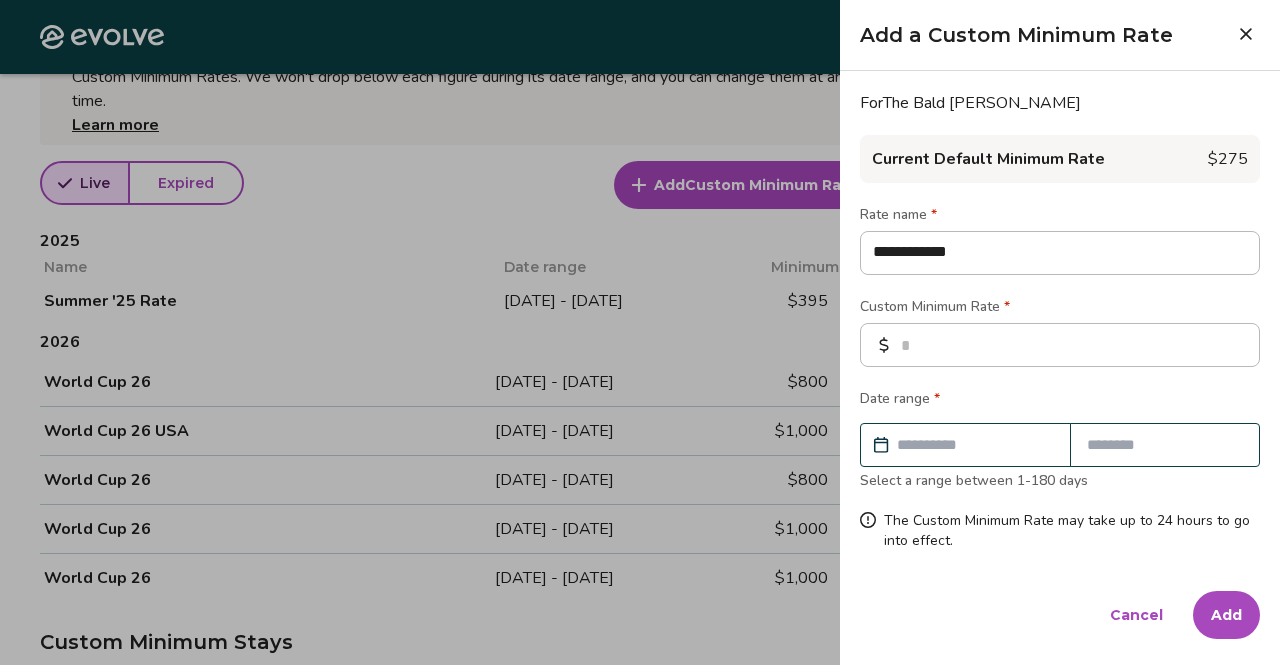 type on "**********" 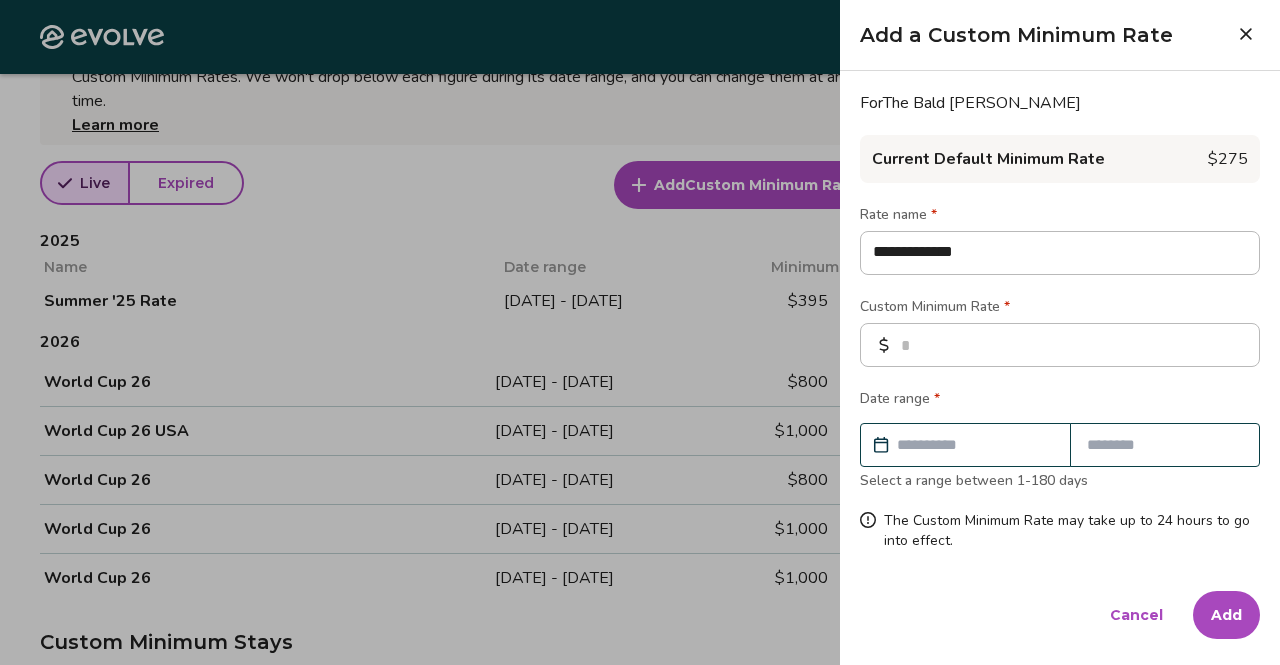 type on "**********" 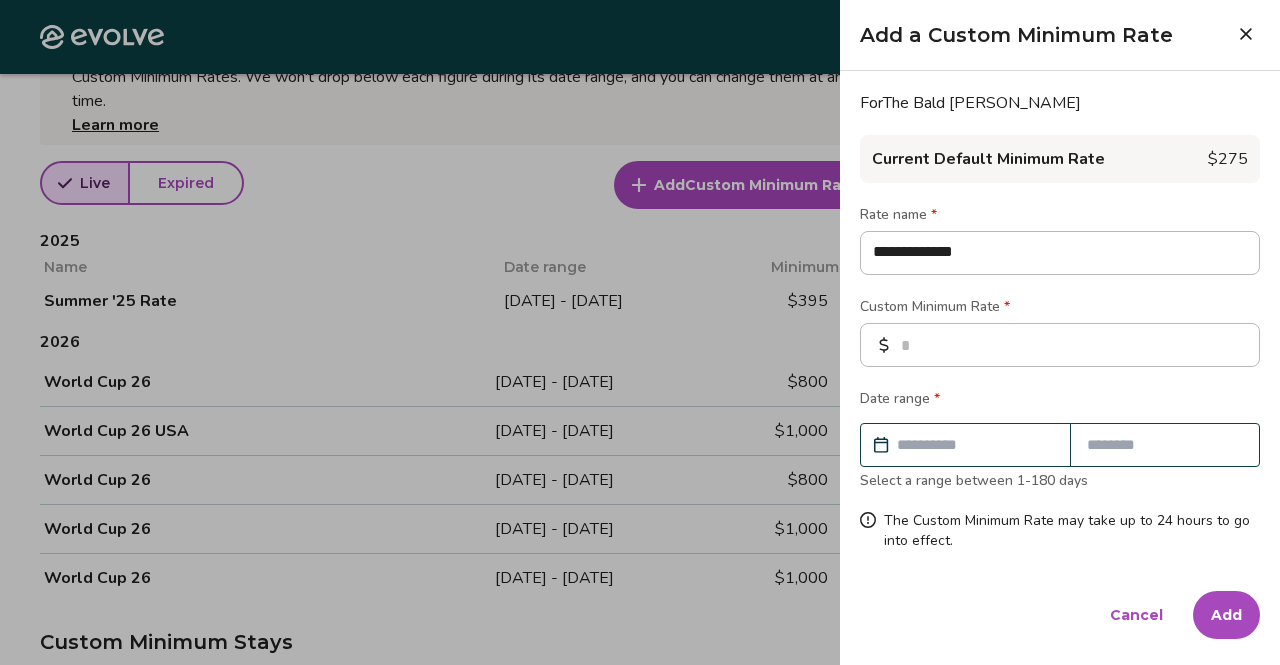 type on "*" 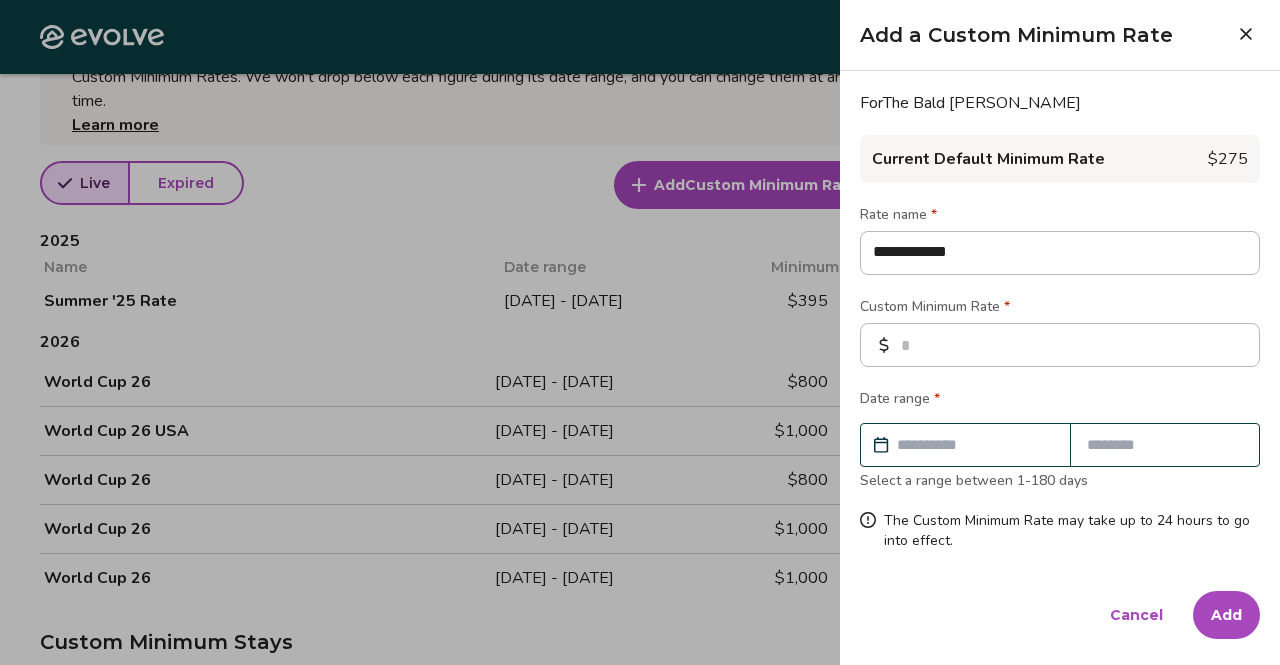 type on "**********" 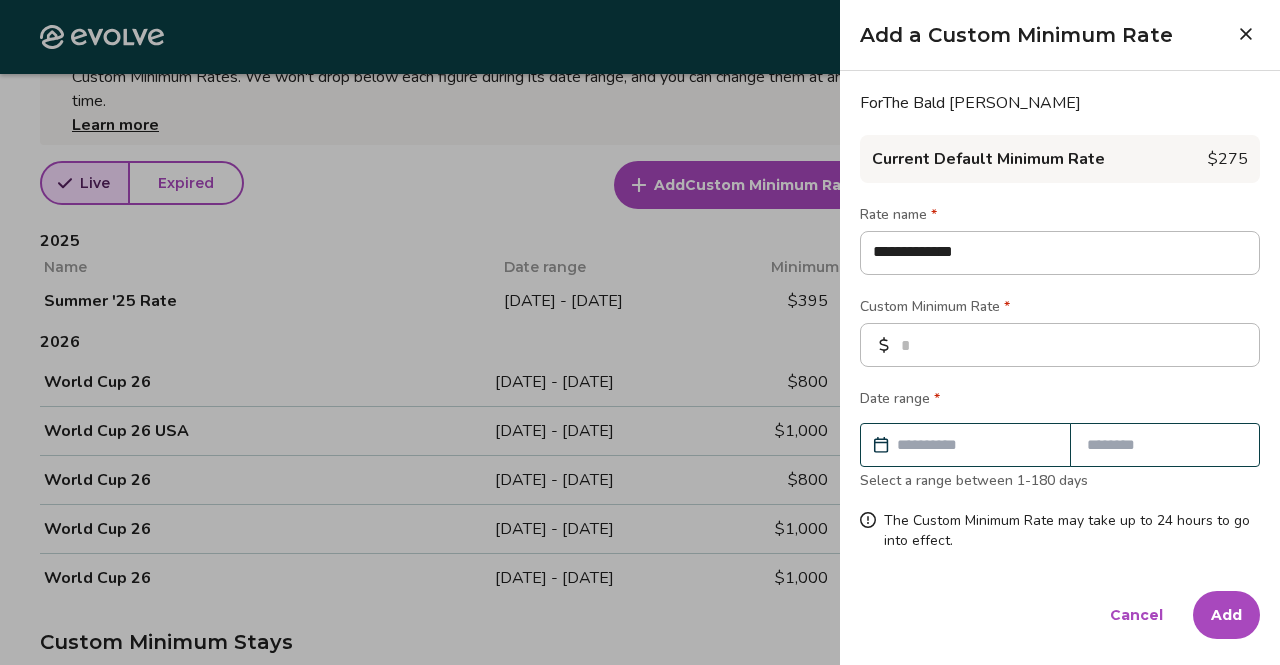 type on "**********" 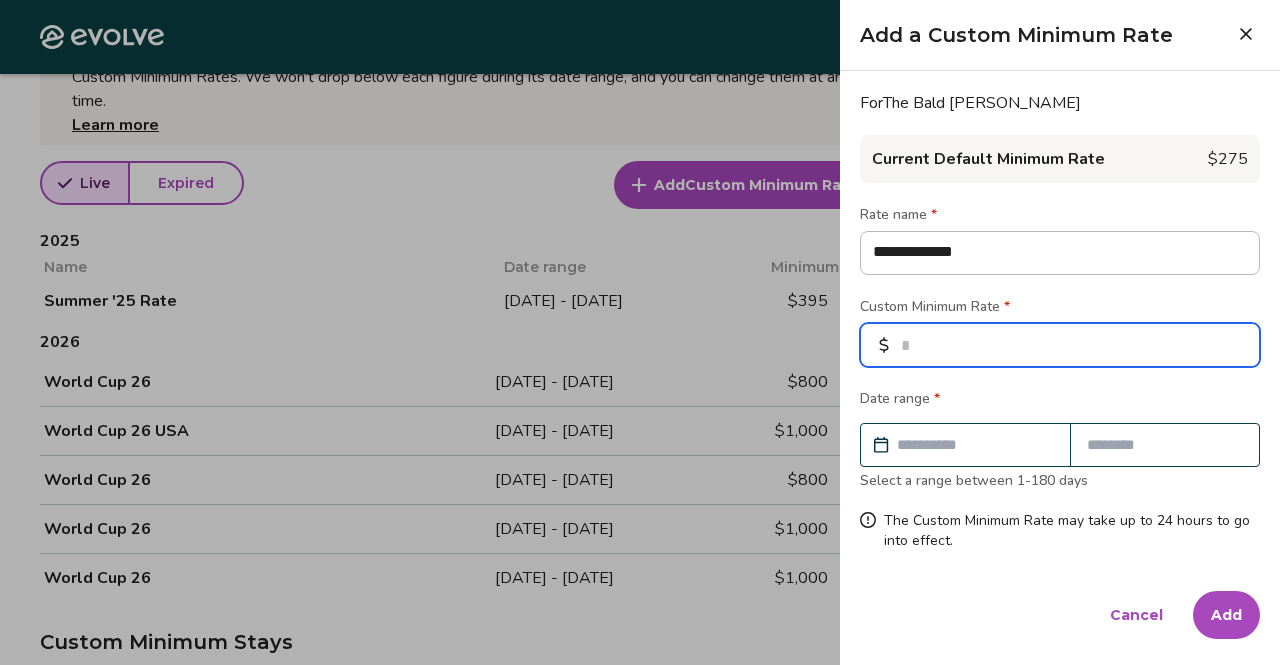 click at bounding box center [1060, 345] 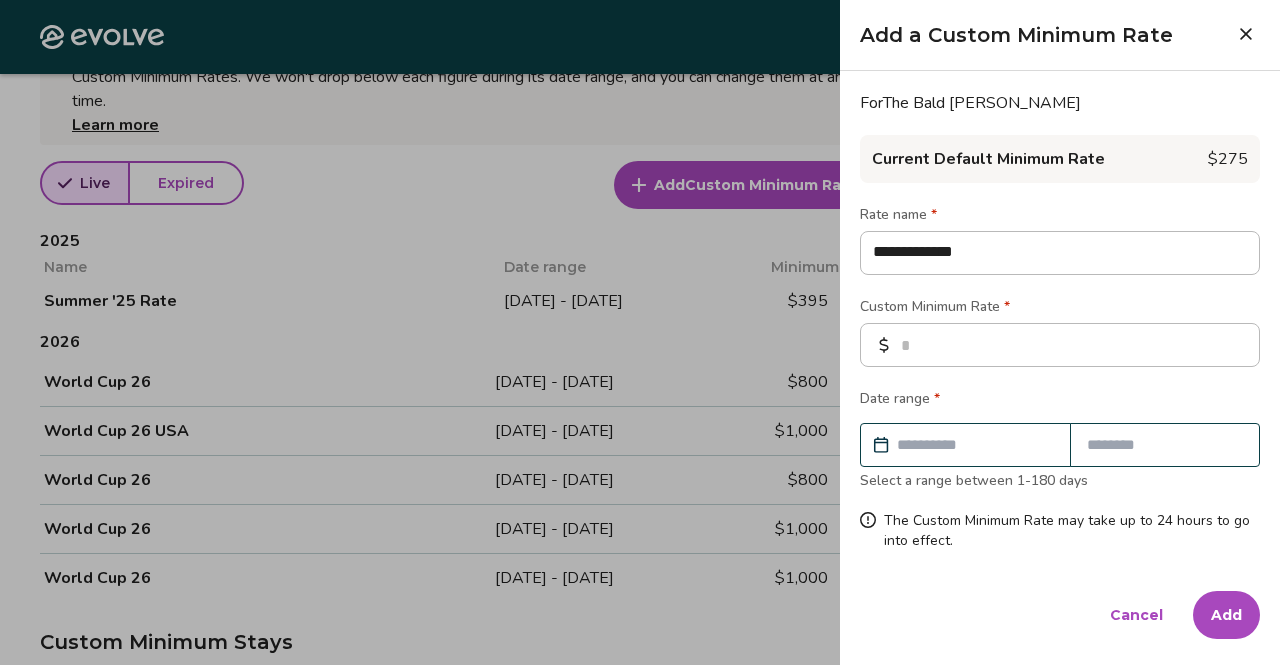 click at bounding box center [975, 445] 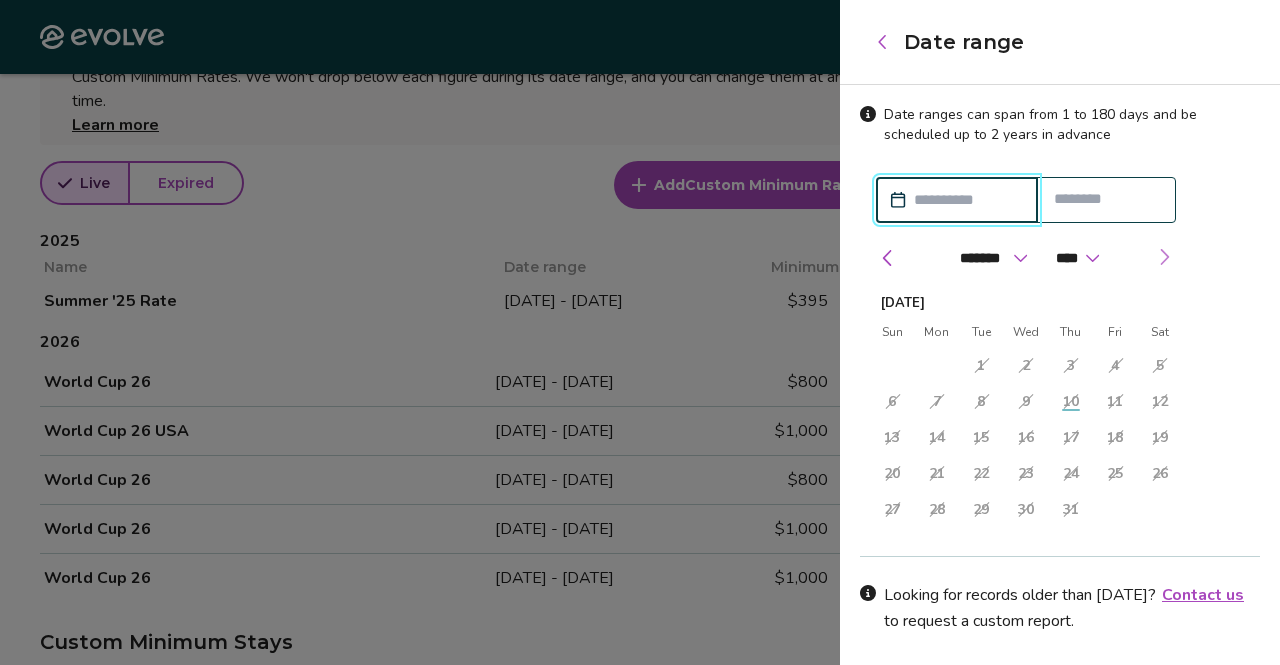 click at bounding box center [1164, 257] 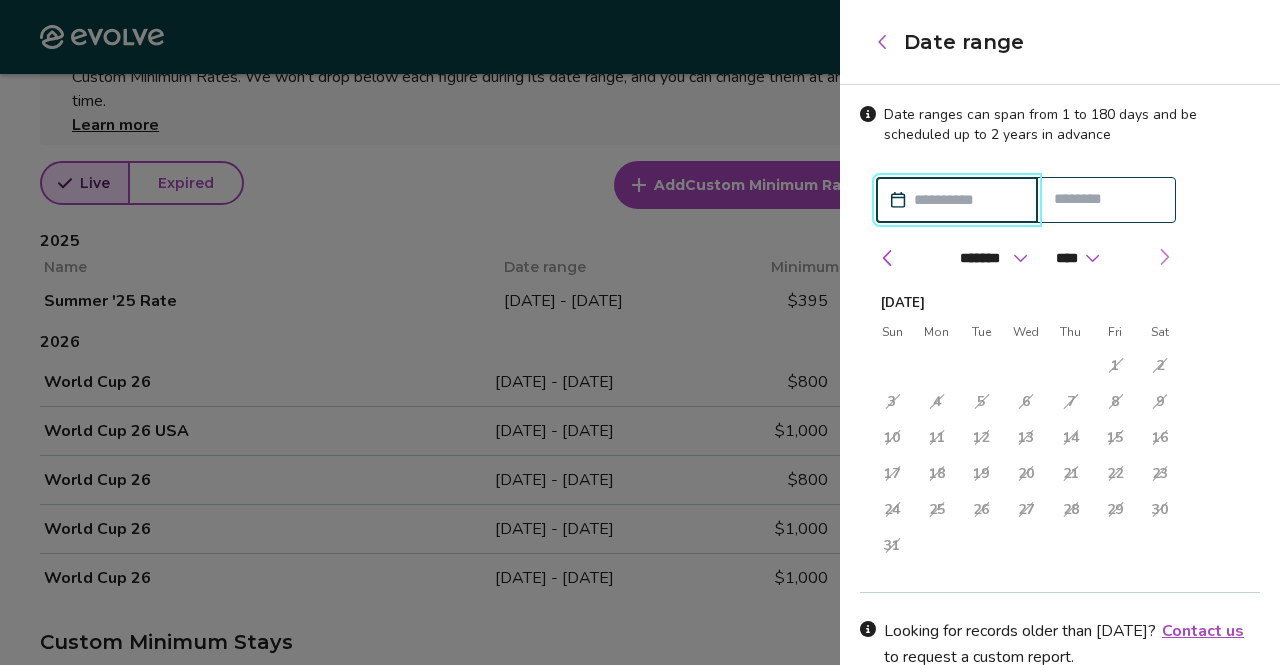 click at bounding box center (1164, 257) 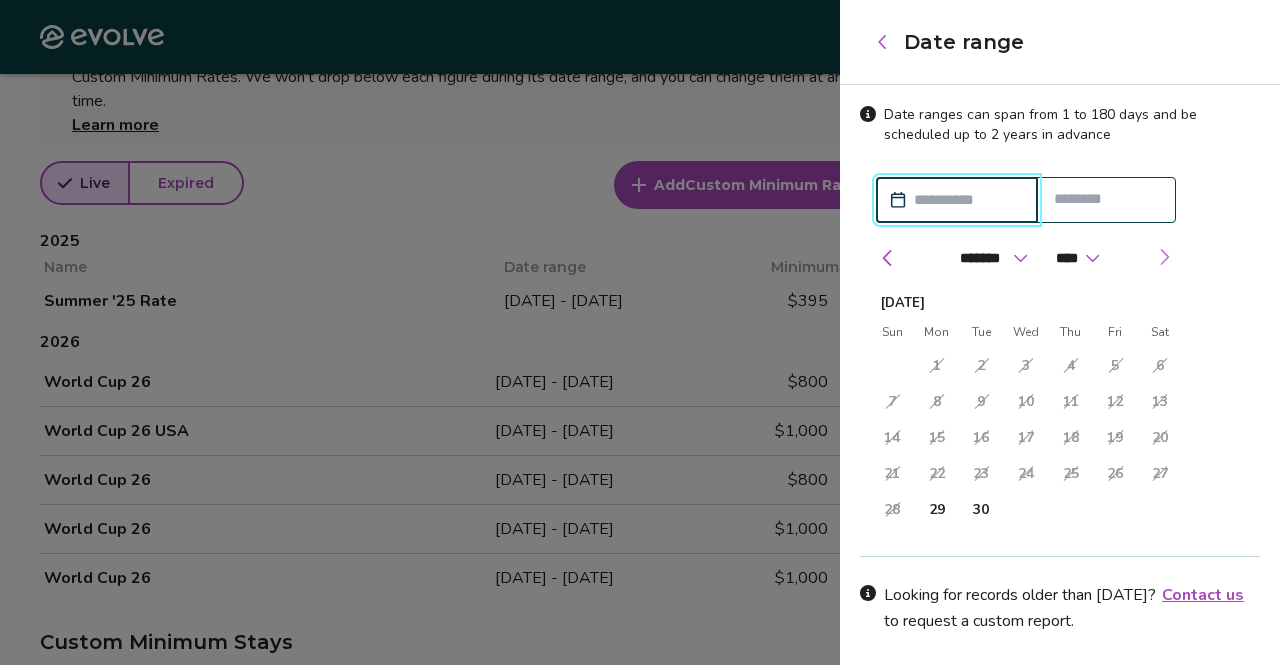 click at bounding box center (1164, 257) 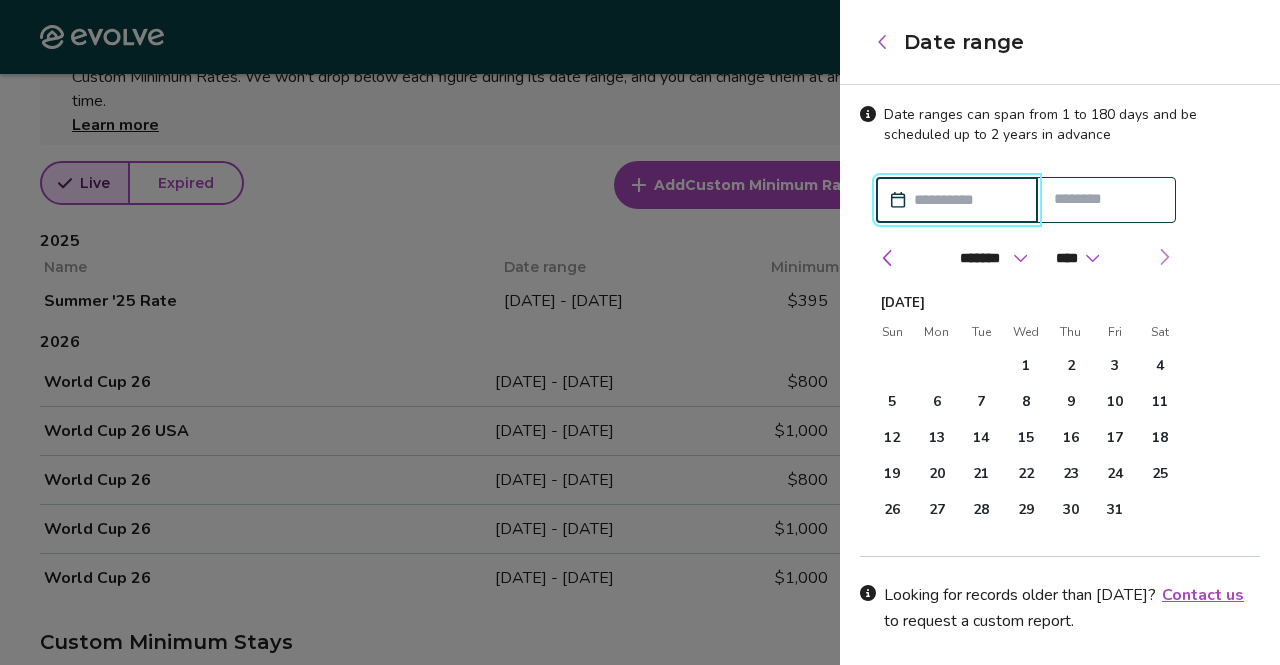 click at bounding box center [1164, 257] 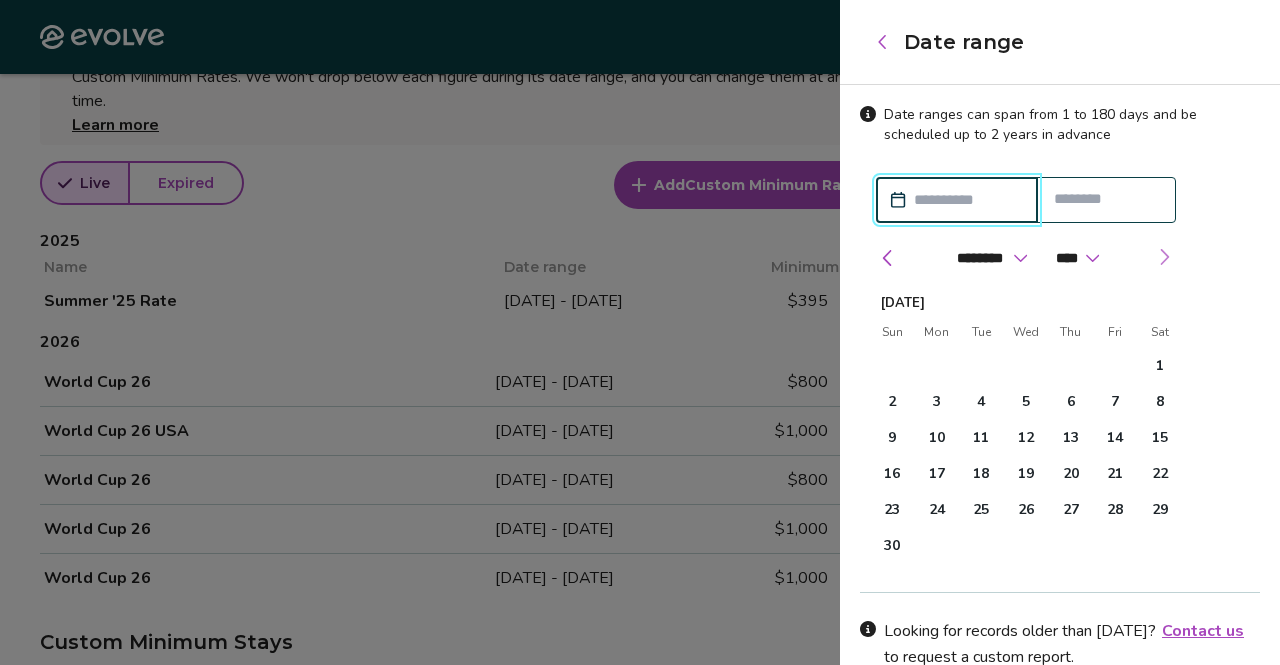click at bounding box center (1164, 257) 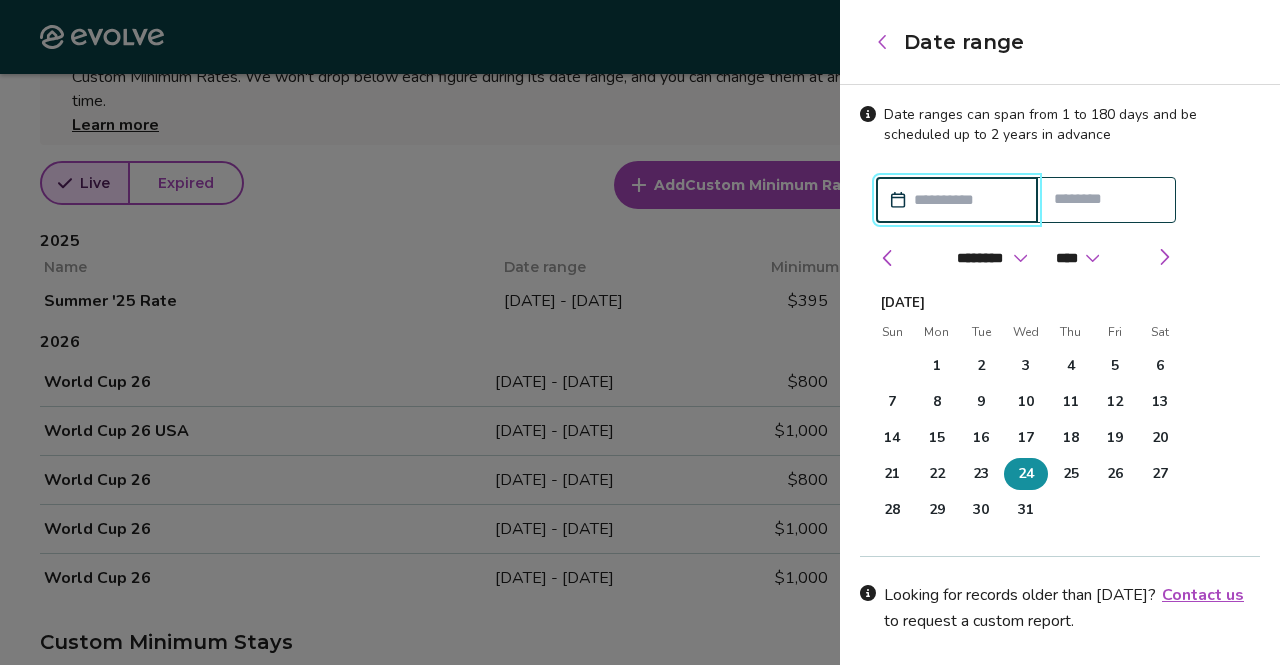 click on "24" at bounding box center [1026, 474] 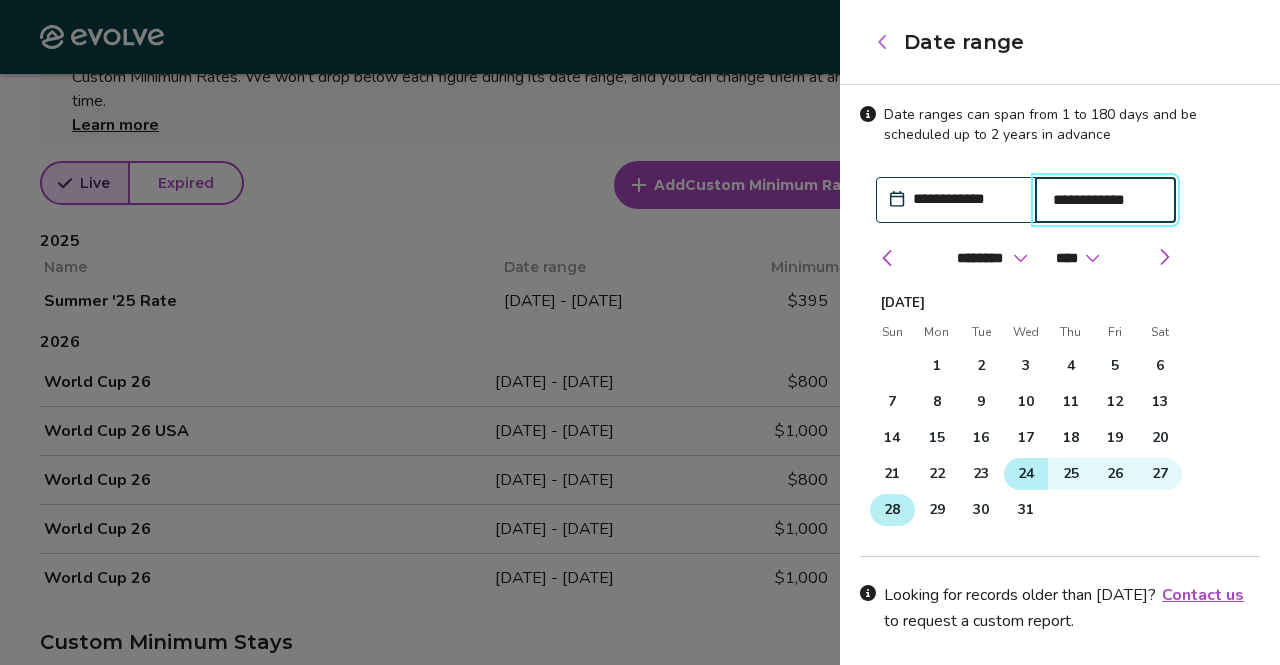 click on "28" at bounding box center (892, 510) 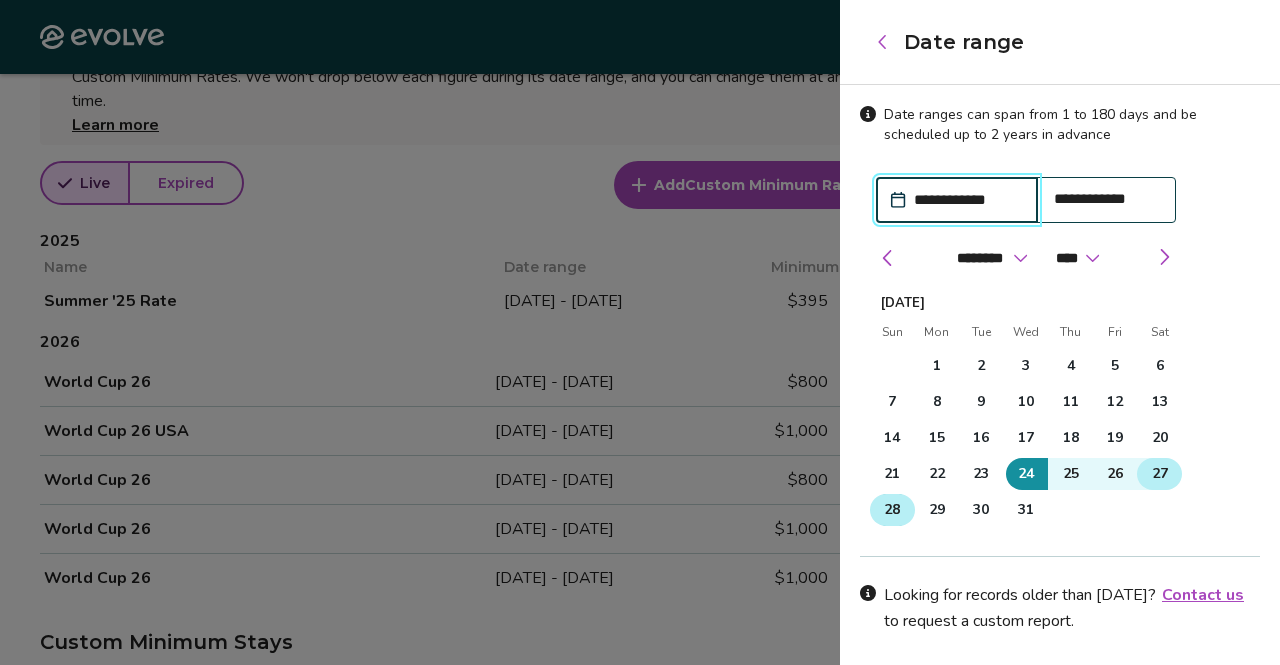 scroll, scrollTop: 138, scrollLeft: 0, axis: vertical 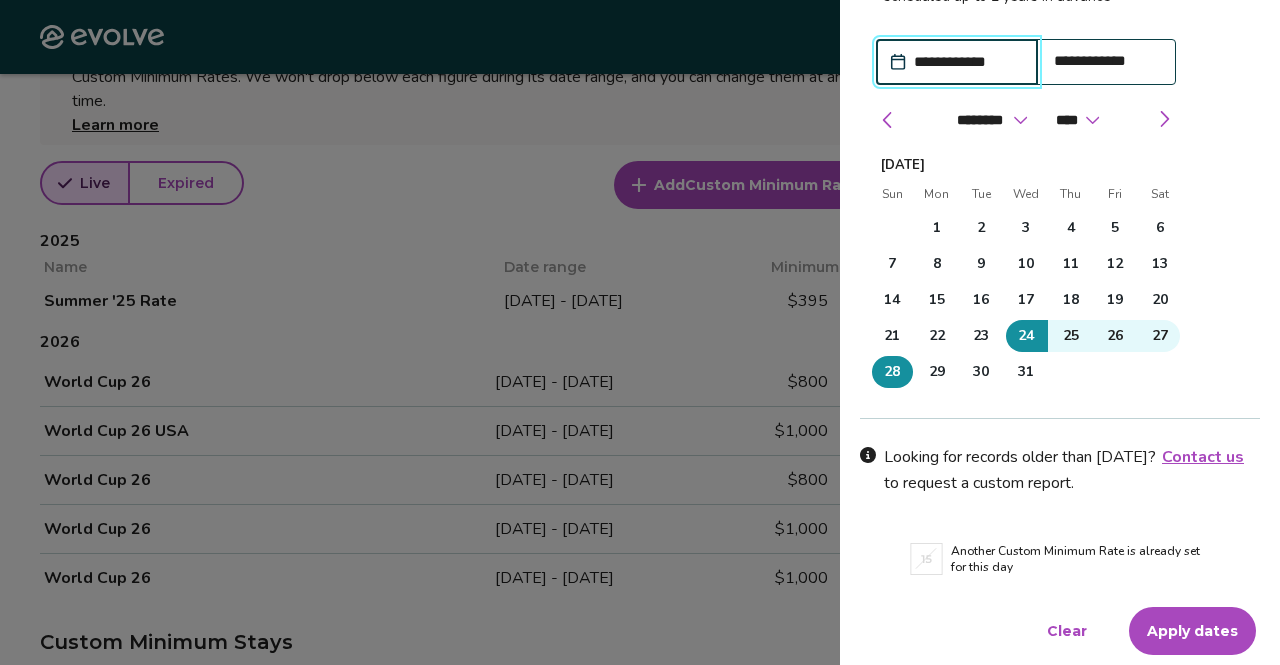 click on "Apply dates" at bounding box center [1192, 631] 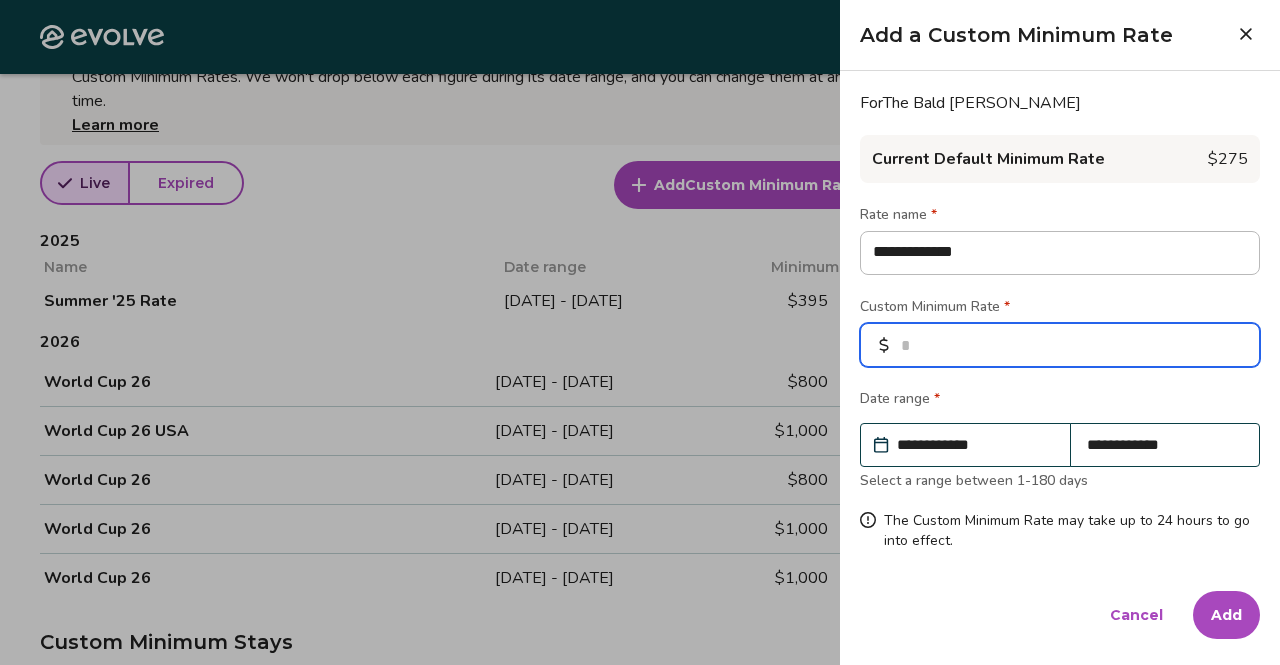 click at bounding box center [1060, 345] 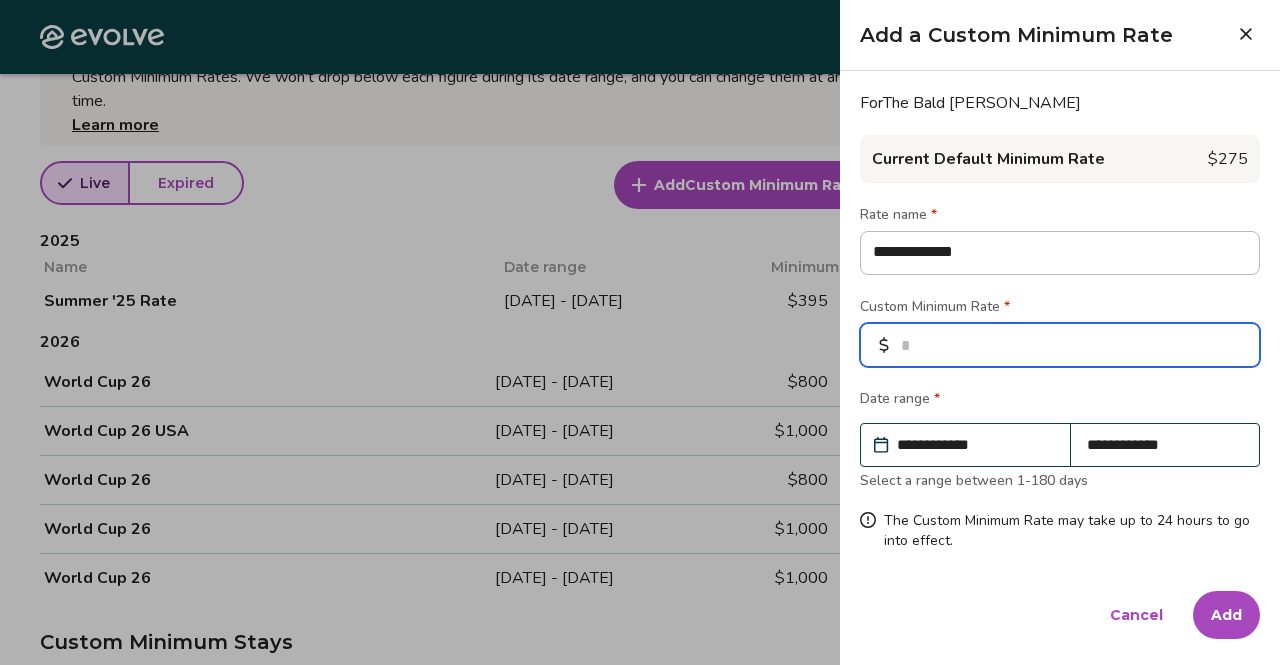 type on "*" 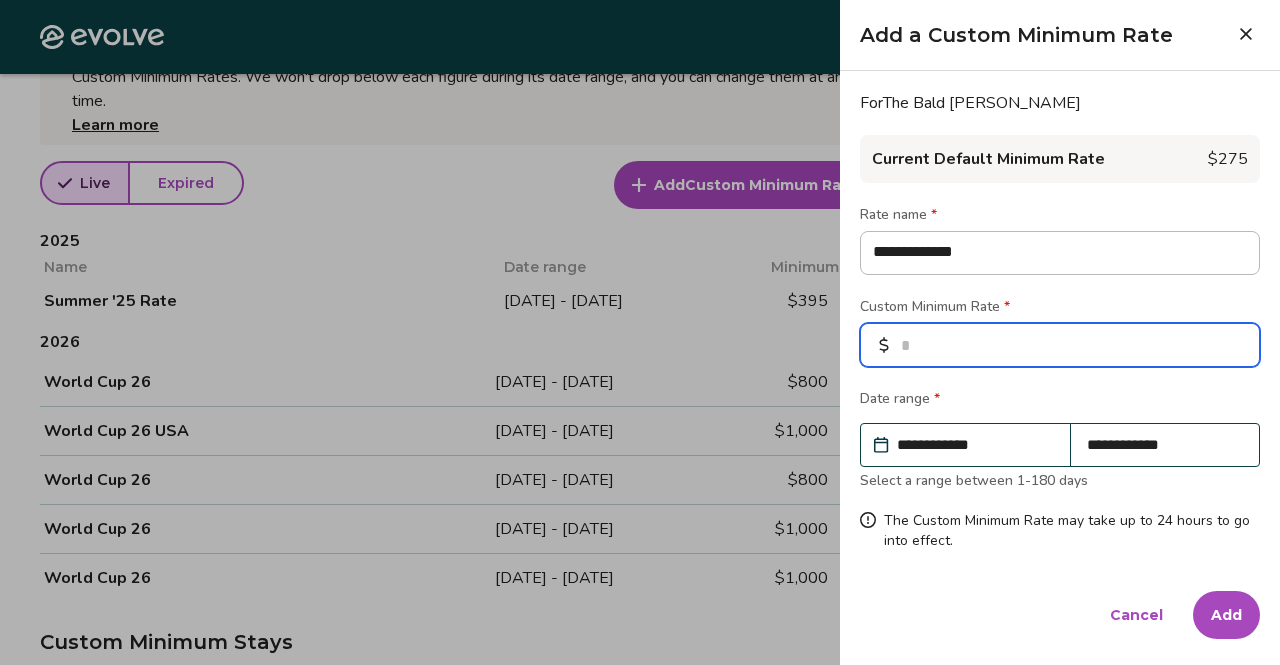type on "*" 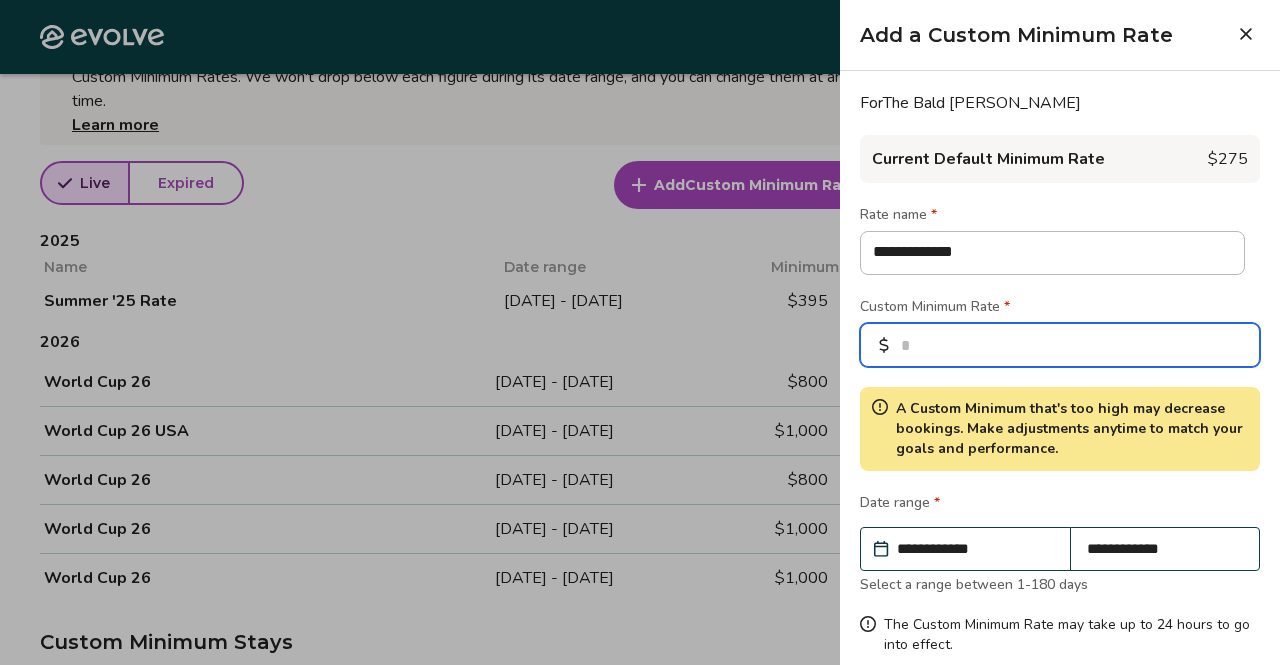 type on "***" 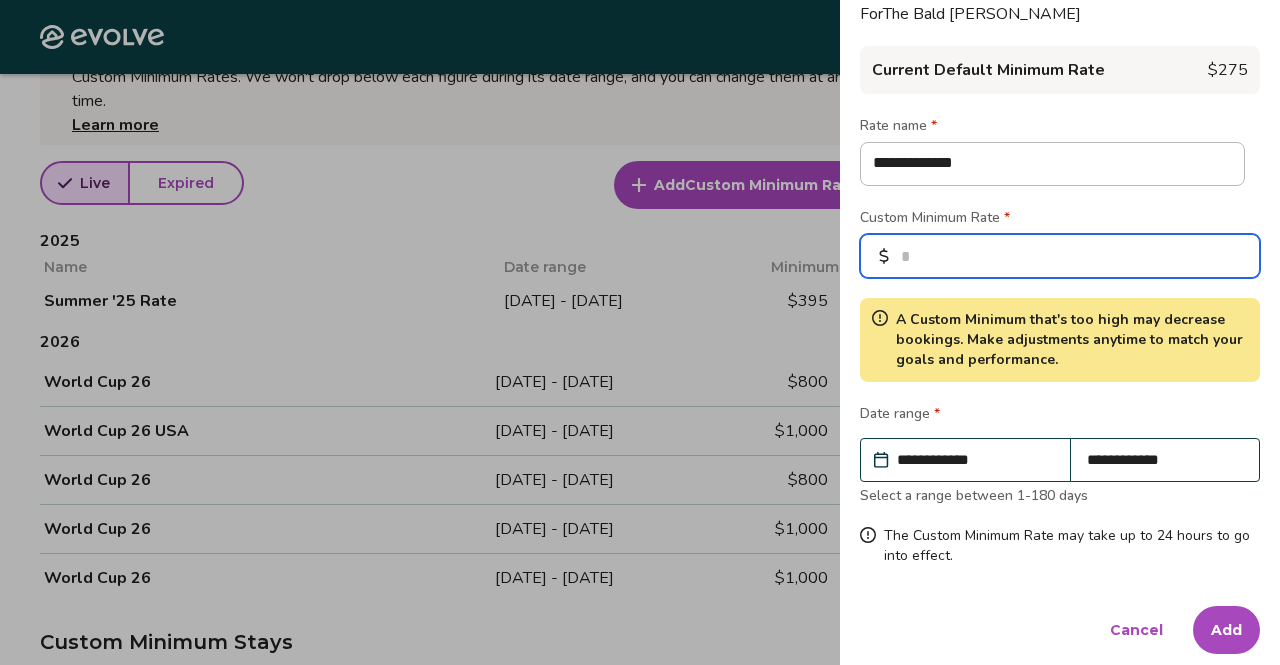 scroll, scrollTop: 98, scrollLeft: 0, axis: vertical 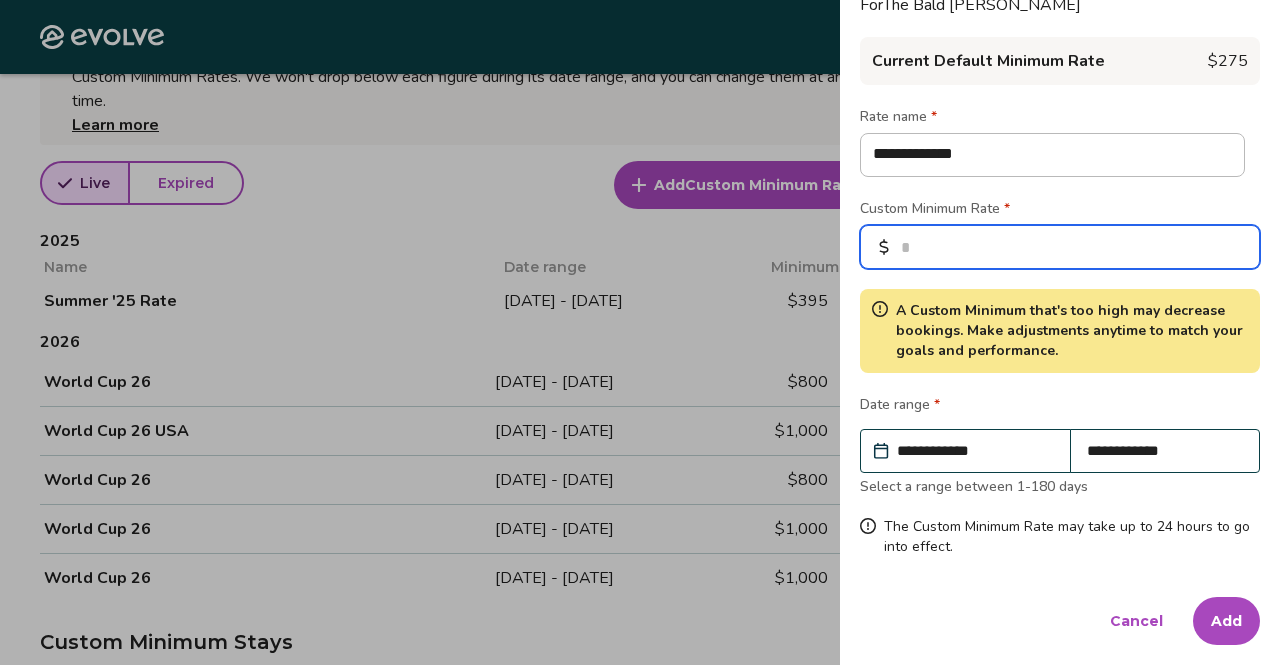 type on "***" 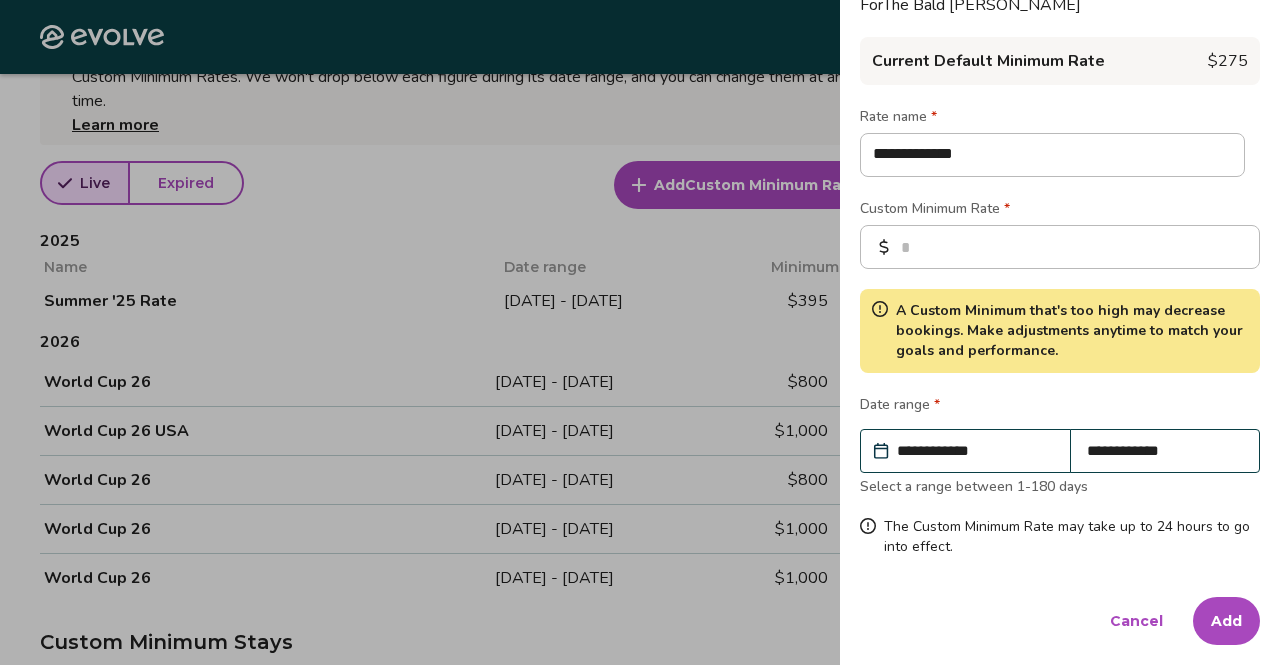 click on "Add" at bounding box center (1226, 621) 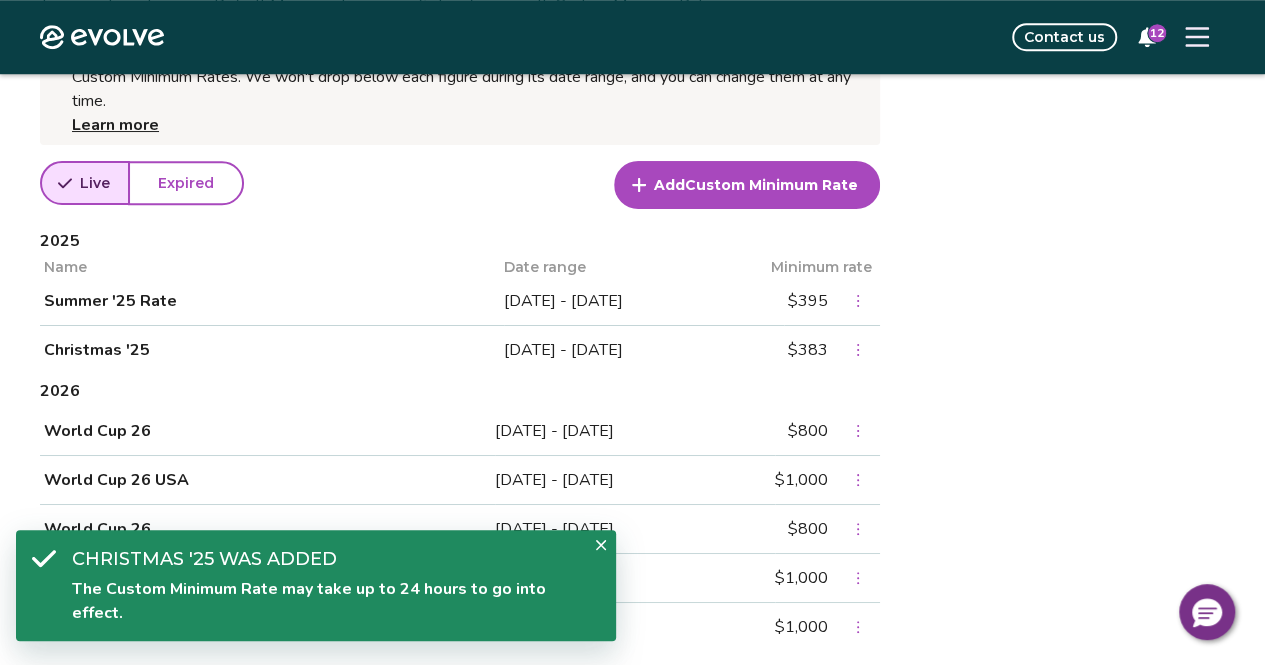 click on "$383" at bounding box center (808, 350) 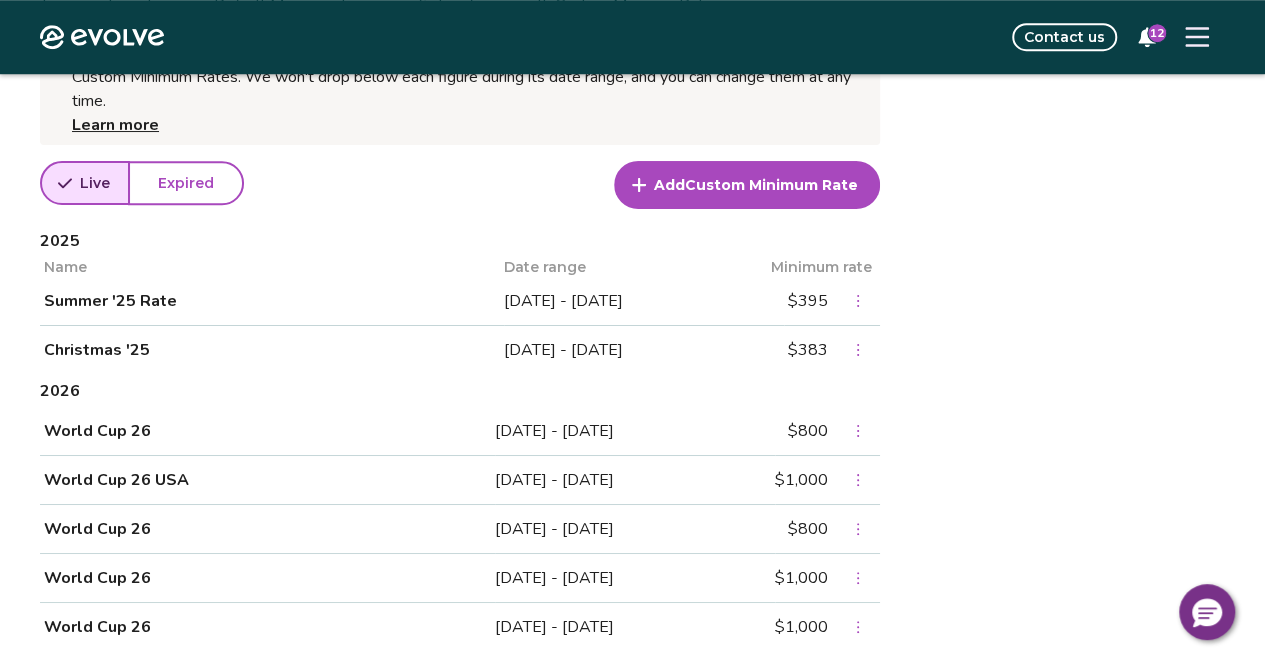click at bounding box center [858, 350] 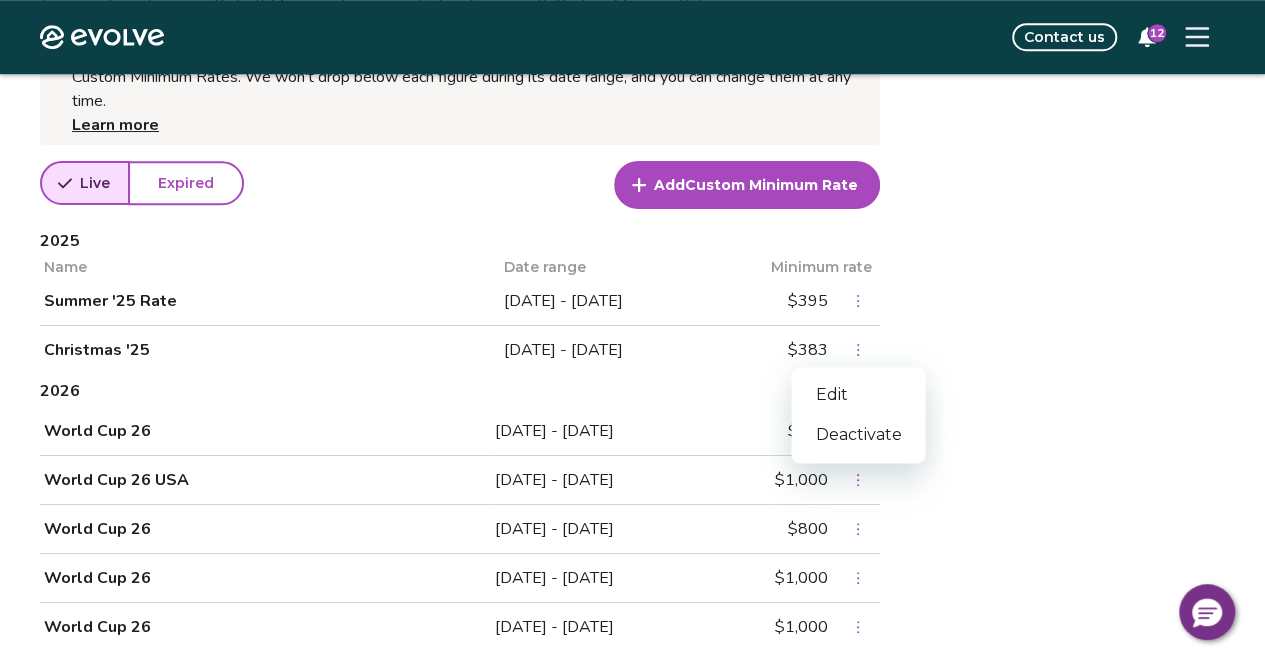 click on "Edit" at bounding box center (858, 395) 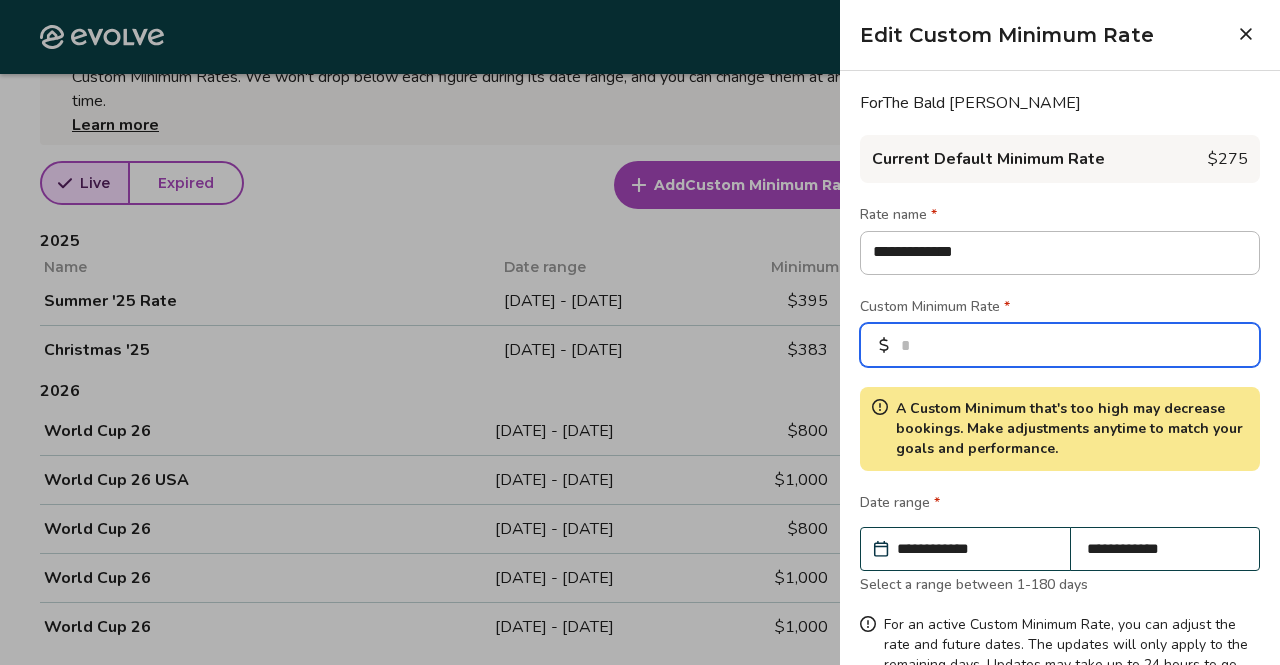 click on "***" at bounding box center (1060, 345) 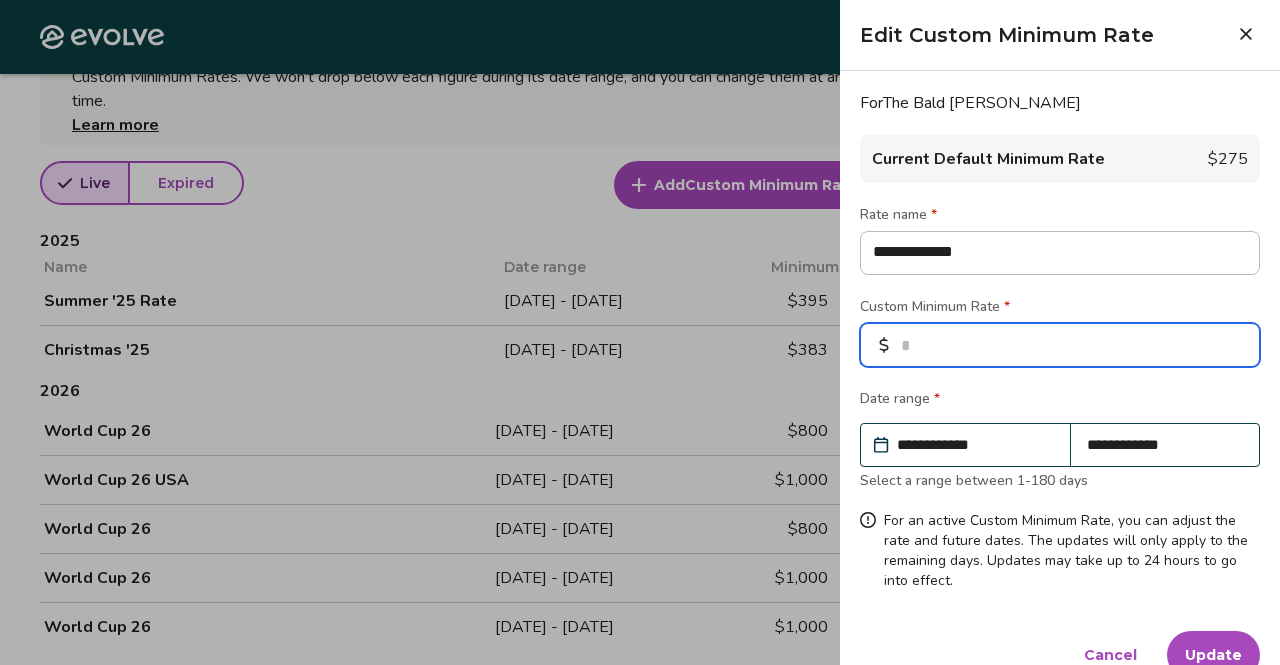 type on "*" 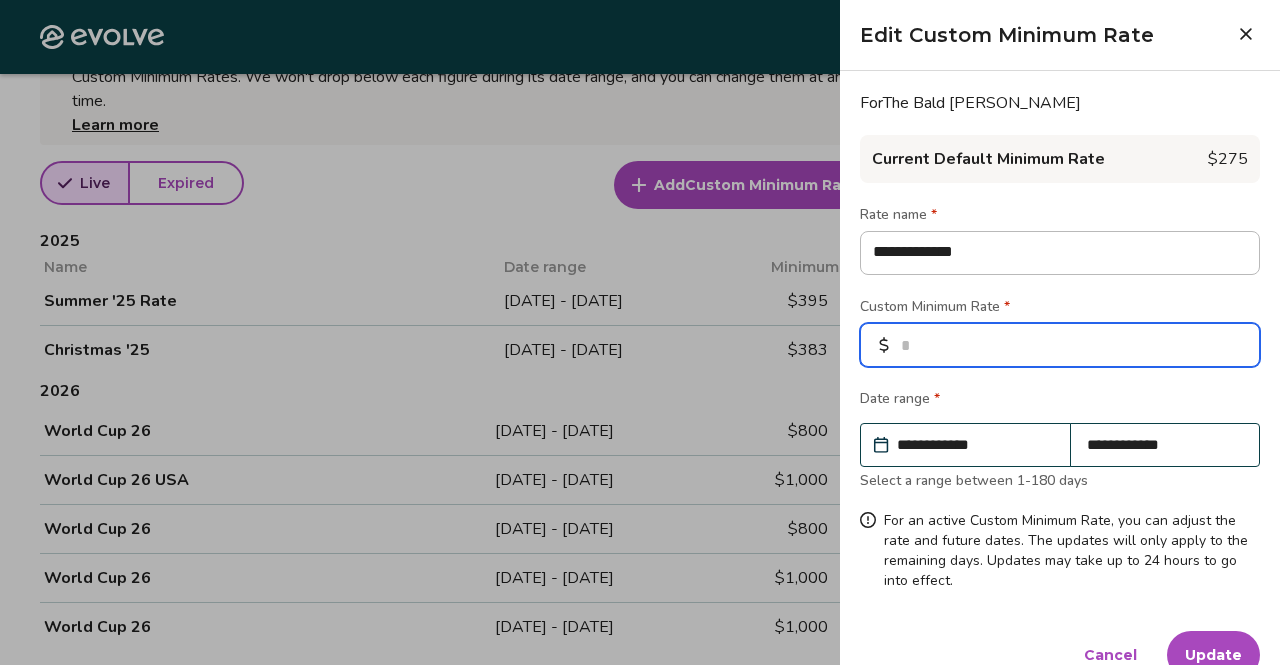 type on "*" 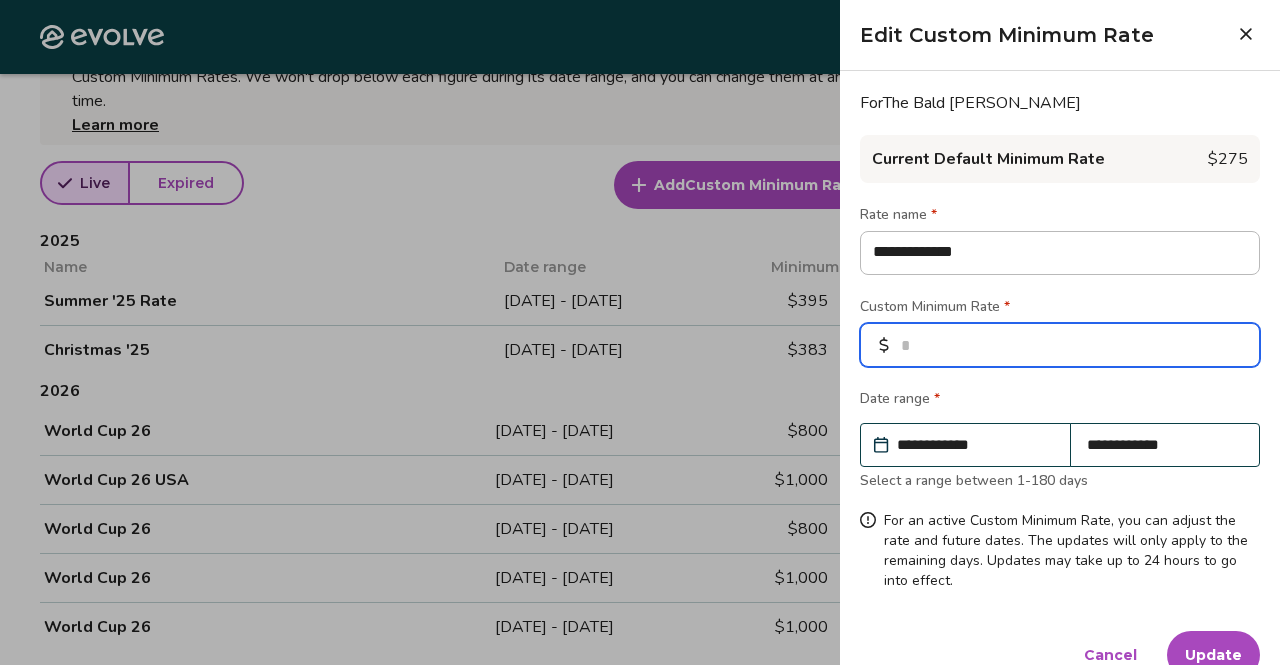 type on "*" 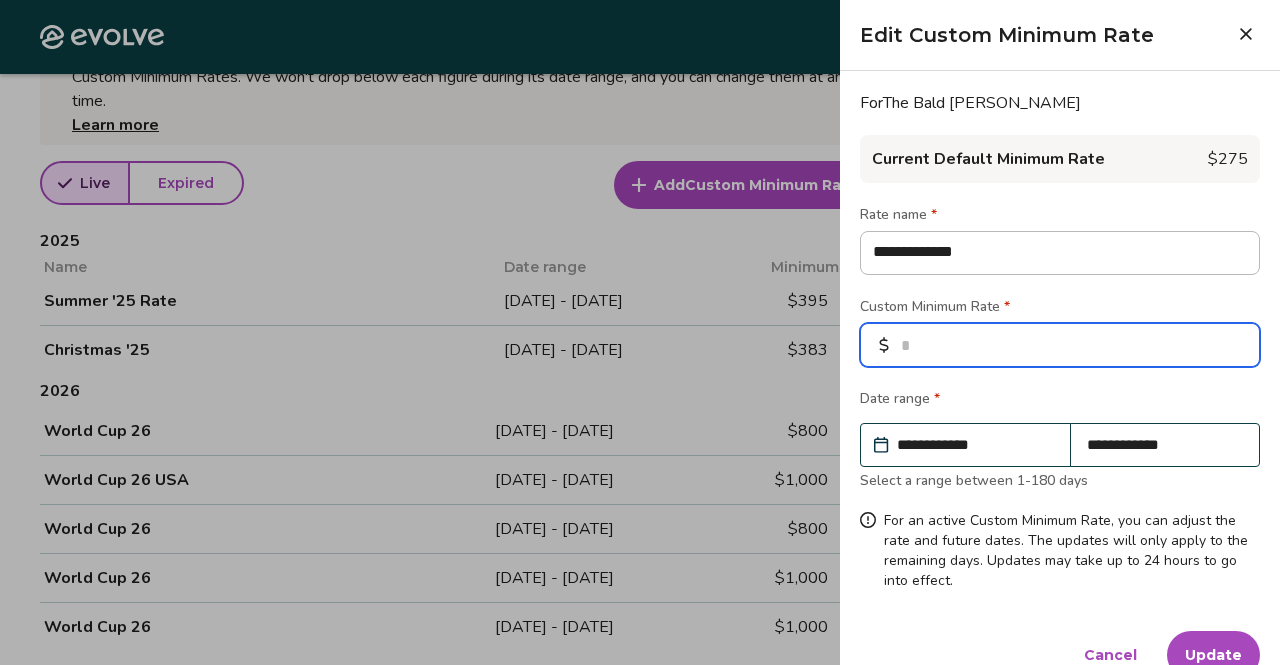 type on "**" 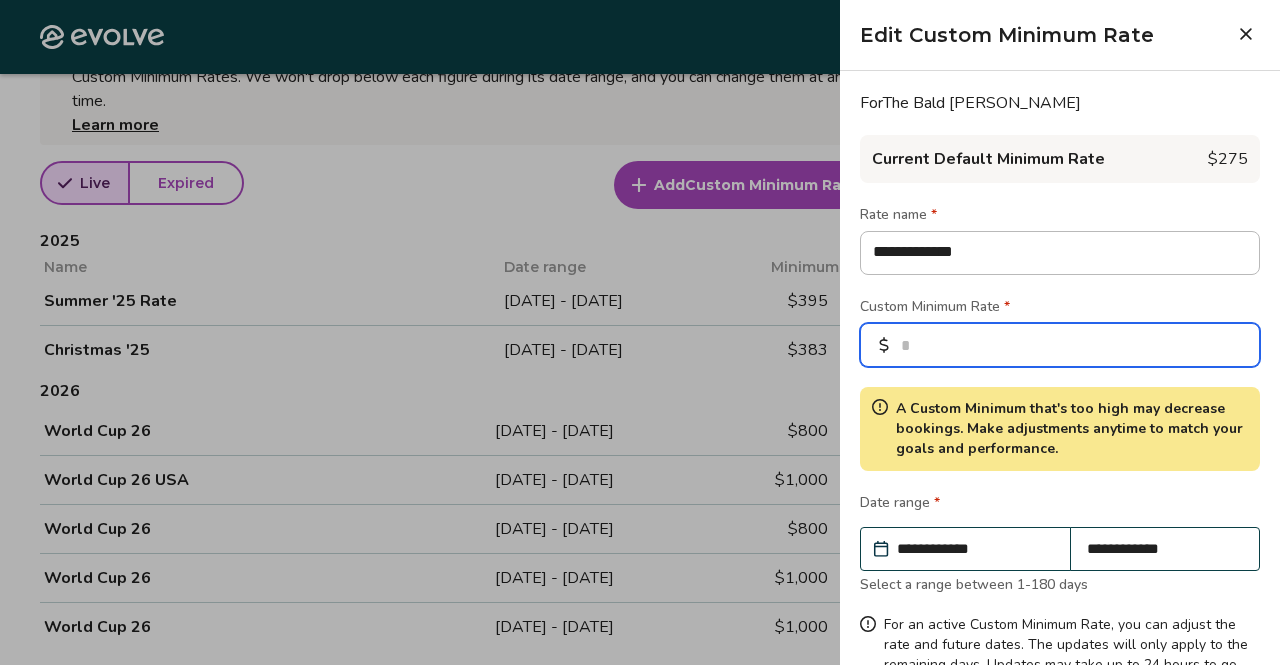 type on "***" 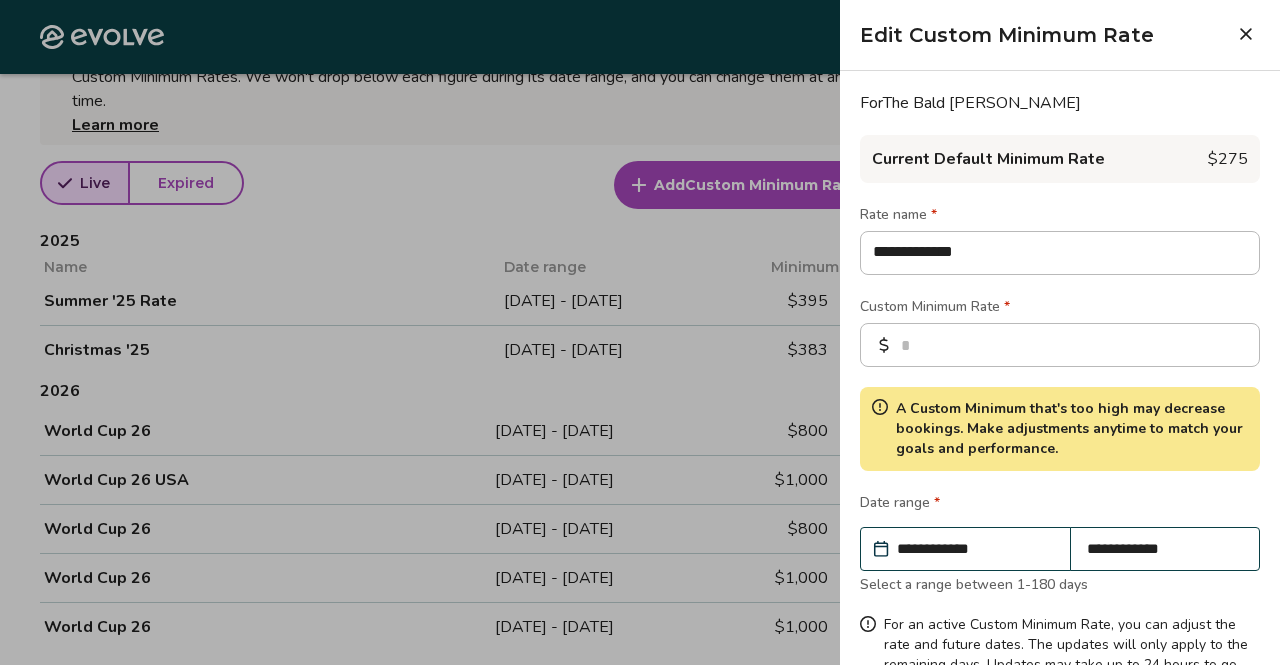 click on "Custom Minimum Rate   *" at bounding box center (1060, 309) 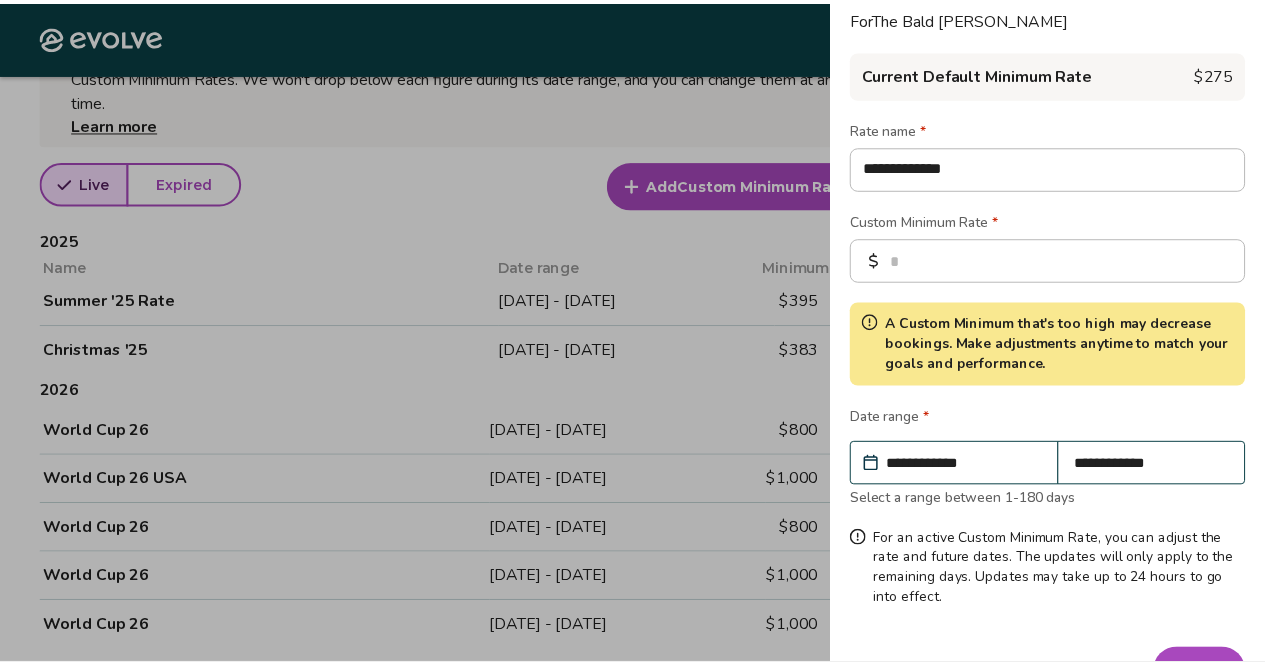 scroll, scrollTop: 138, scrollLeft: 0, axis: vertical 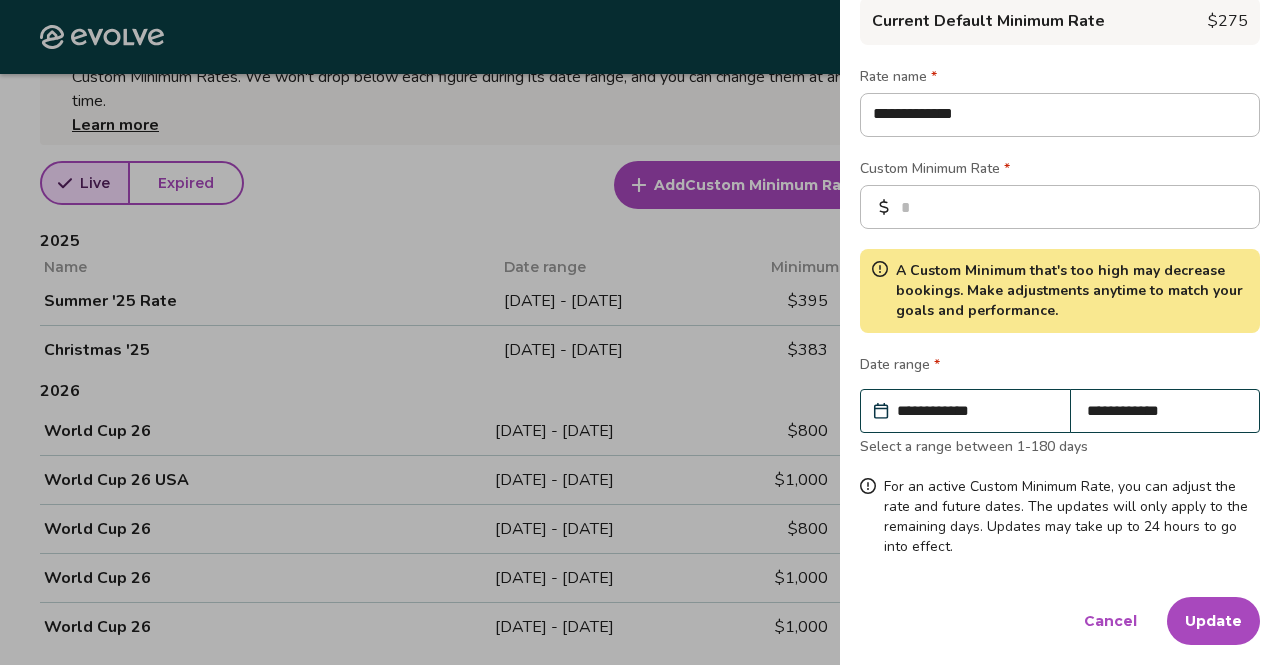 click on "Update" at bounding box center (1213, 621) 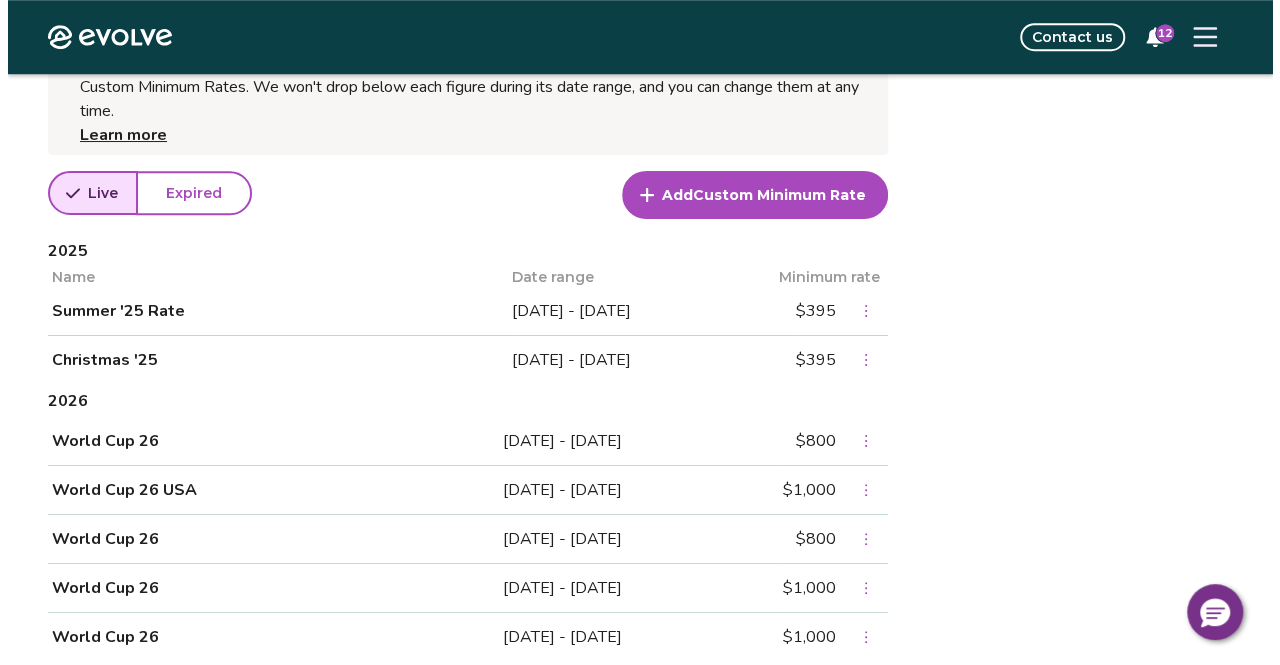 scroll, scrollTop: 772, scrollLeft: 0, axis: vertical 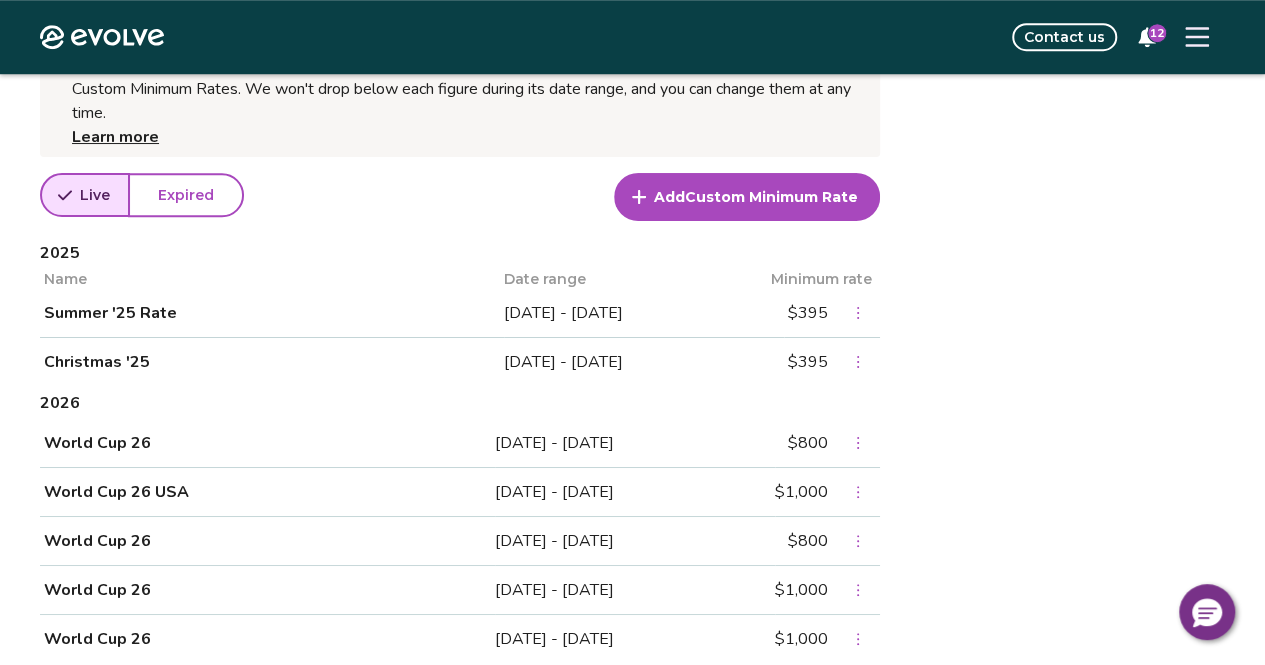 click on "Custom Minimum Rate" at bounding box center (771, 197) 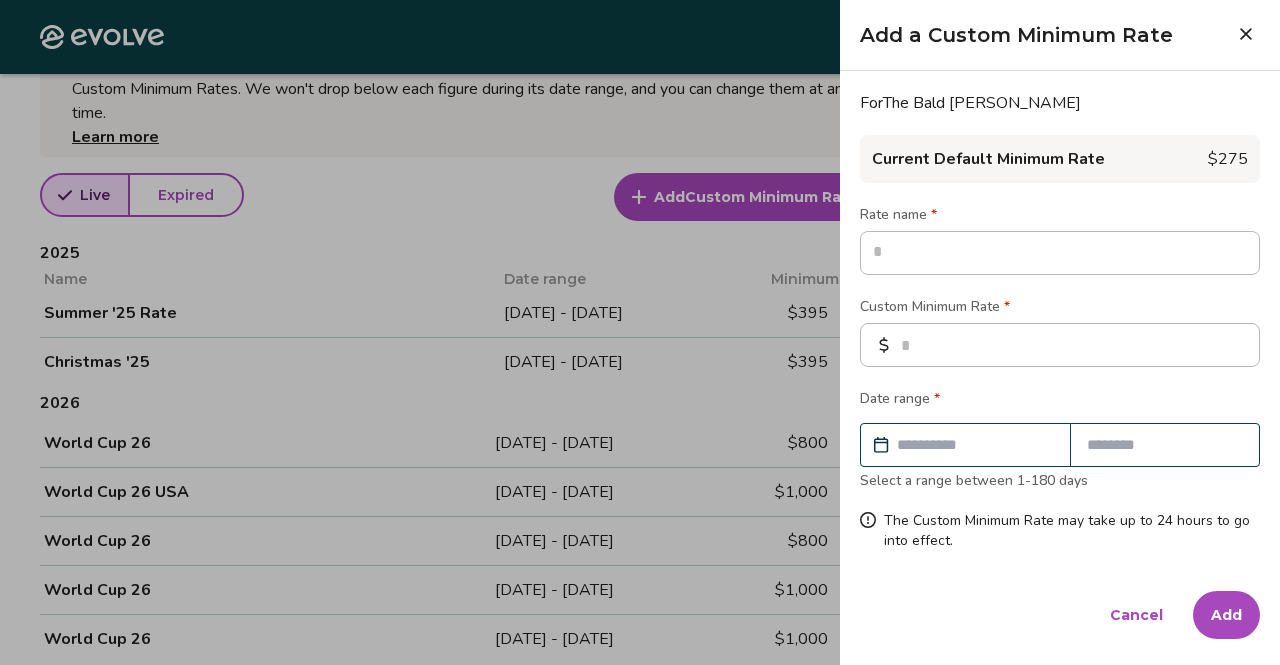 type on "*" 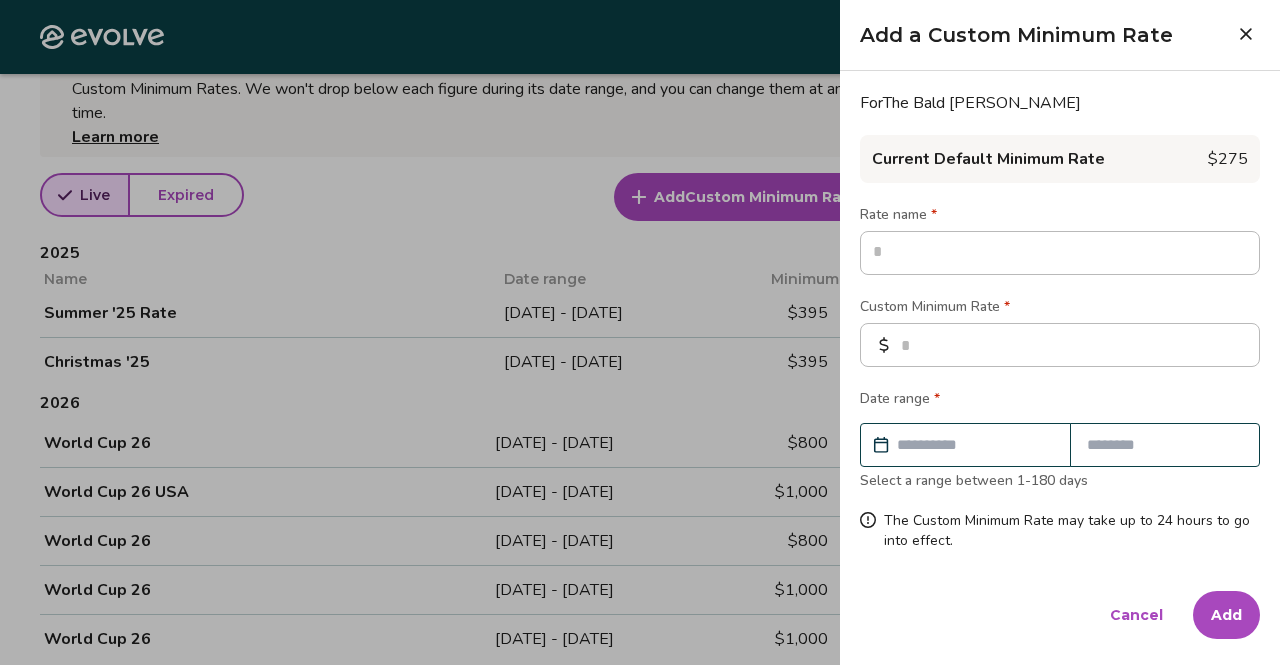 type on "*" 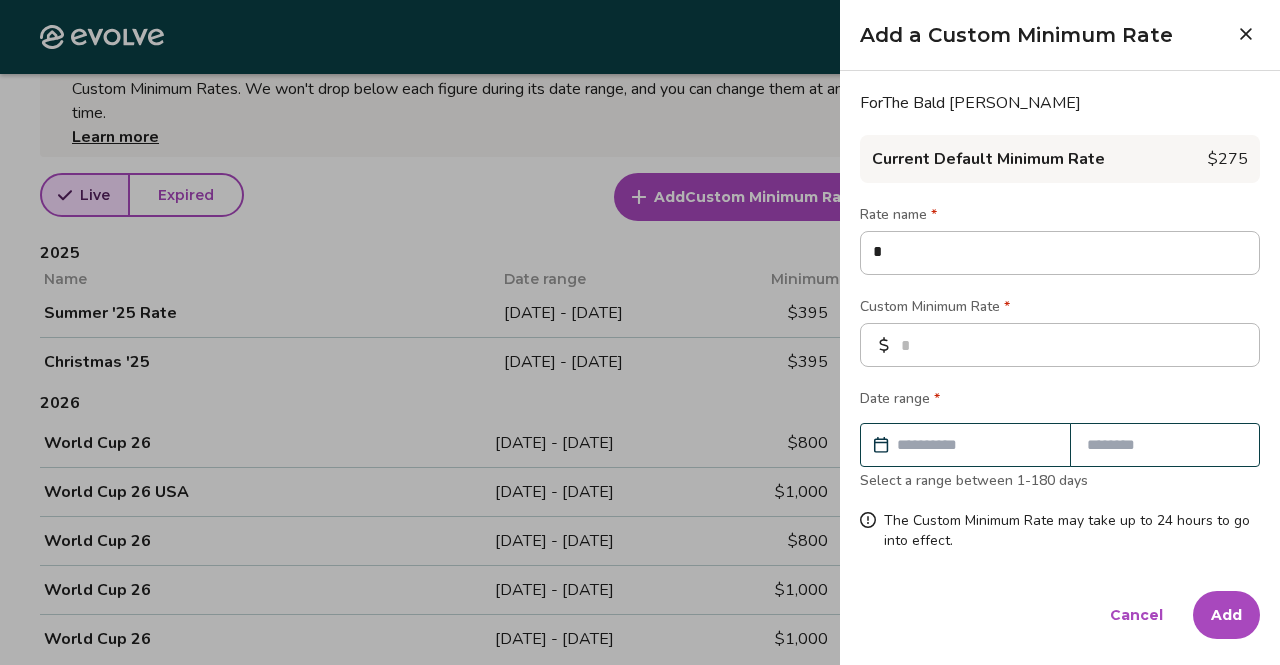 type on "*" 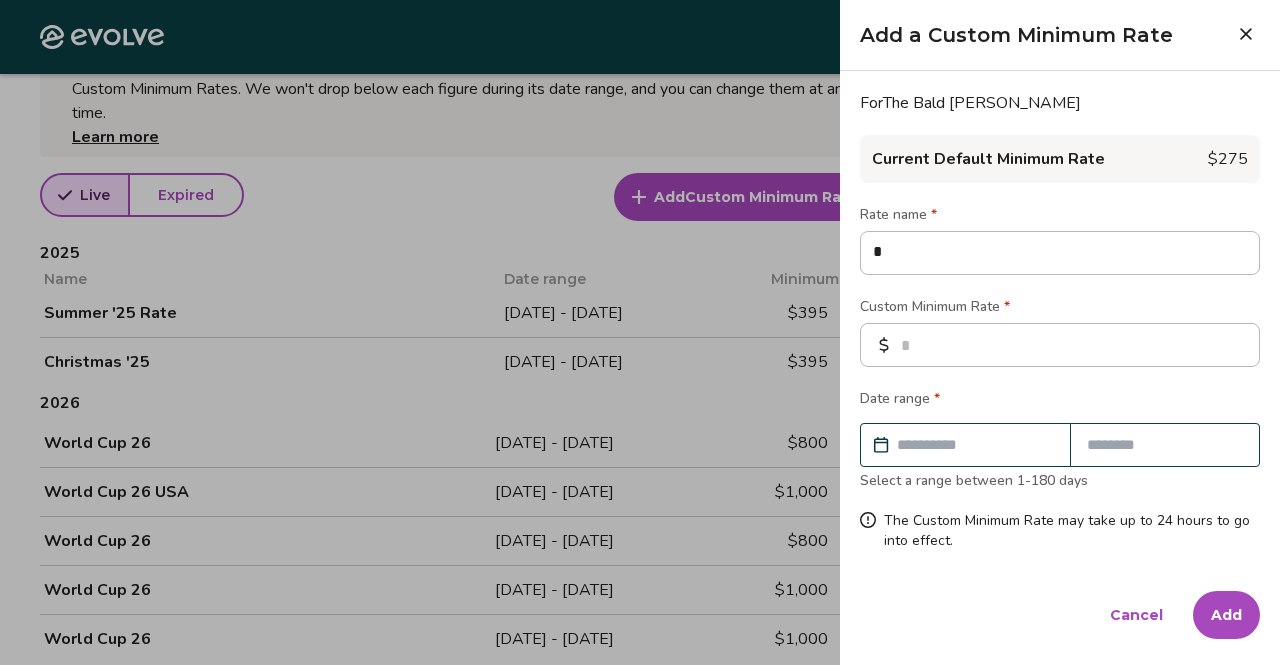 type on "**" 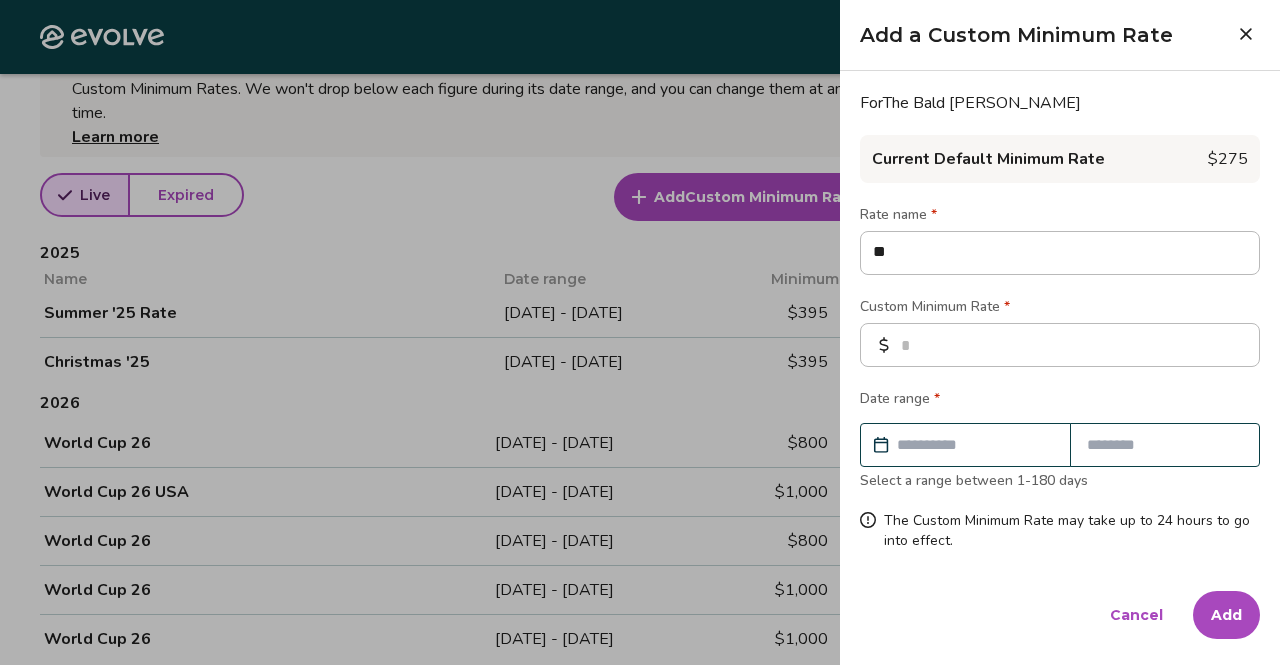 type on "*" 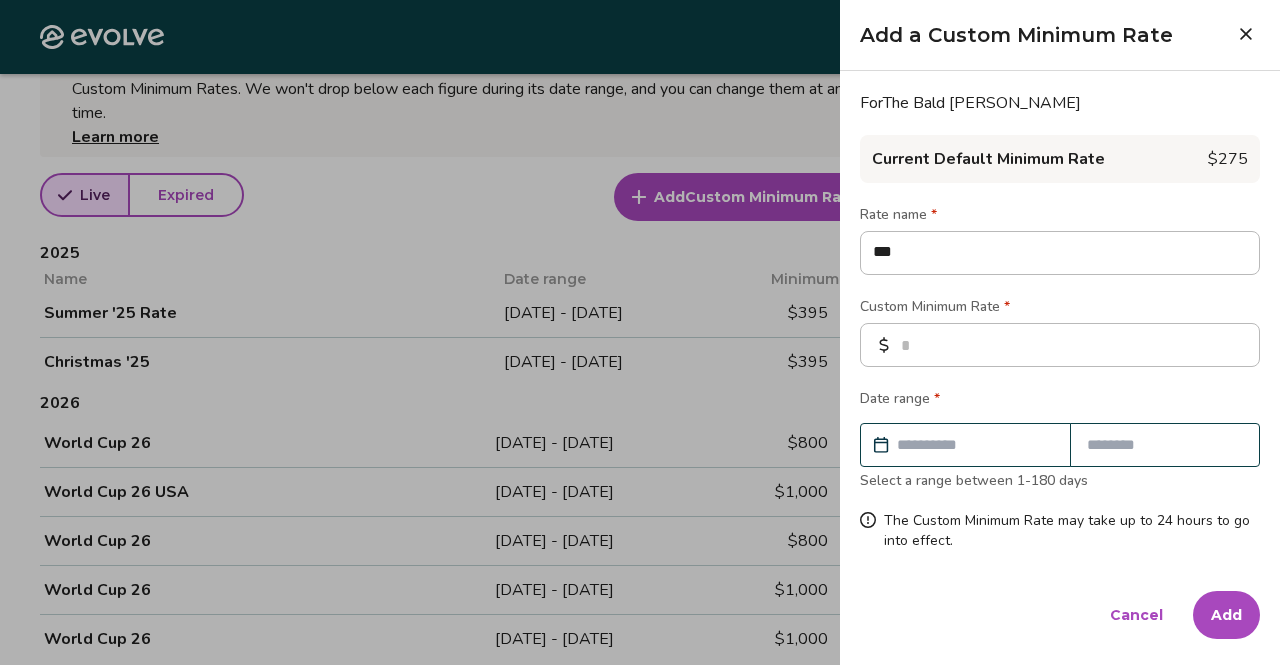 type on "*" 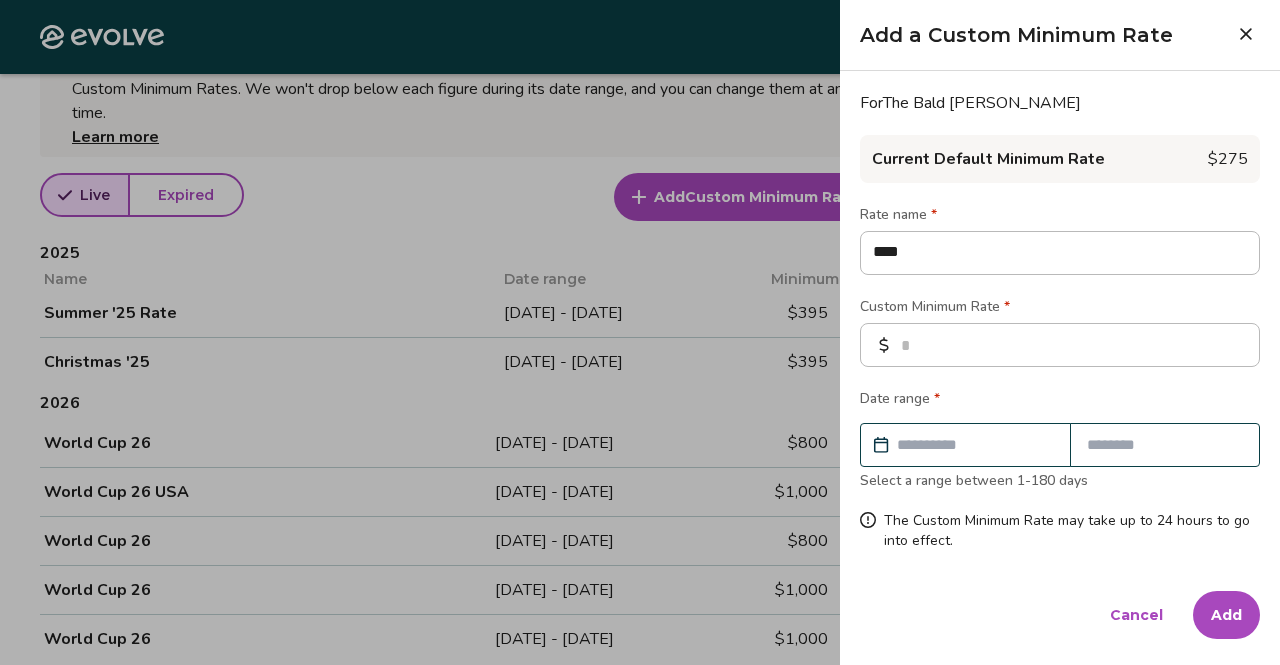 type on "*" 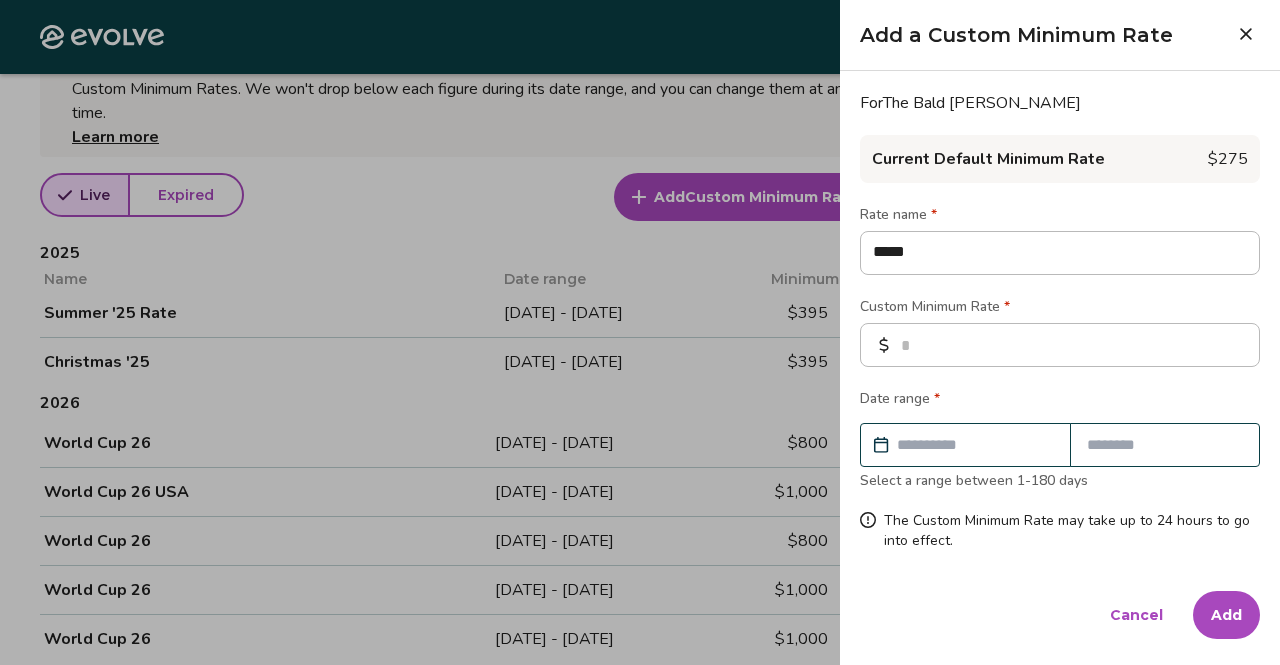 type on "*" 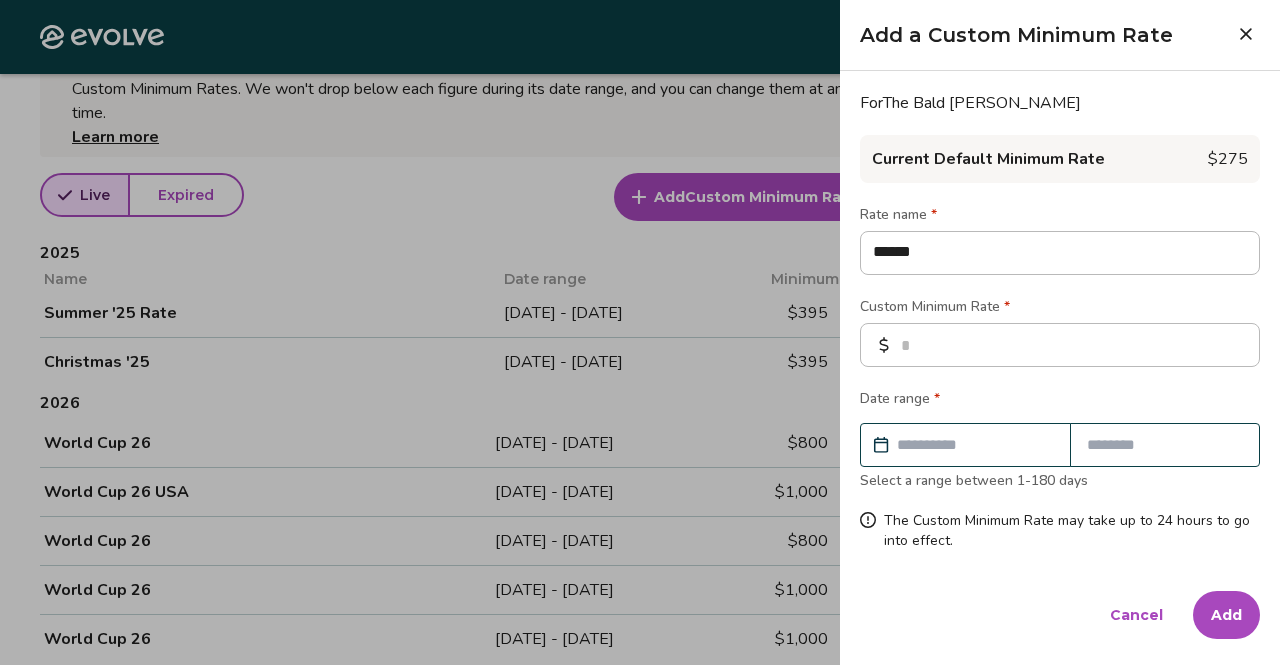 type on "*" 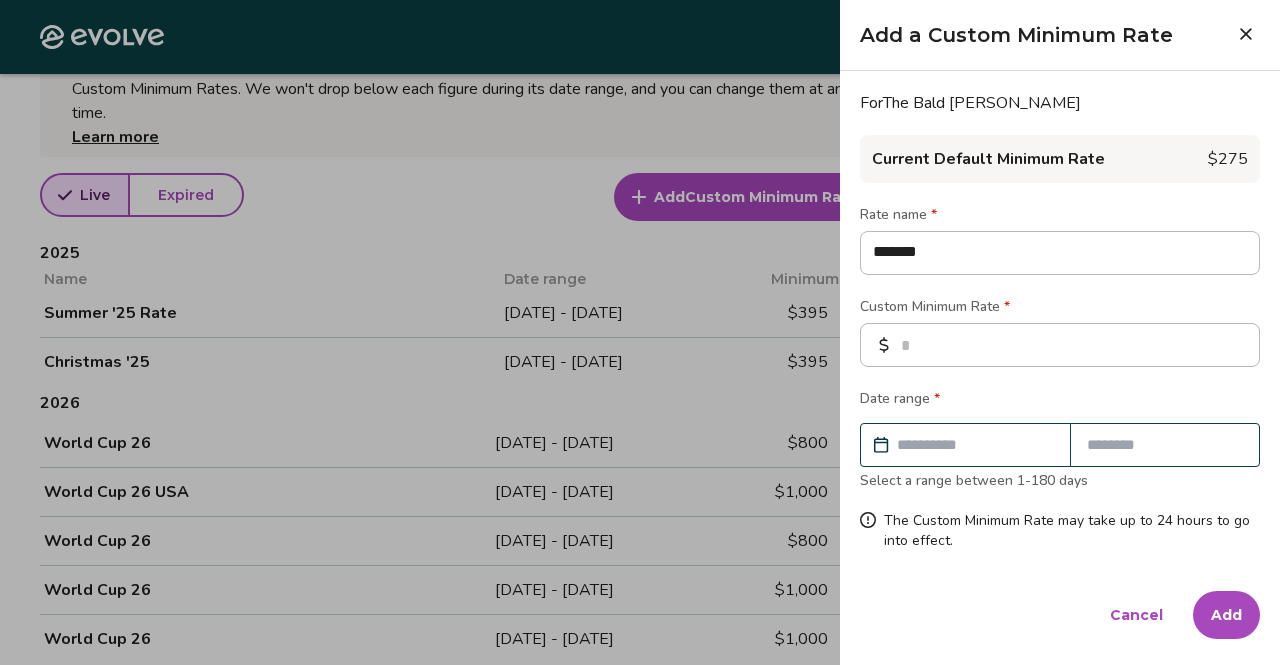 type on "*" 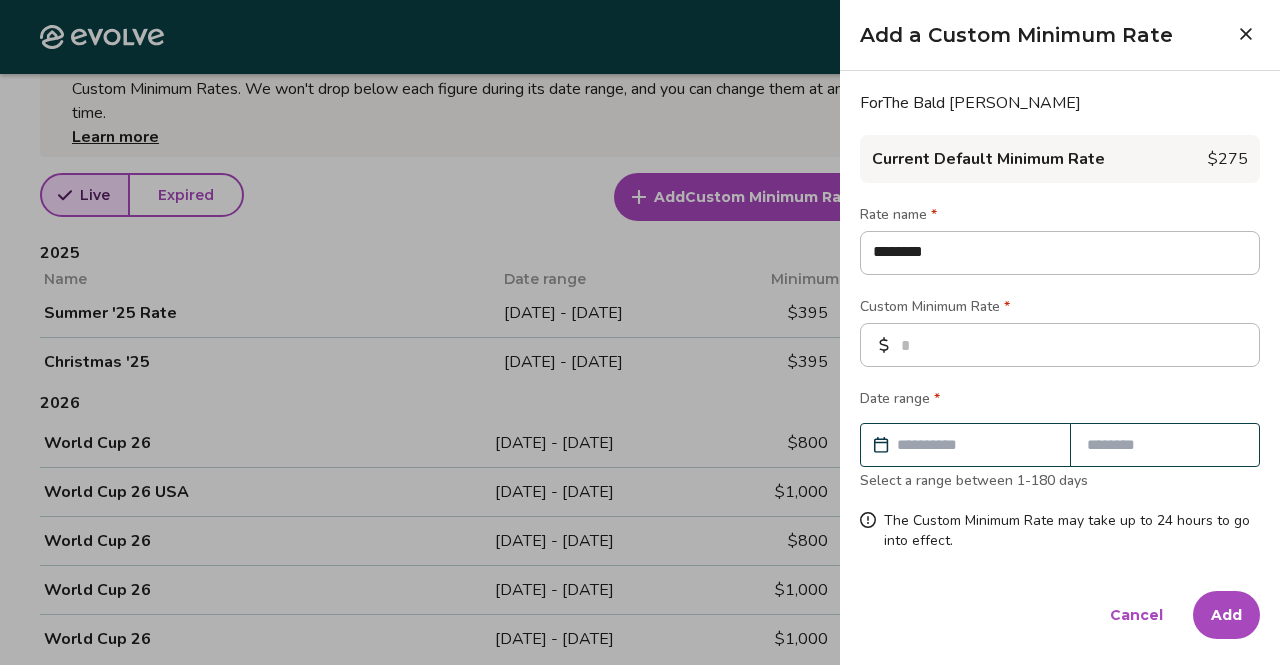 type on "*" 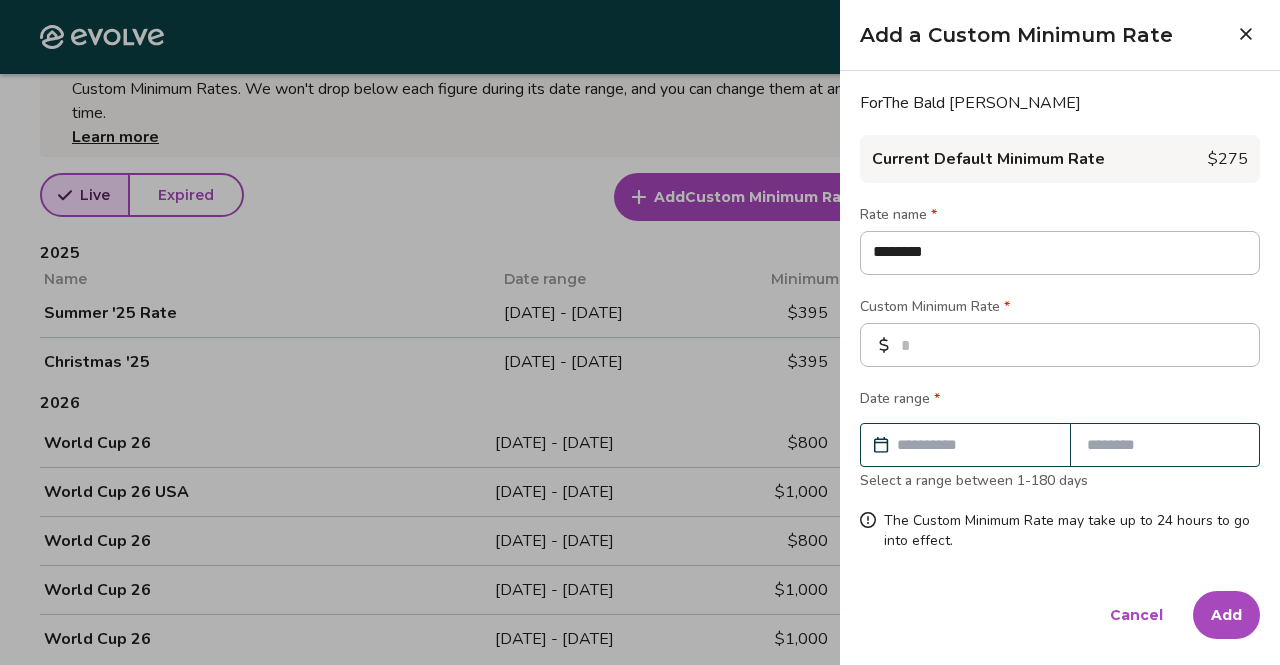 type on "*********" 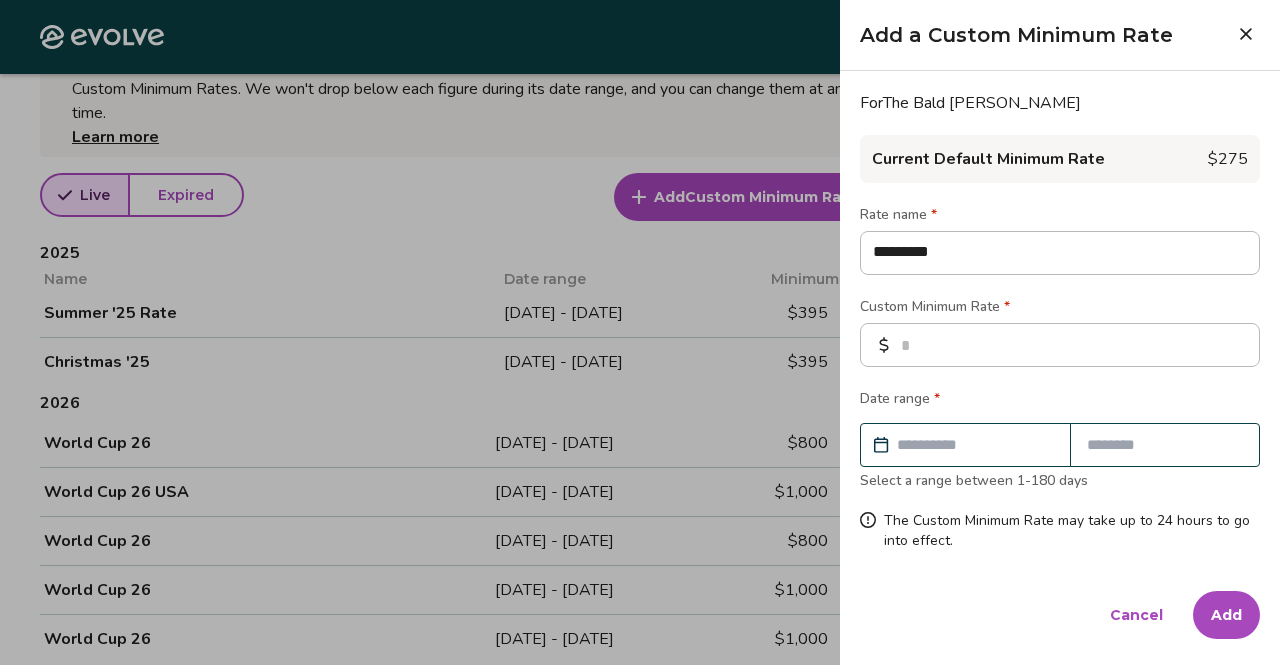 type on "*" 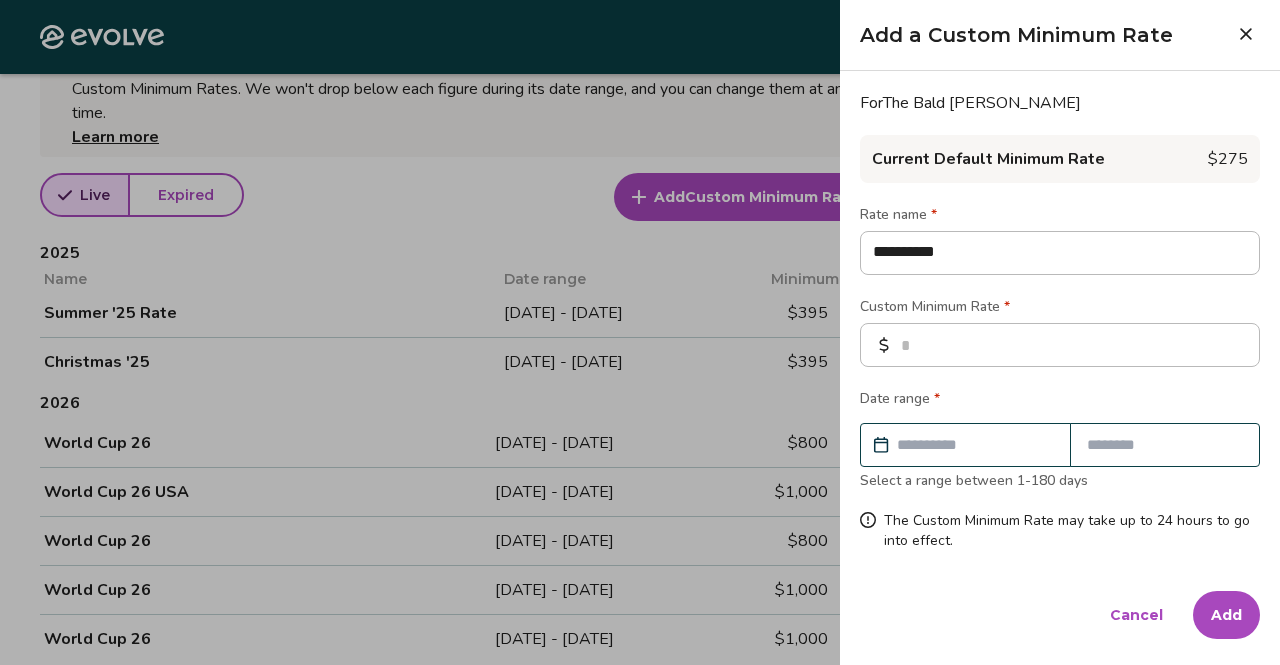 type on "*" 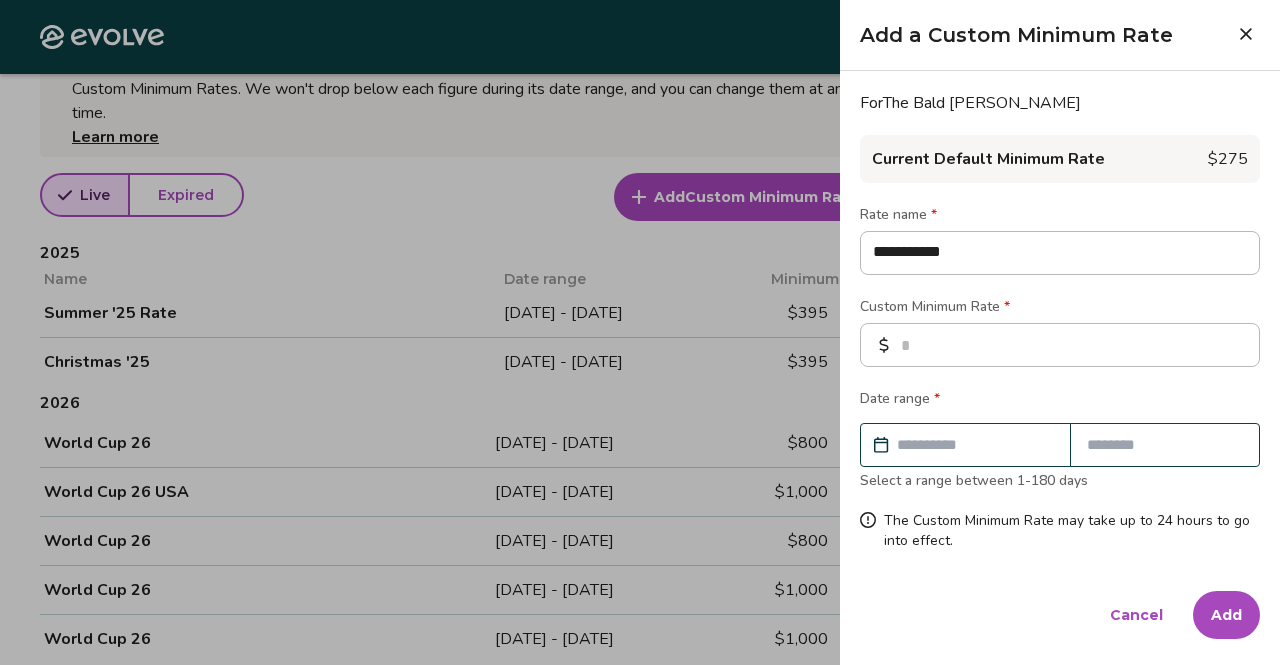 type on "*" 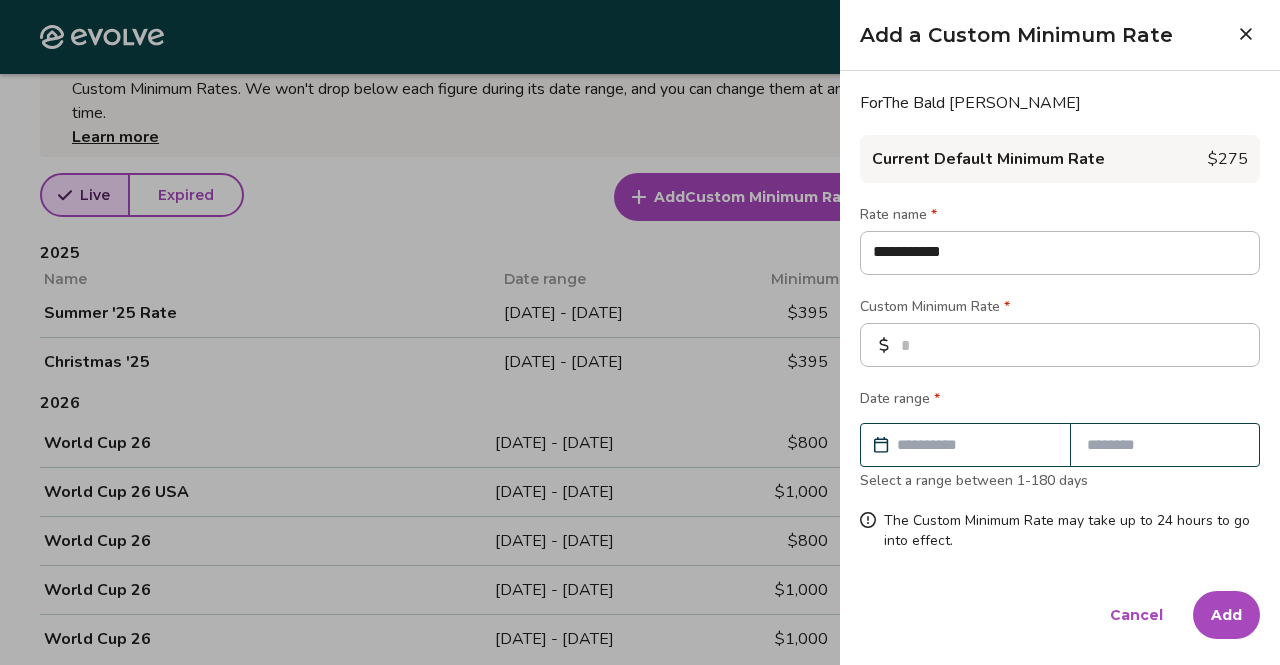 type on "**********" 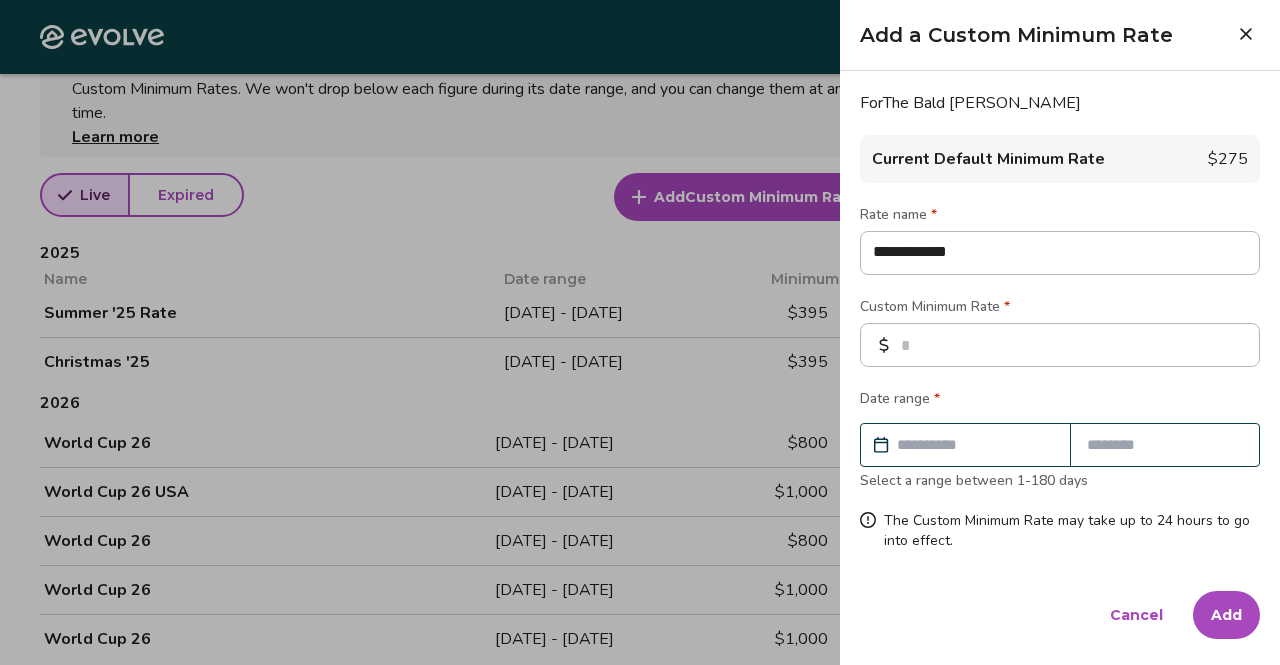 type on "*" 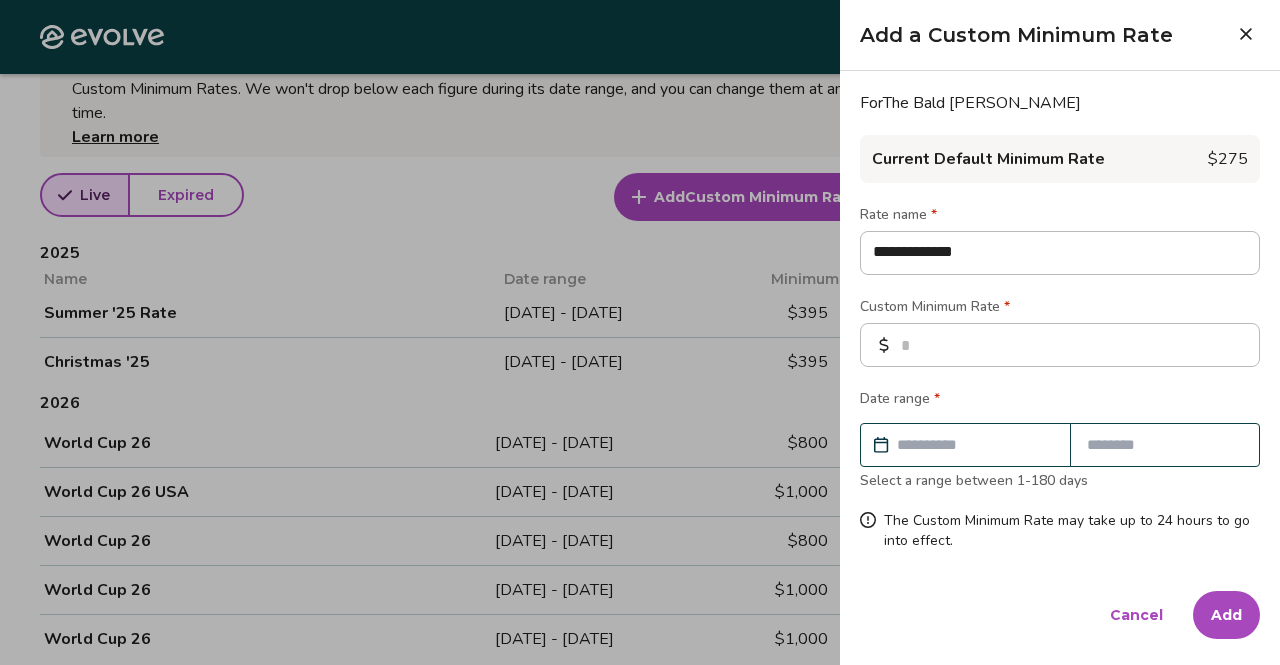 type on "*" 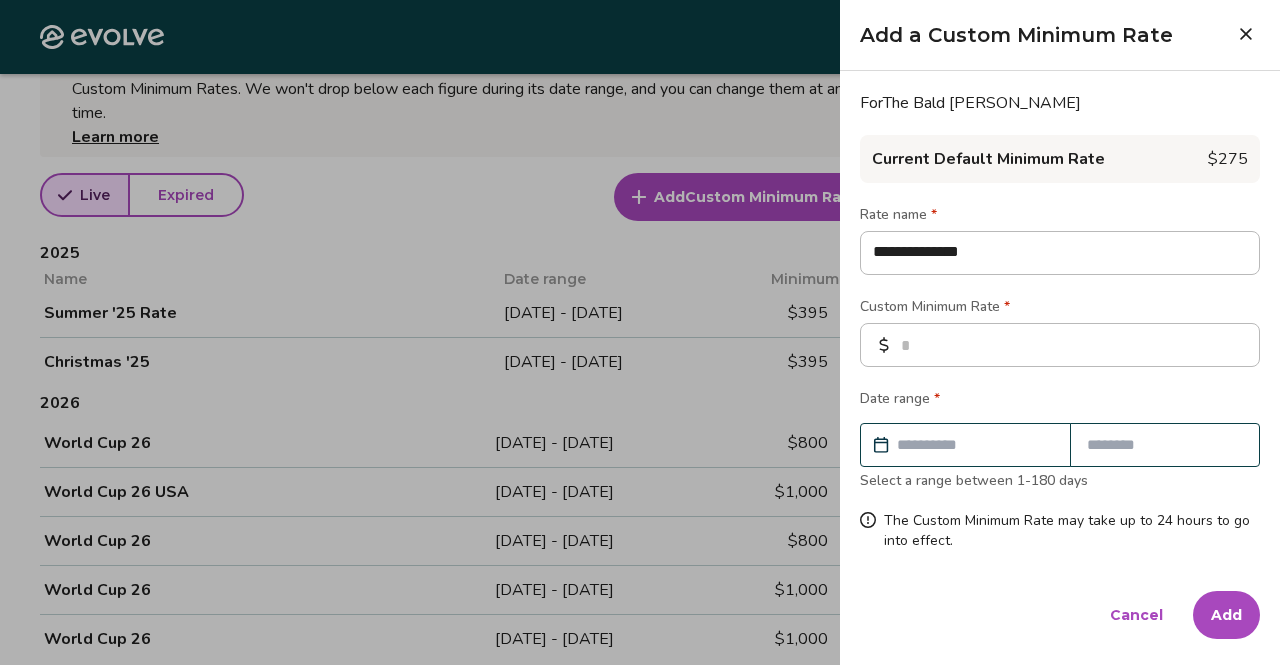 type on "*" 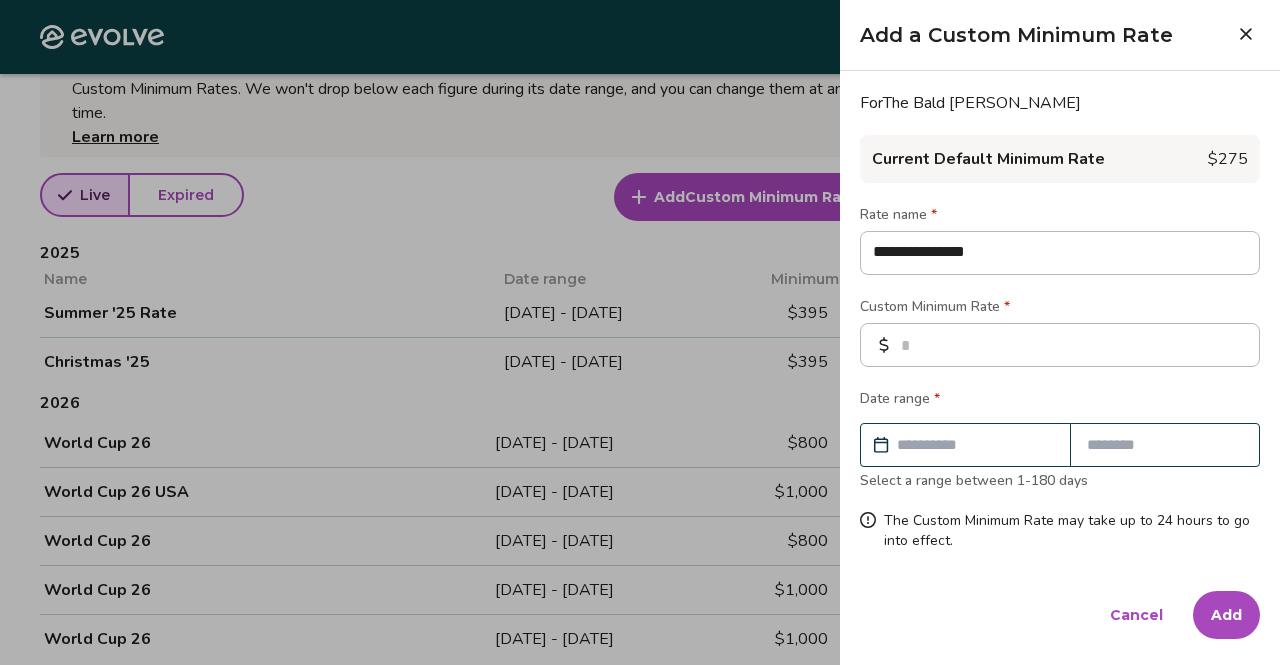 type on "*" 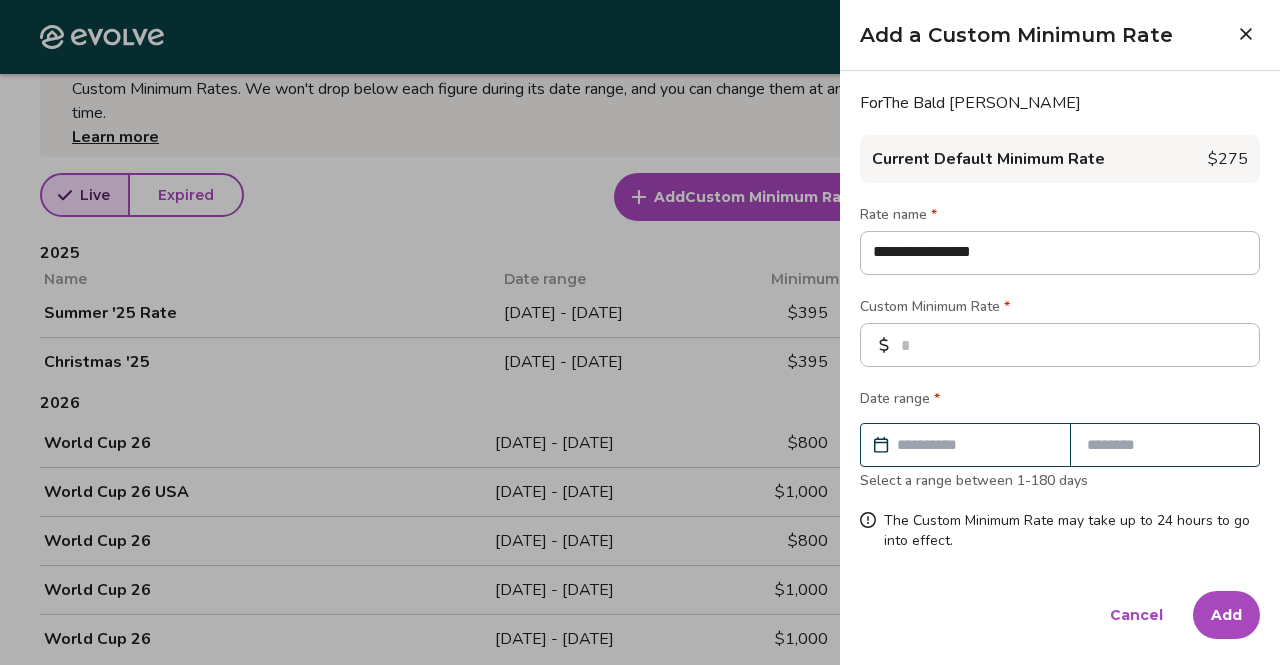 type on "**********" 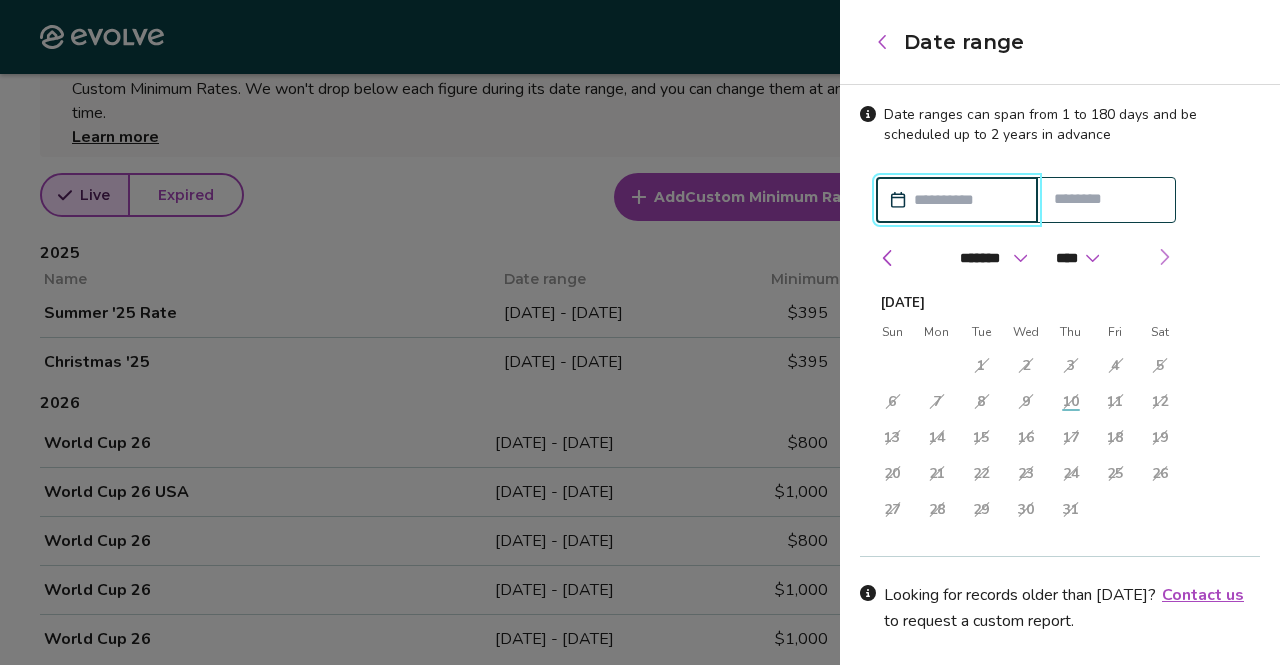 click at bounding box center [1164, 257] 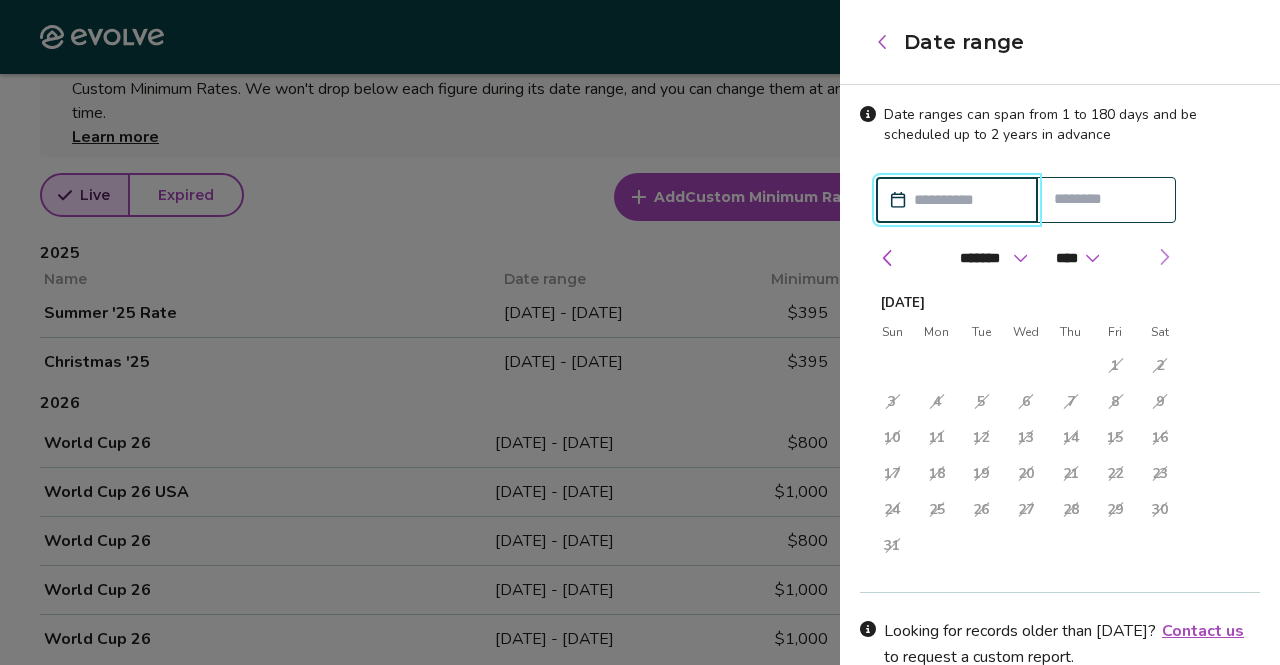 click at bounding box center [1164, 257] 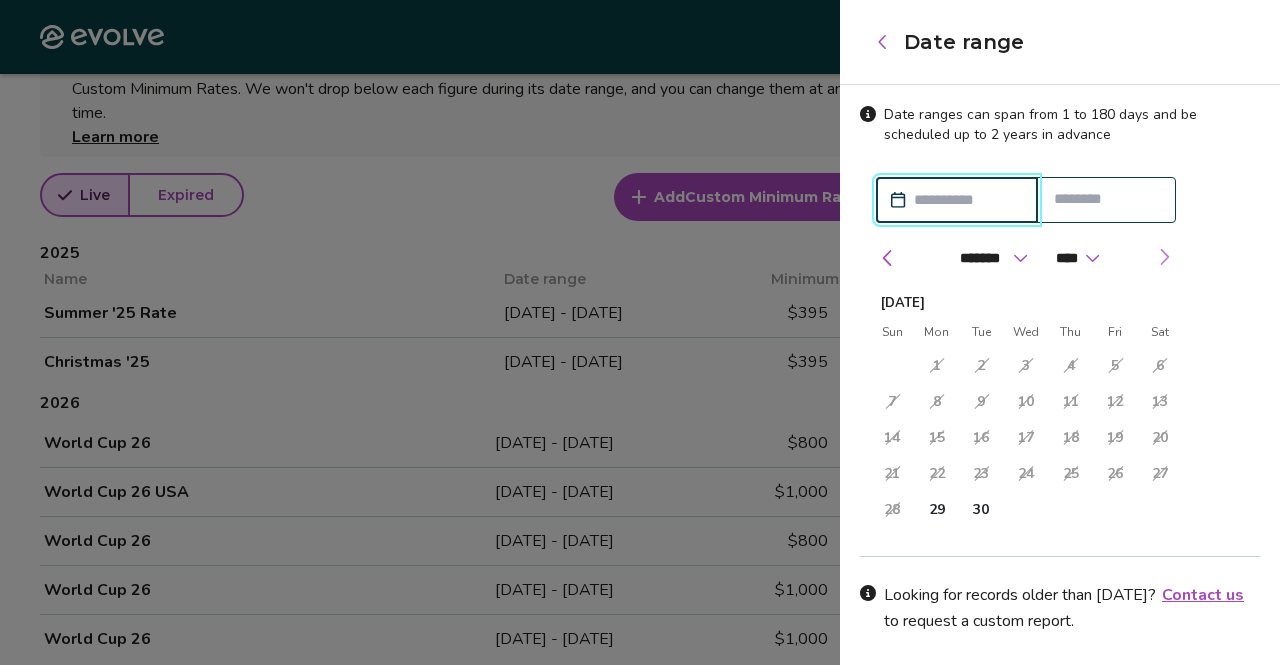 click at bounding box center (1164, 257) 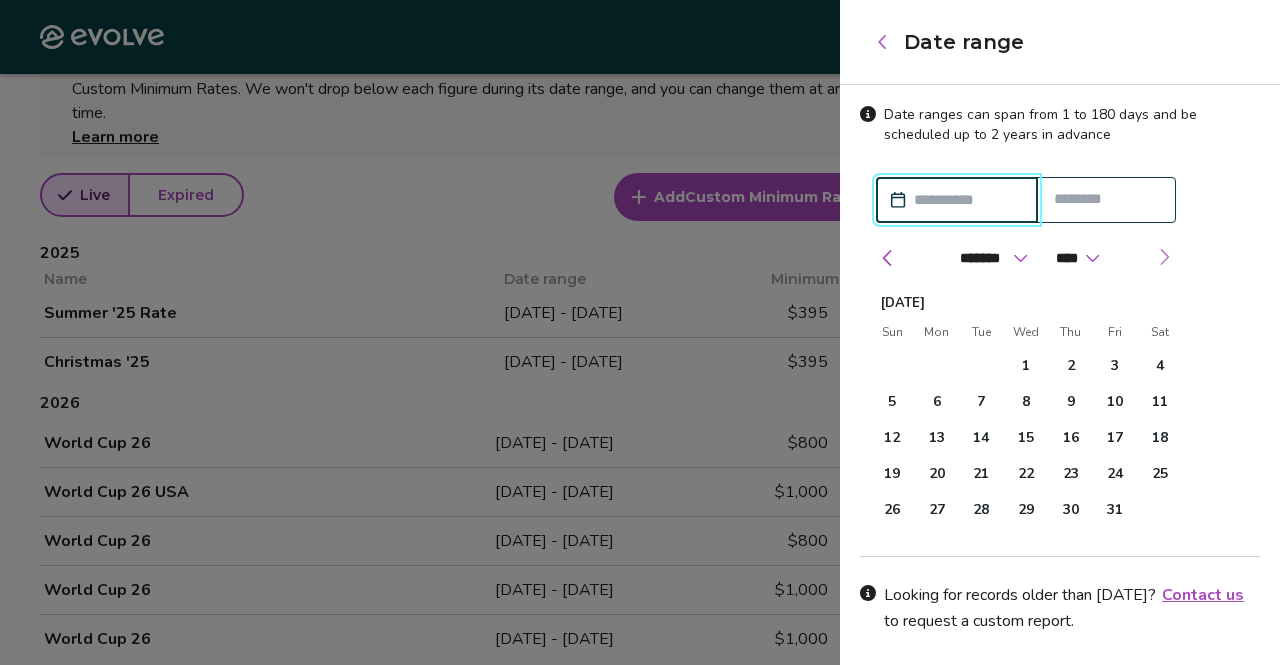 click at bounding box center (1164, 257) 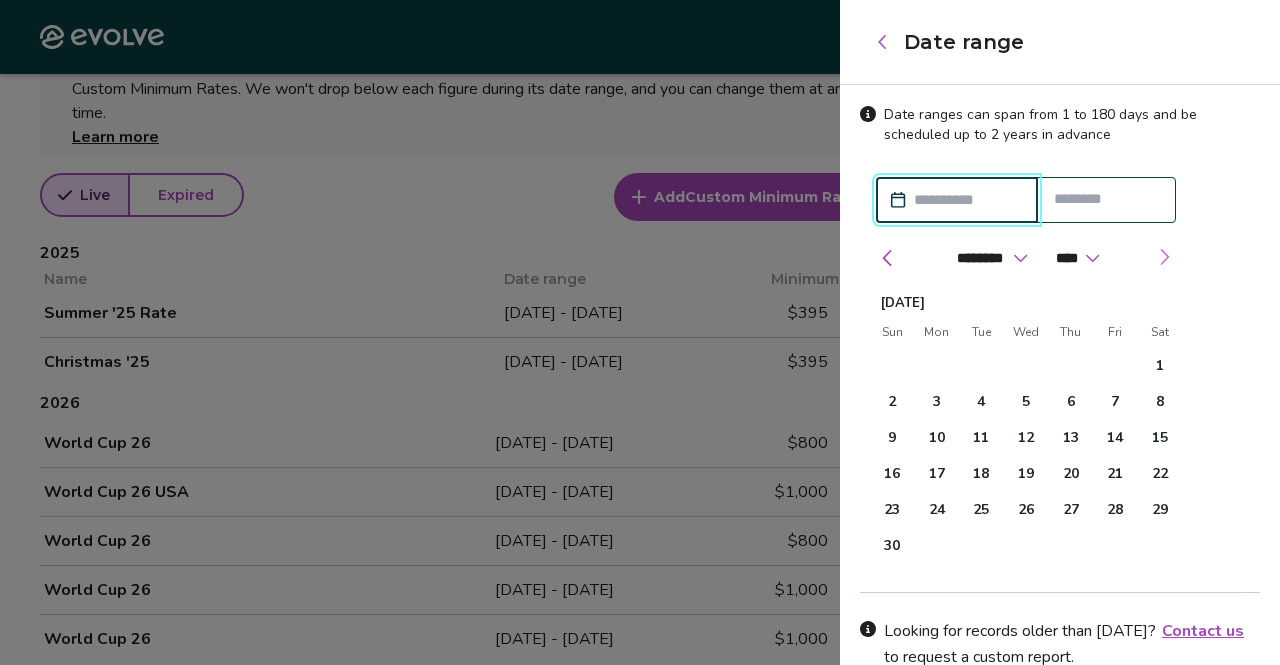 click at bounding box center (1164, 257) 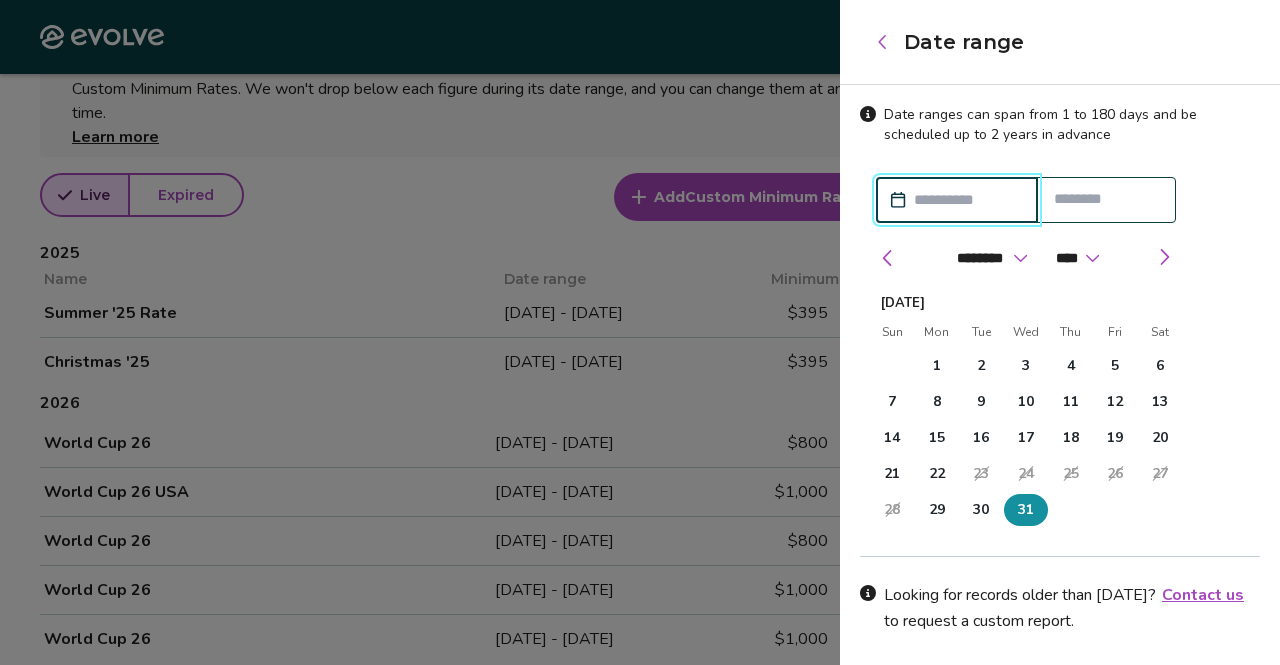 click on "31" at bounding box center (1026, 510) 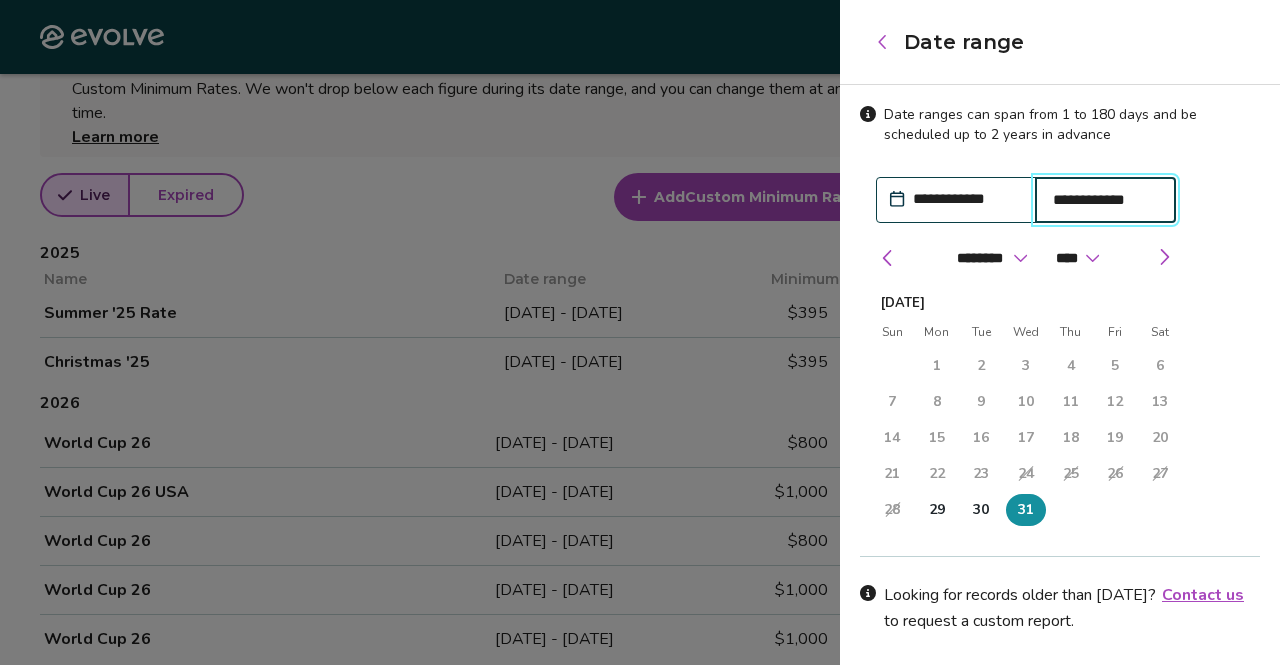 click on "**********" at bounding box center [1106, 200] 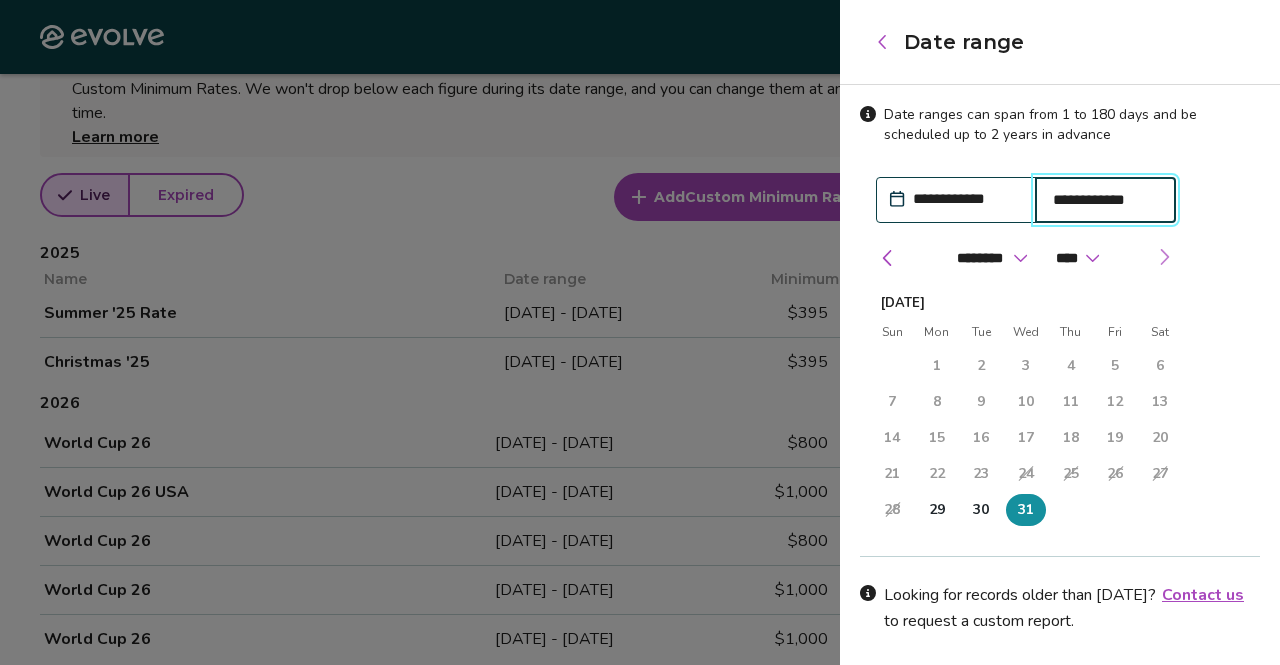 click at bounding box center [1164, 257] 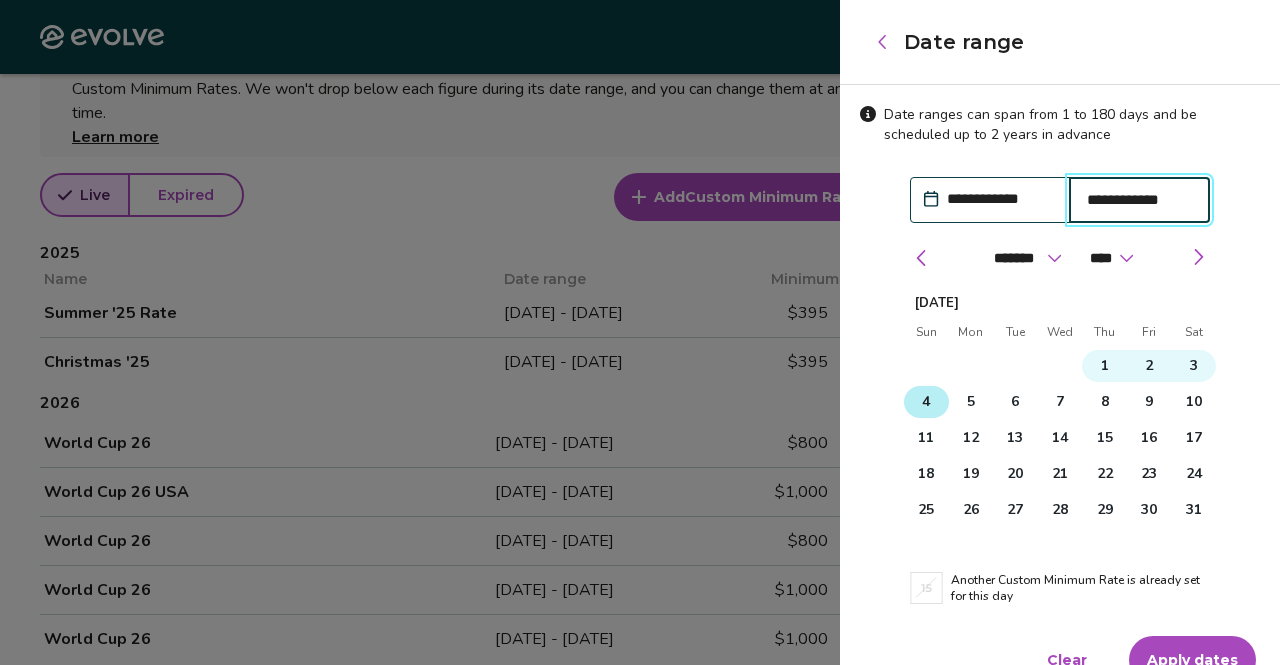 click on "4" at bounding box center [926, 402] 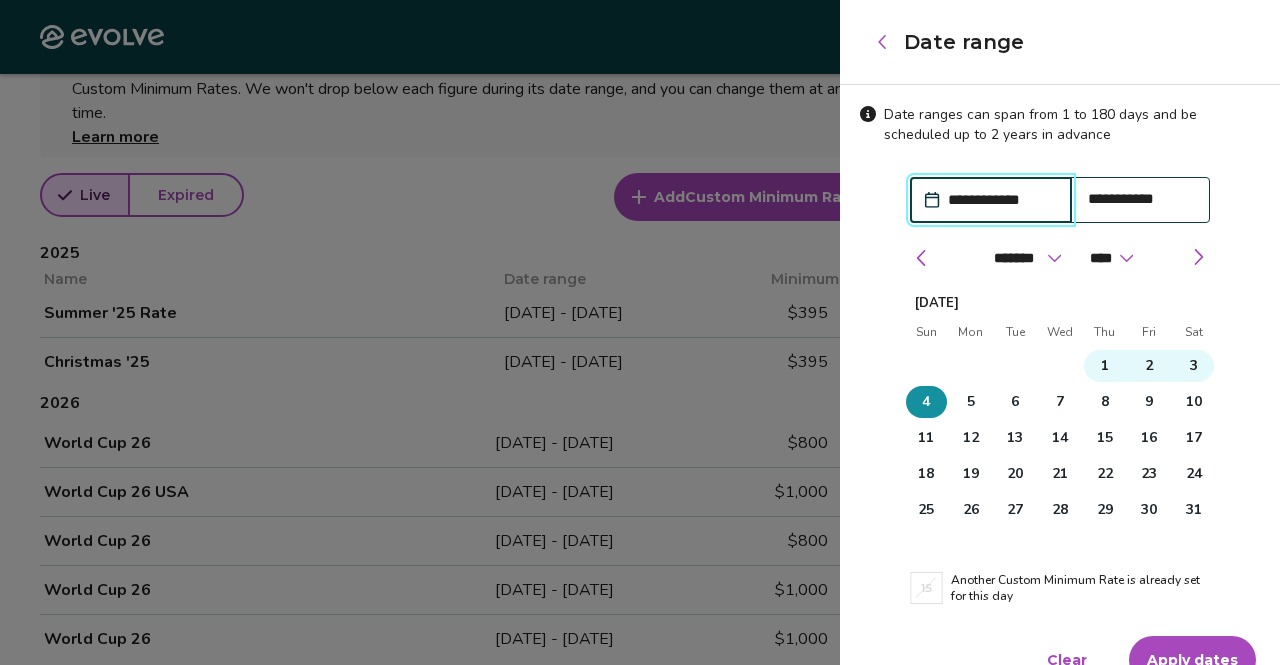 scroll, scrollTop: 30, scrollLeft: 0, axis: vertical 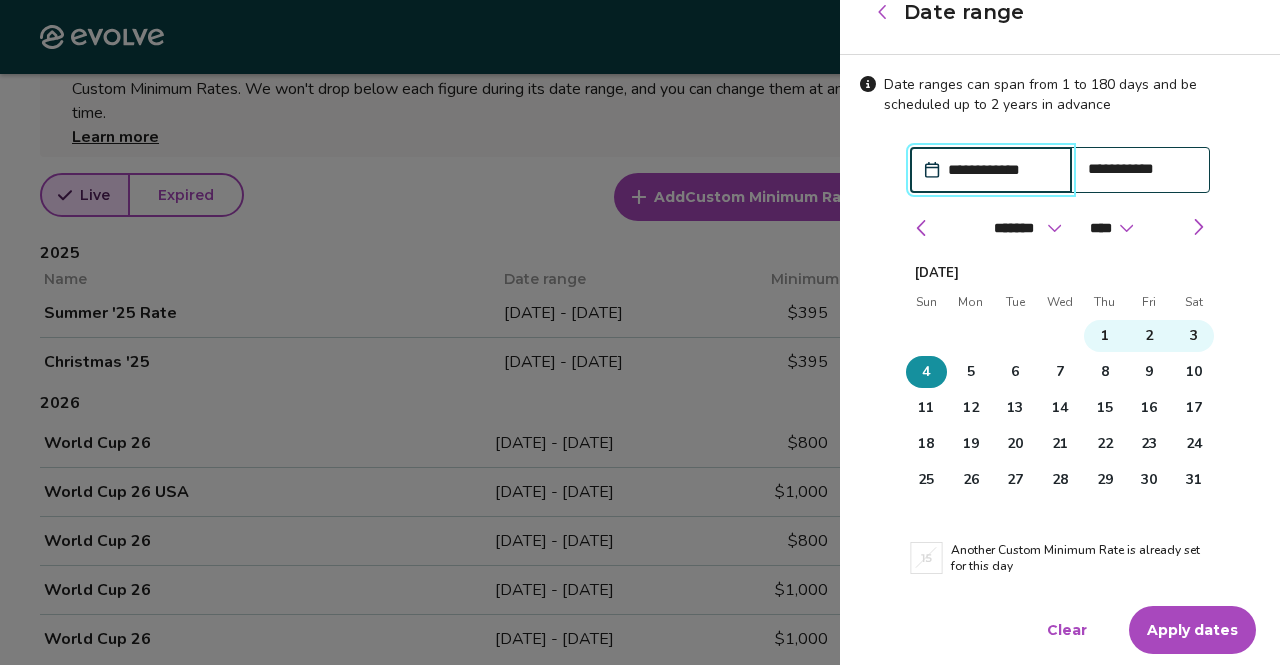 click on "Apply dates" at bounding box center (1192, 630) 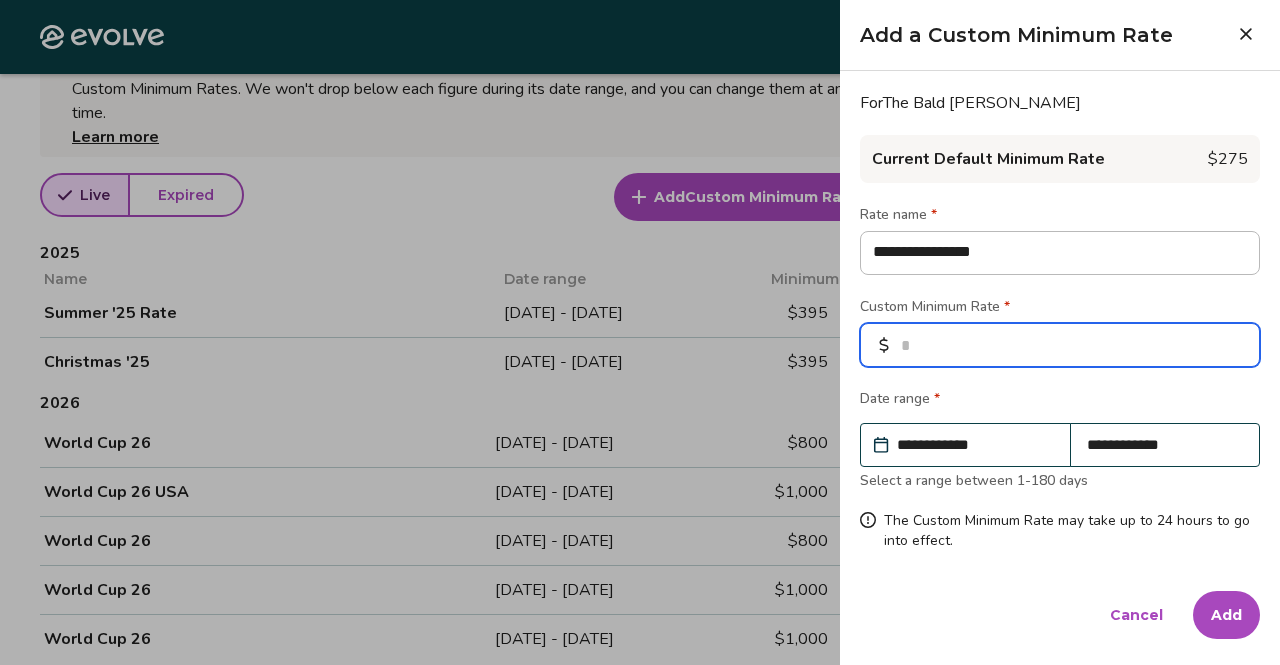 click at bounding box center (1060, 345) 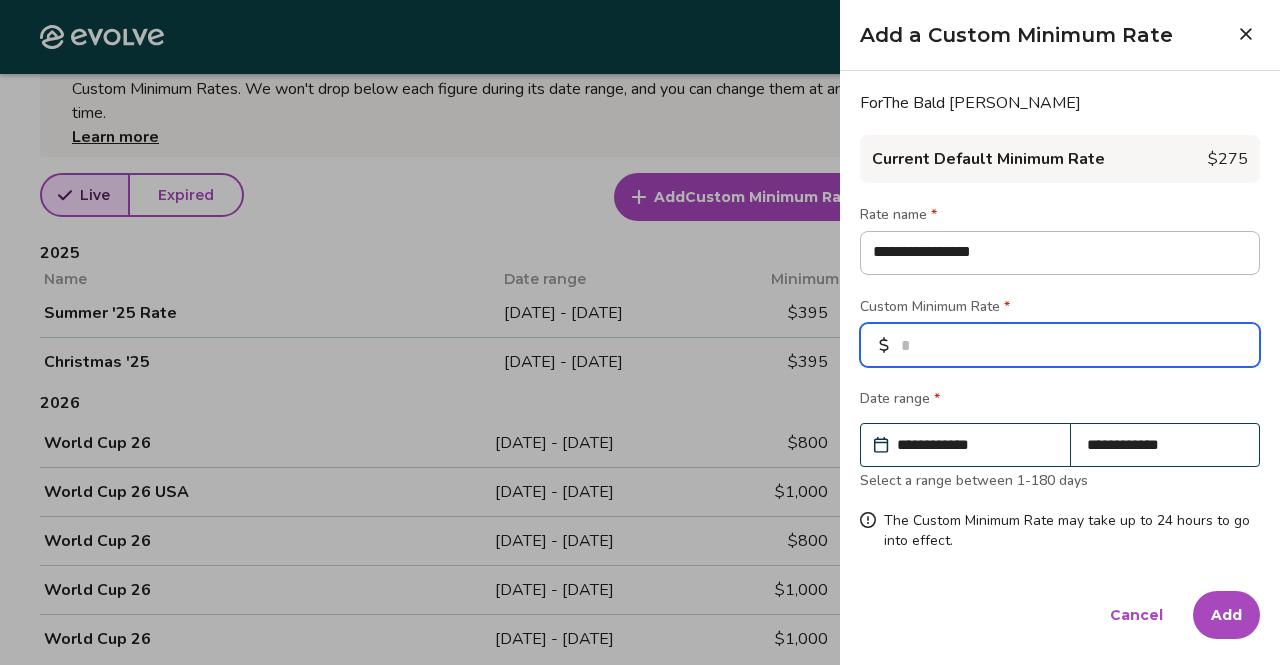 type on "*" 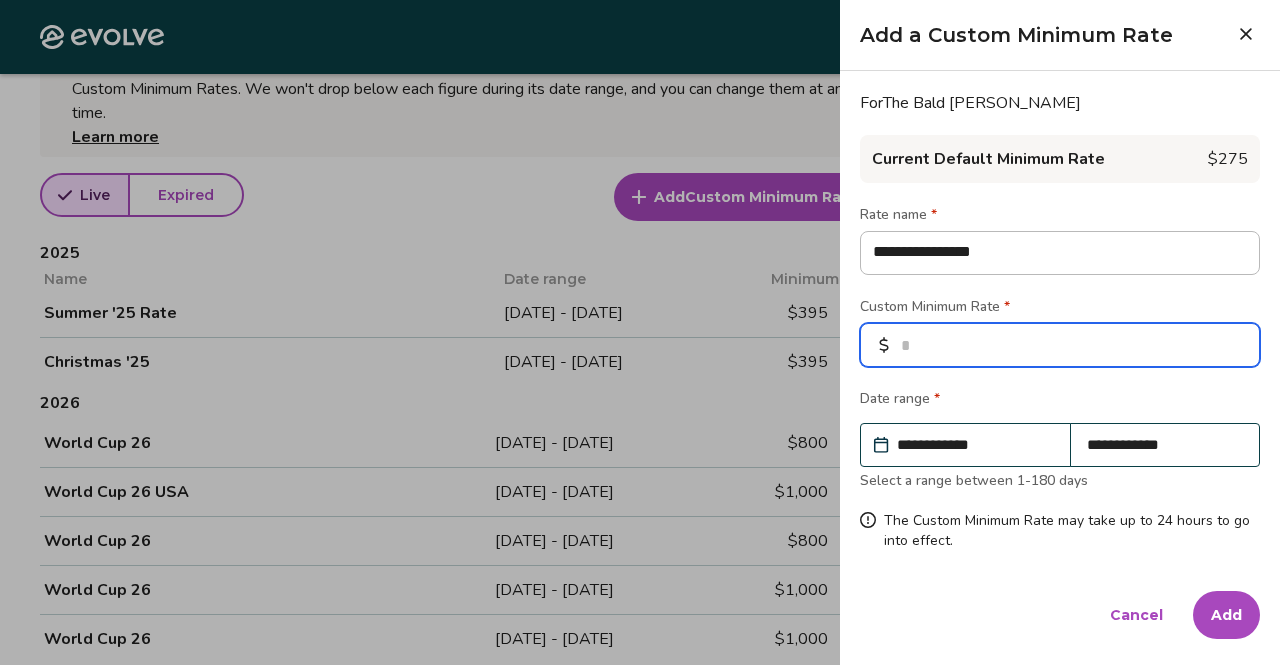 type on "*" 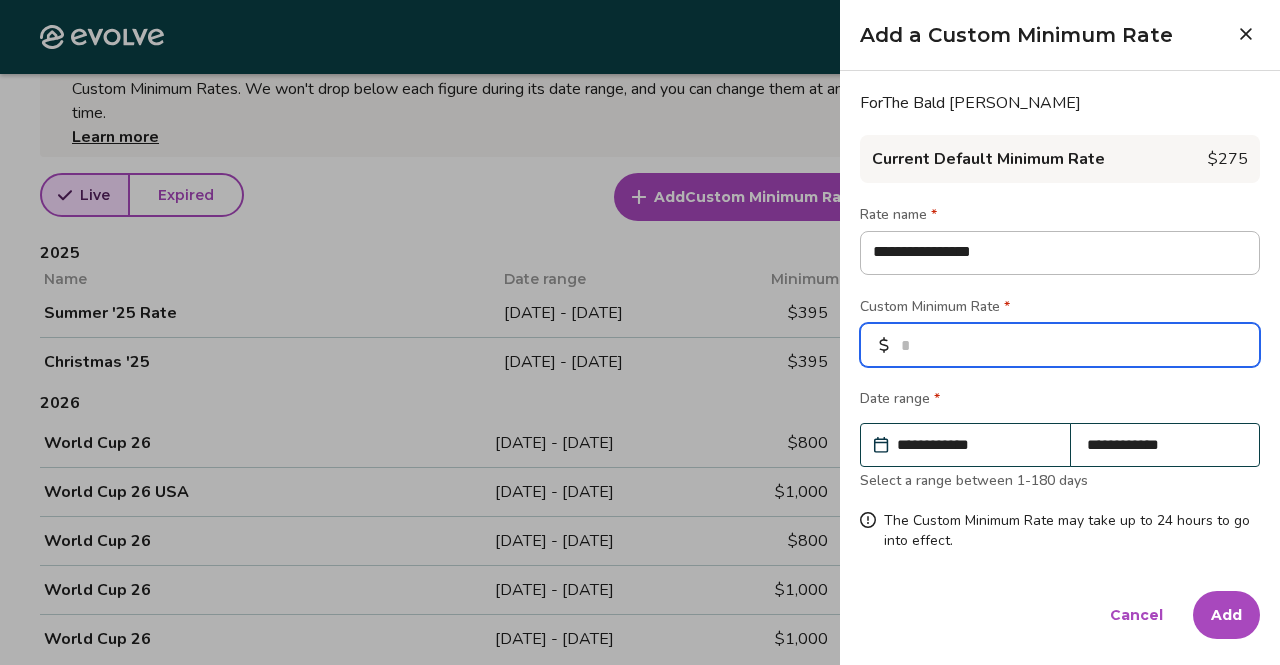 type on "*" 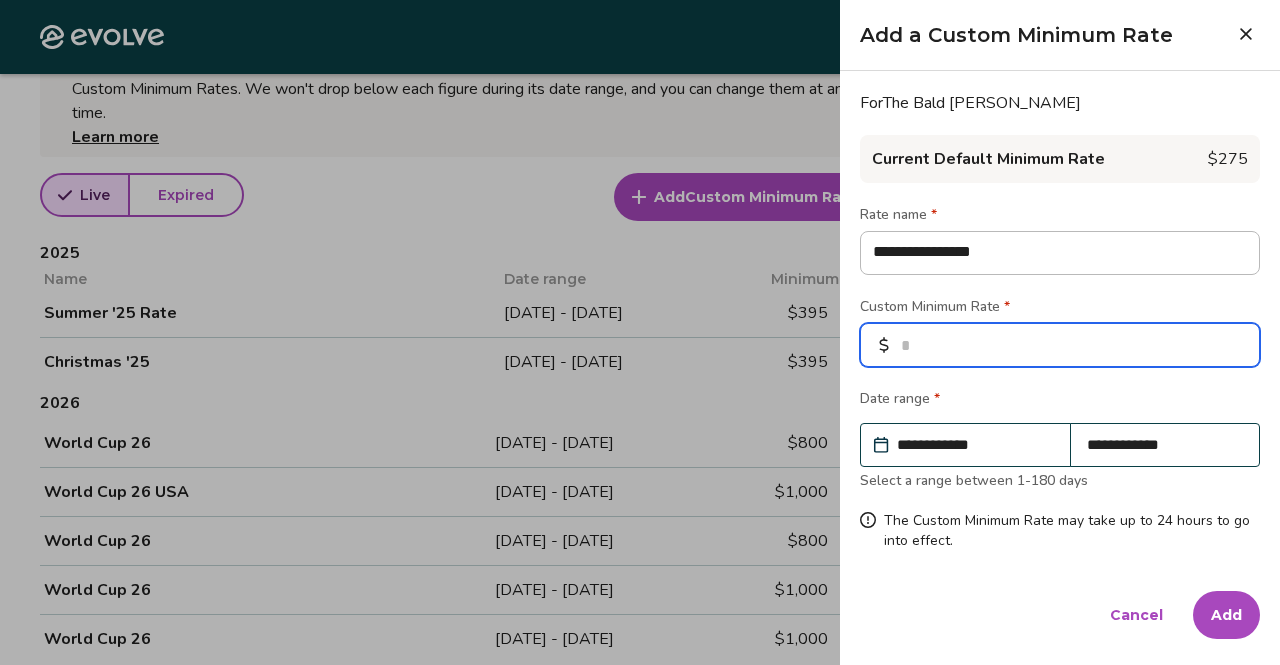 type on "***" 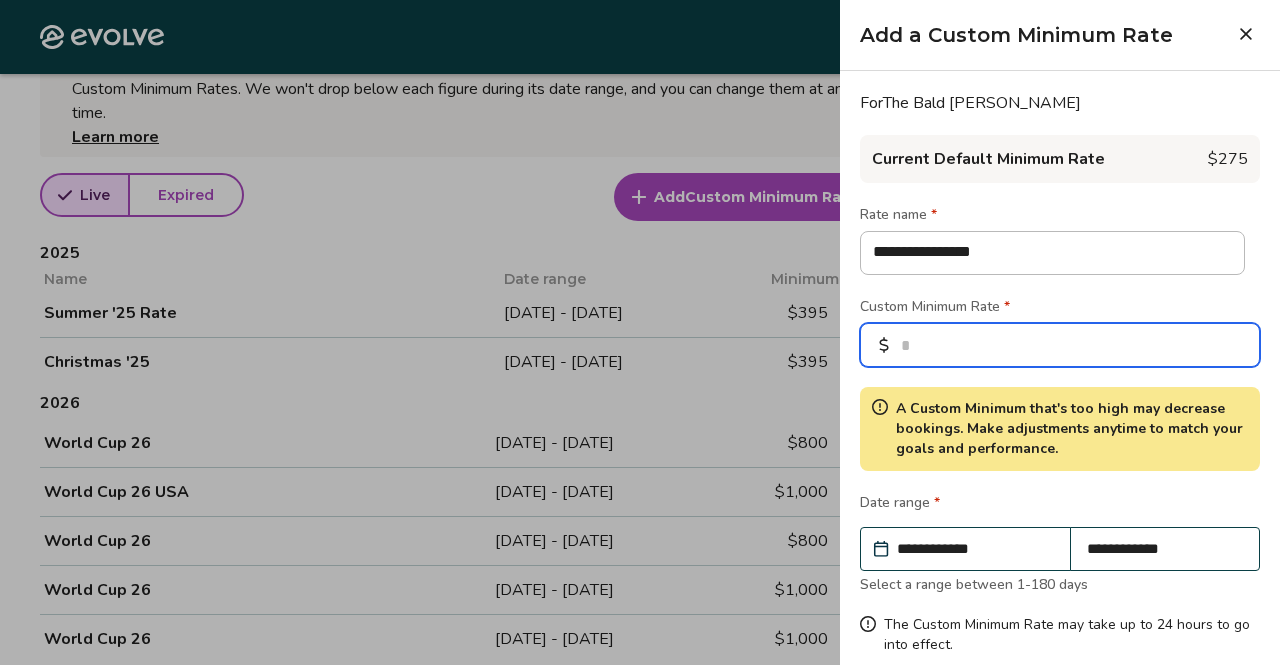 type on "*" 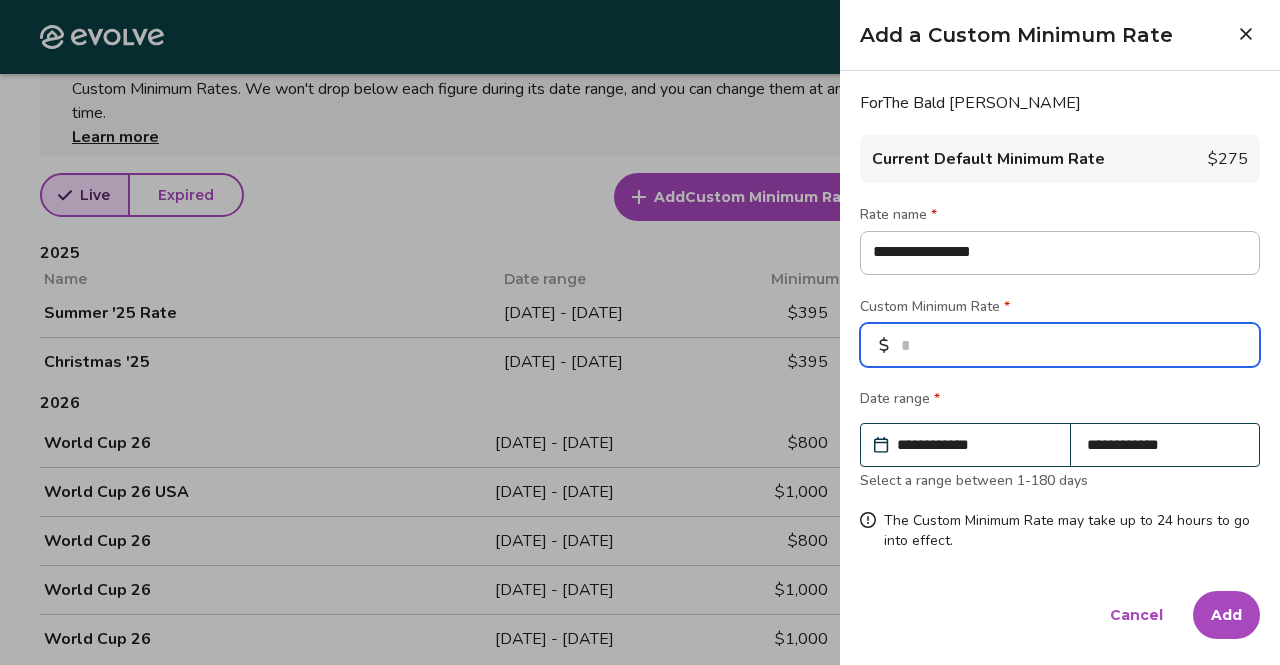 type on "*" 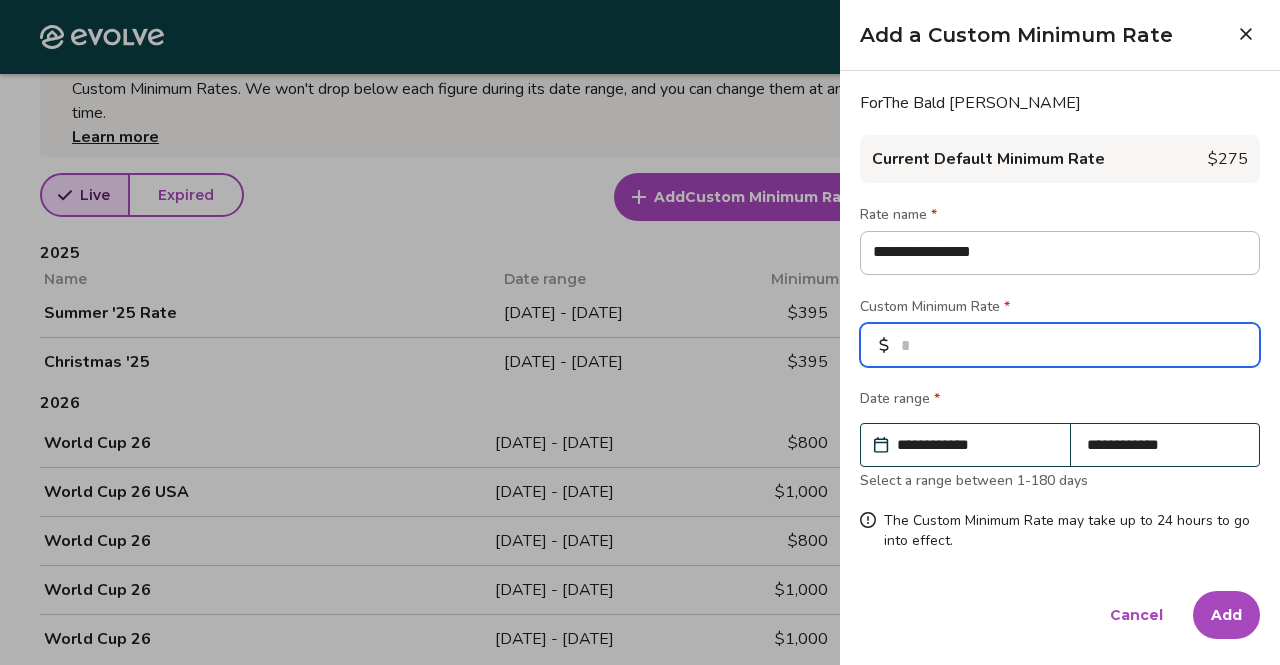 type on "*" 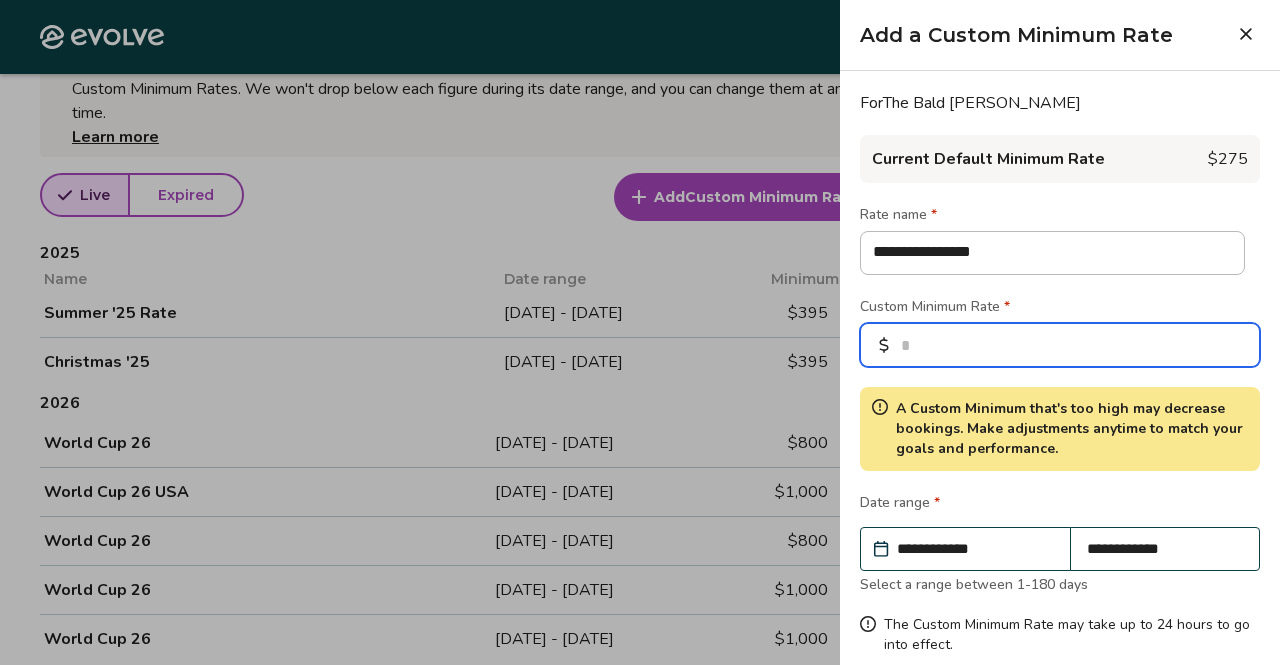 type on "***" 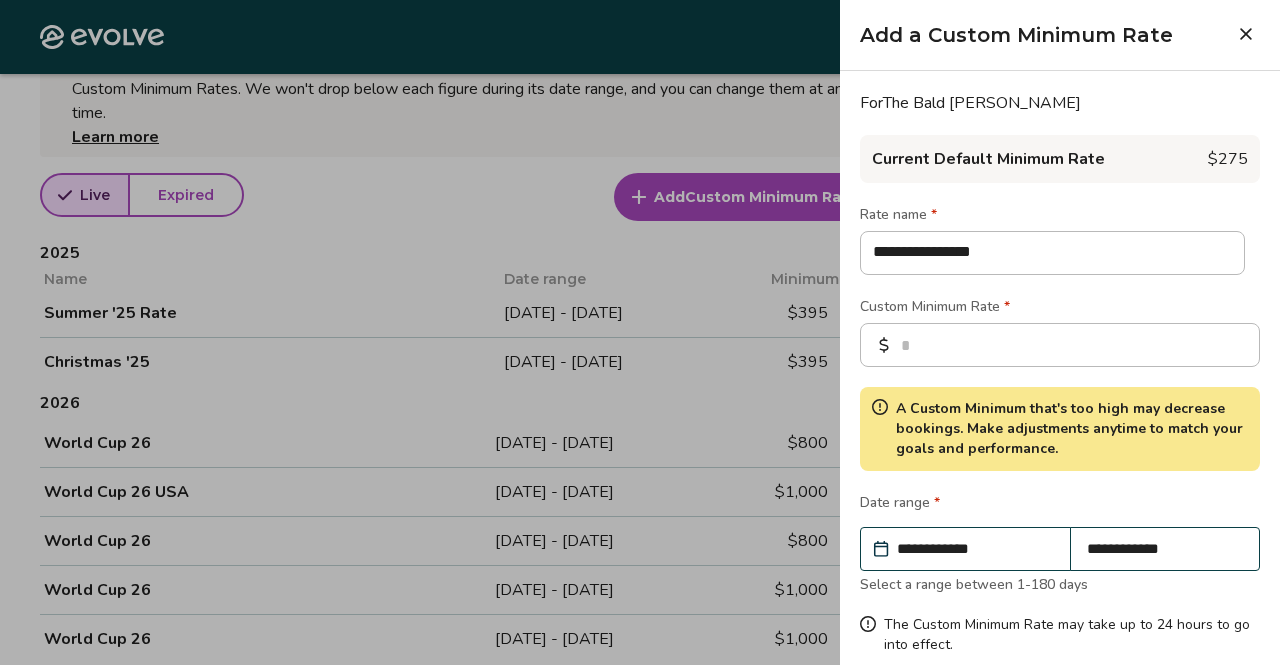 click on "Custom Minimum Rate   *" at bounding box center (1060, 309) 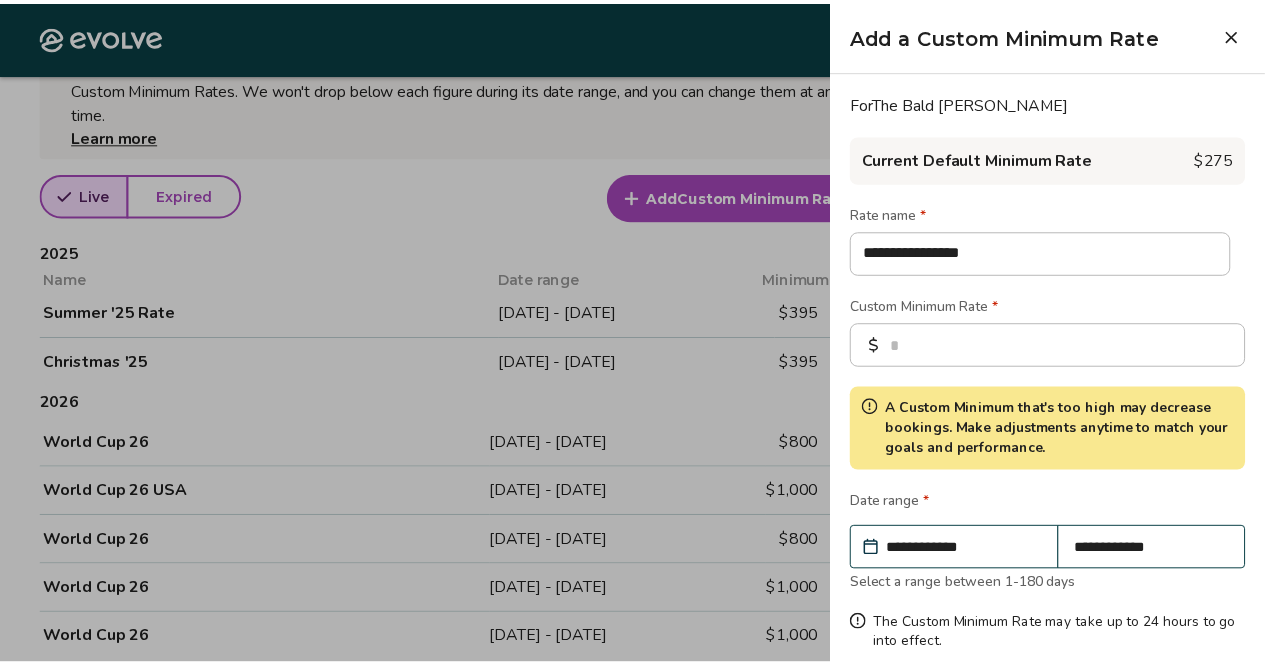 scroll, scrollTop: 98, scrollLeft: 0, axis: vertical 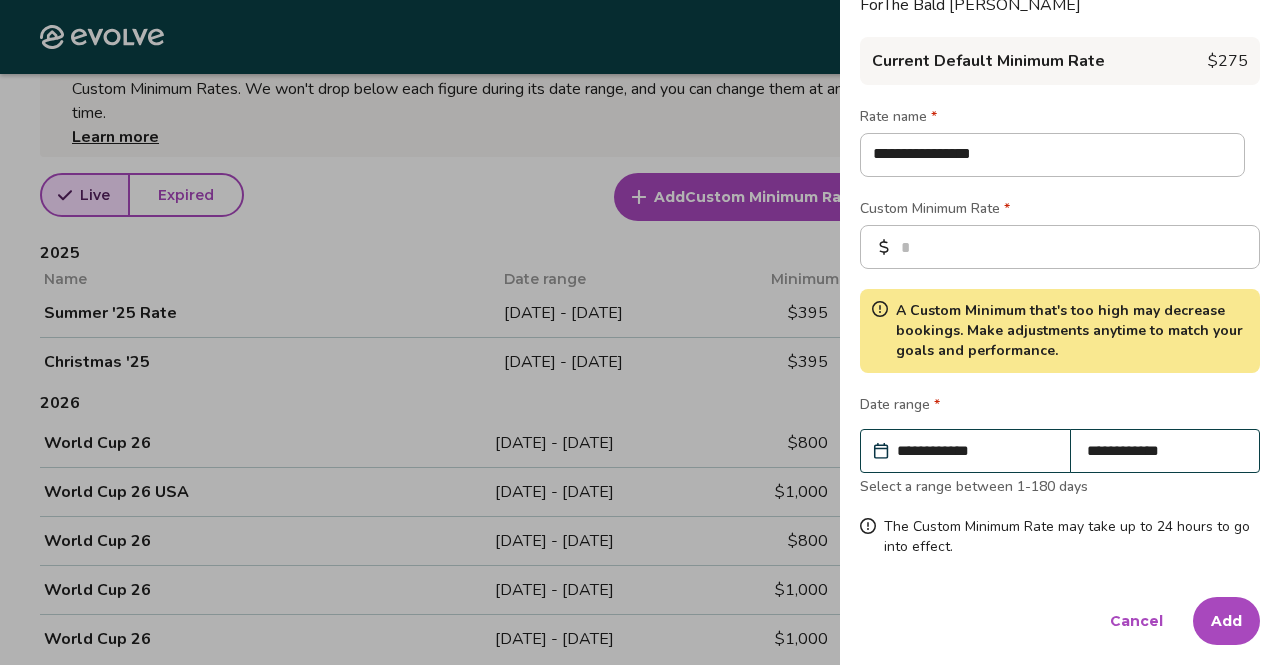click on "Add" at bounding box center [1226, 621] 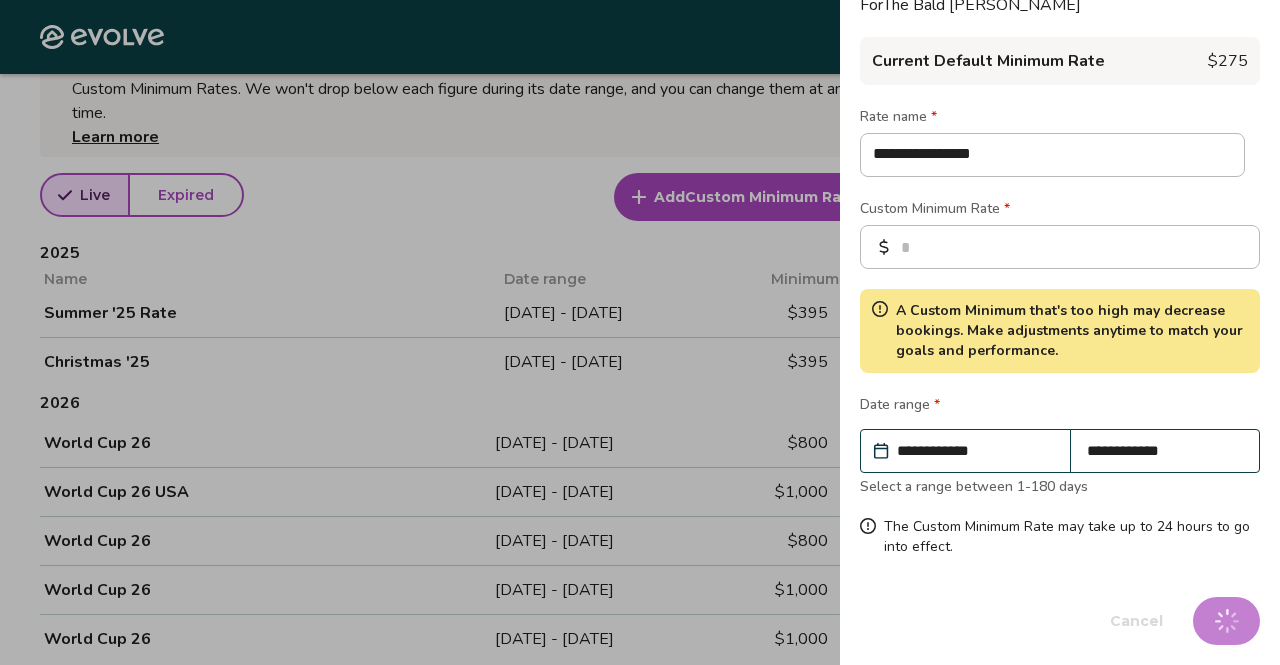 type on "*" 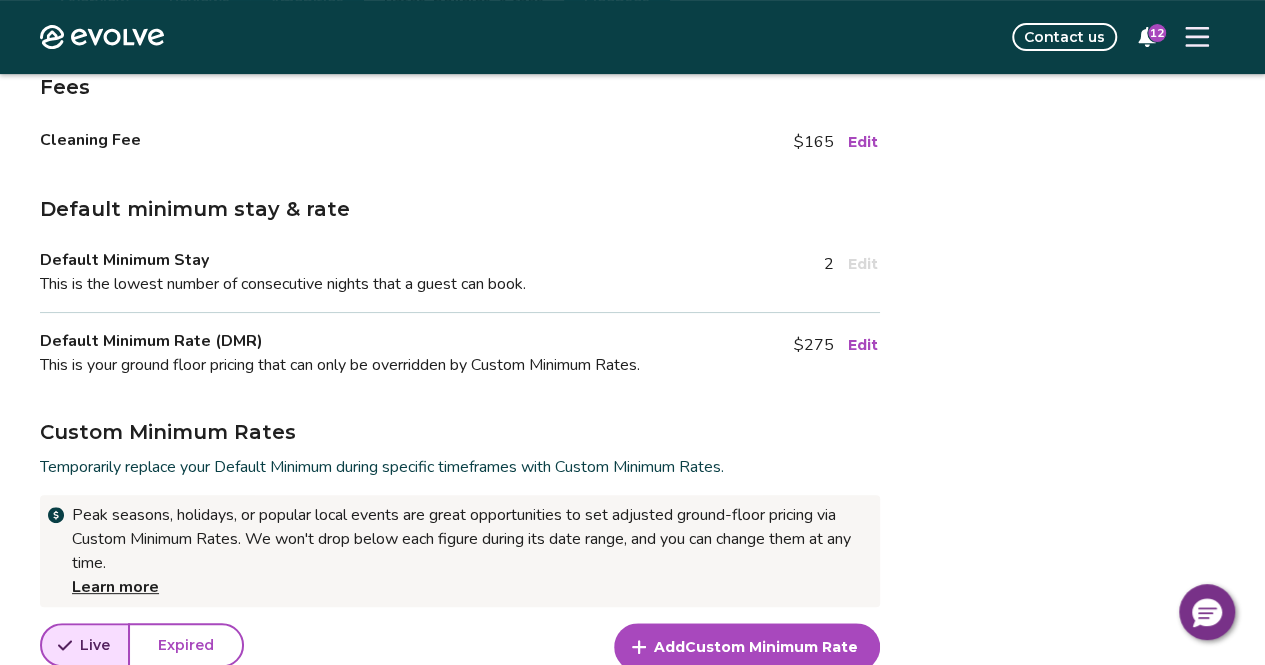 scroll, scrollTop: 0, scrollLeft: 0, axis: both 